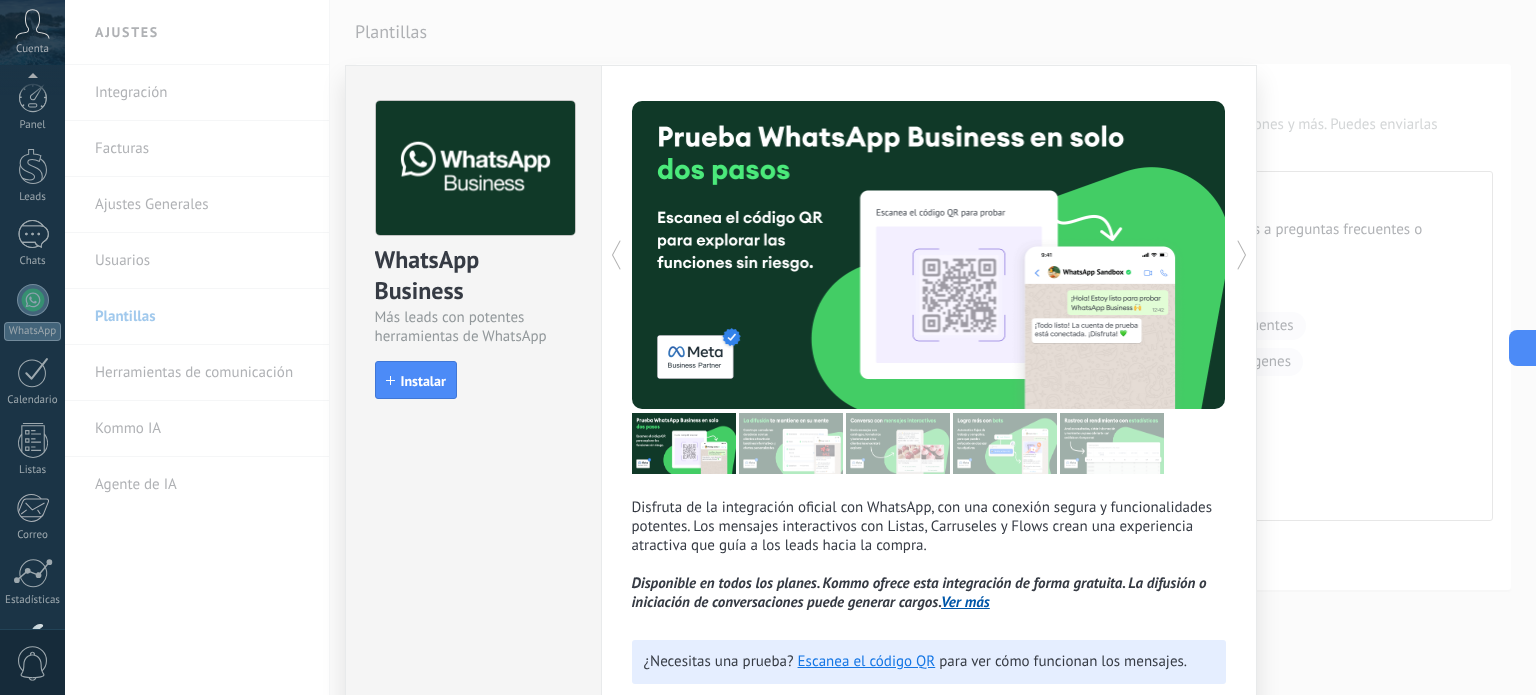 scroll, scrollTop: 0, scrollLeft: 0, axis: both 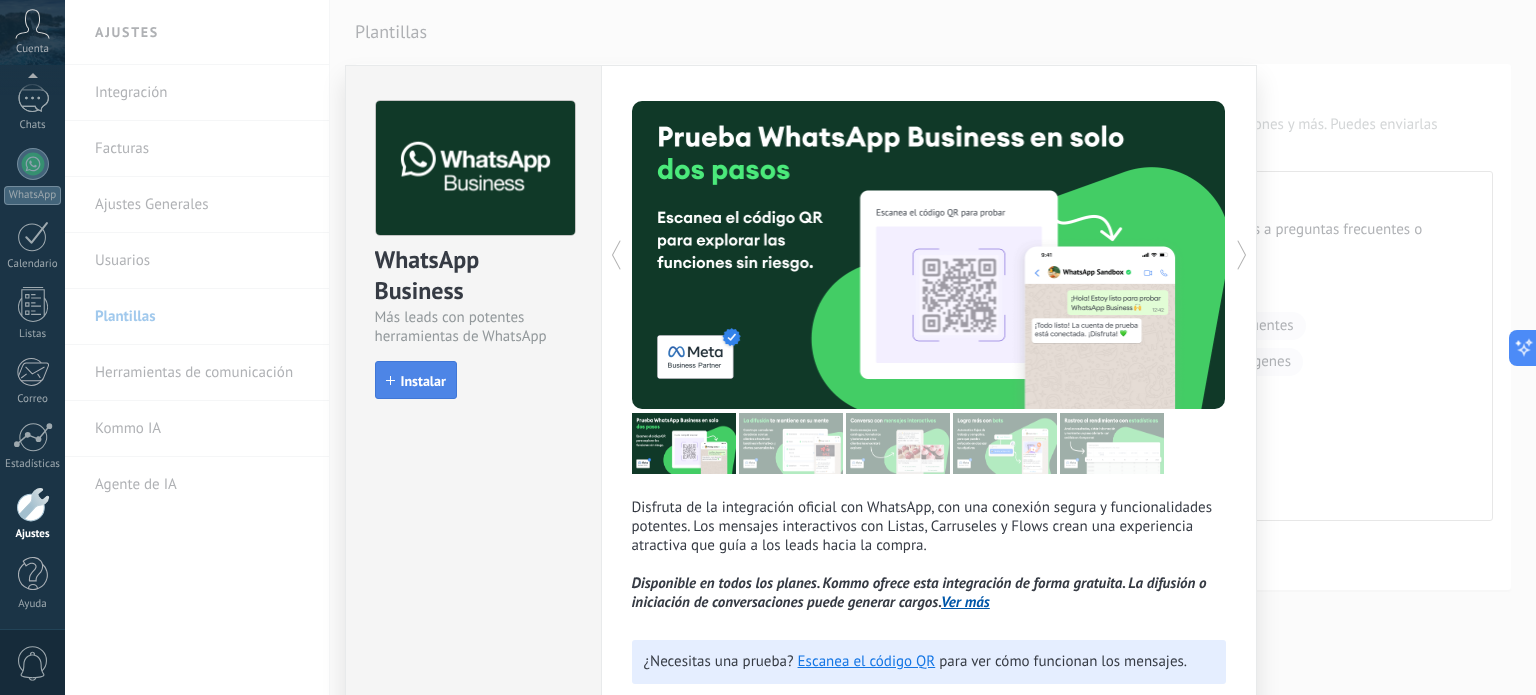 click on "Instalar" at bounding box center (423, 381) 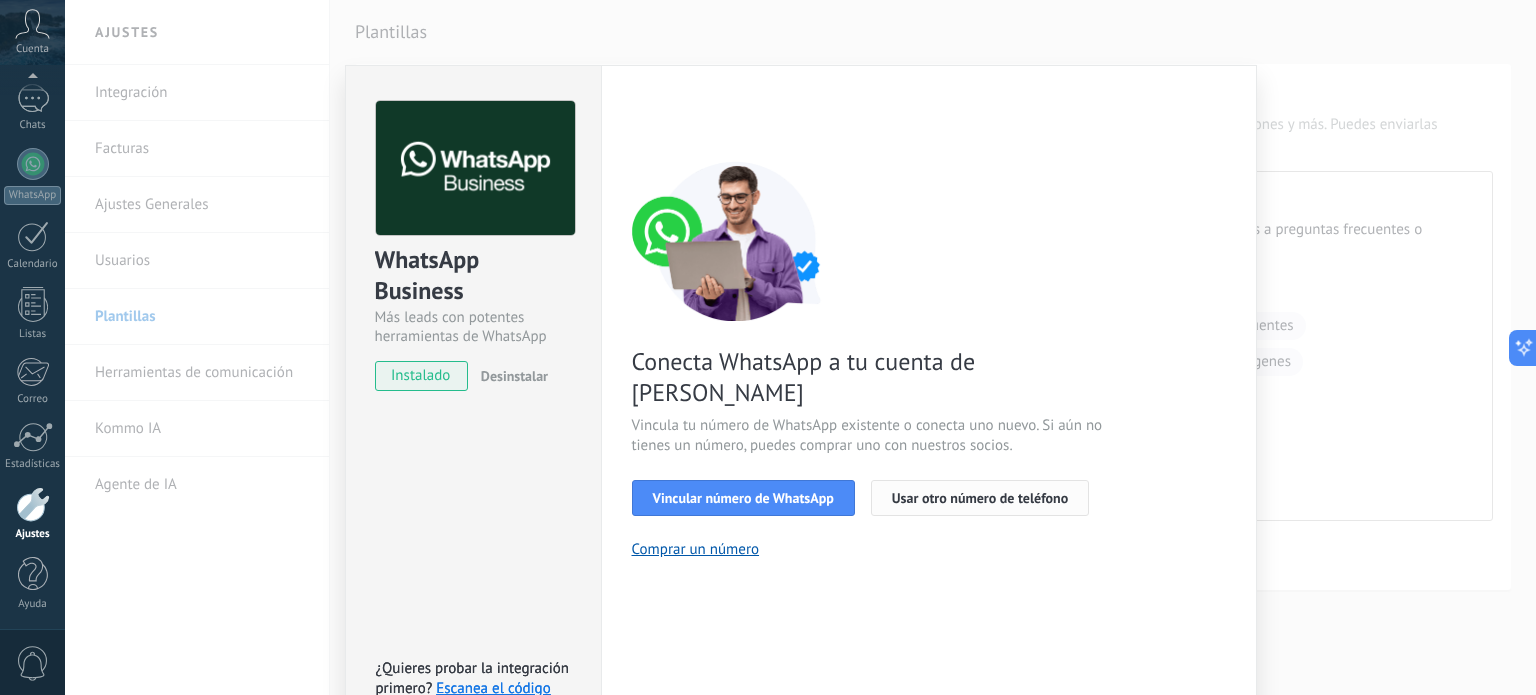 click on "Usar otro número de teléfono" at bounding box center [980, 498] 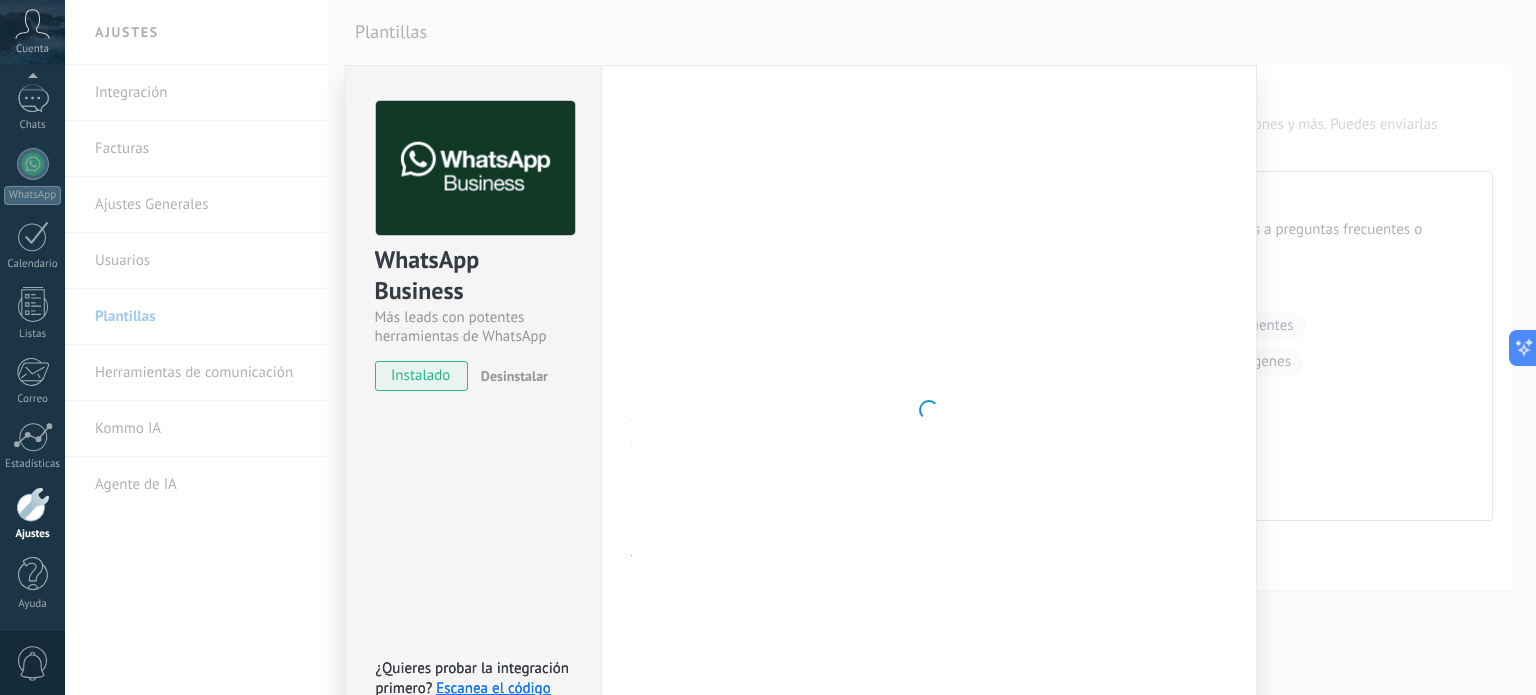 type 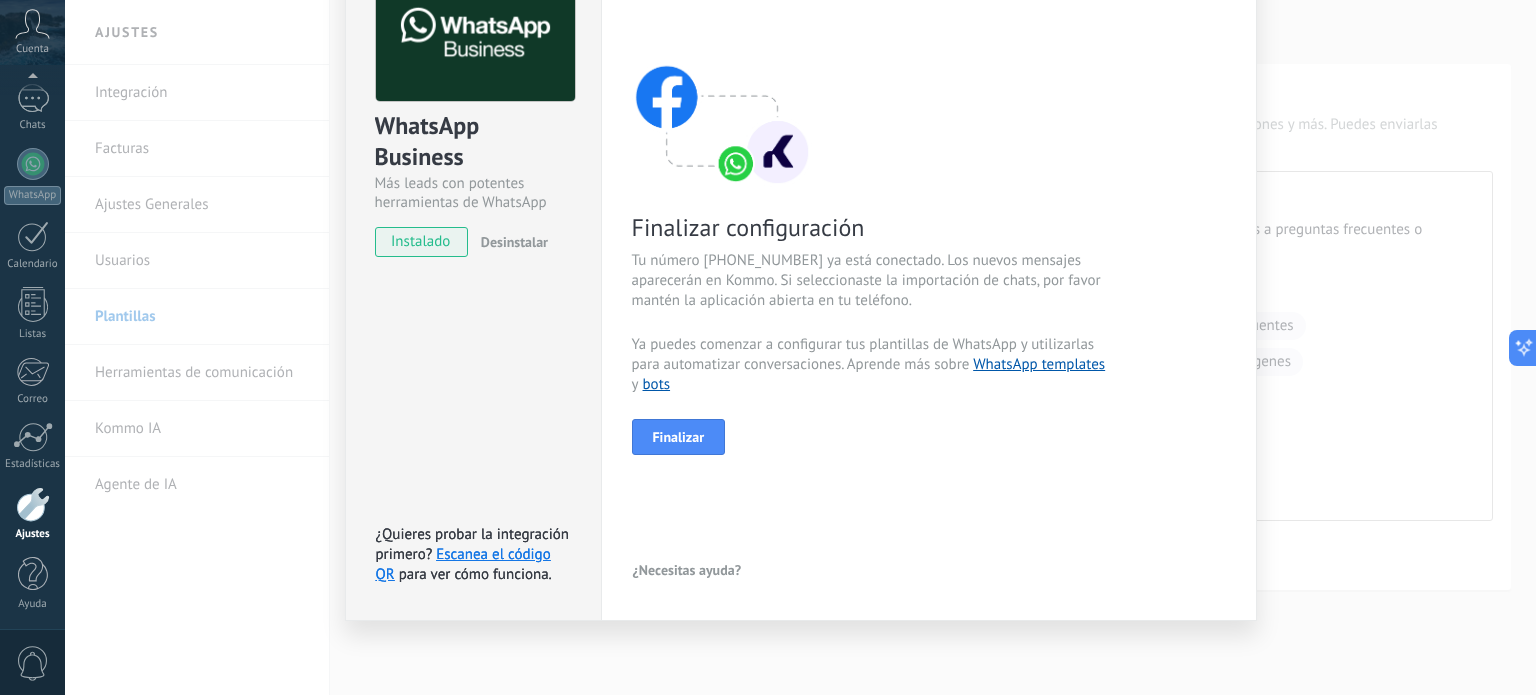 scroll, scrollTop: 0, scrollLeft: 0, axis: both 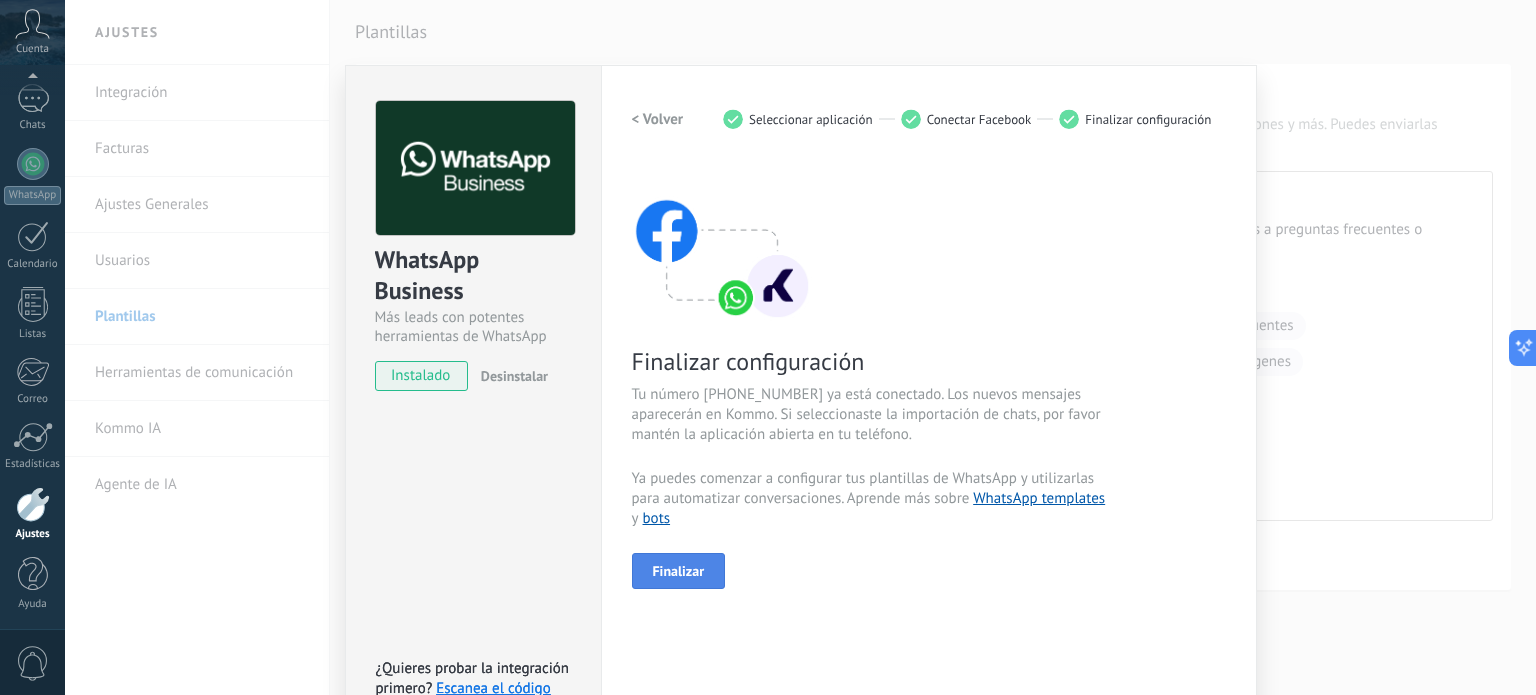 click on "Finalizar" at bounding box center [679, 571] 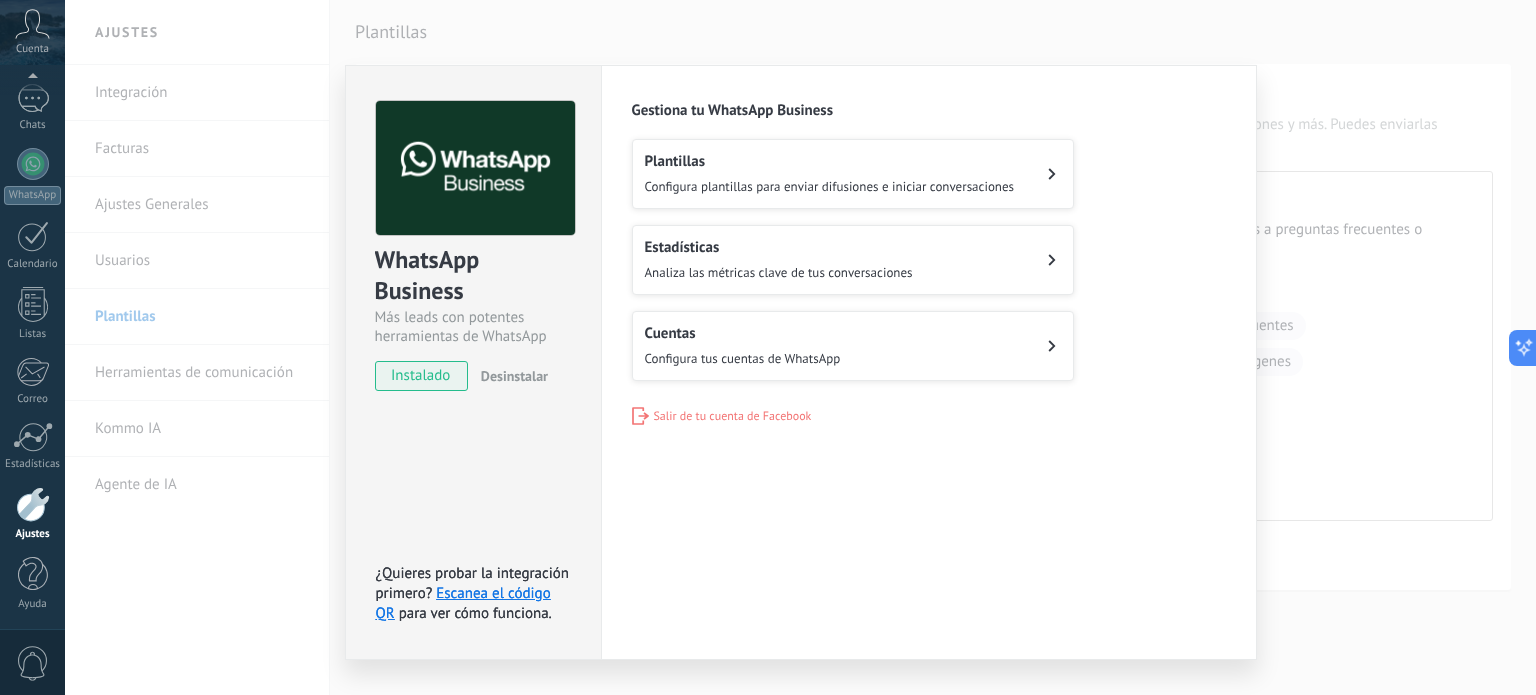 click on "Cuentas Configura tus cuentas de WhatsApp" at bounding box center [853, 346] 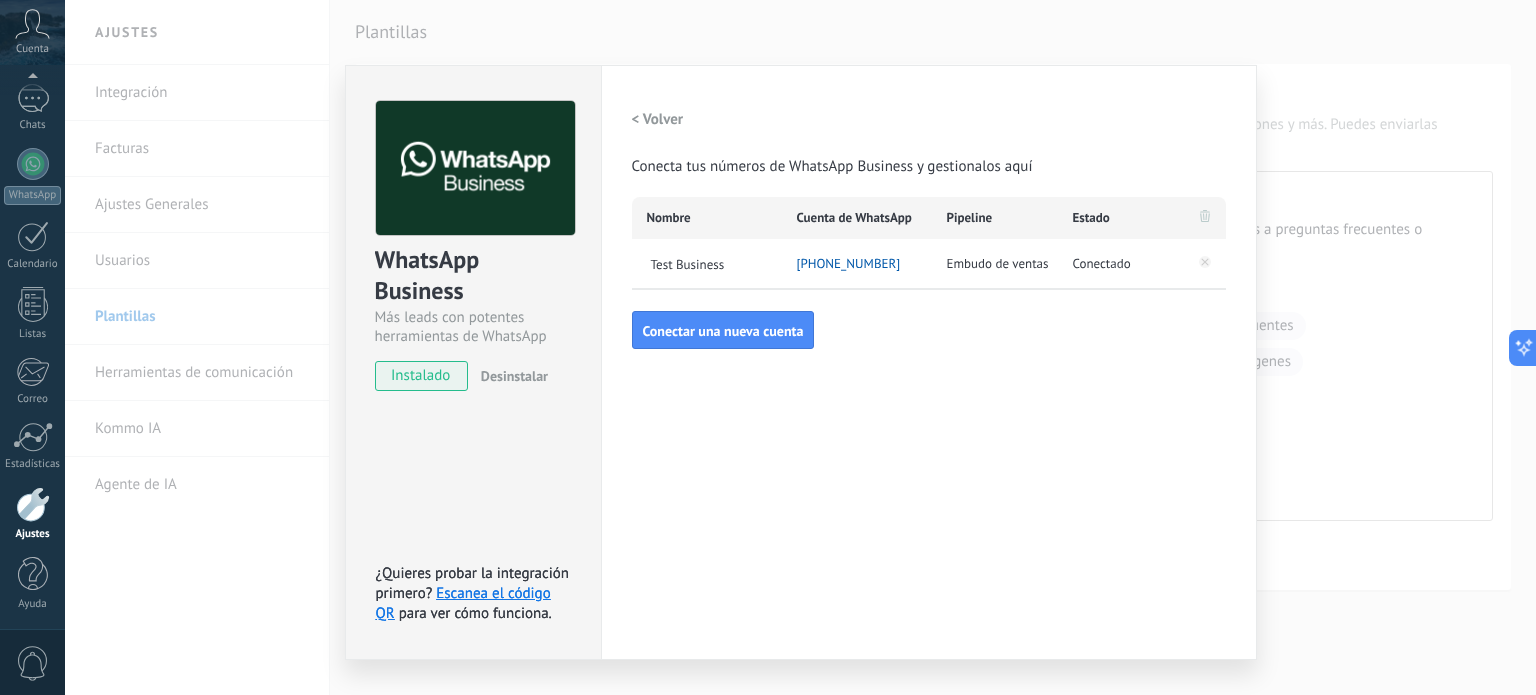 click on "Embudo de ventas" at bounding box center (998, 264) 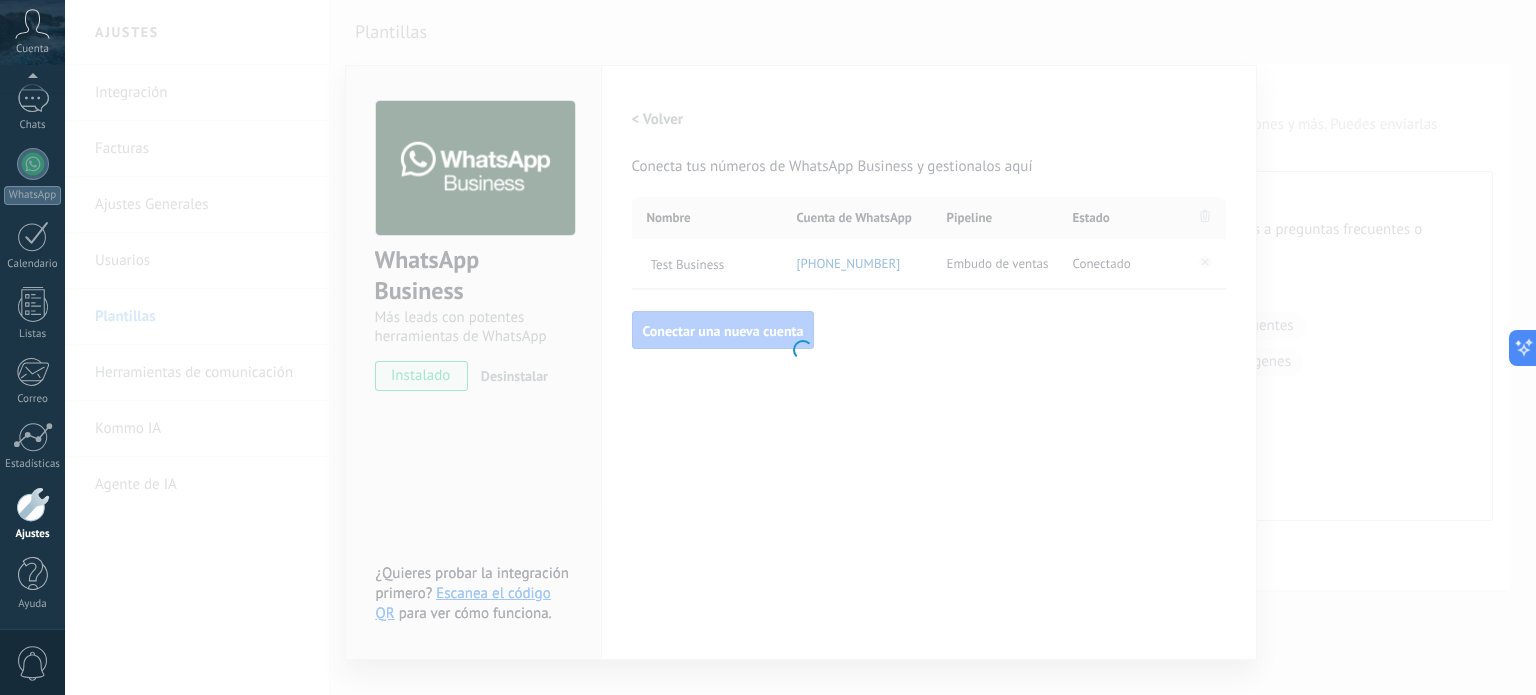 type on "**********" 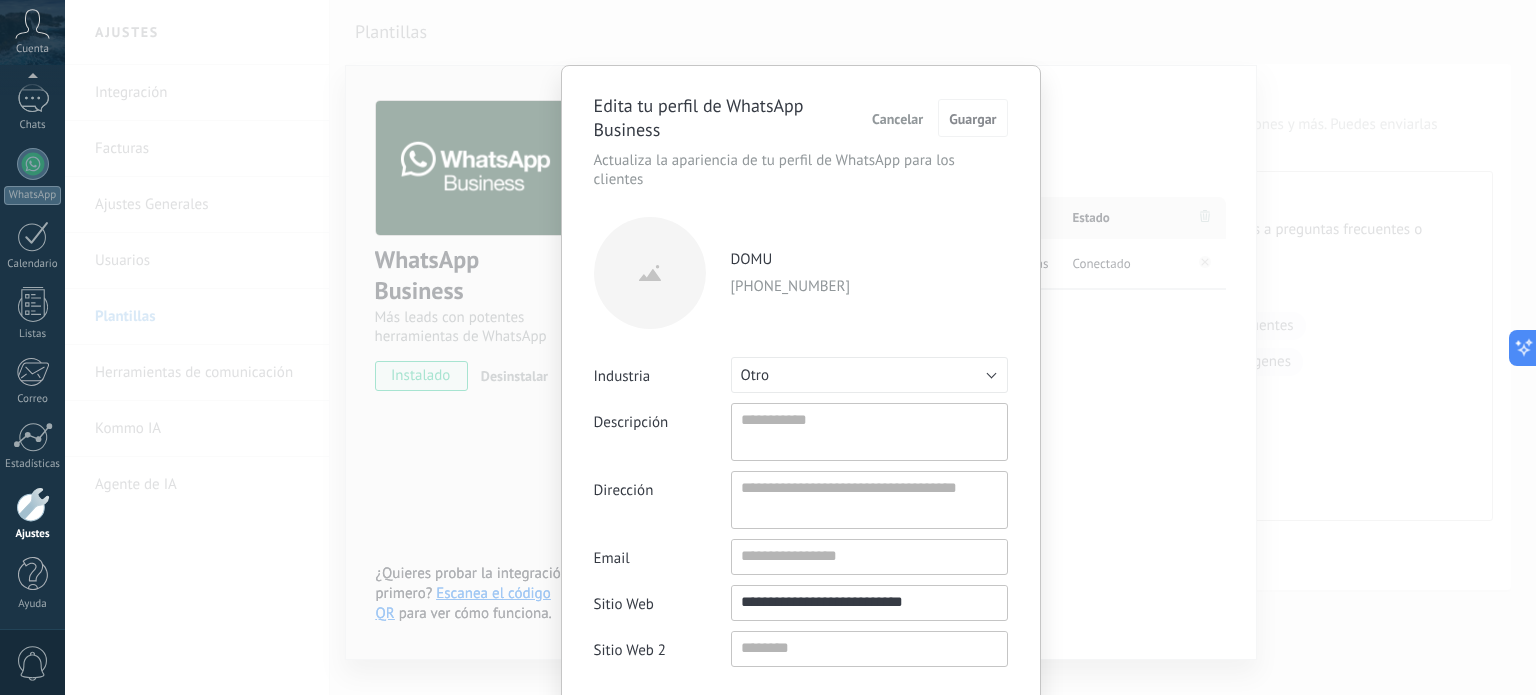 scroll, scrollTop: 19, scrollLeft: 0, axis: vertical 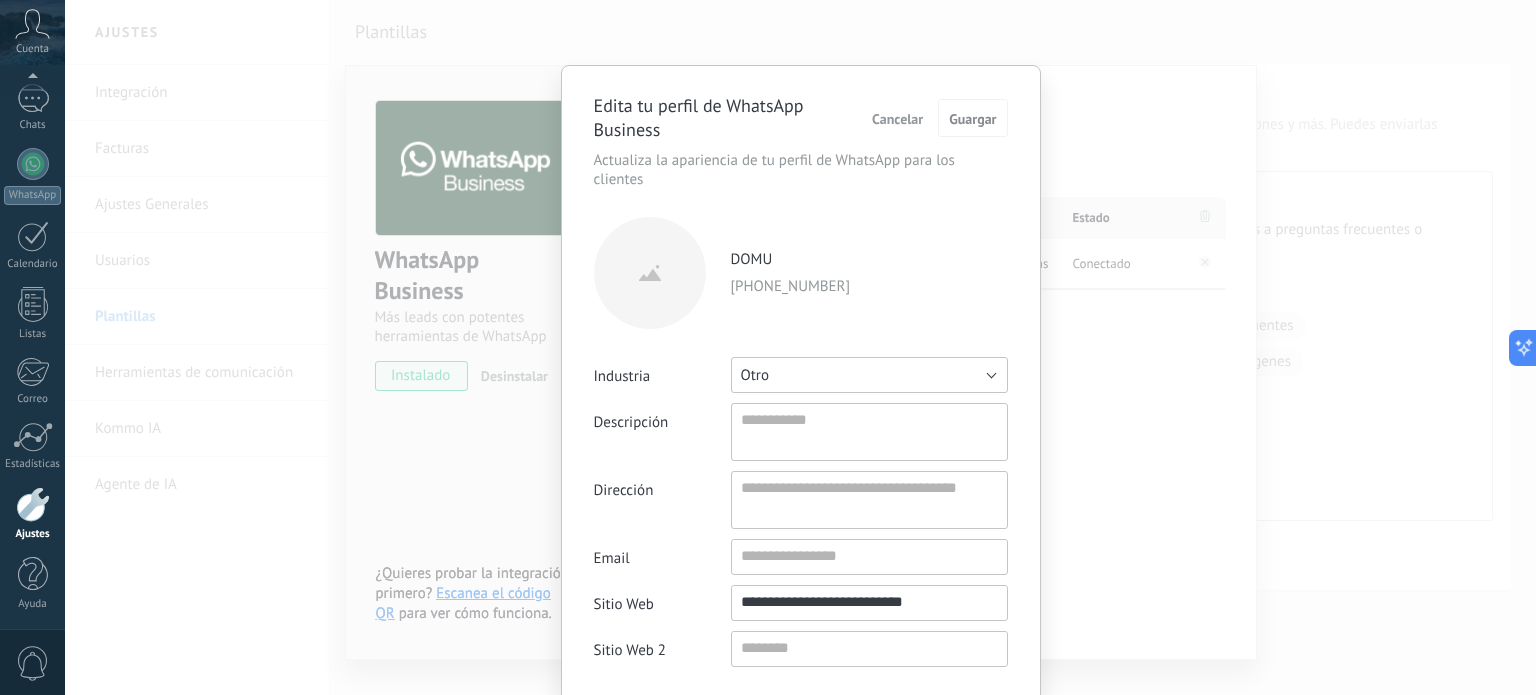 click on "Otro" at bounding box center [869, 375] 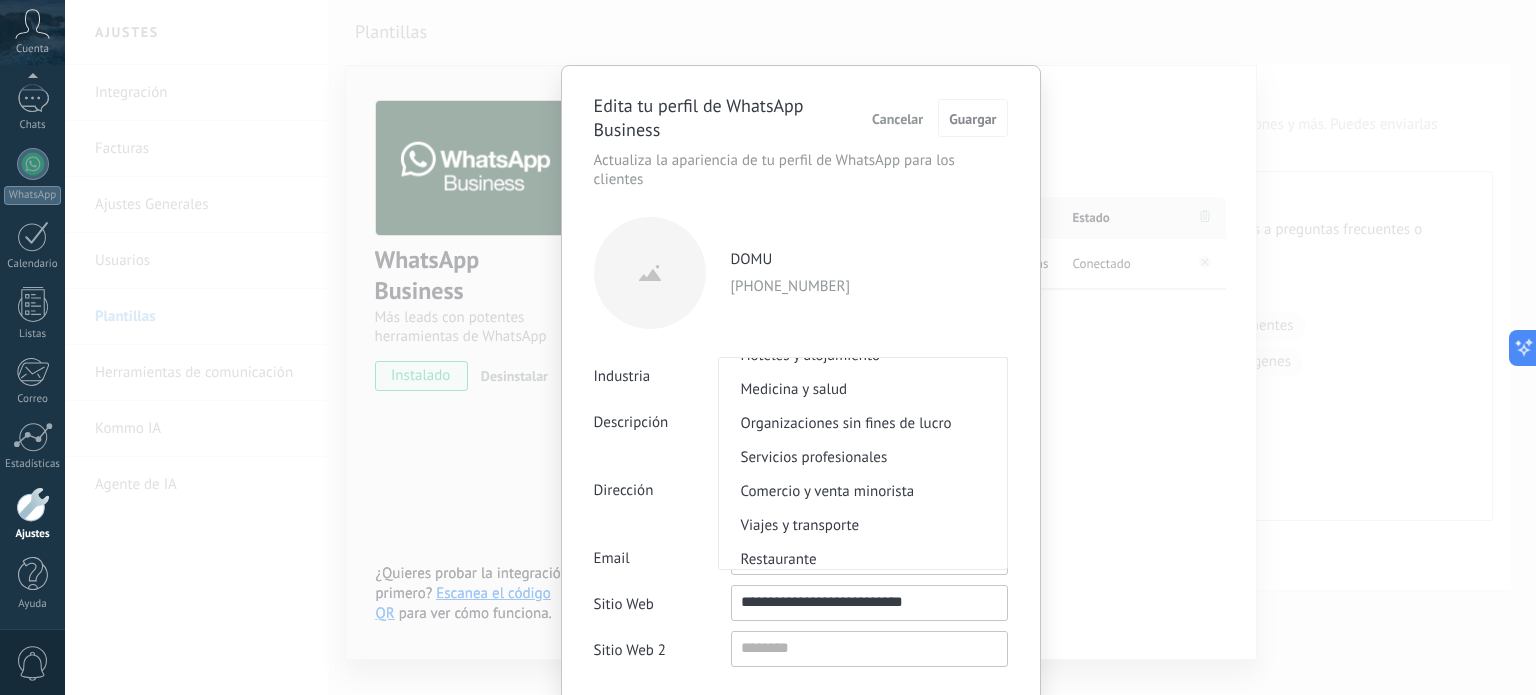 scroll, scrollTop: 370, scrollLeft: 0, axis: vertical 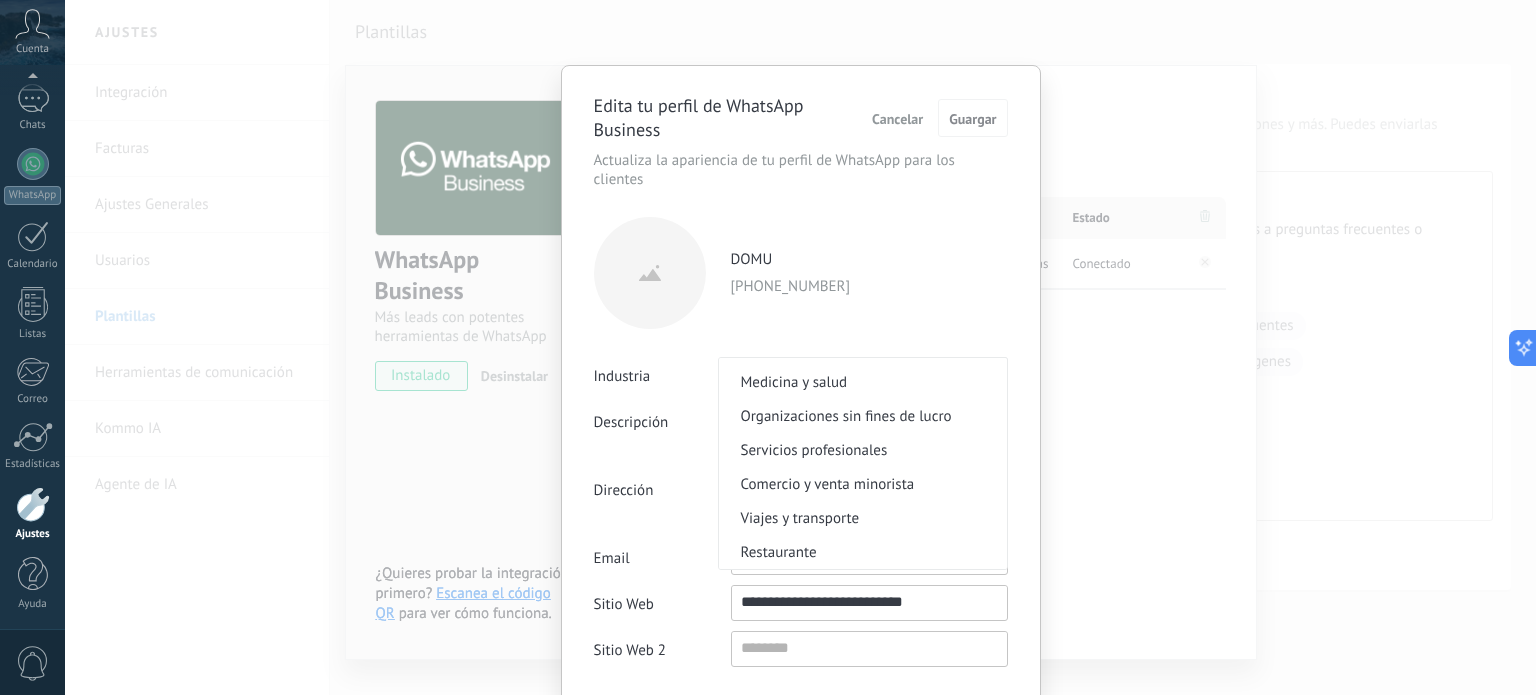 click on "**********" at bounding box center [800, 347] 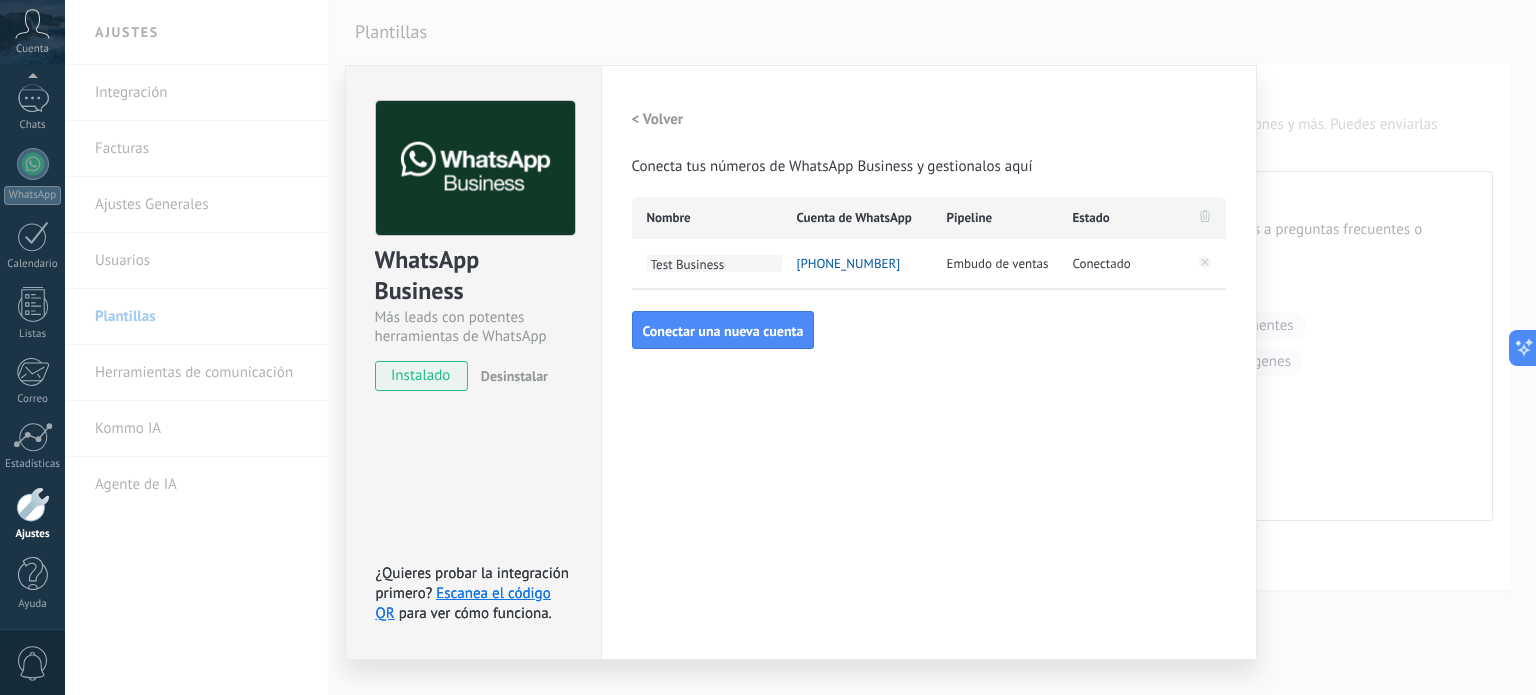 click on "Test Business" at bounding box center [714, 263] 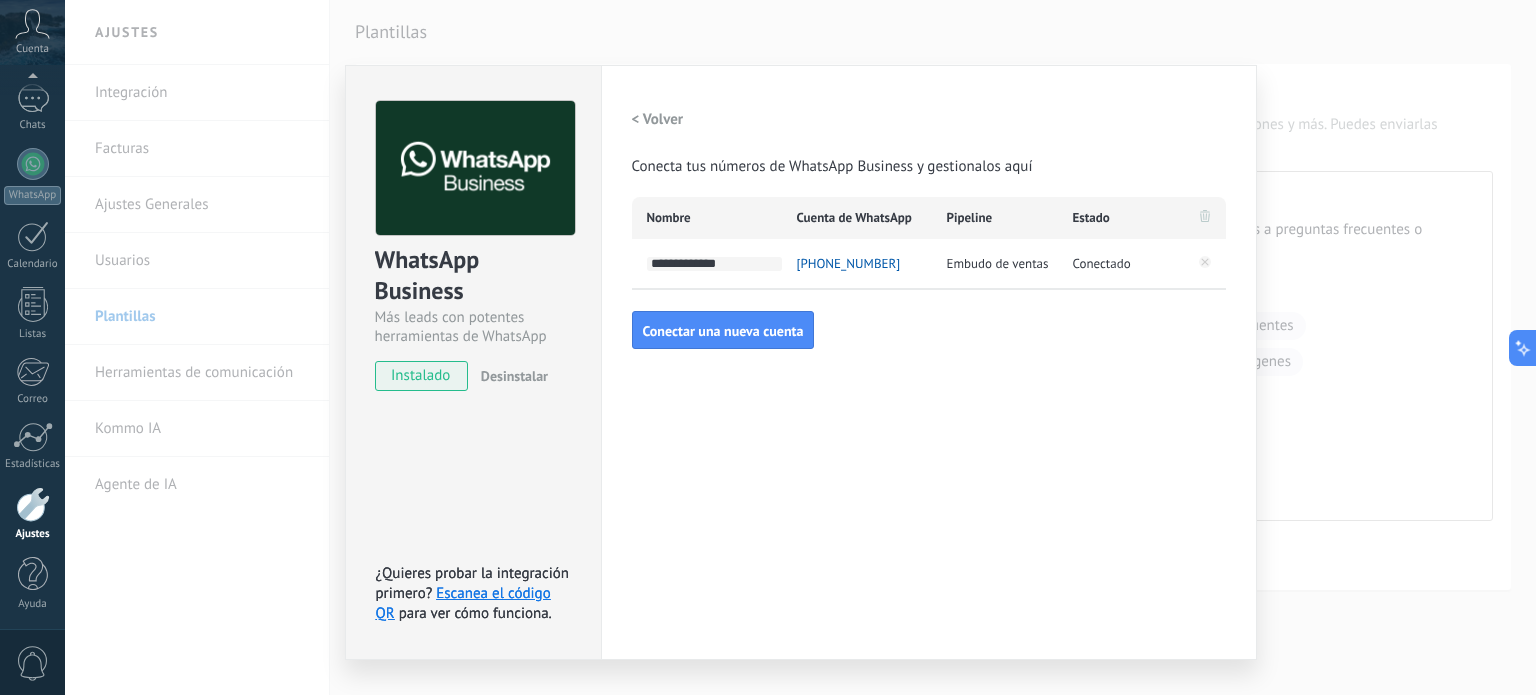 click on "+52 1 56 2378 8948" at bounding box center (849, 264) 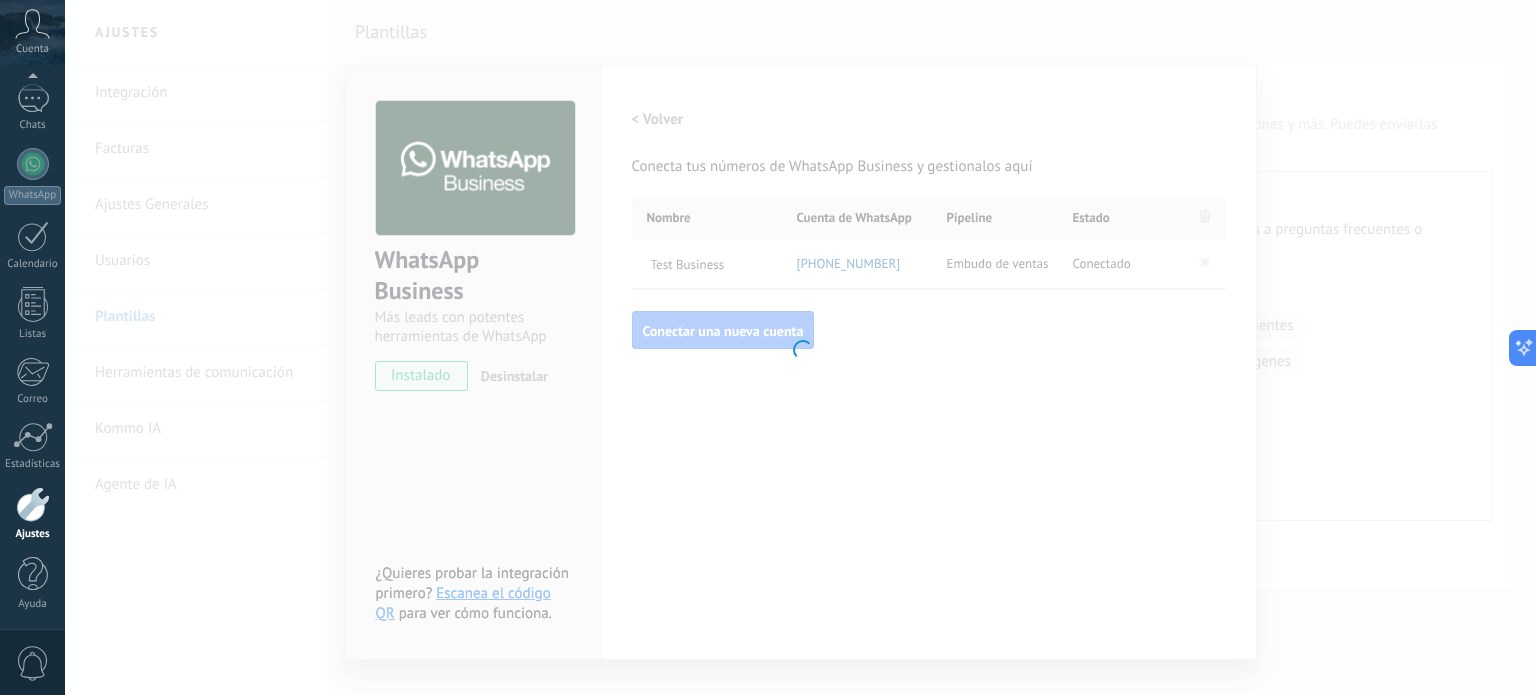 type on "**********" 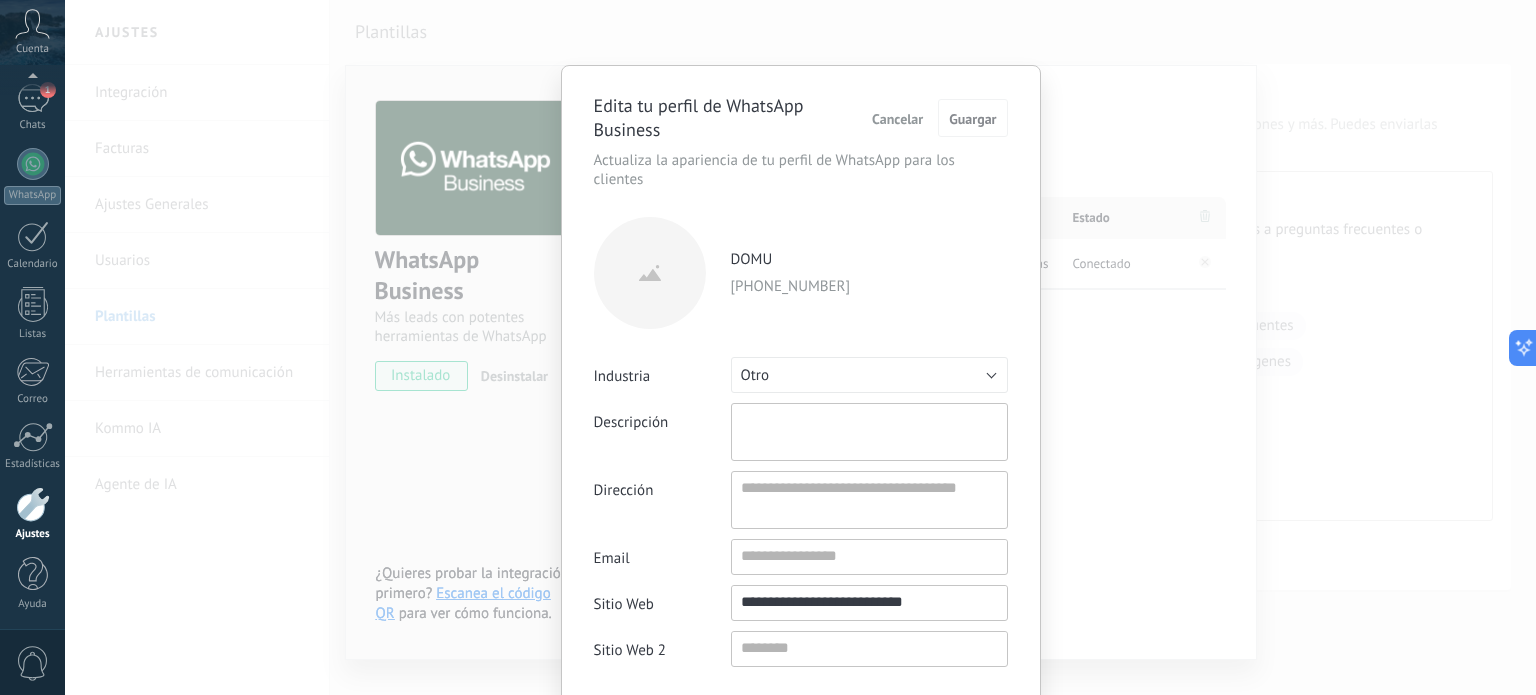 click on "Descripción" at bounding box center [869, 432] 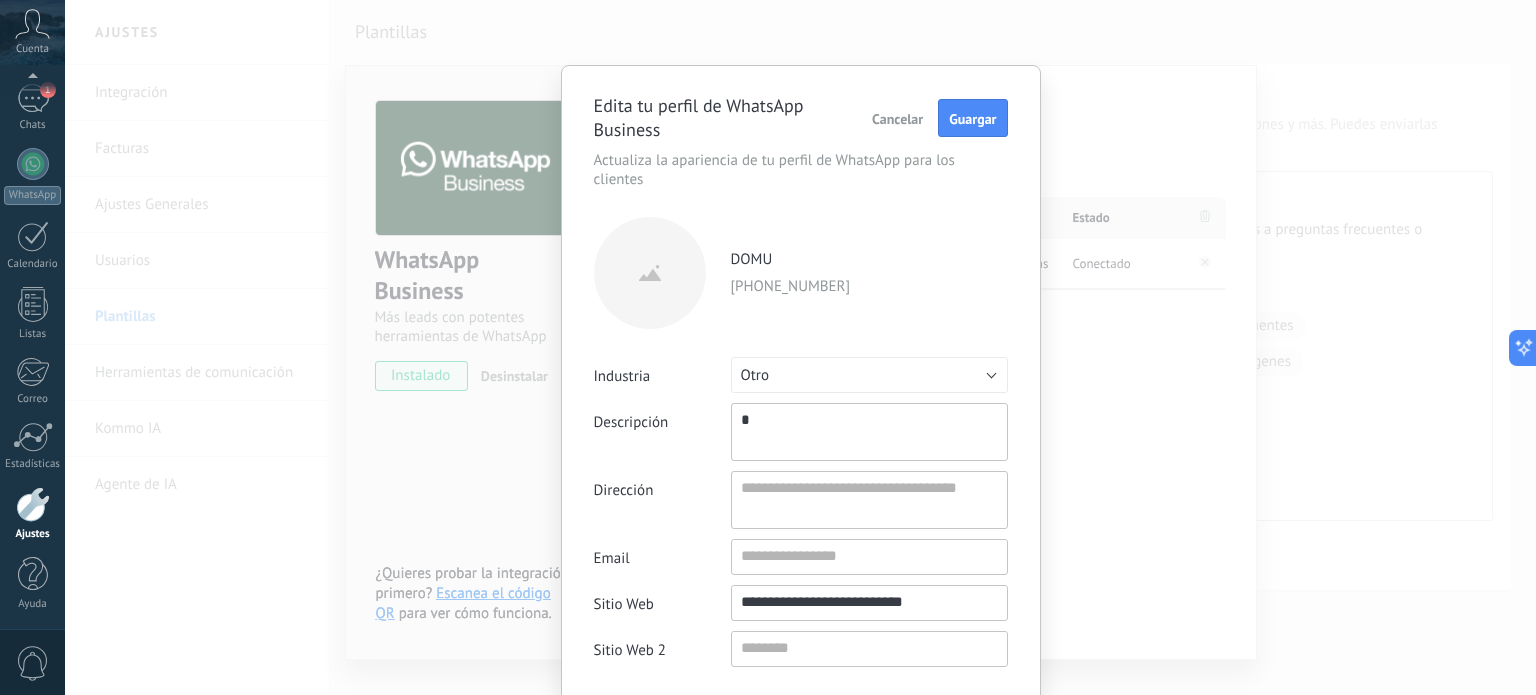 type on "**" 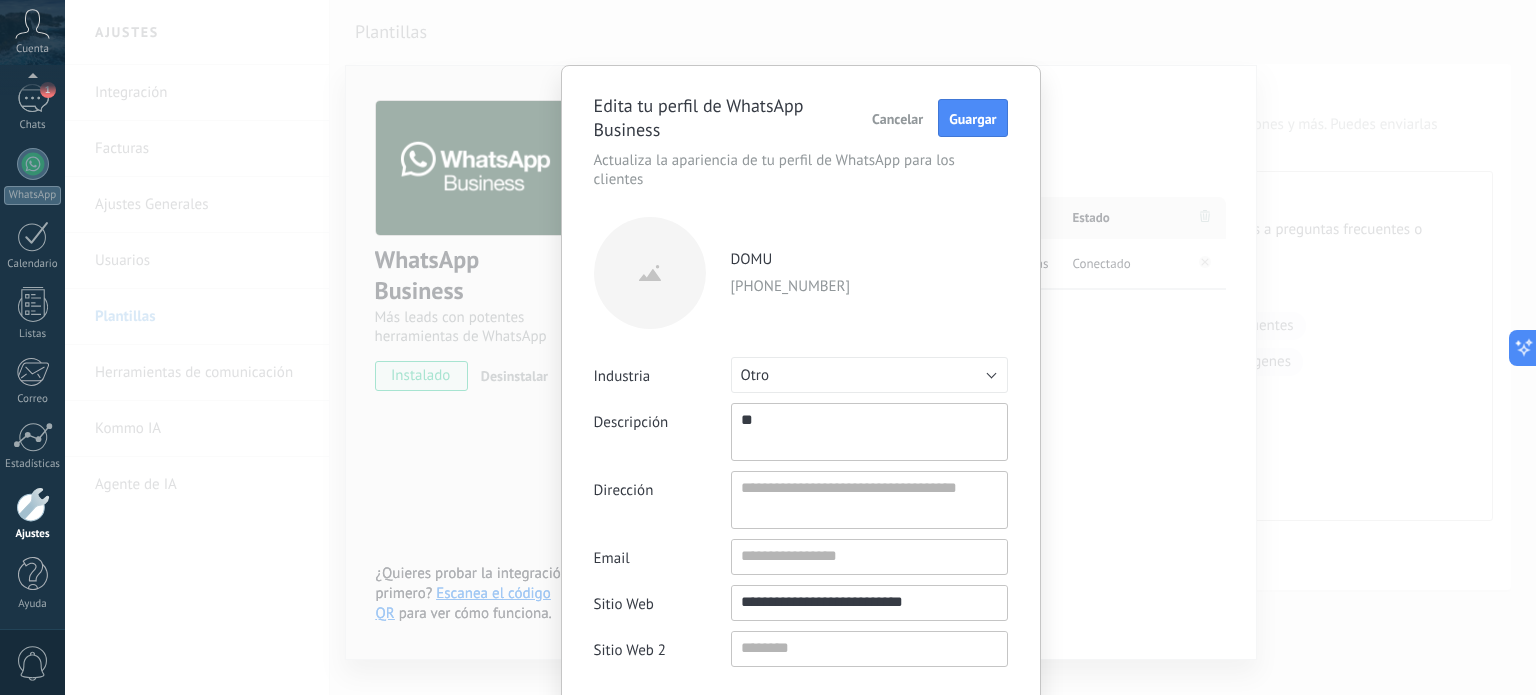 type on "***" 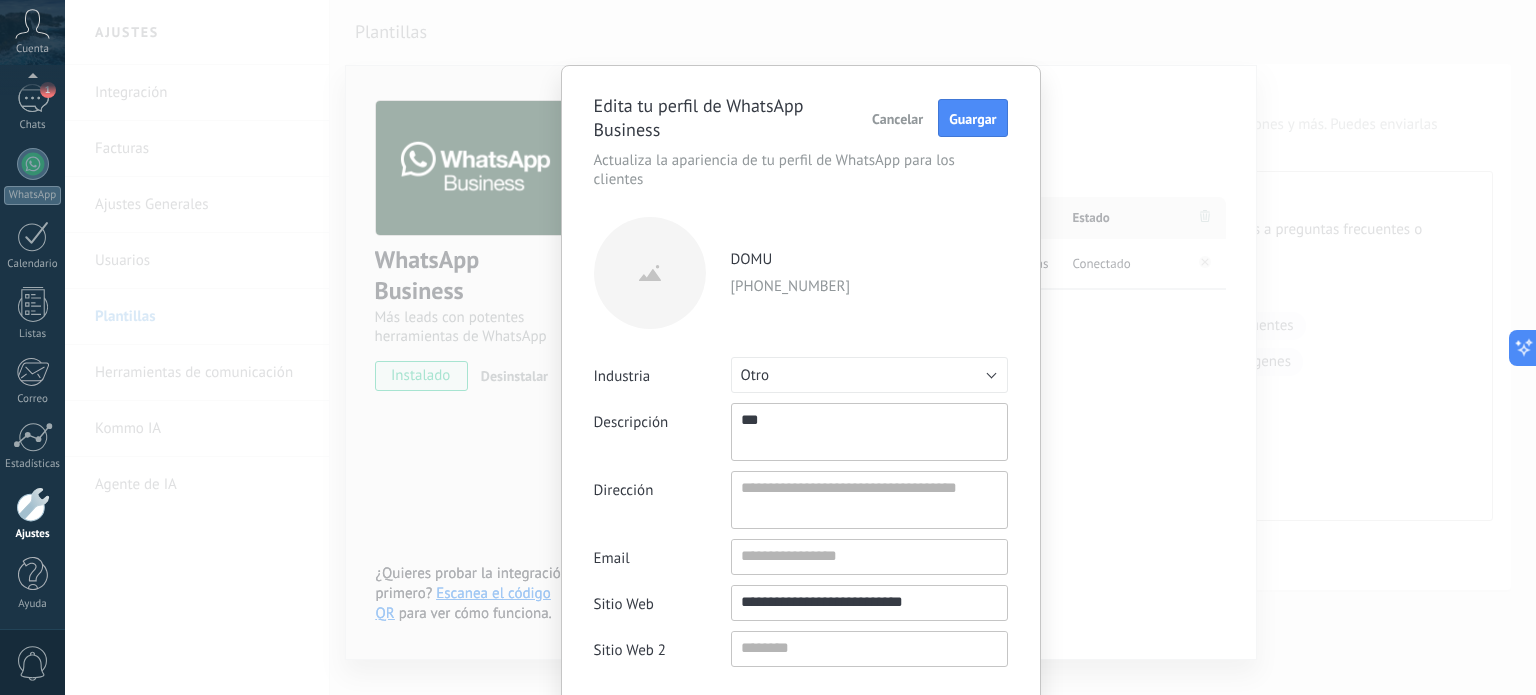 type on "****" 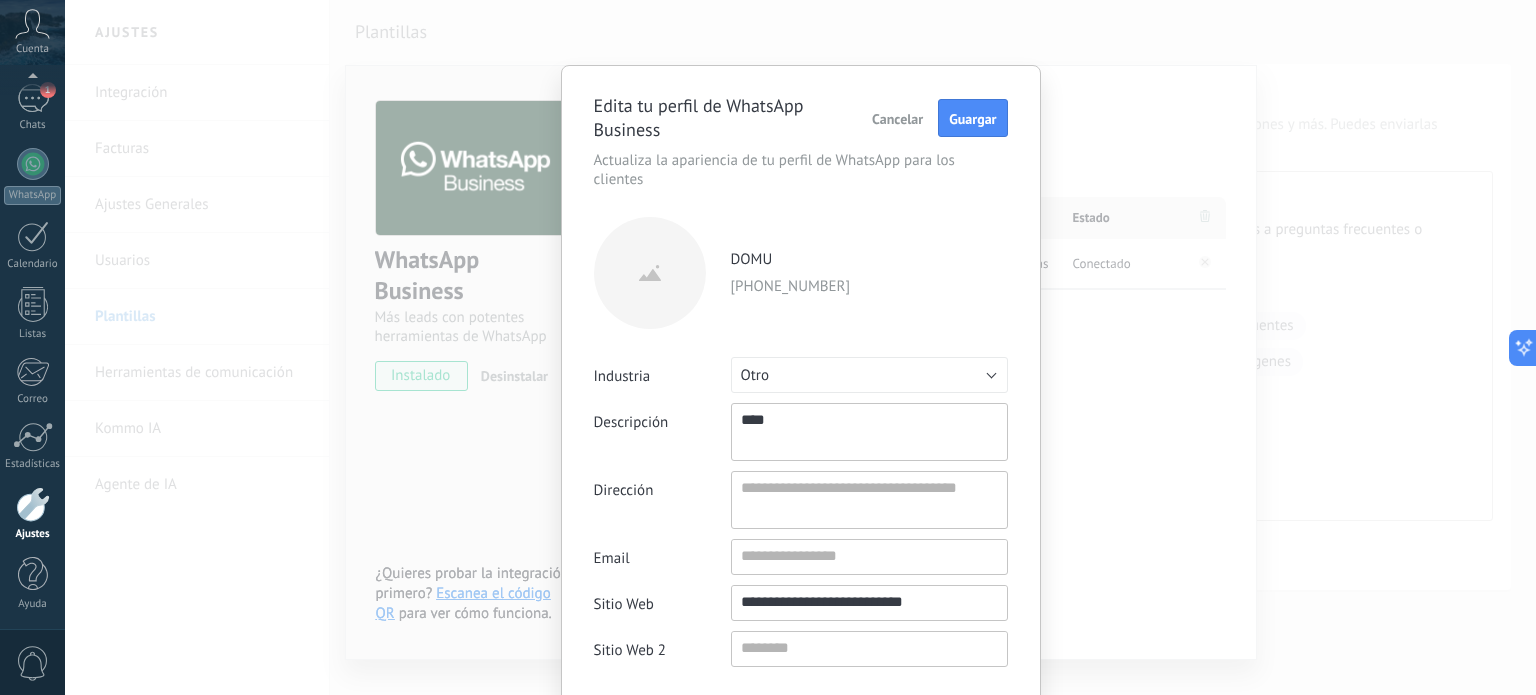 type on "*****" 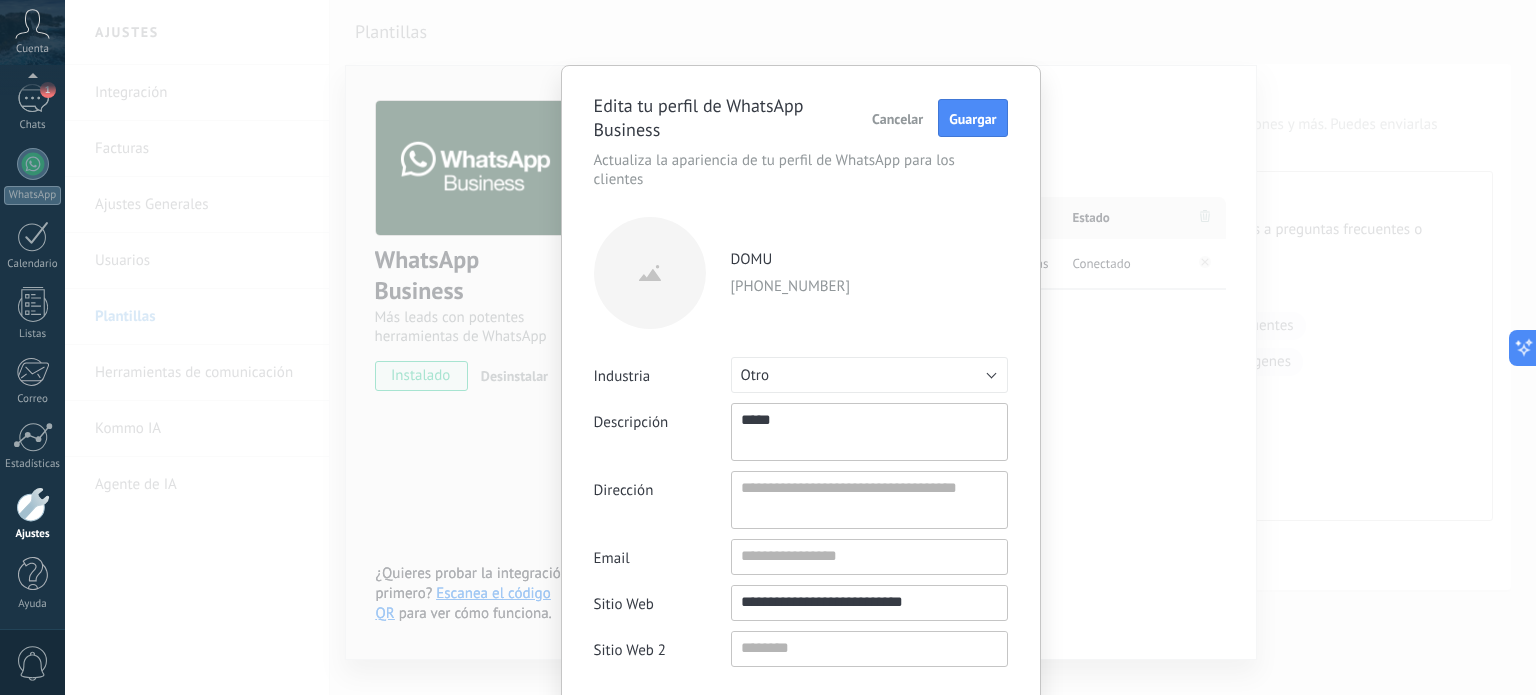 type on "******" 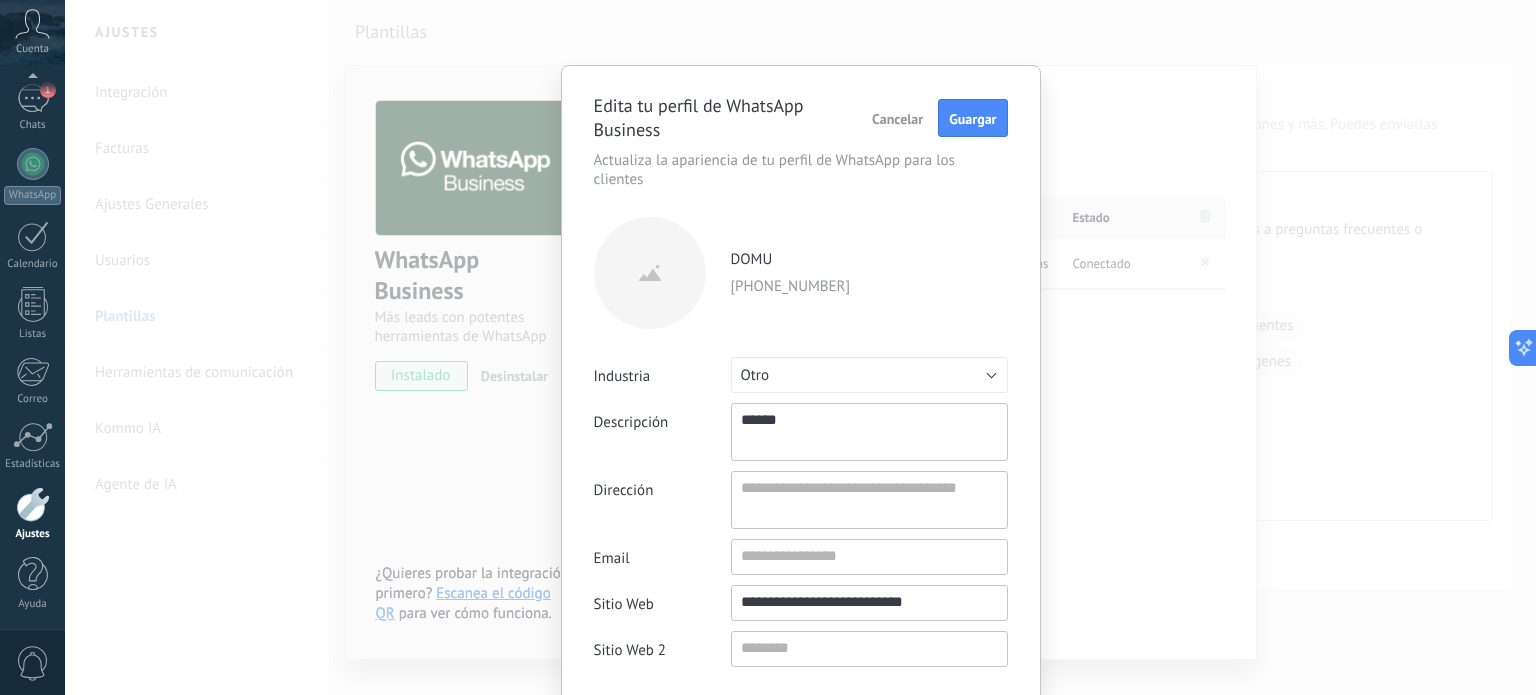 type on "*******" 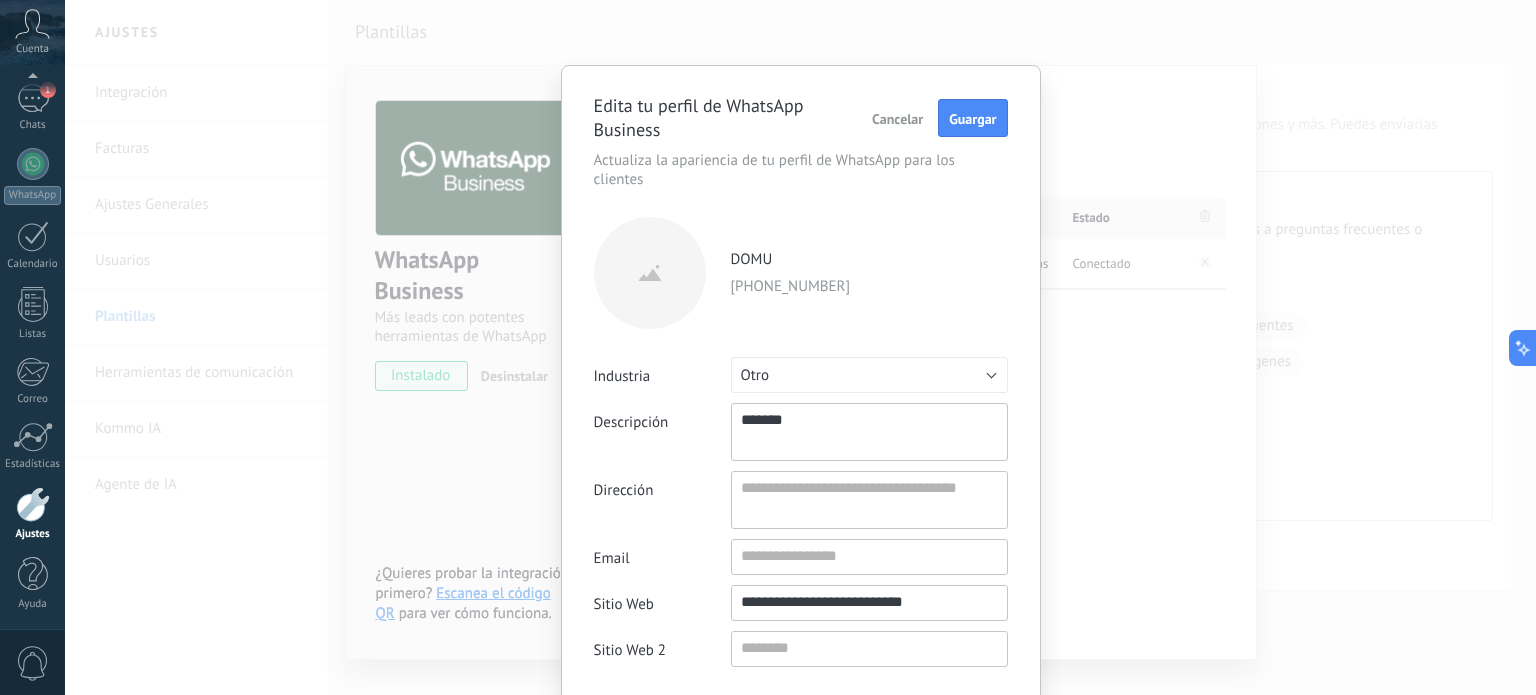 type on "********" 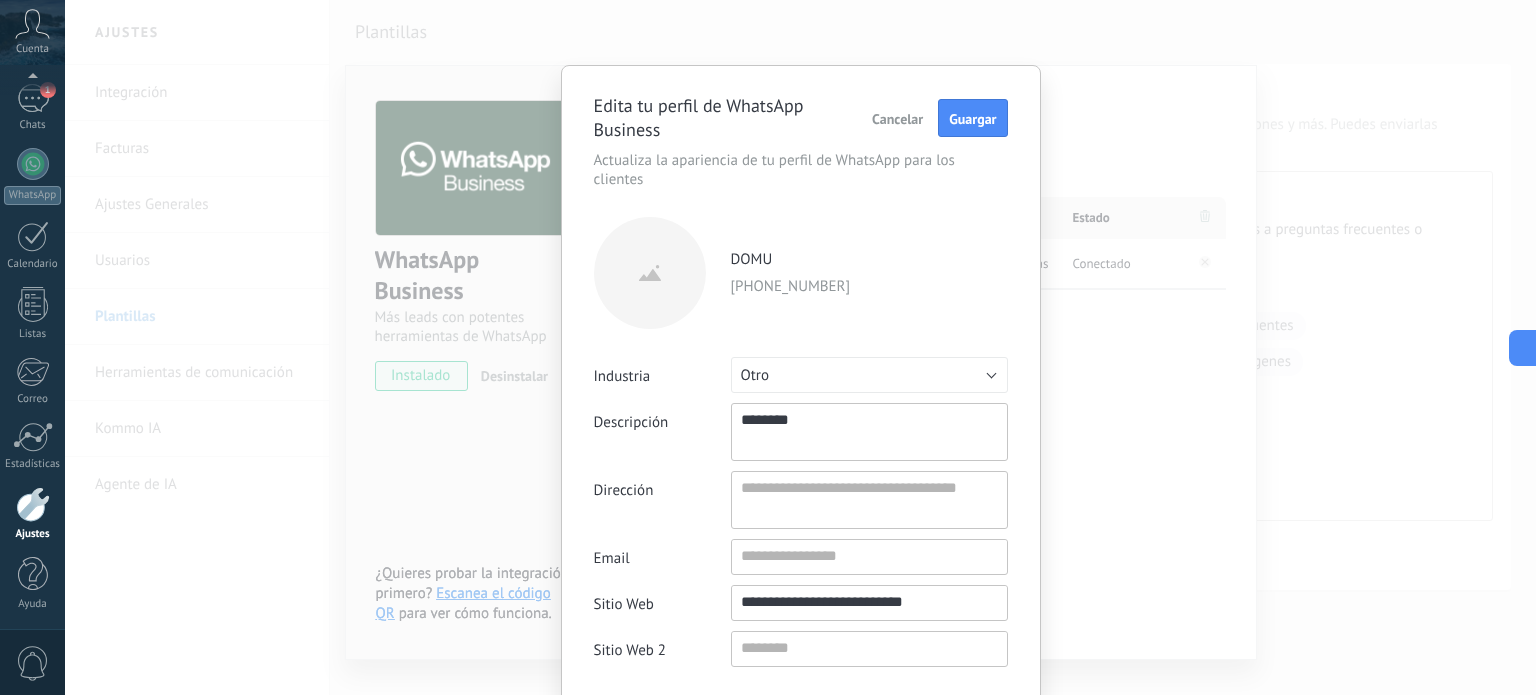 scroll, scrollTop: 19, scrollLeft: 0, axis: vertical 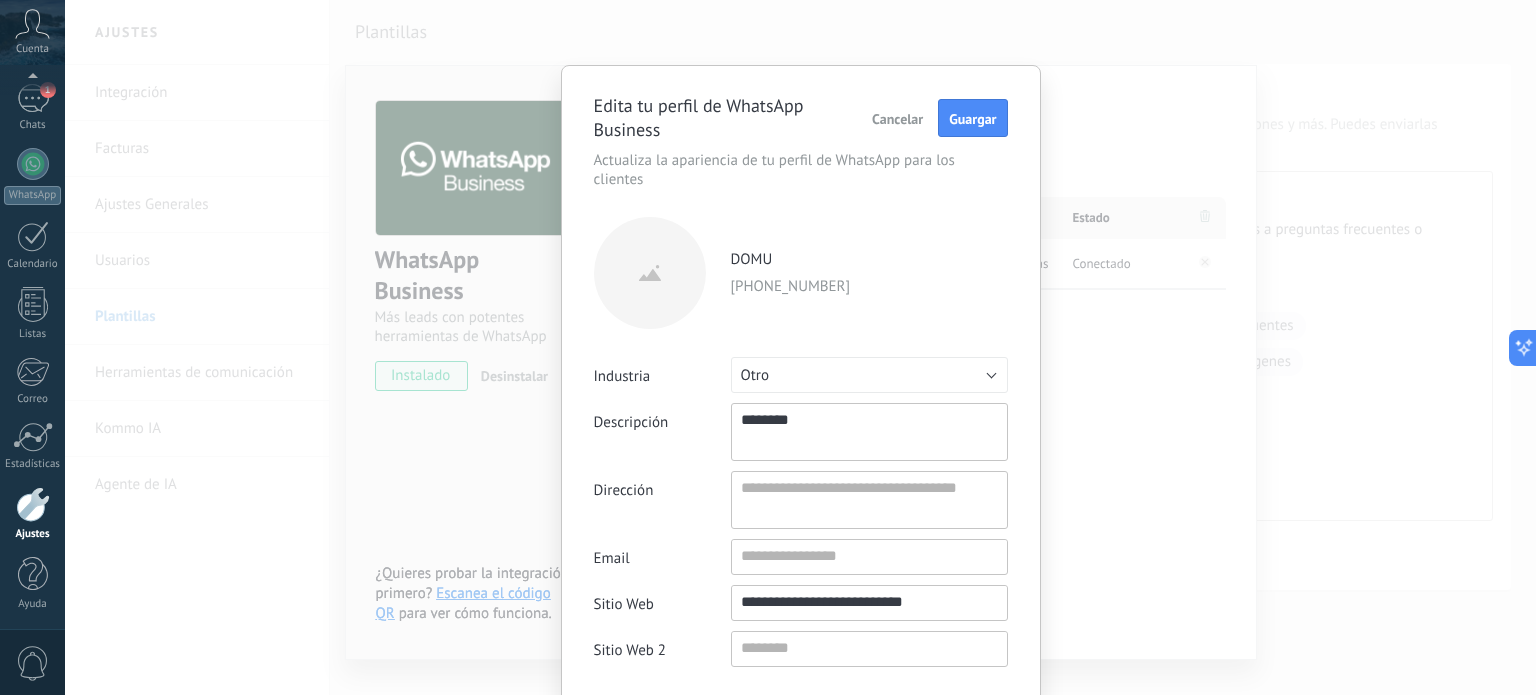 type on "********" 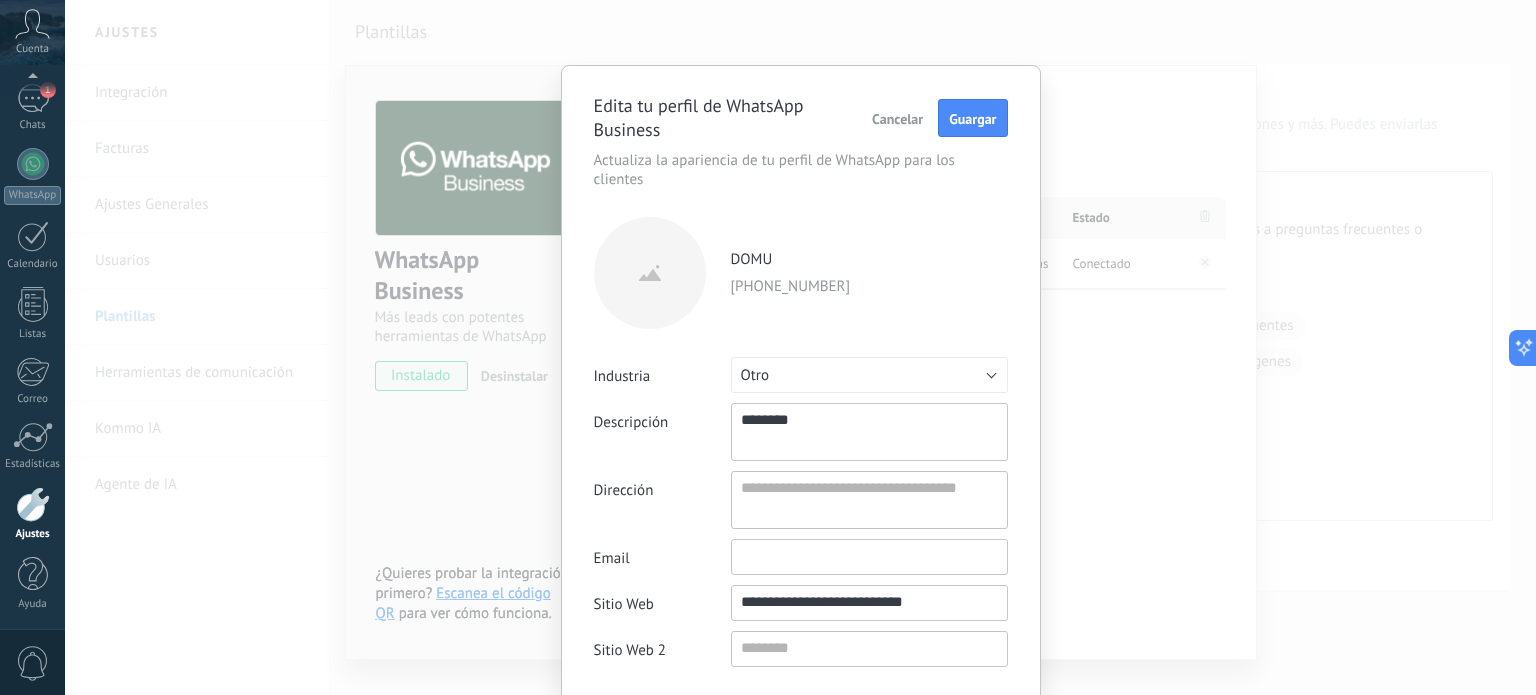 click on "Email" at bounding box center (869, 556) 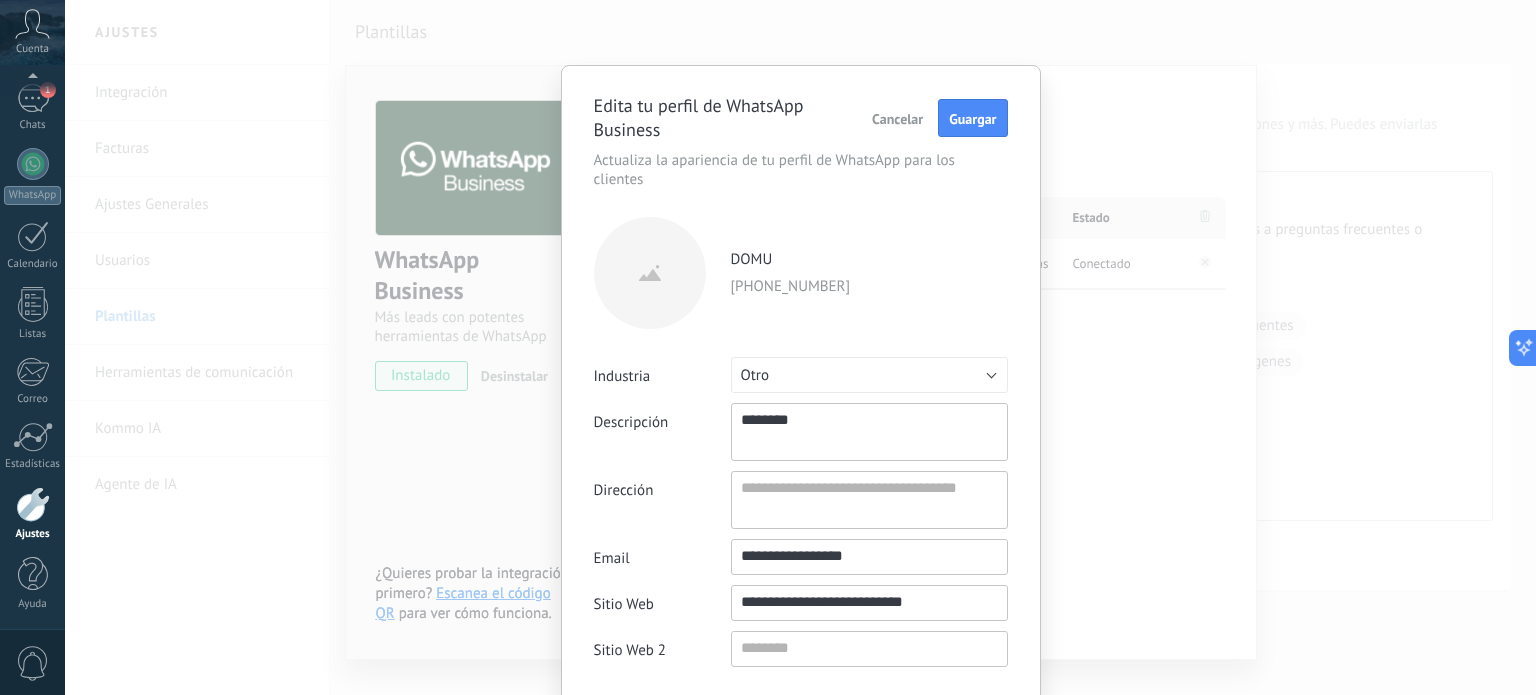type on "********" 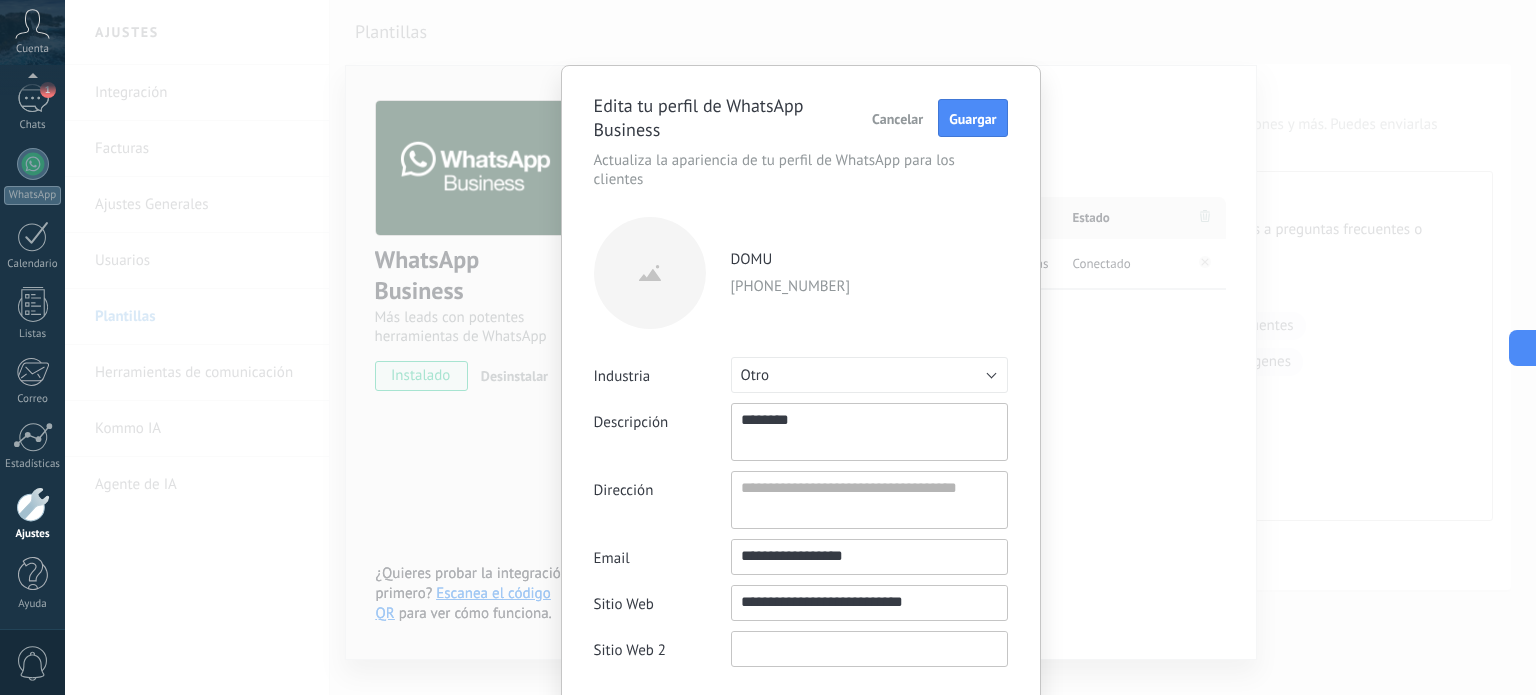 click on "Sitio Web 2" at bounding box center [869, 648] 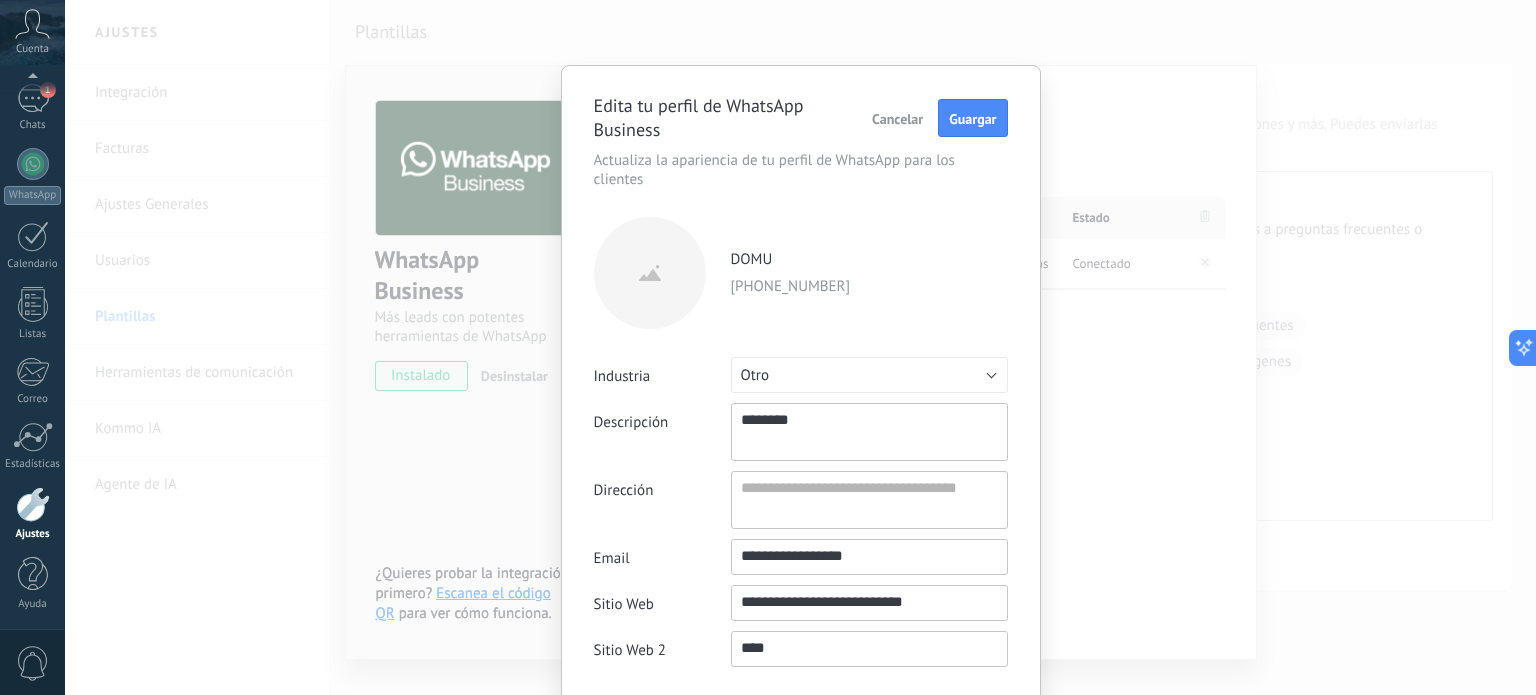 click on "****" at bounding box center [869, 648] 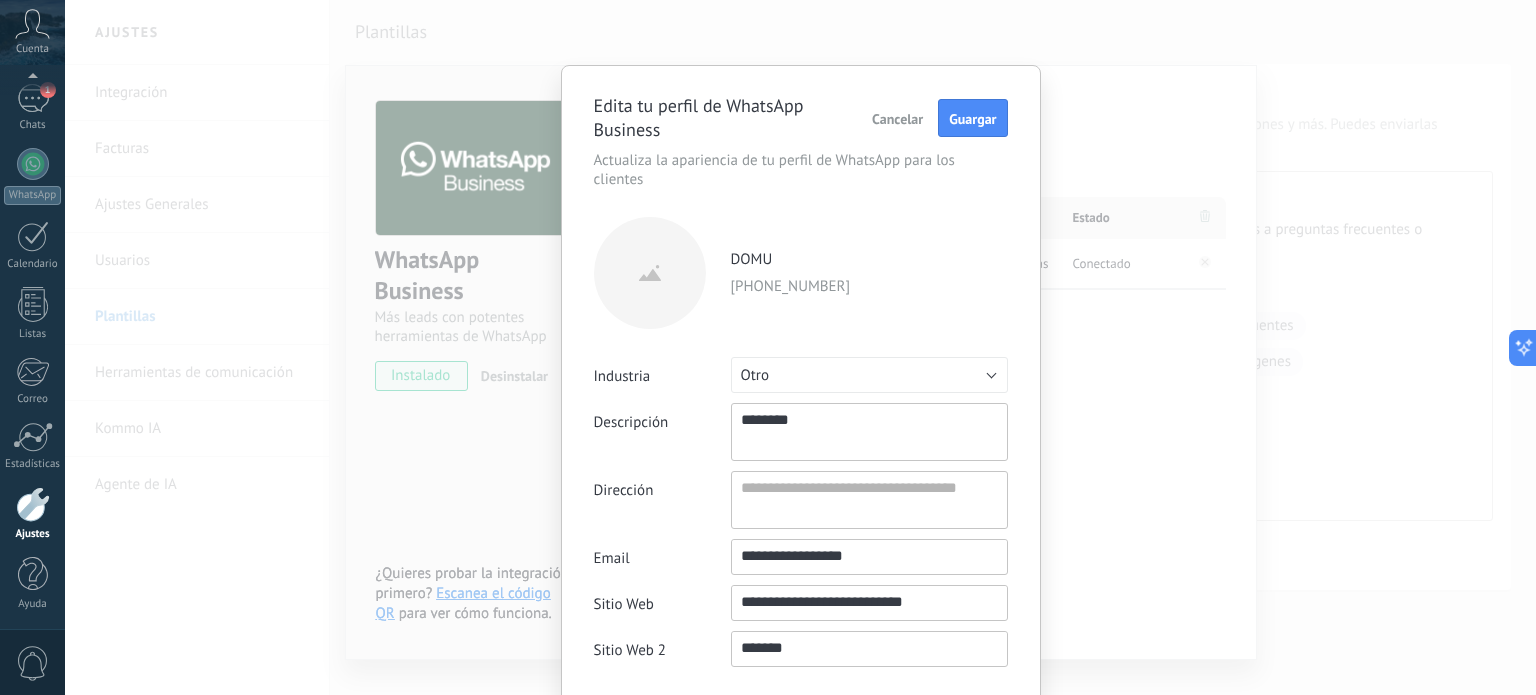 scroll, scrollTop: 112, scrollLeft: 0, axis: vertical 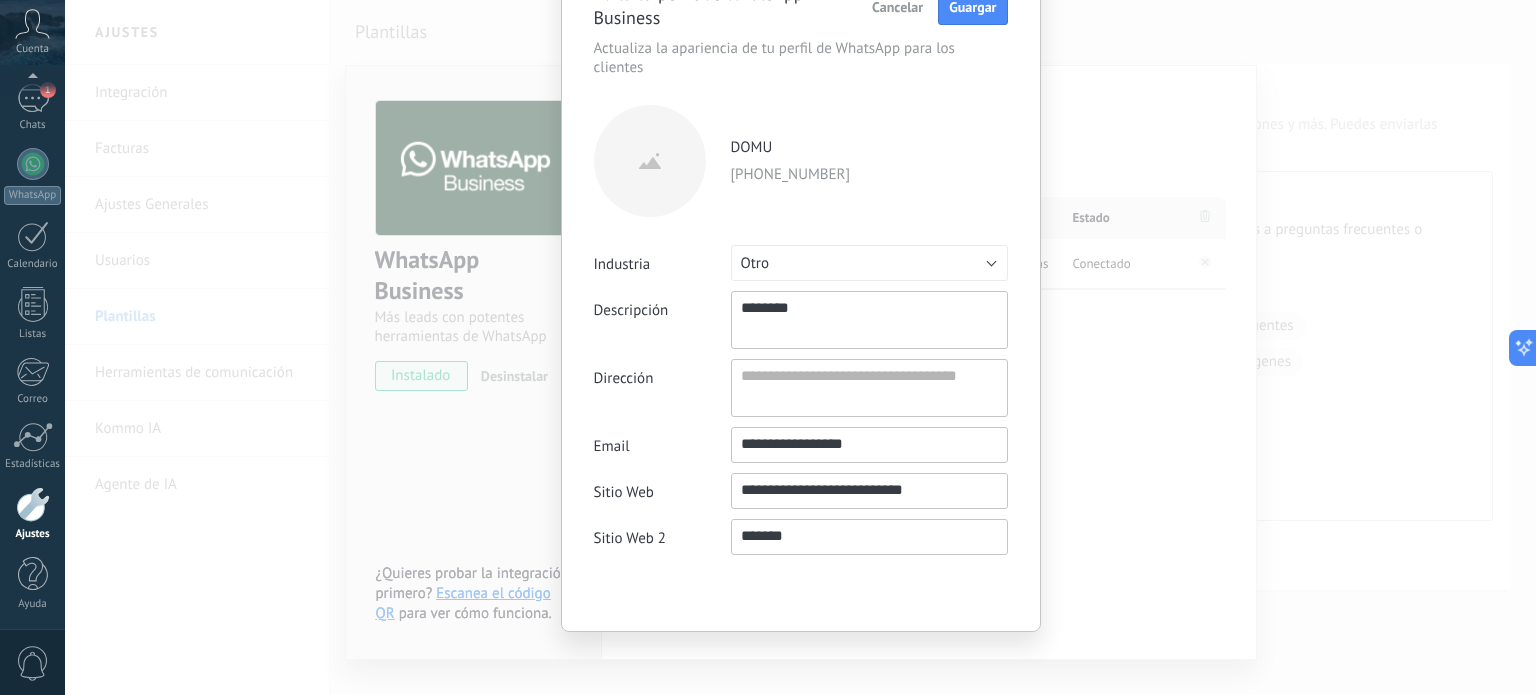 click on "**********" at bounding box center (801, 292) 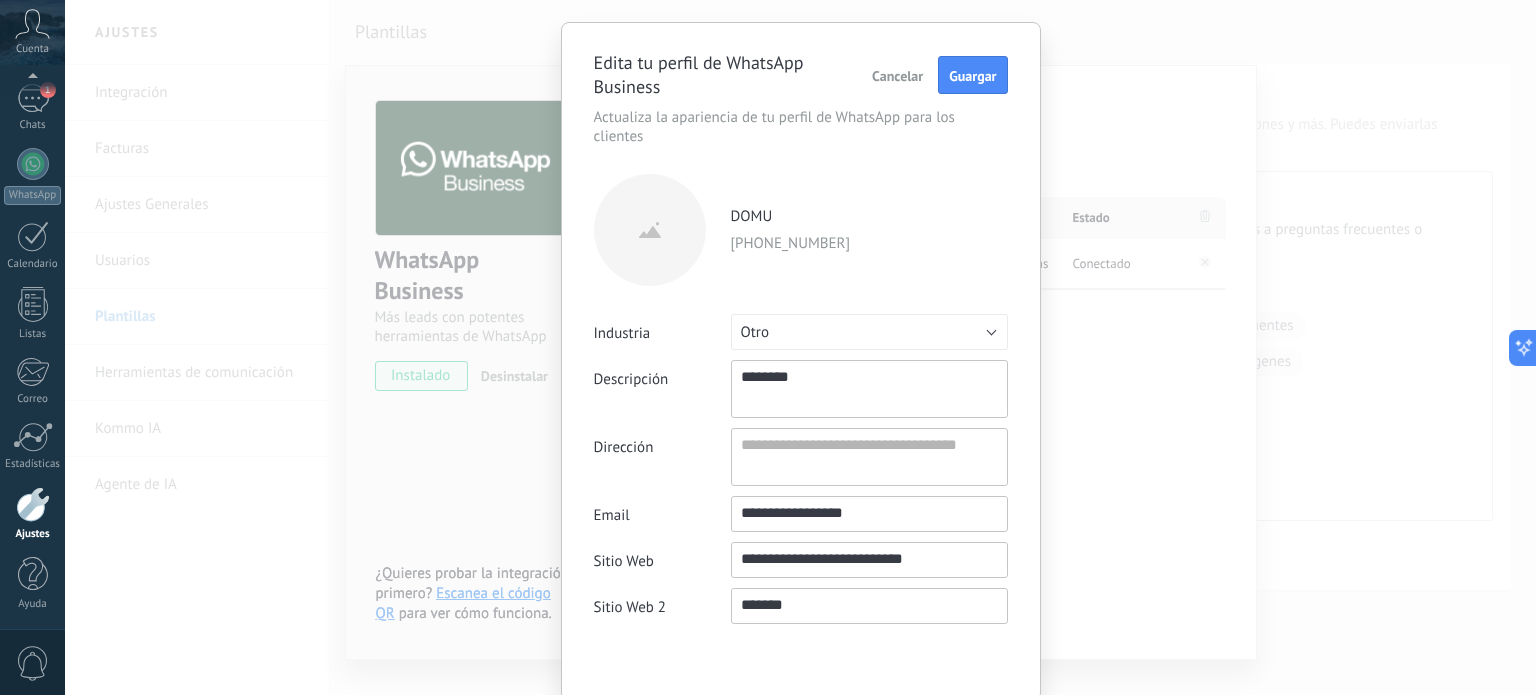 scroll, scrollTop: 40, scrollLeft: 0, axis: vertical 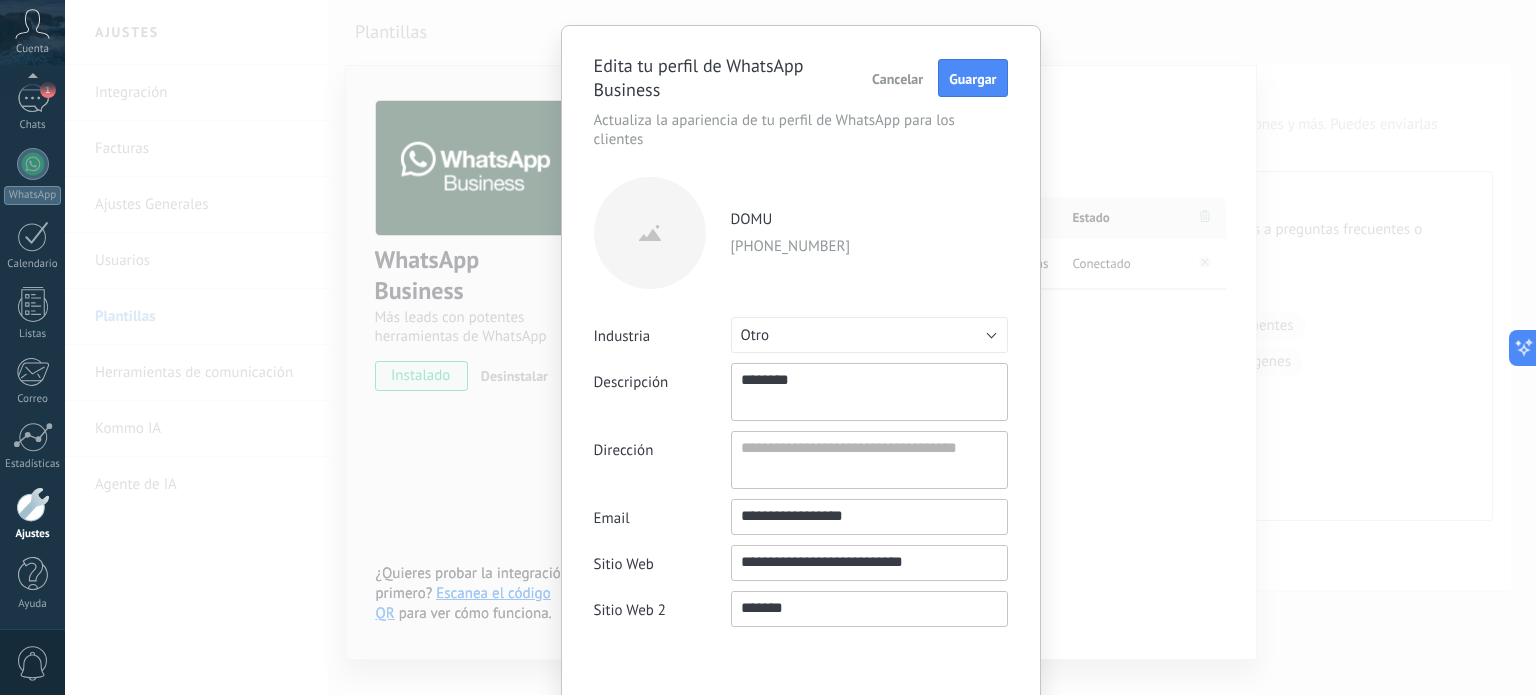 click on "**********" at bounding box center [869, 562] 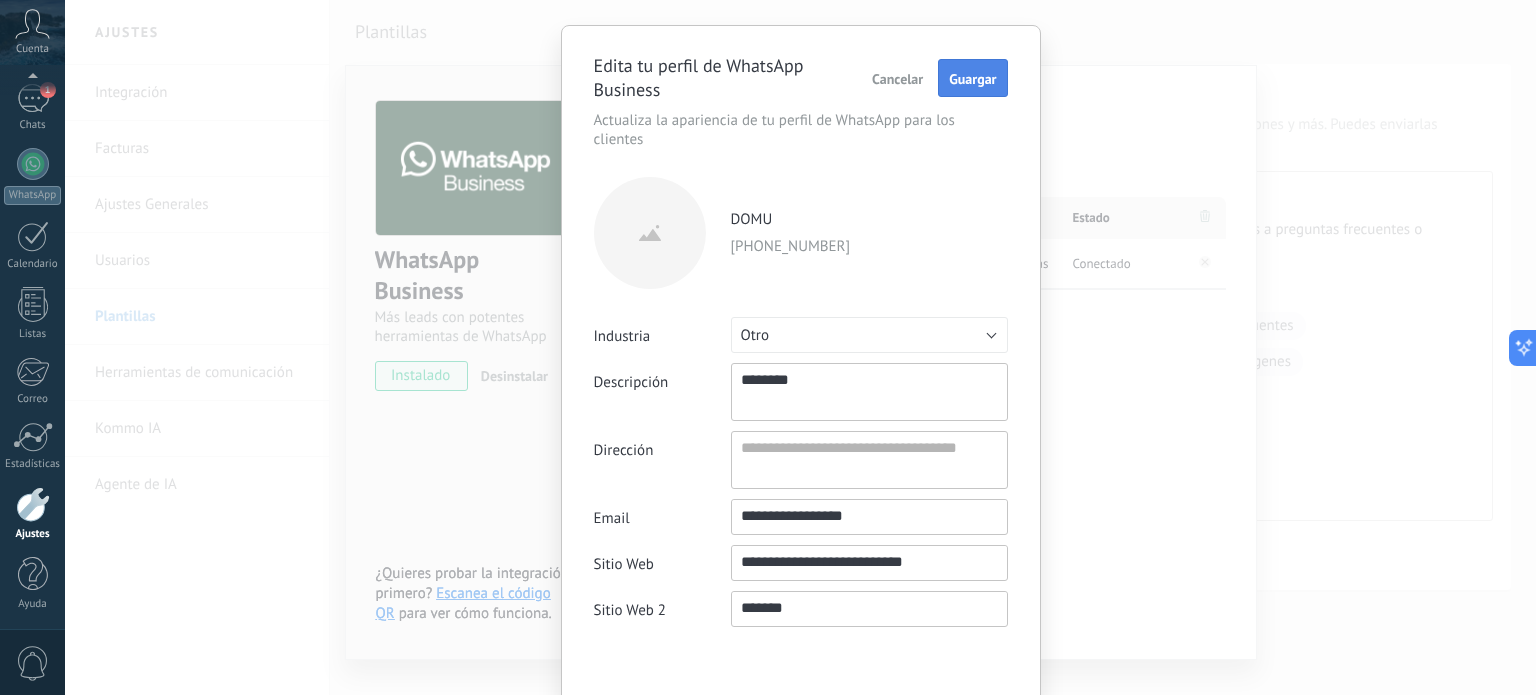 click on "Guargar" at bounding box center [972, 79] 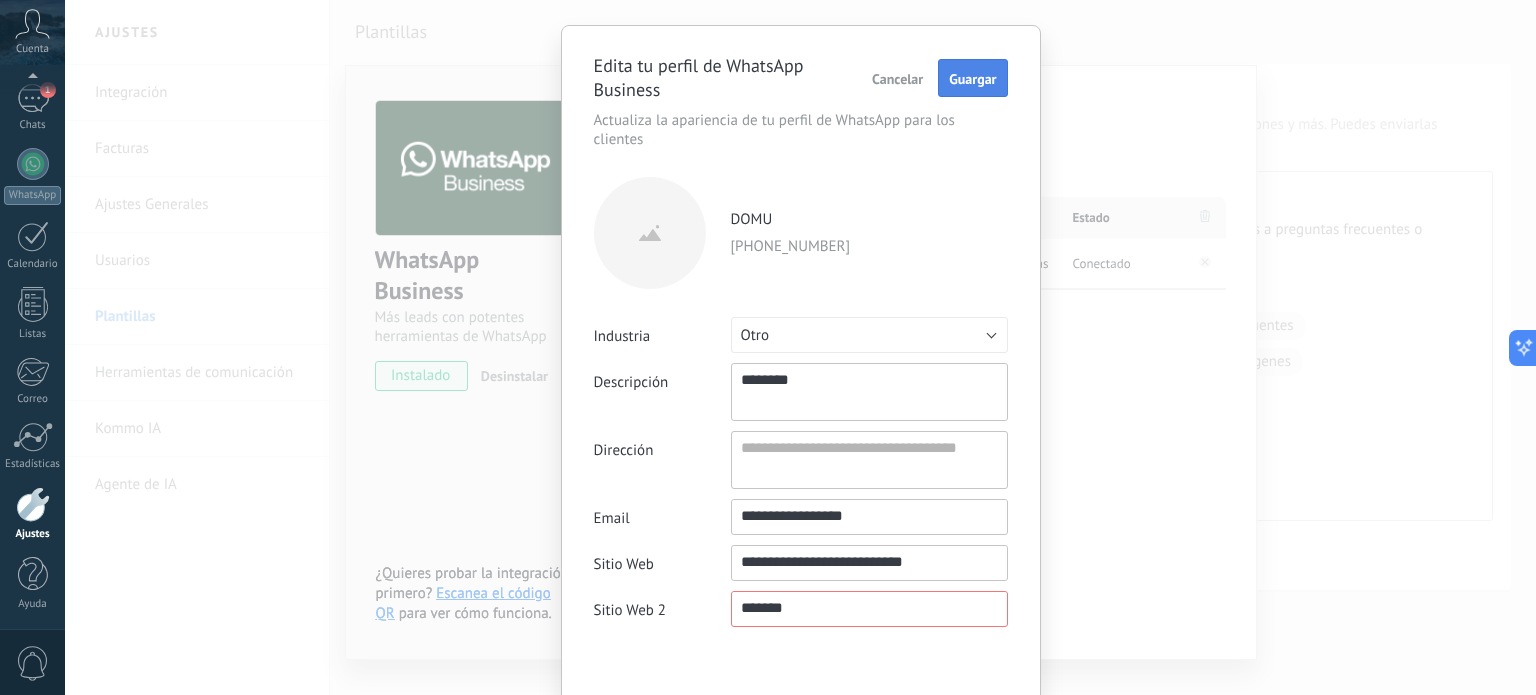 click on "Guargar" at bounding box center (972, 78) 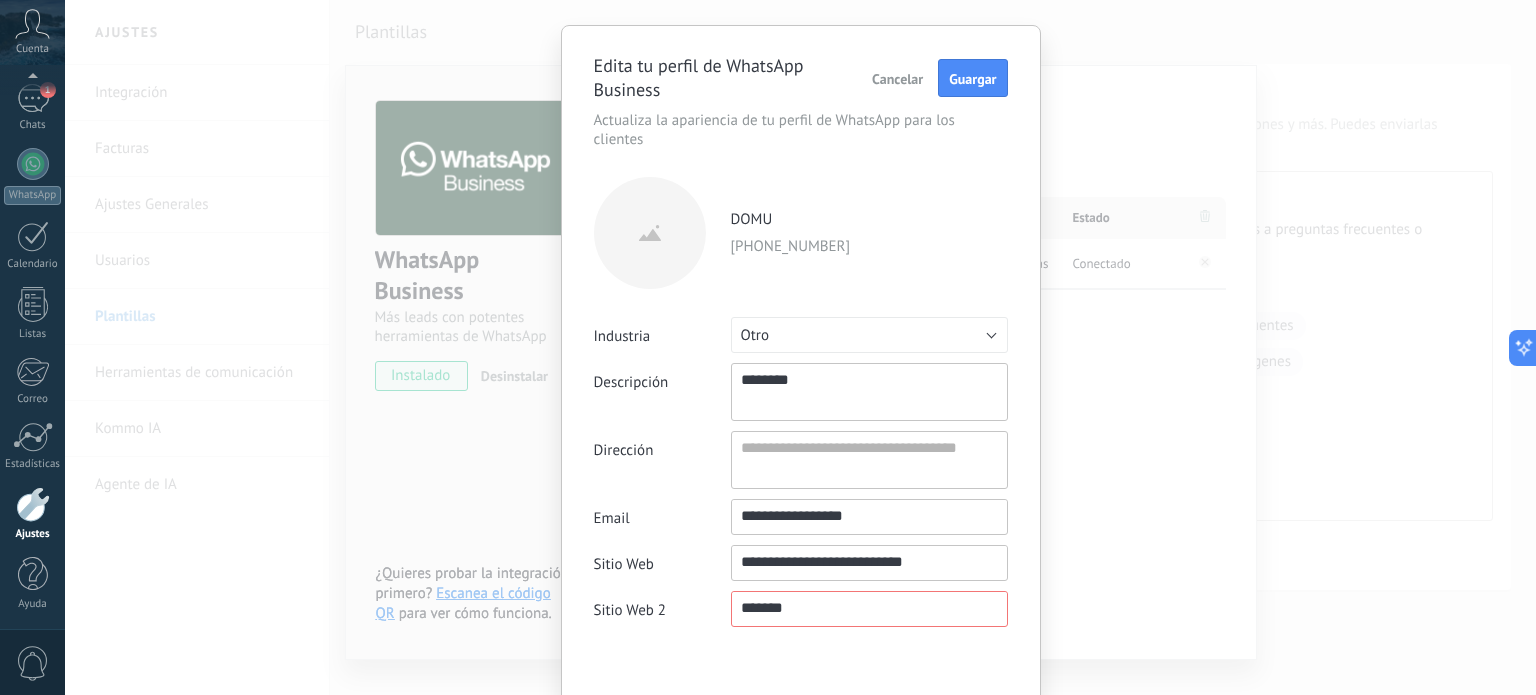 click on "*******" at bounding box center (869, 608) 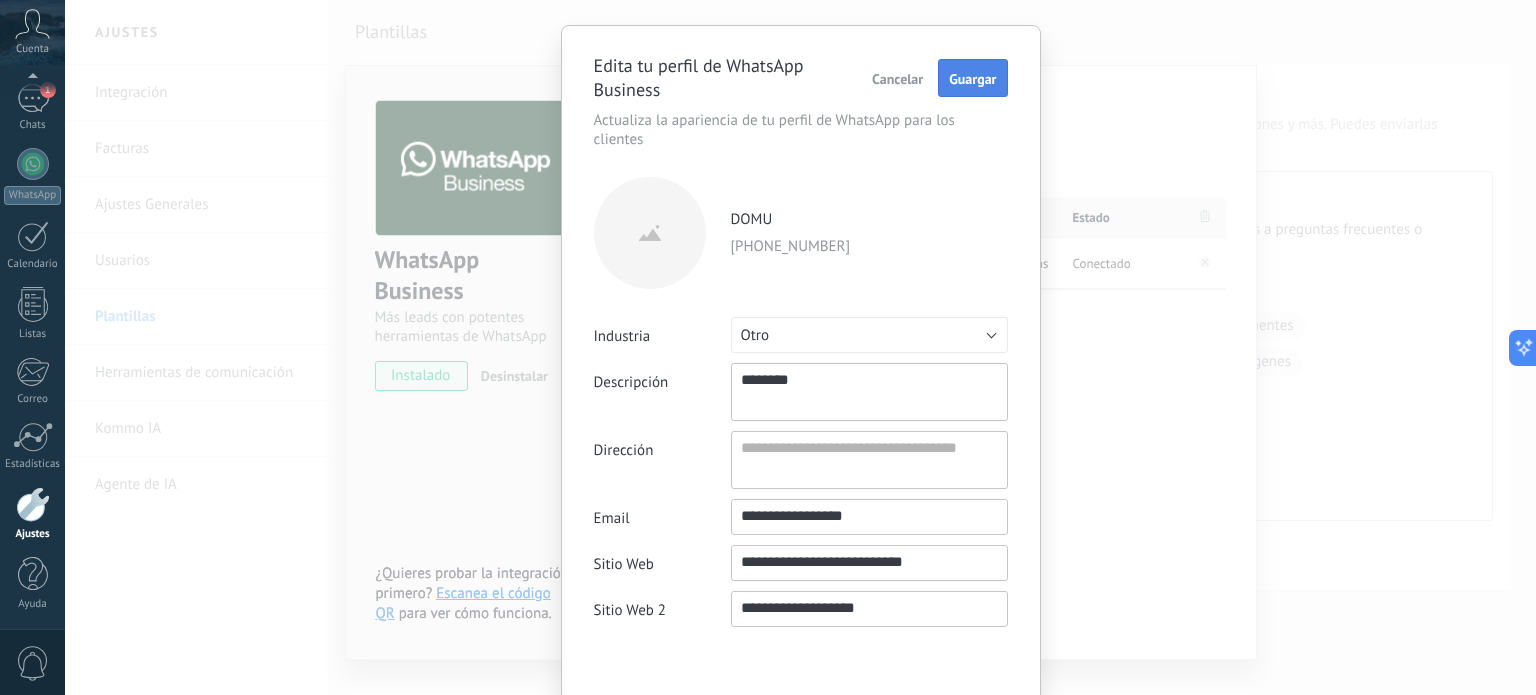 type on "**********" 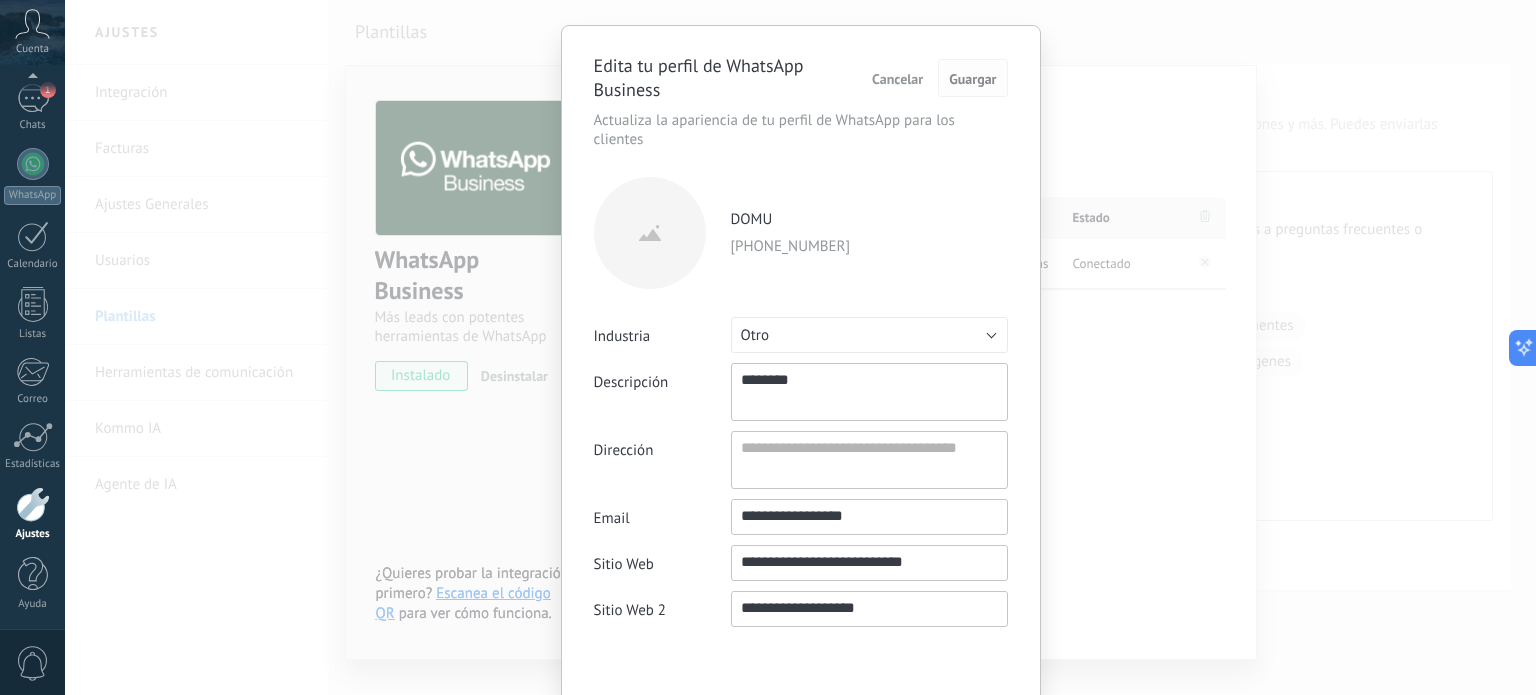 click on "Guargar" at bounding box center [972, 79] 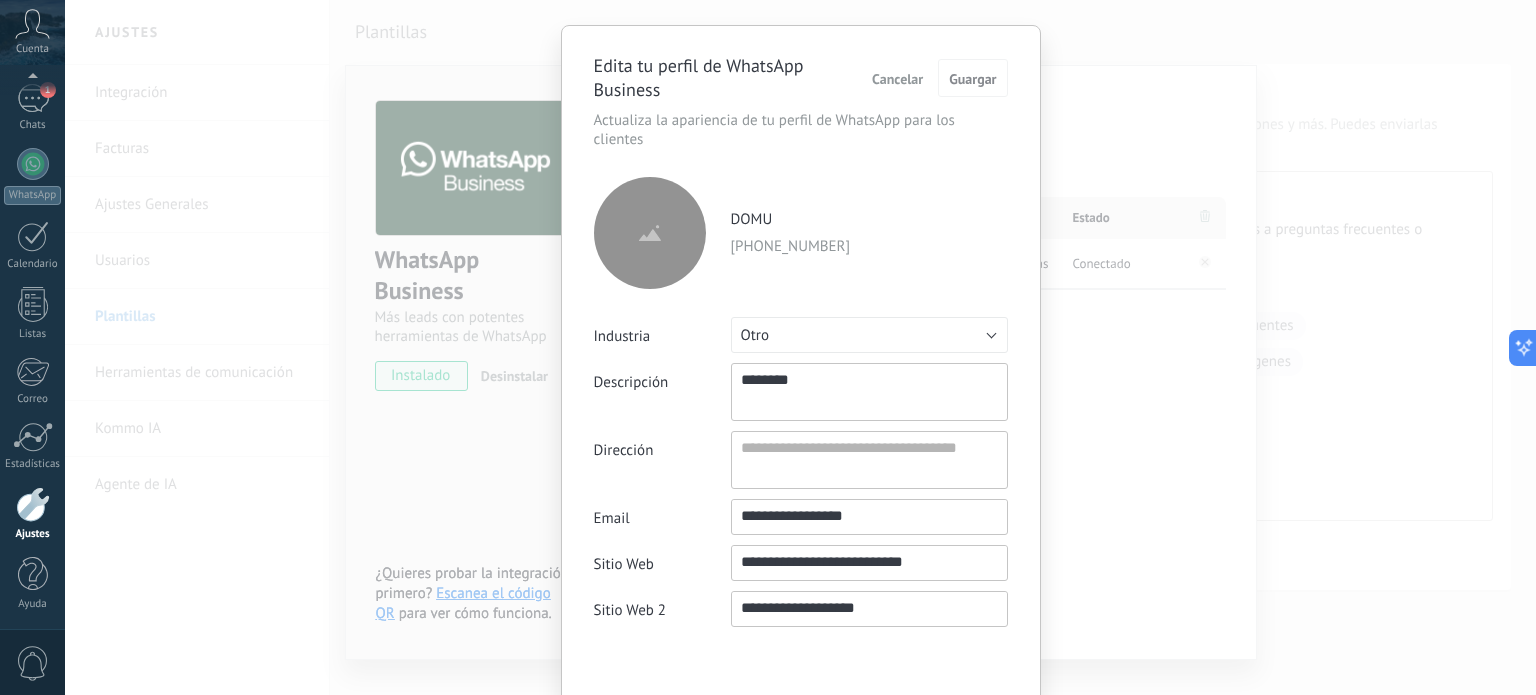 click at bounding box center (650, 233) 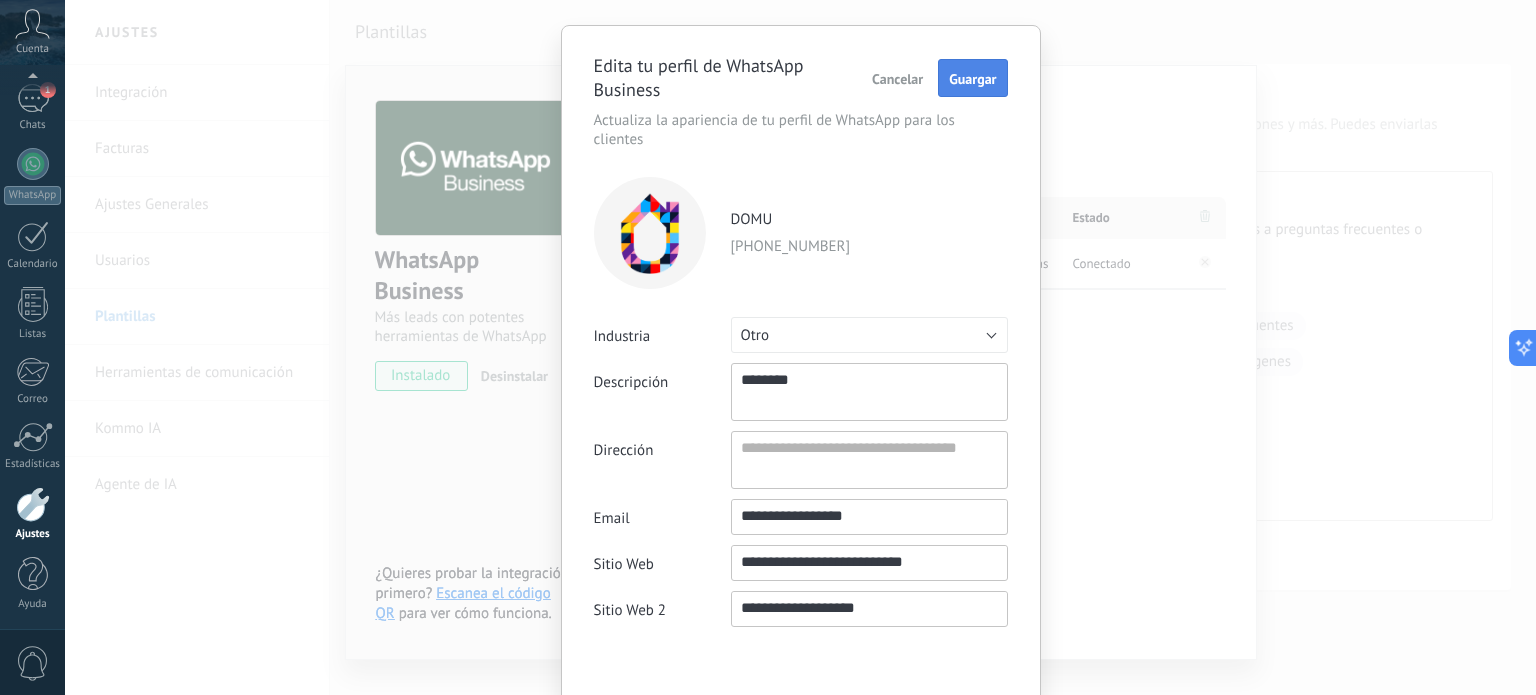 click on "Guargar" at bounding box center [972, 79] 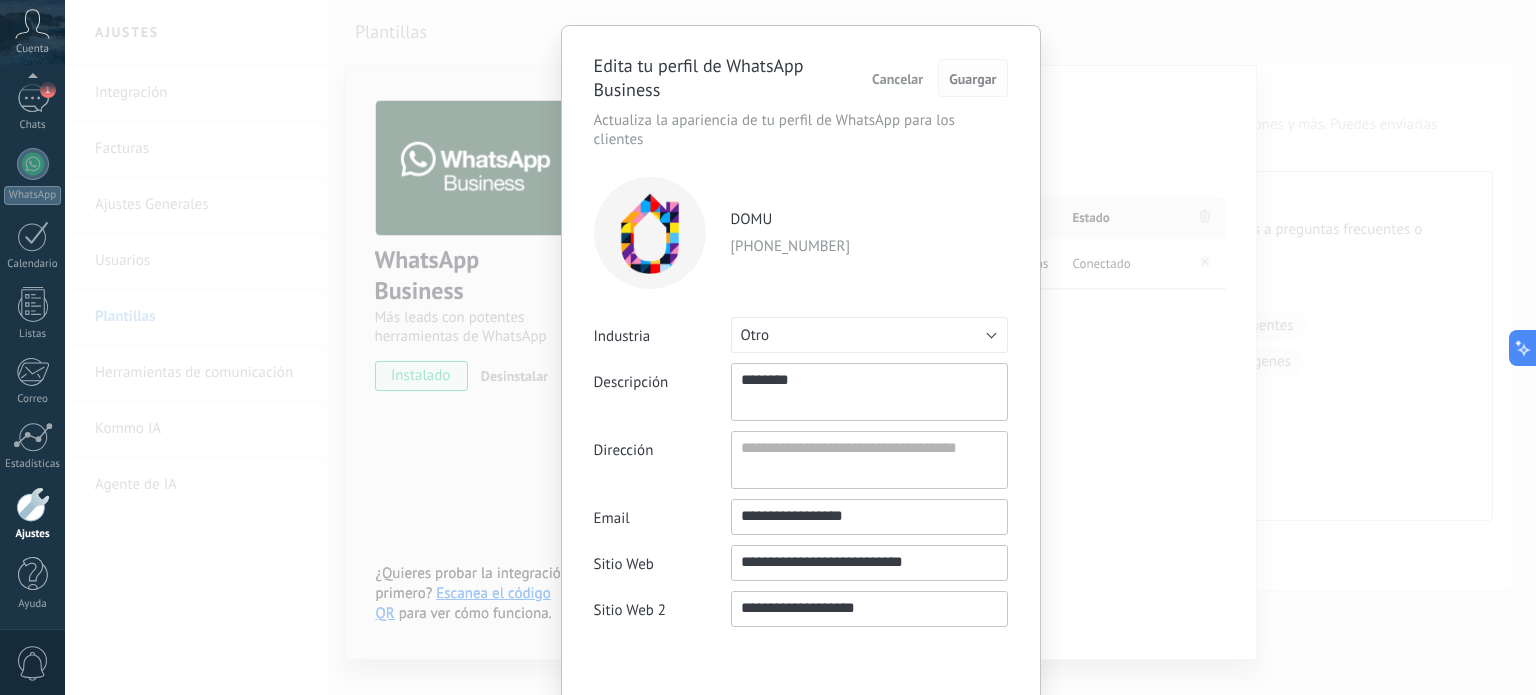 scroll, scrollTop: 112, scrollLeft: 0, axis: vertical 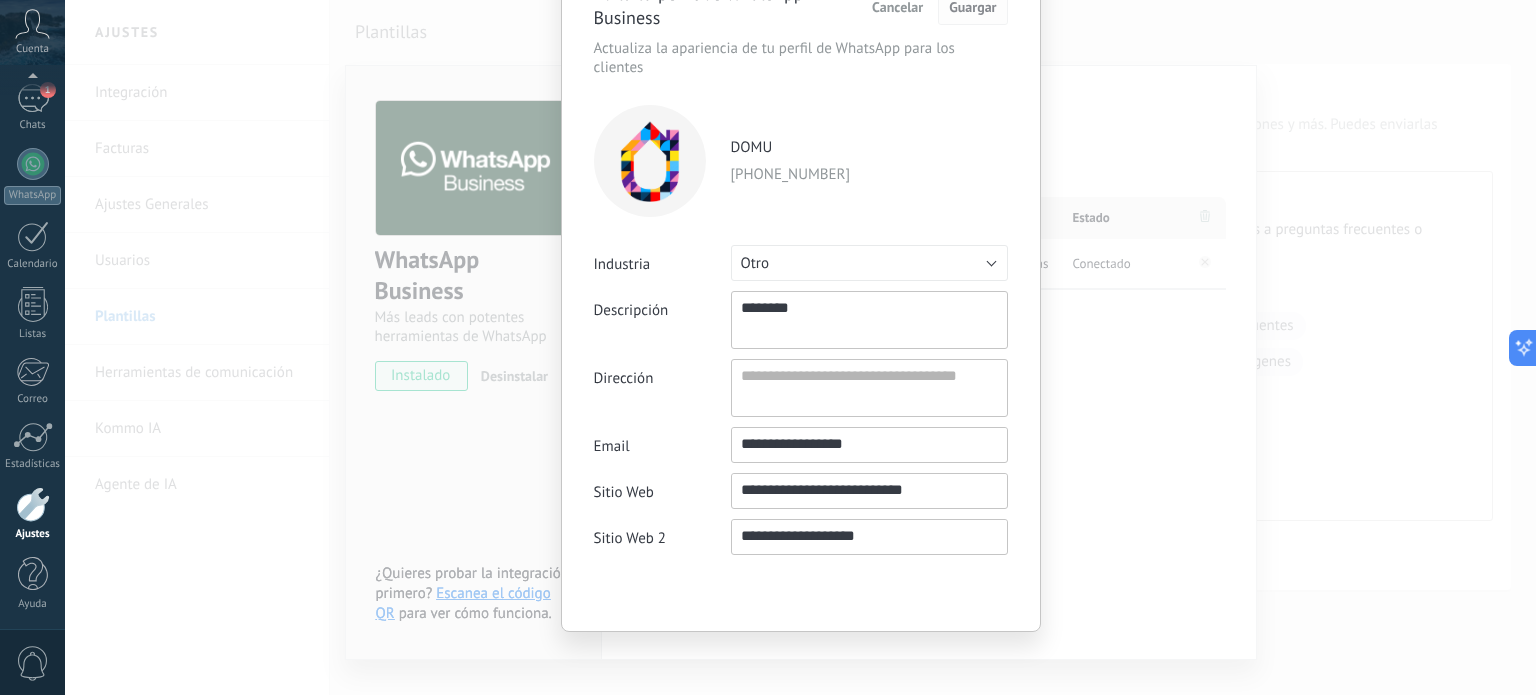 click on "**********" at bounding box center (800, 347) 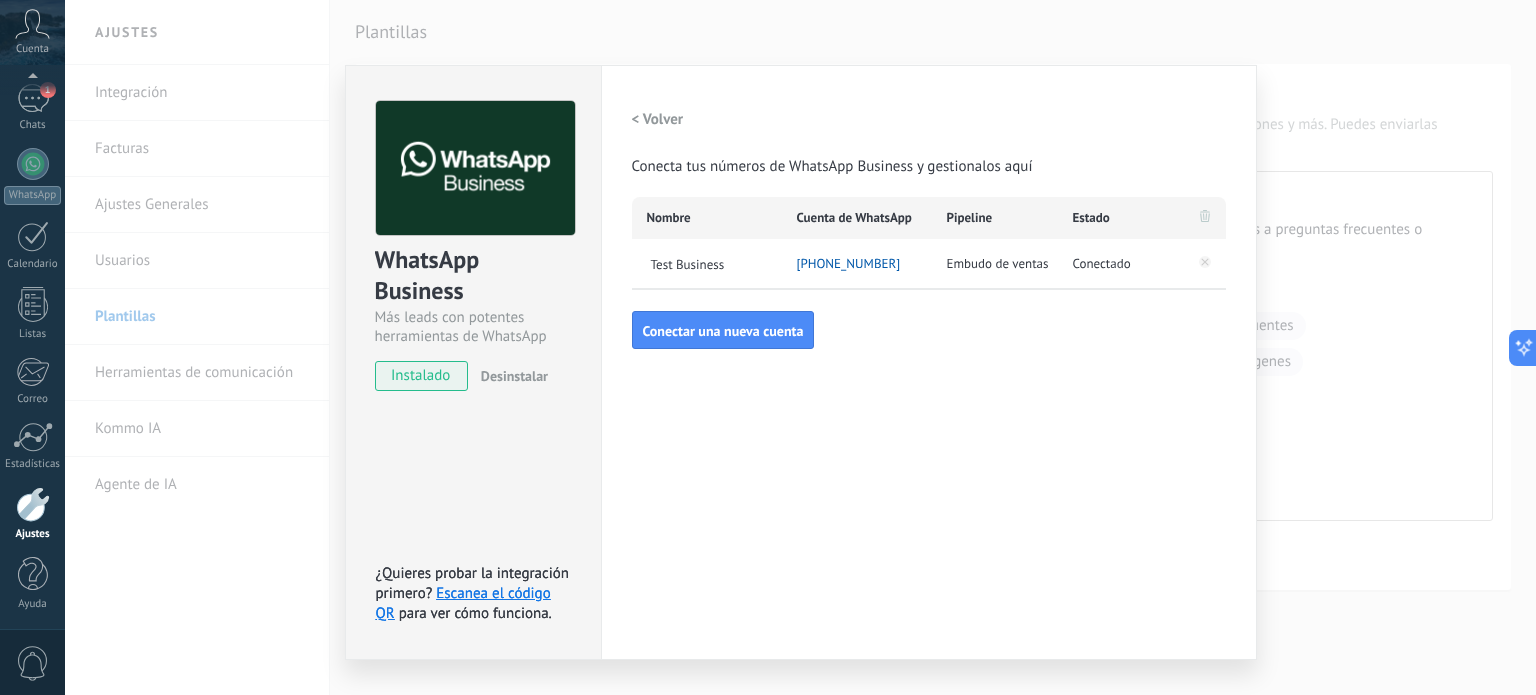 scroll, scrollTop: 40, scrollLeft: 0, axis: vertical 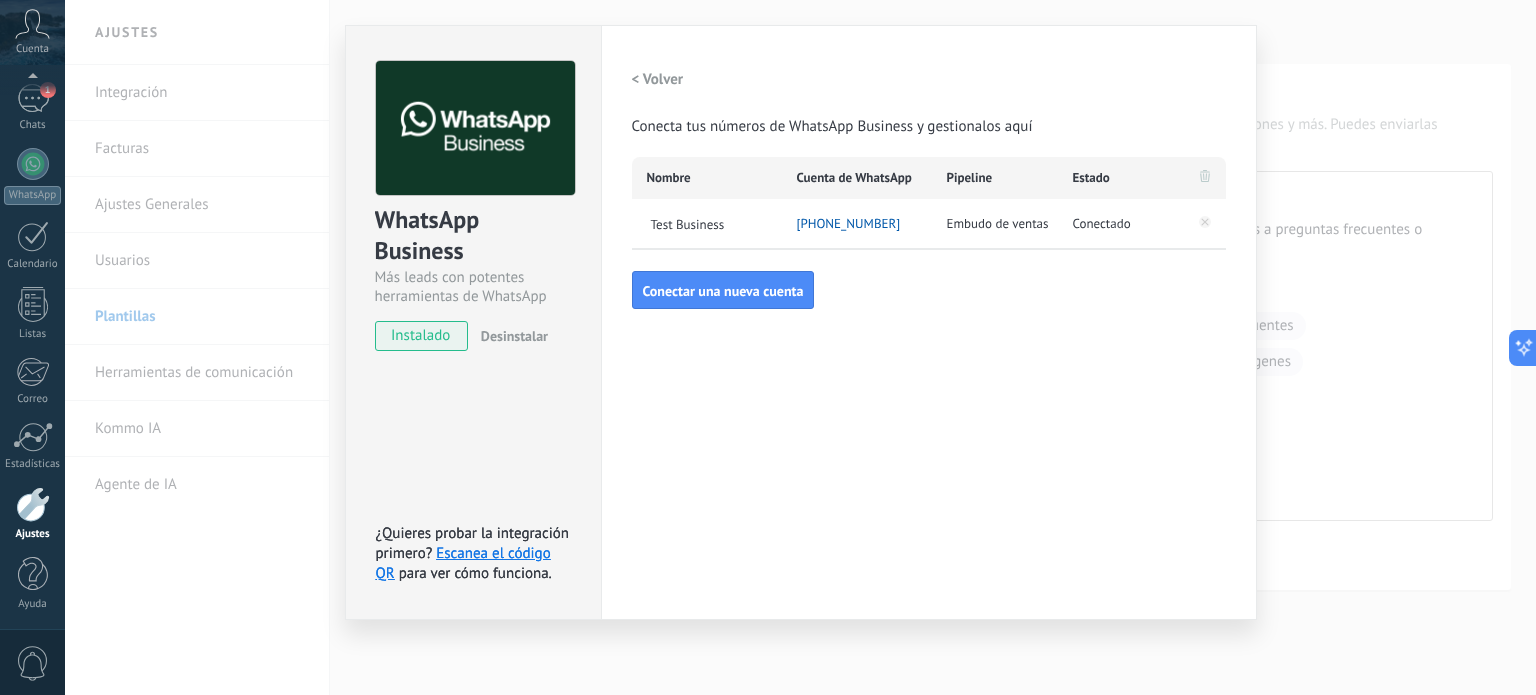 click on "Conectado" at bounding box center [1102, 224] 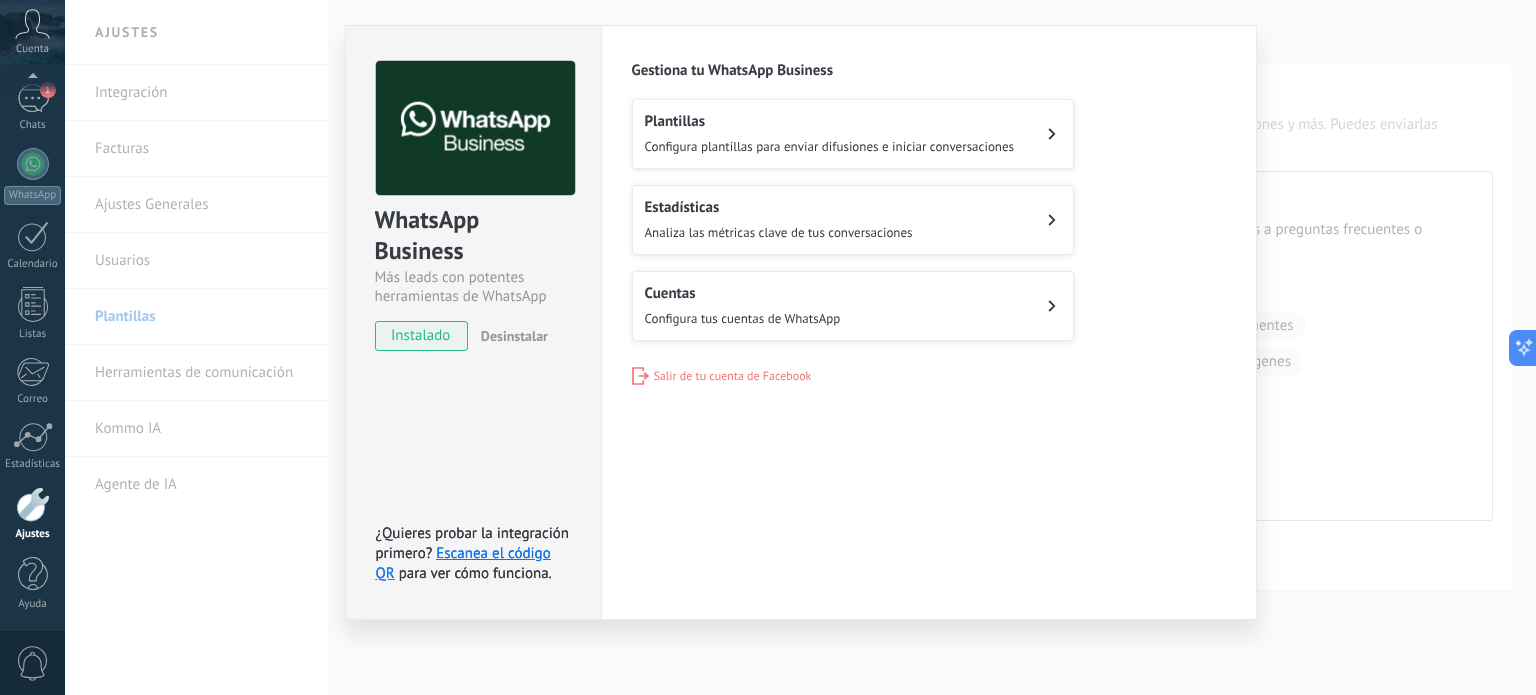 click on "instalado" at bounding box center [421, 336] 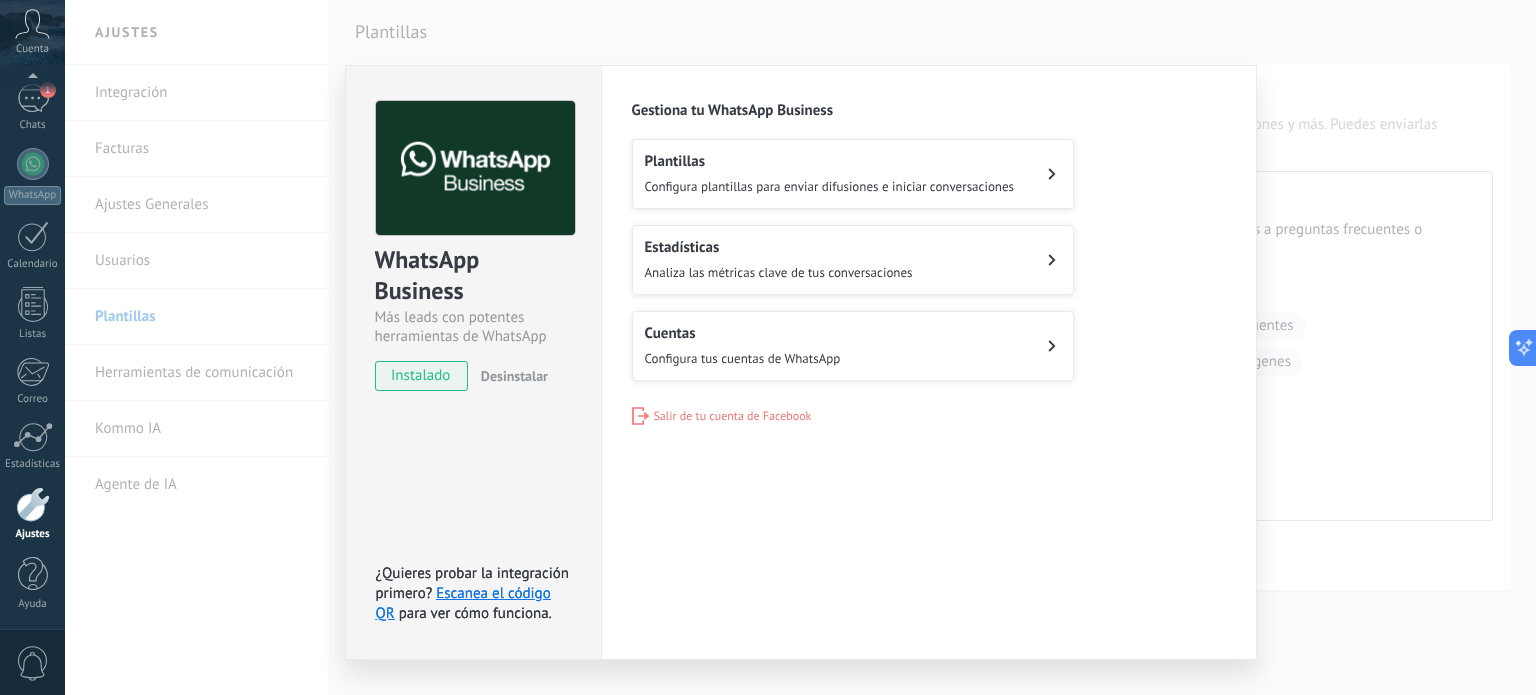 click on "WhatsApp Business Más leads con potentes herramientas de WhatsApp instalado Desinstalar ¿Quieres probar la integración primero?   Escanea el código QR   para ver cómo funciona. ¿Quieres probar la integración primero?   Escanea el código QR   para ver cómo funciona. Configuraciones Autorizaciones Esta pestaña registra a los usuarios que han concedido acceso a las integración a esta cuenta. Si deseas remover la posibilidad que un usuario pueda enviar solicitudes a la cuenta en nombre de esta integración, puedes revocar el acceso. Si el acceso a todos los usuarios es revocado, la integración dejará de funcionar. Esta aplicacion está instalada, pero nadie le ha dado acceso aun. WhatsApp Cloud API más _:  Guardar Gestiona tu WhatsApp Business Plantillas Configura plantillas para enviar difusiones e iniciar conversaciones Estadísticas Analiza las métricas clave de tus conversaciones Cuentas Configura tus cuentas de WhatsApp Salir de tu cuenta de Facebook" at bounding box center [800, 347] 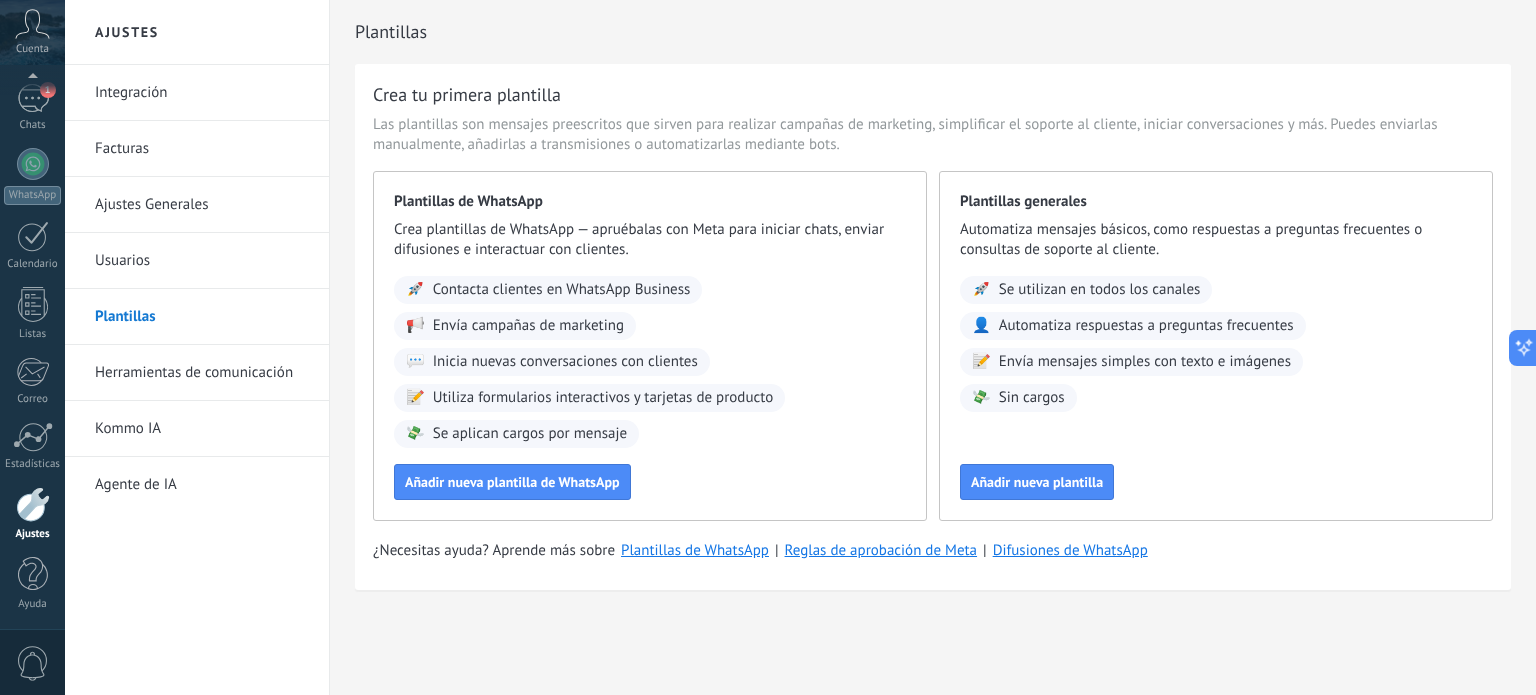 click on "Integración" at bounding box center [202, 93] 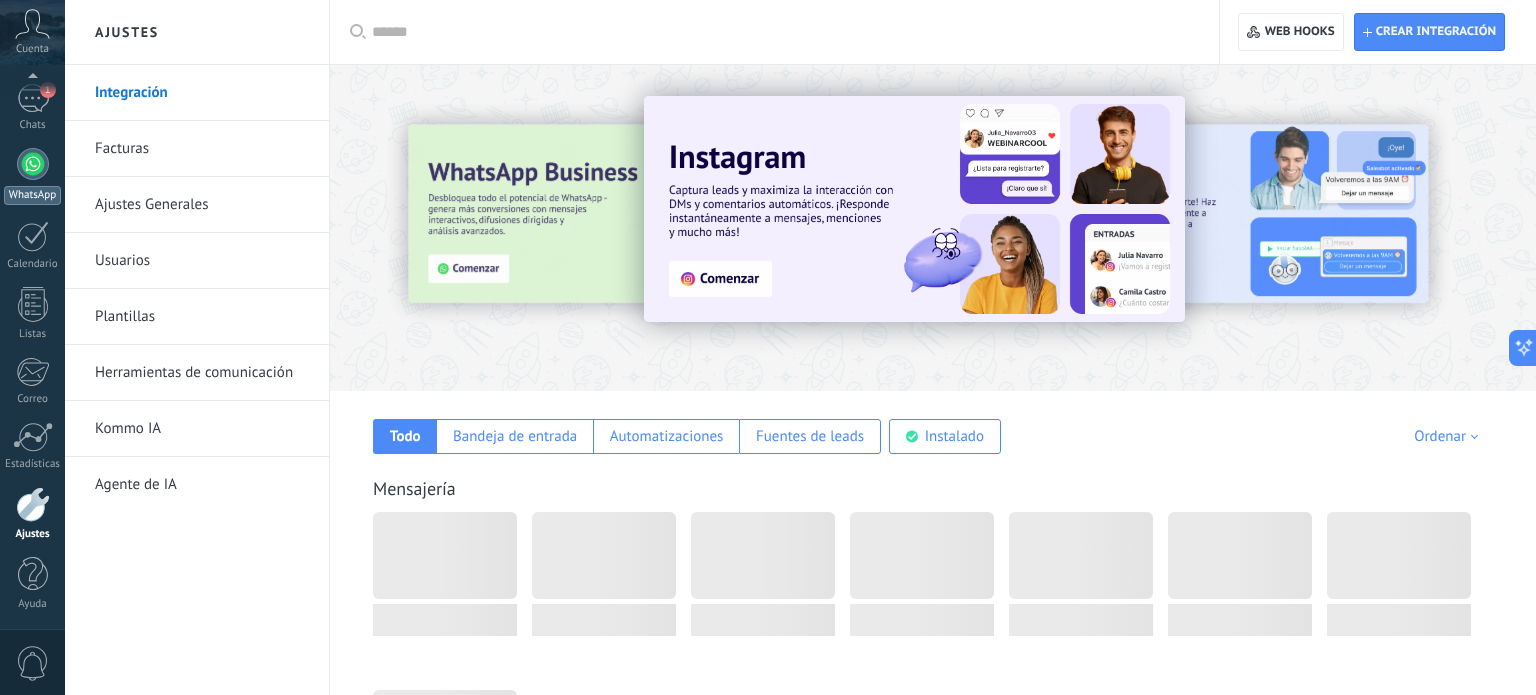 click at bounding box center (33, 164) 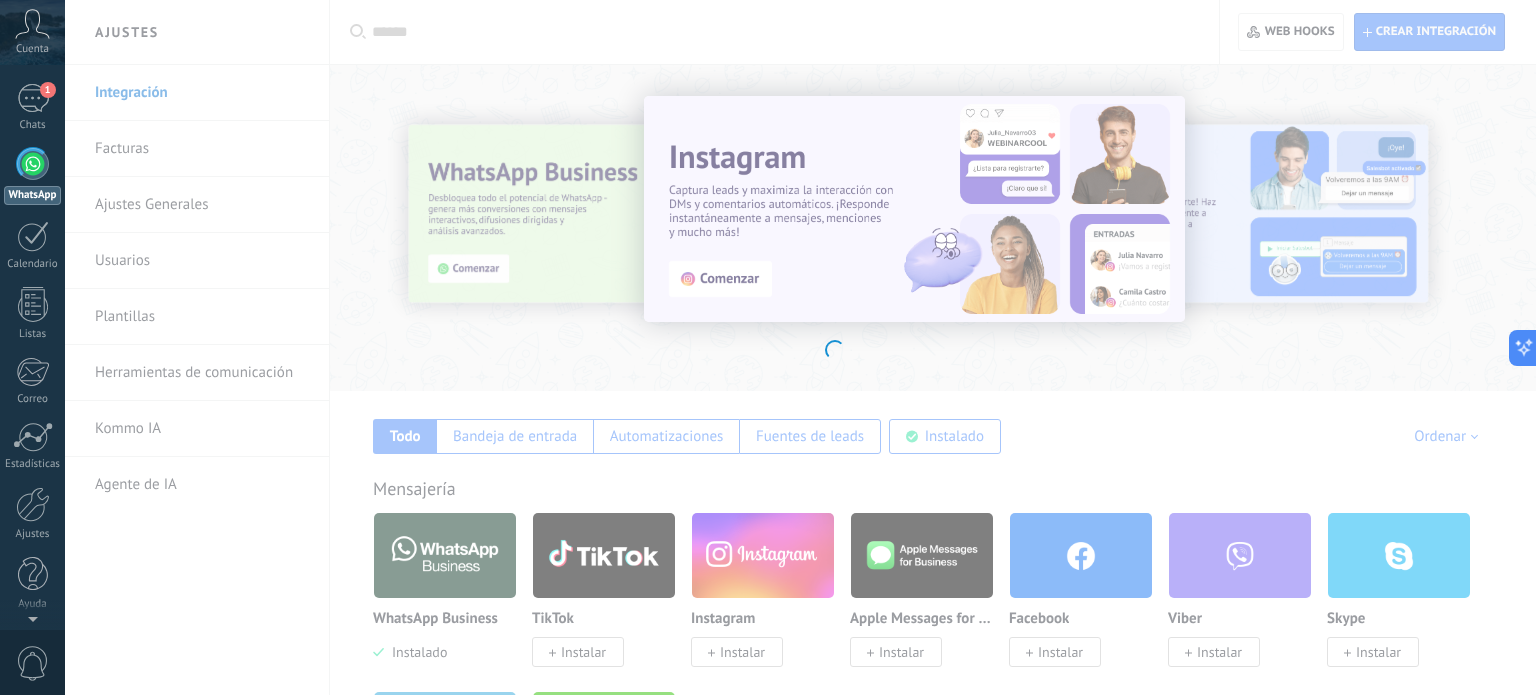 scroll, scrollTop: 0, scrollLeft: 0, axis: both 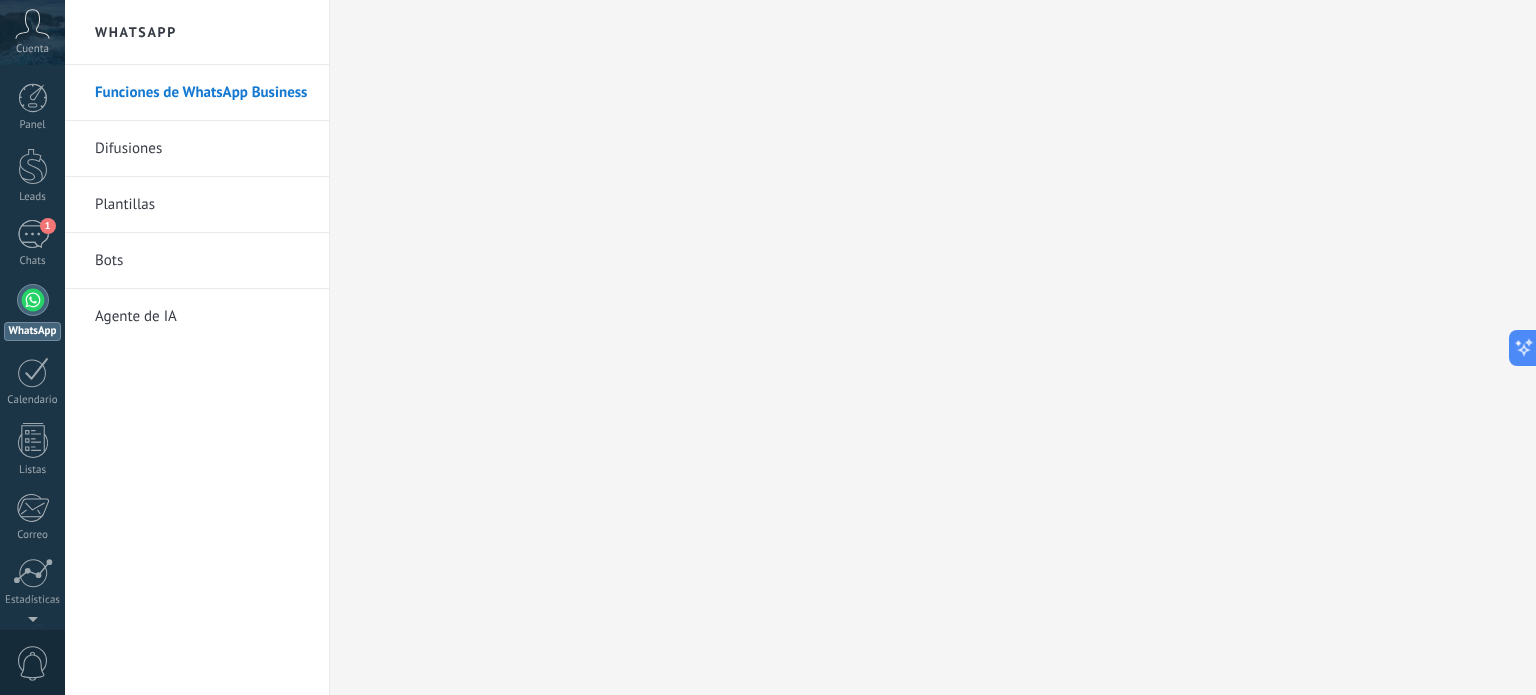 click on "Funciones de WhatsApp Business" at bounding box center [202, 93] 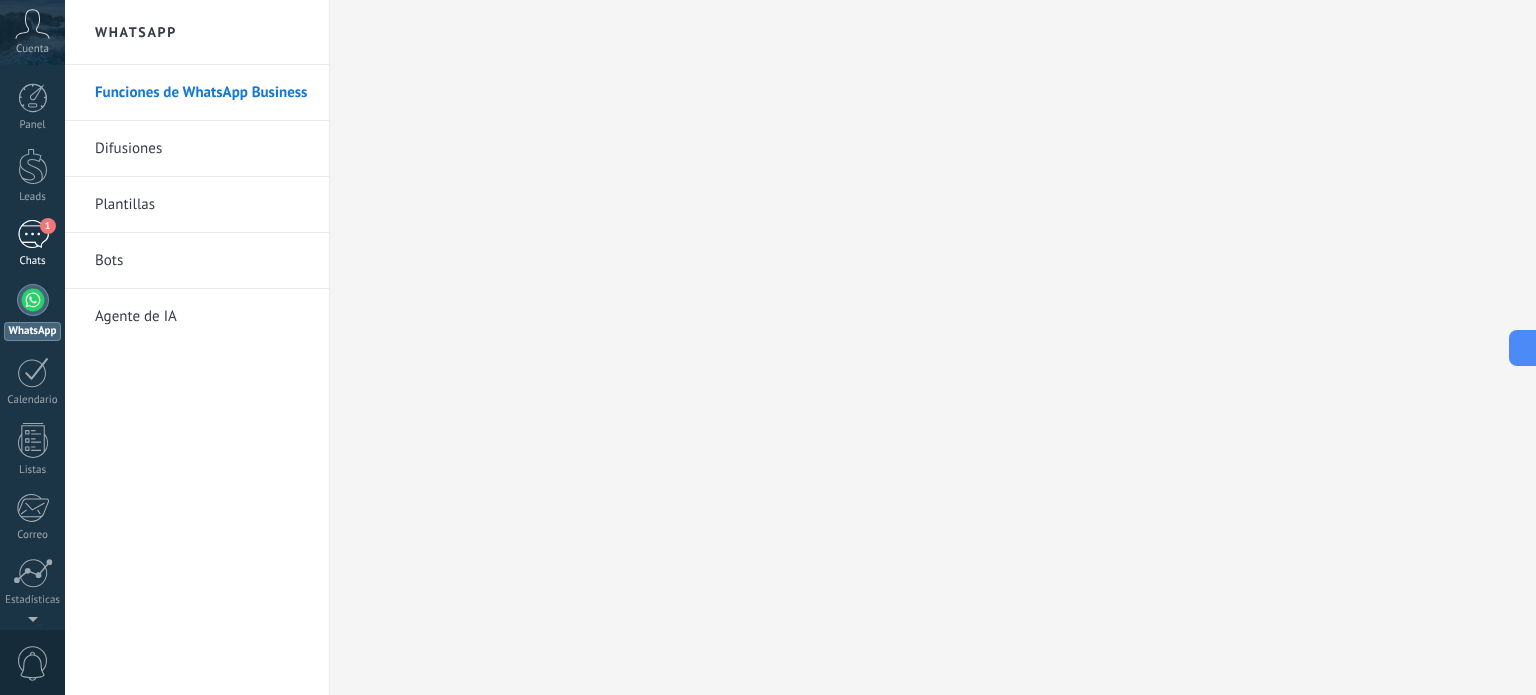 click on "1
Chats" at bounding box center (32, 244) 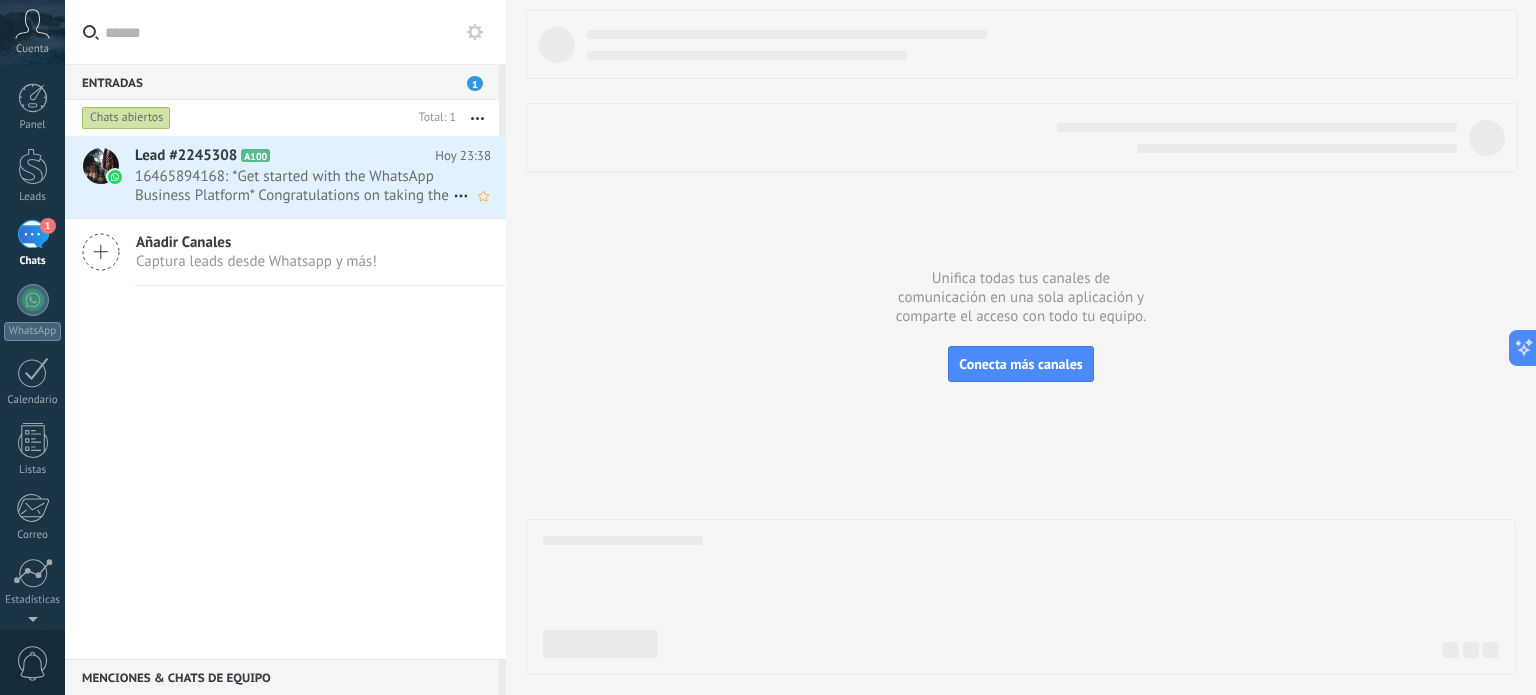 click on "16465894168: *Get started with the WhatsApp Business Platform*
Congratulations on taking the first step with the WhatsApp ..." at bounding box center [294, 186] 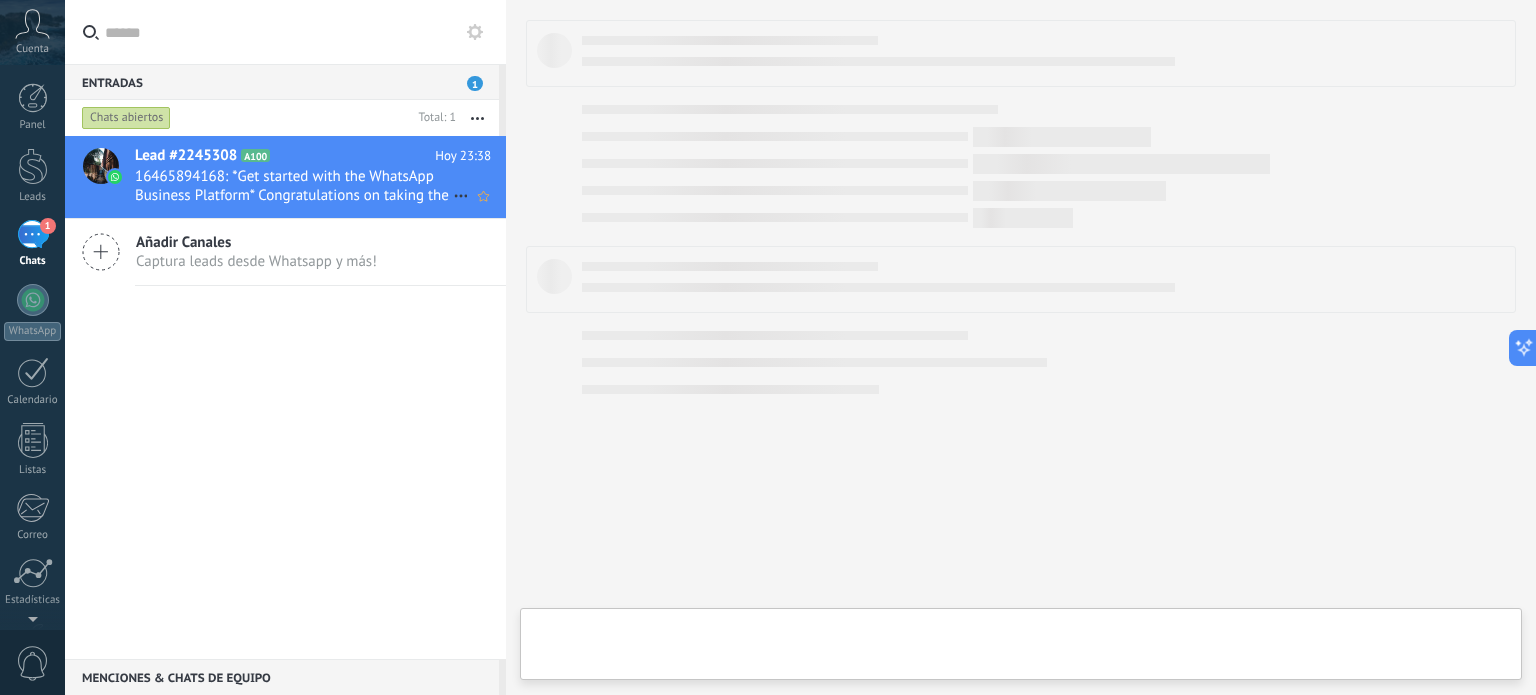 type on "**********" 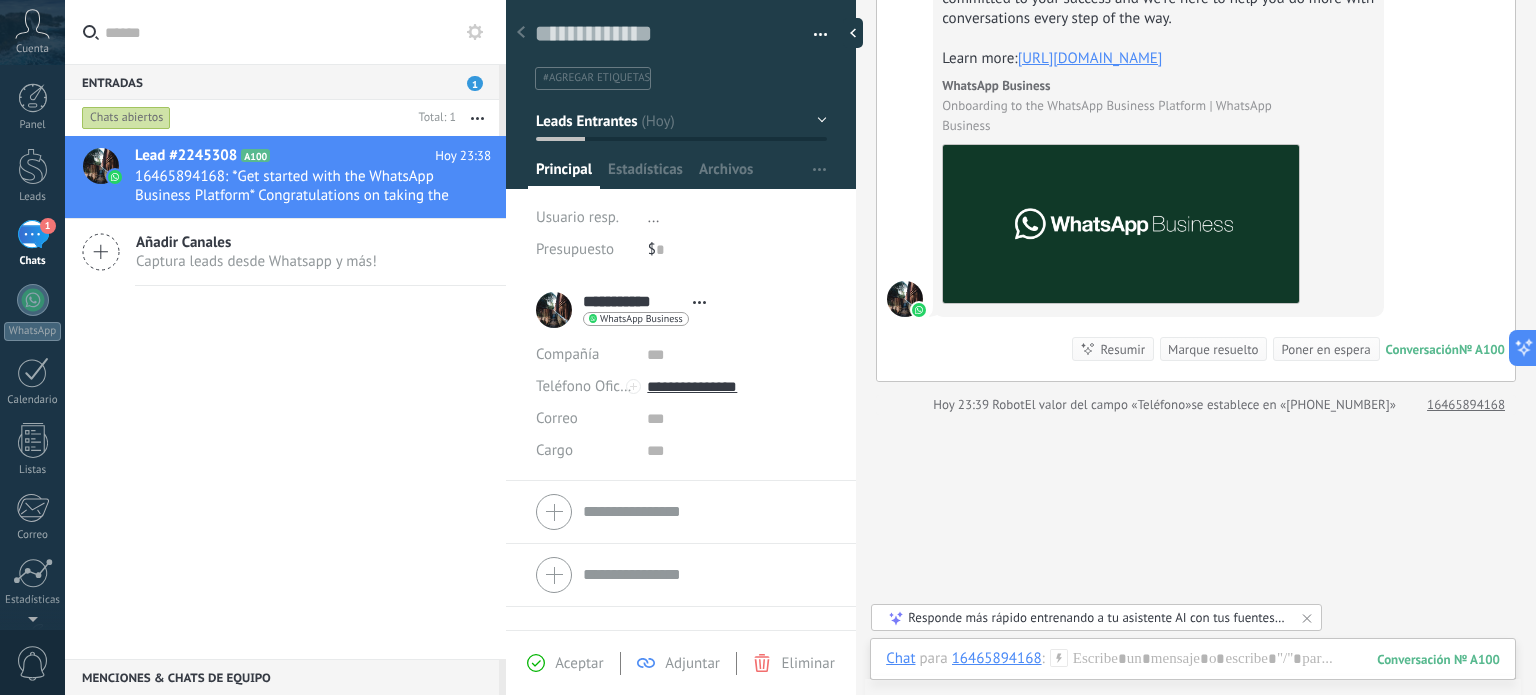 scroll, scrollTop: 368, scrollLeft: 0, axis: vertical 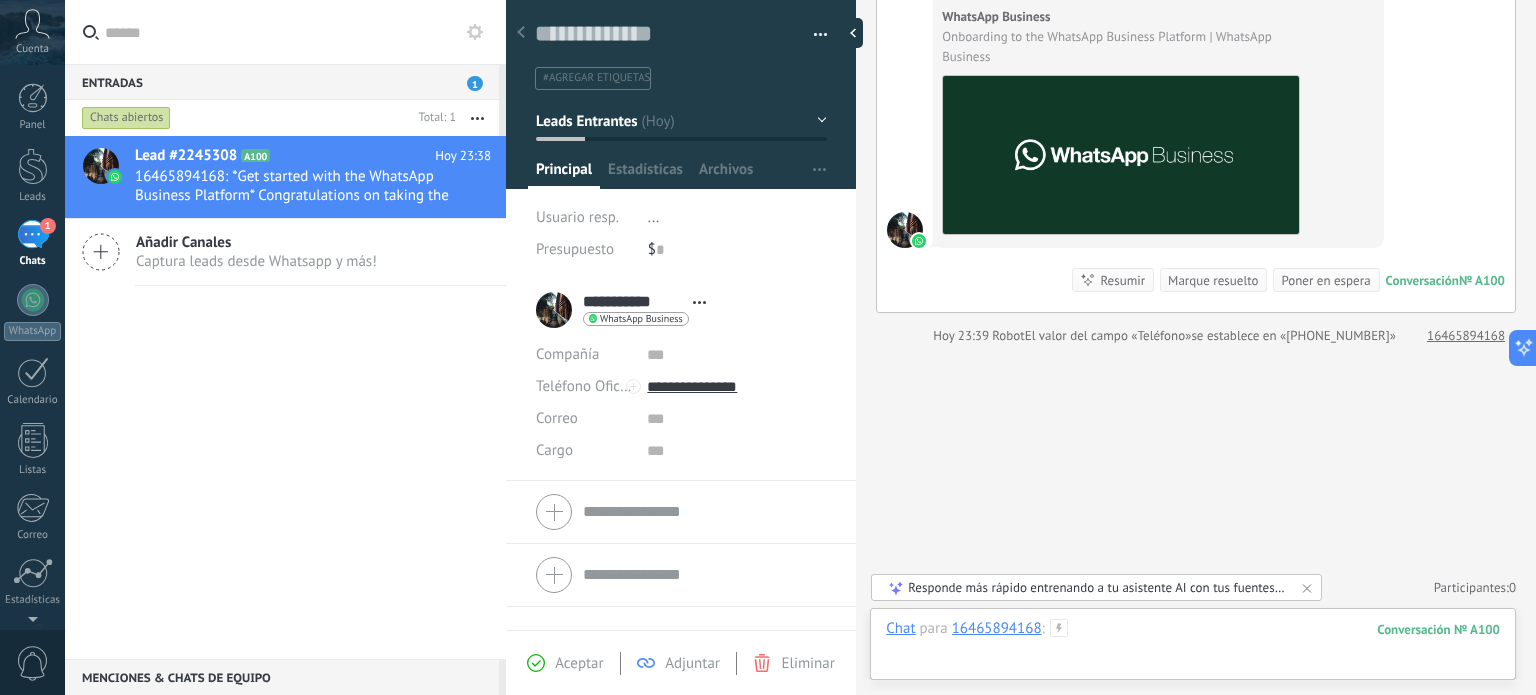 click at bounding box center (1193, 649) 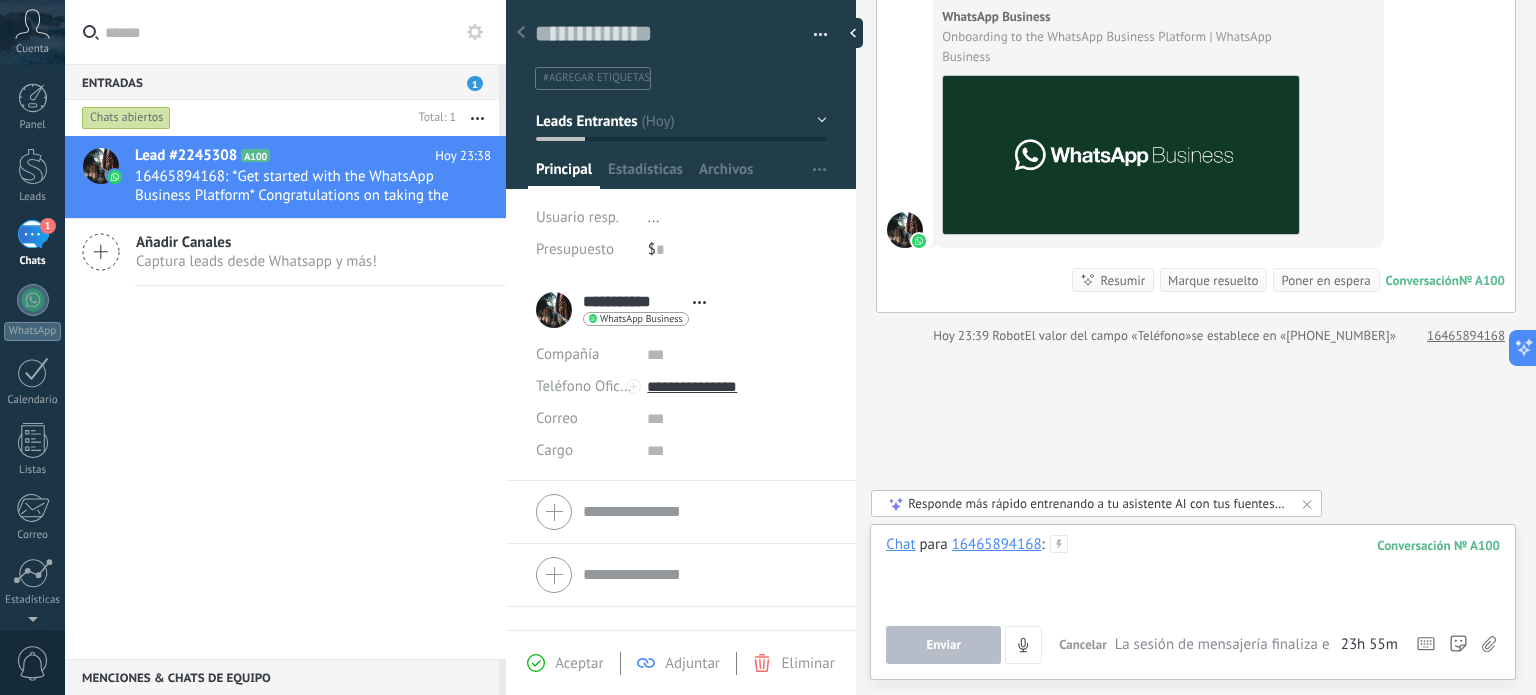 type 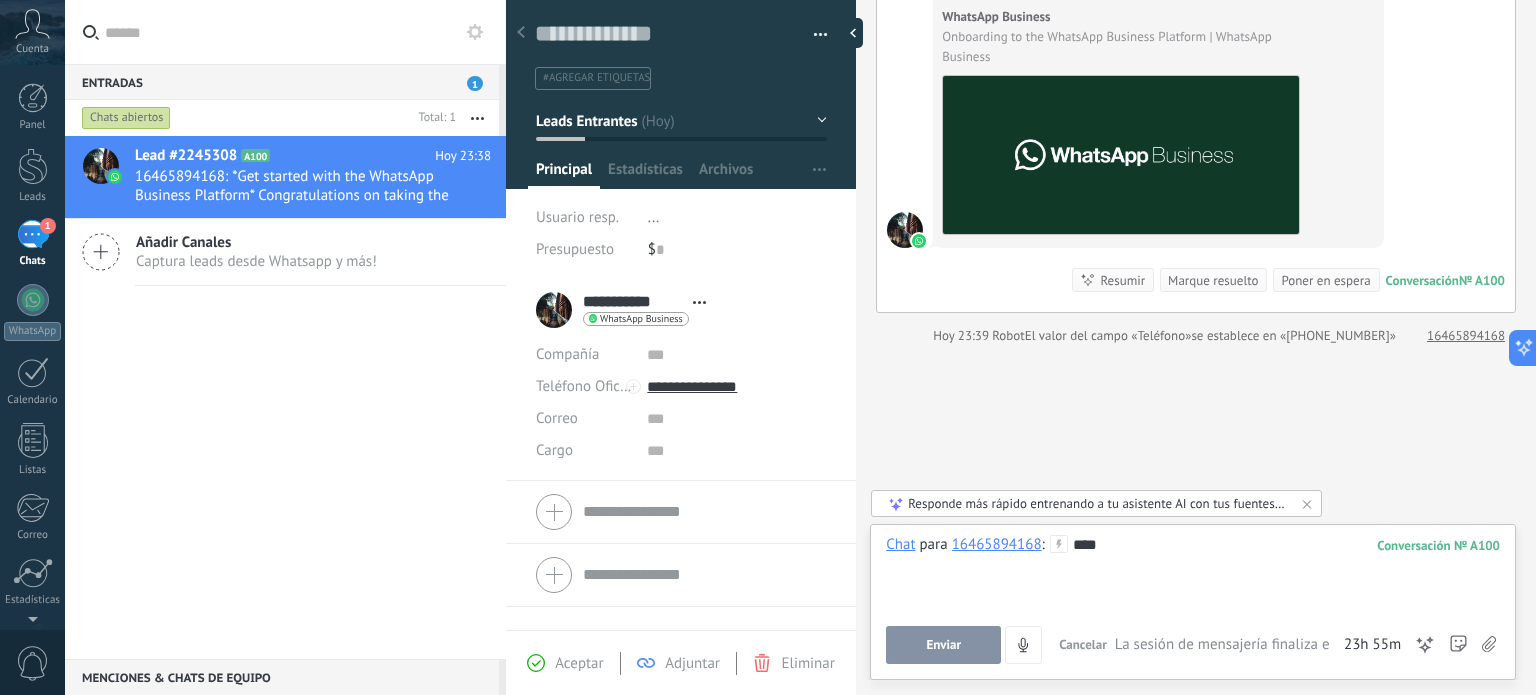 click on "Enviar" at bounding box center (943, 645) 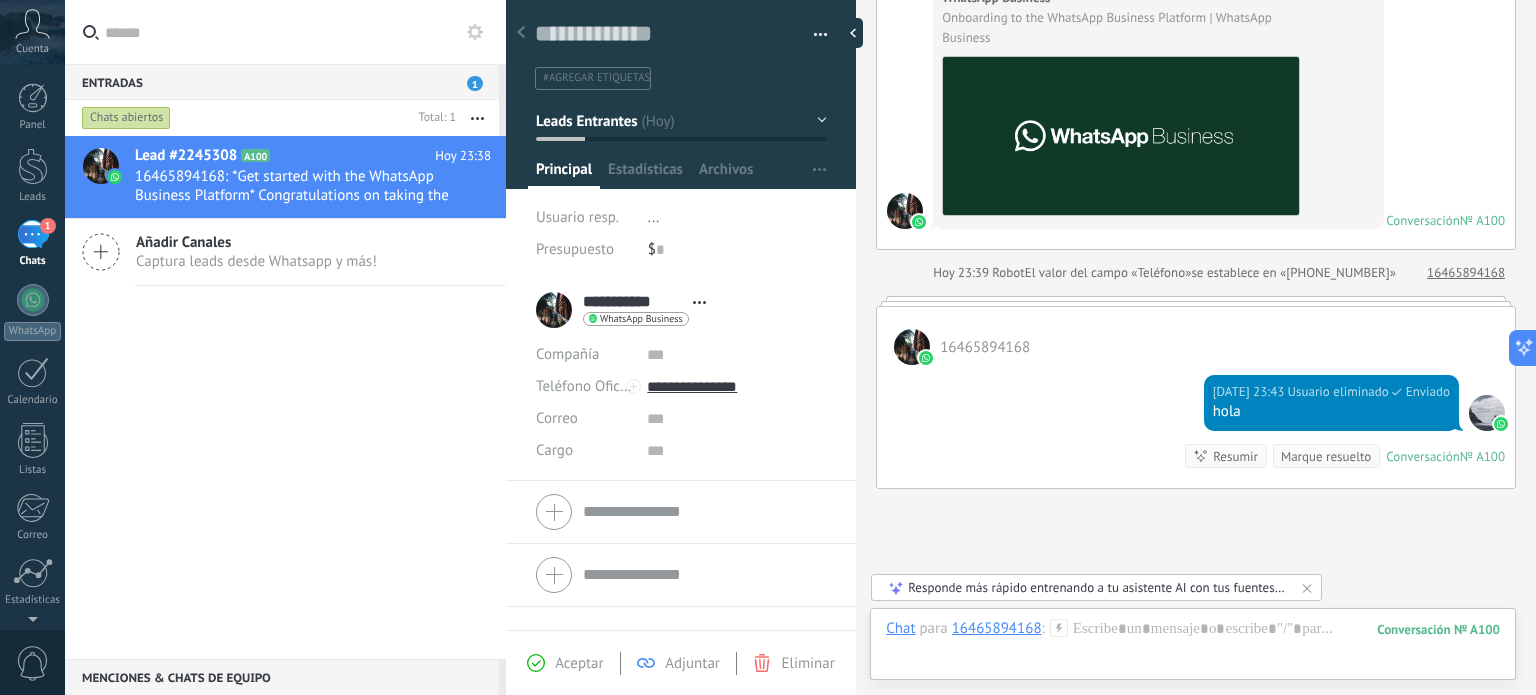 scroll, scrollTop: 347, scrollLeft: 0, axis: vertical 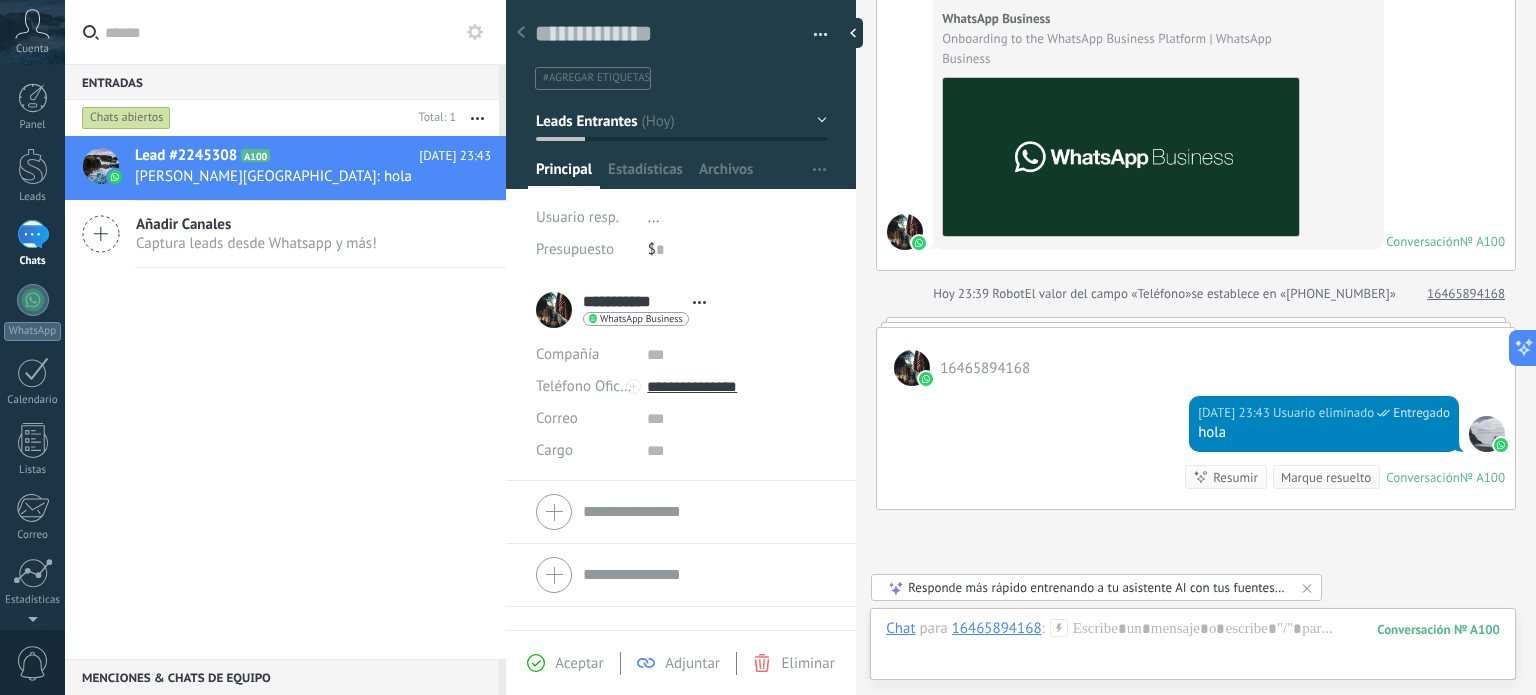 click on "16465894168" at bounding box center (1196, 357) 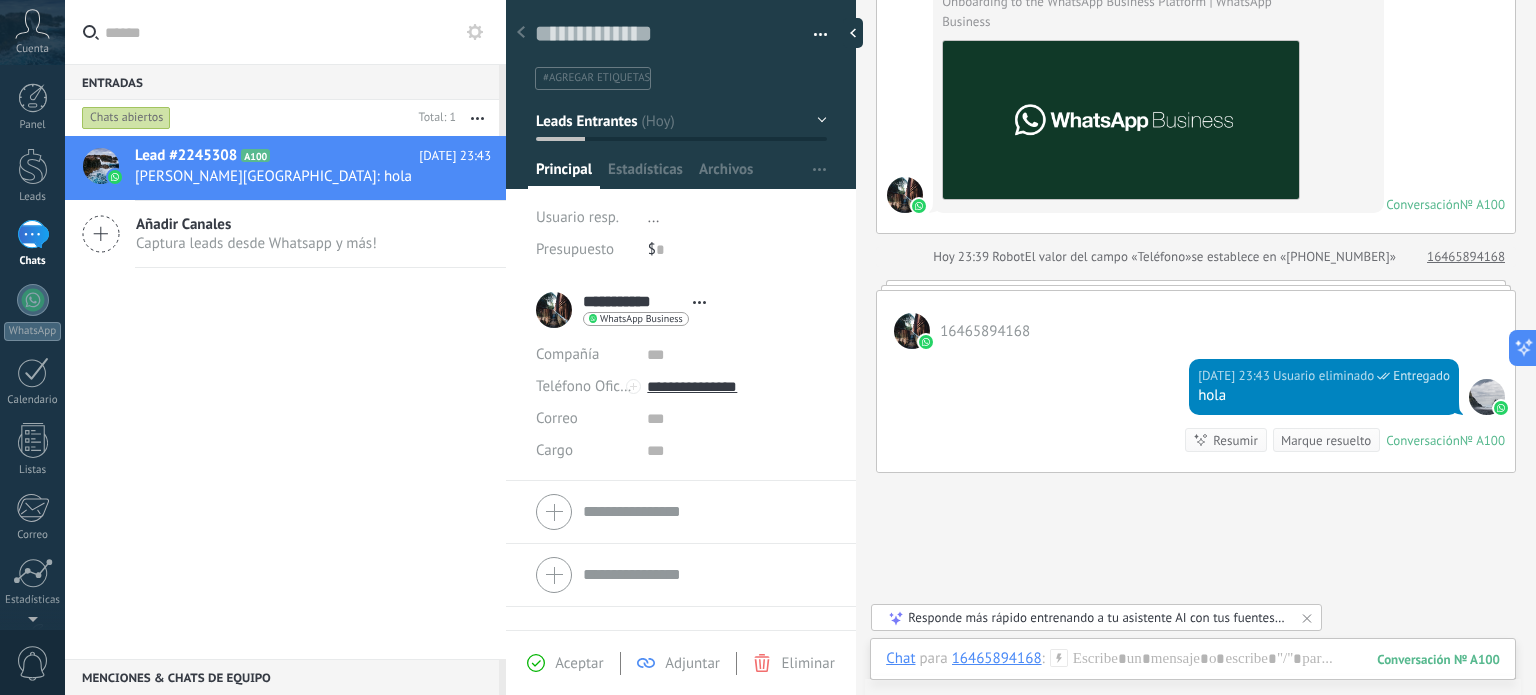 scroll, scrollTop: 388, scrollLeft: 0, axis: vertical 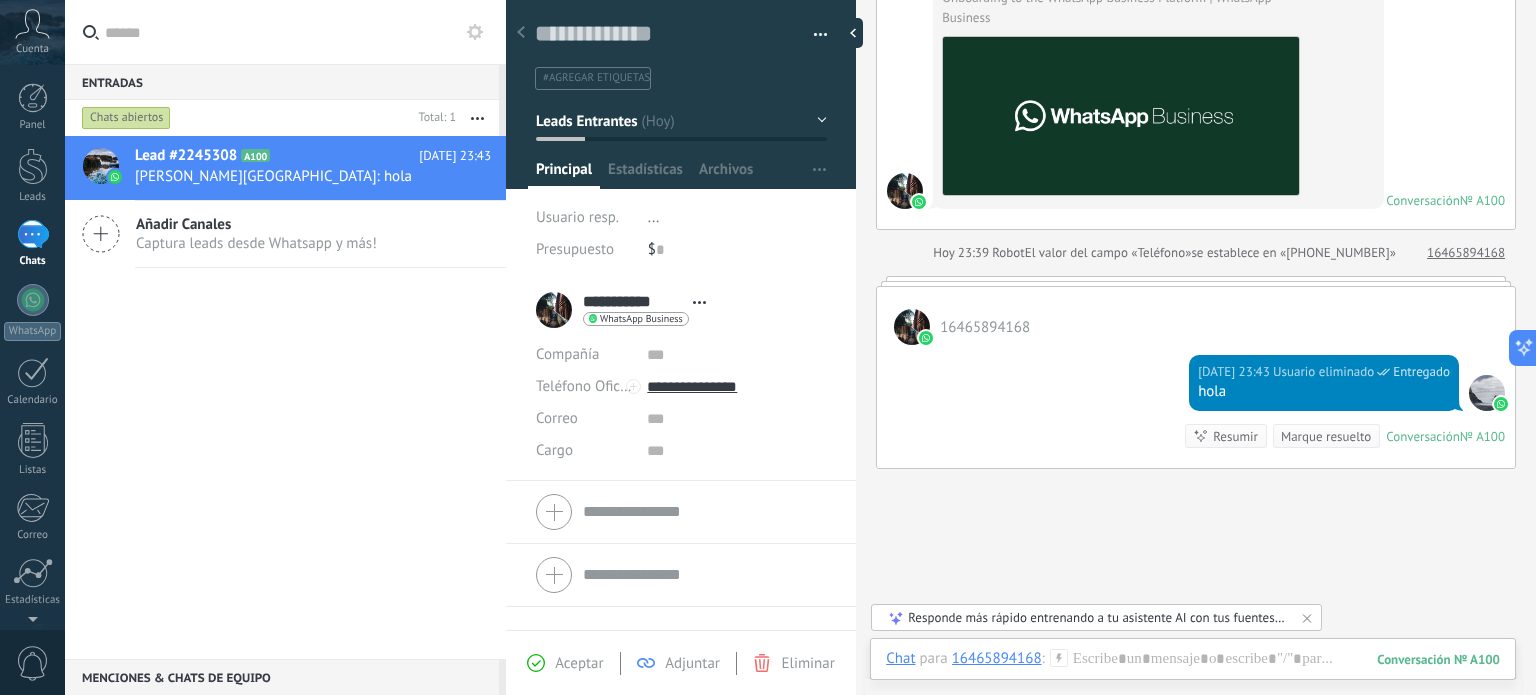 click 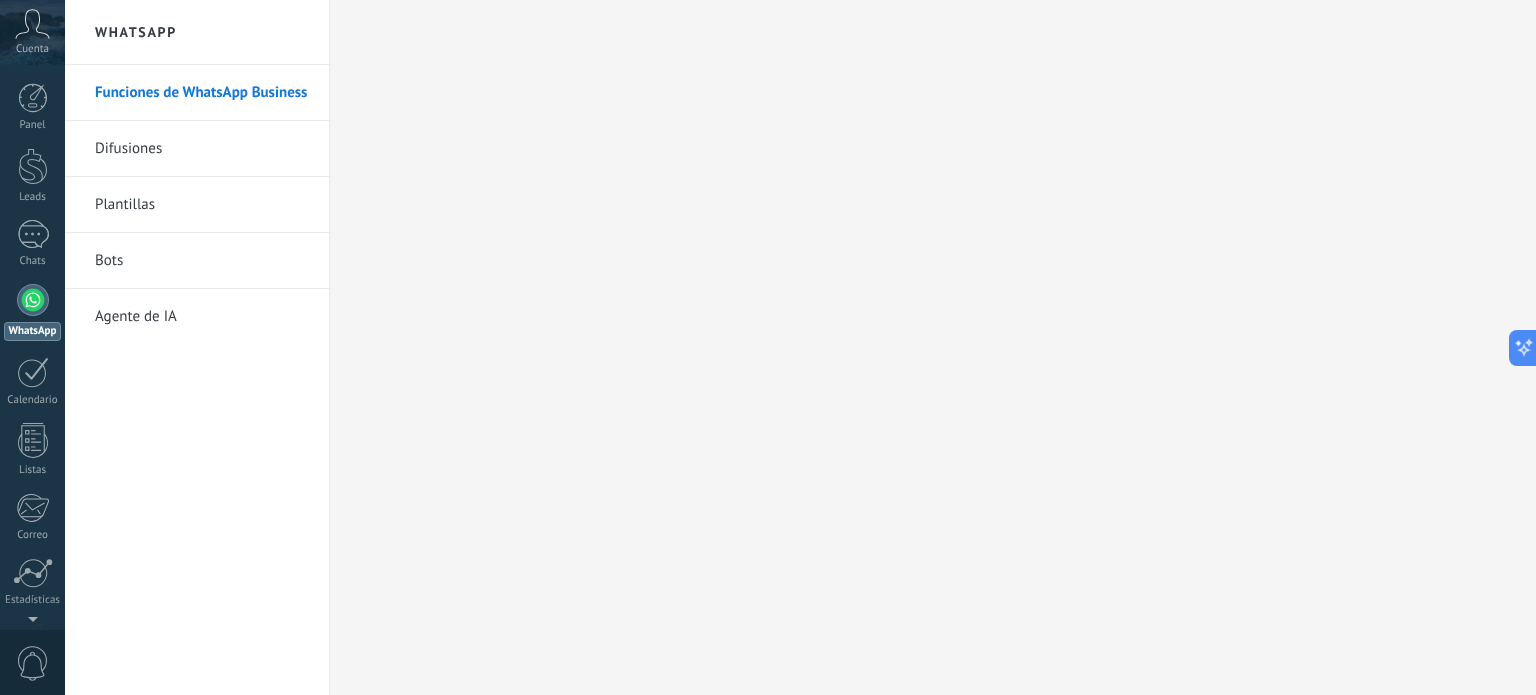 click on "Funciones de WhatsApp Business" at bounding box center [202, 93] 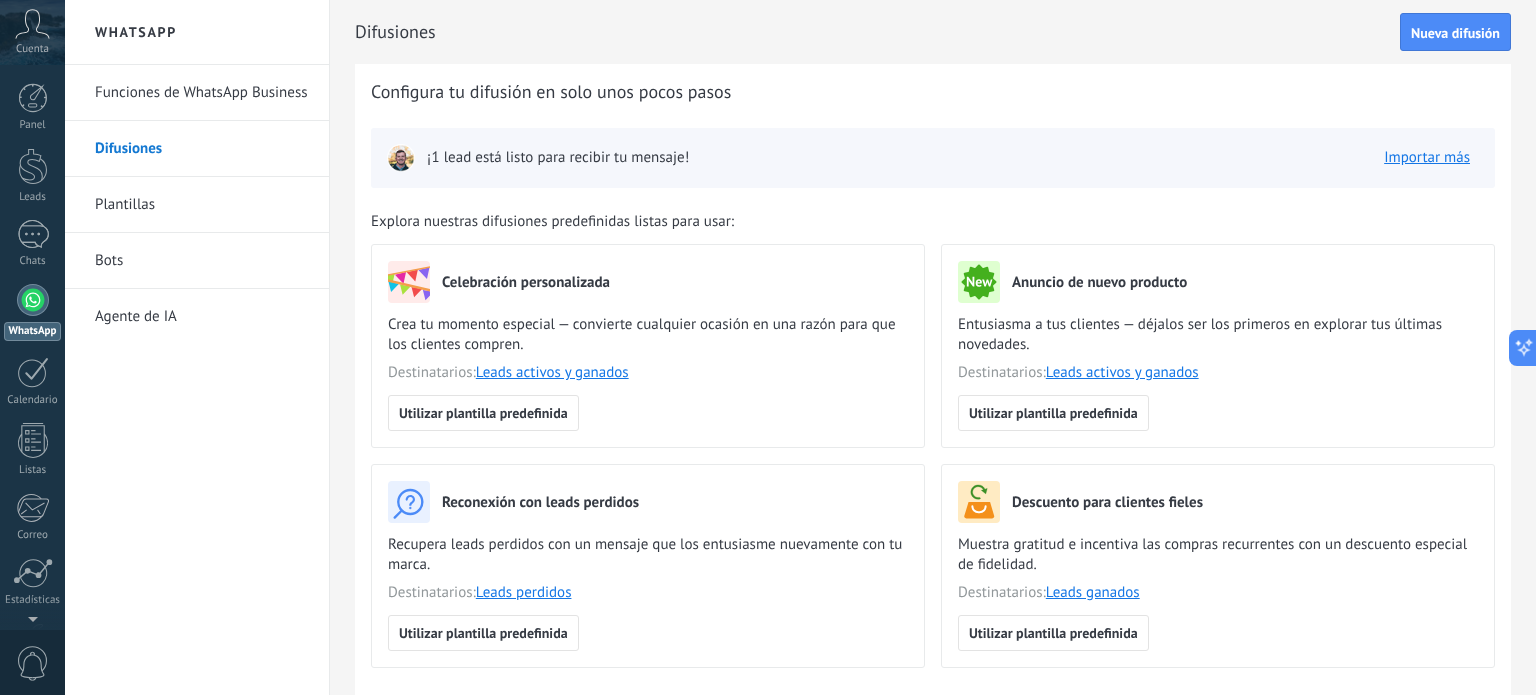 click on "Plantillas" at bounding box center [202, 205] 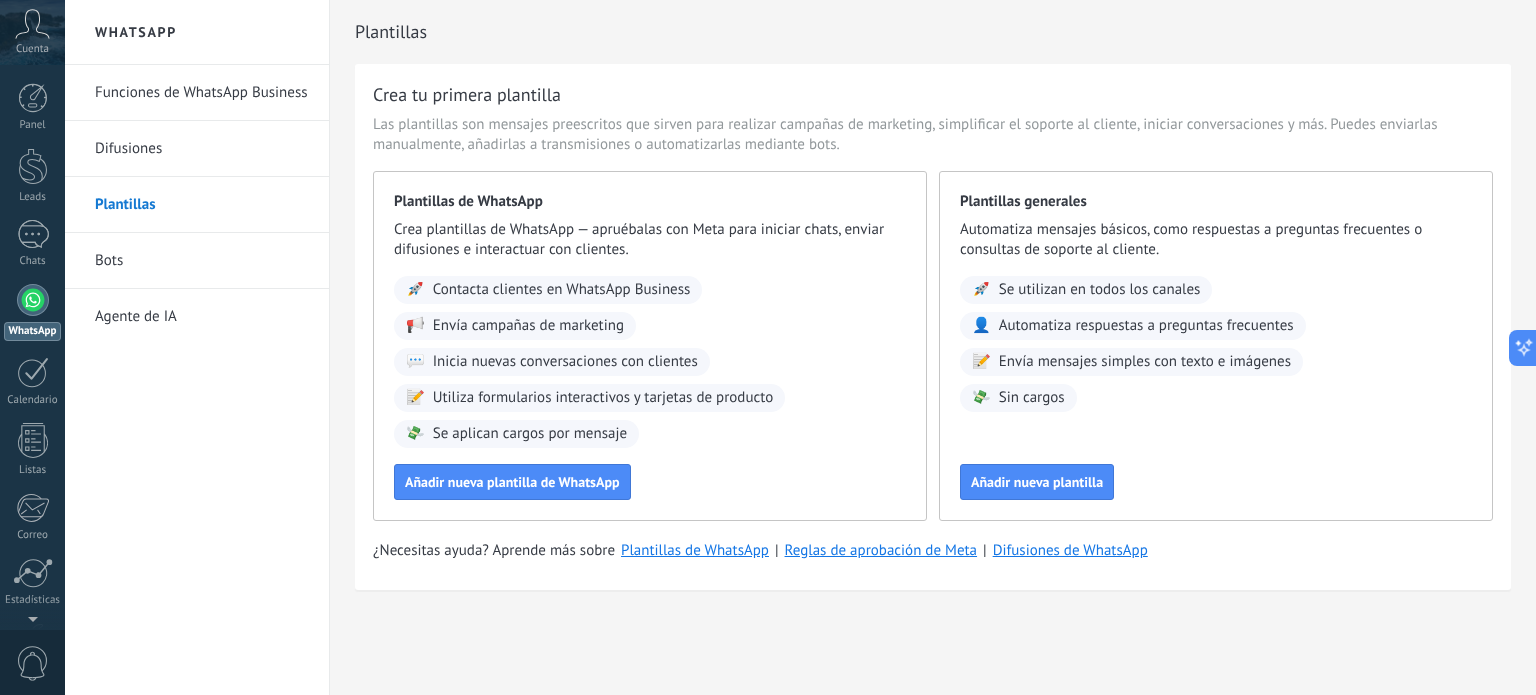 click on "Bots" at bounding box center (202, 261) 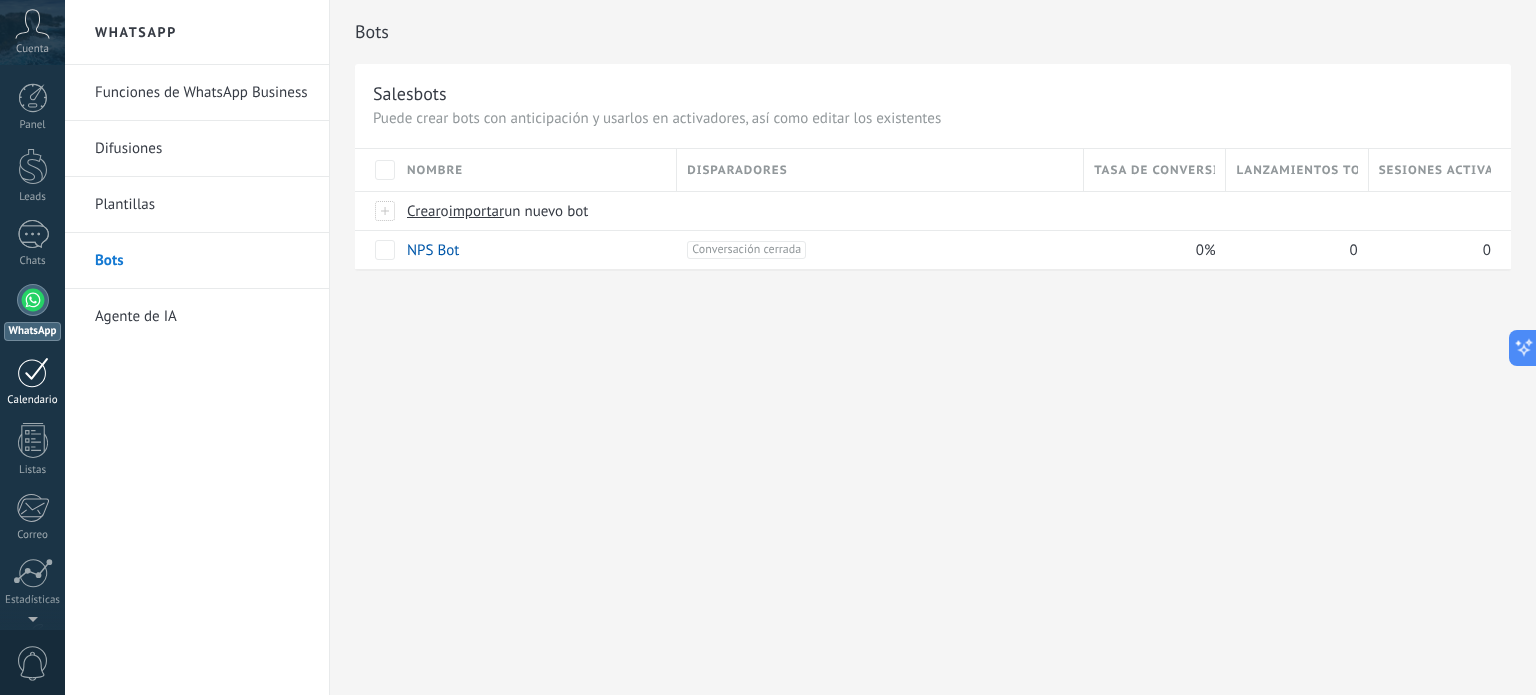 click at bounding box center (33, 372) 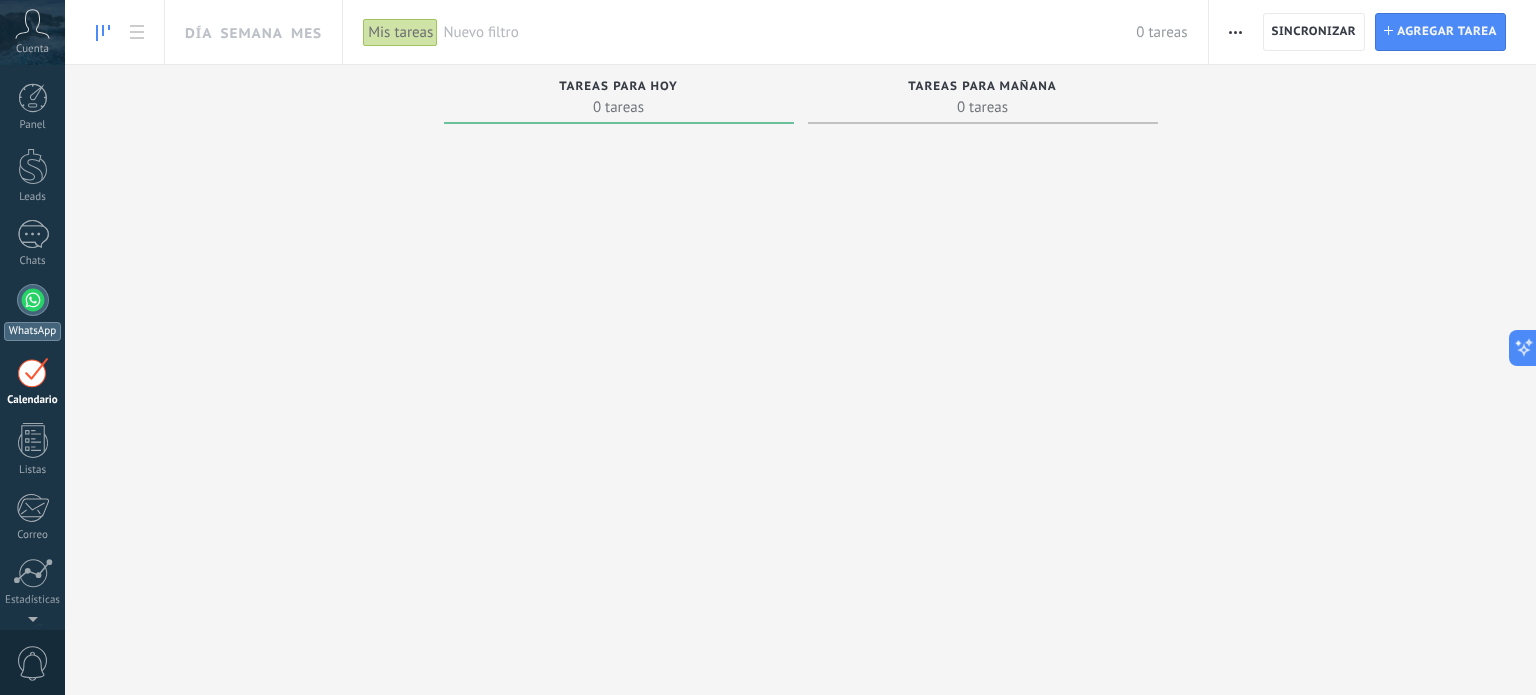 click on "WhatsApp" at bounding box center (32, 312) 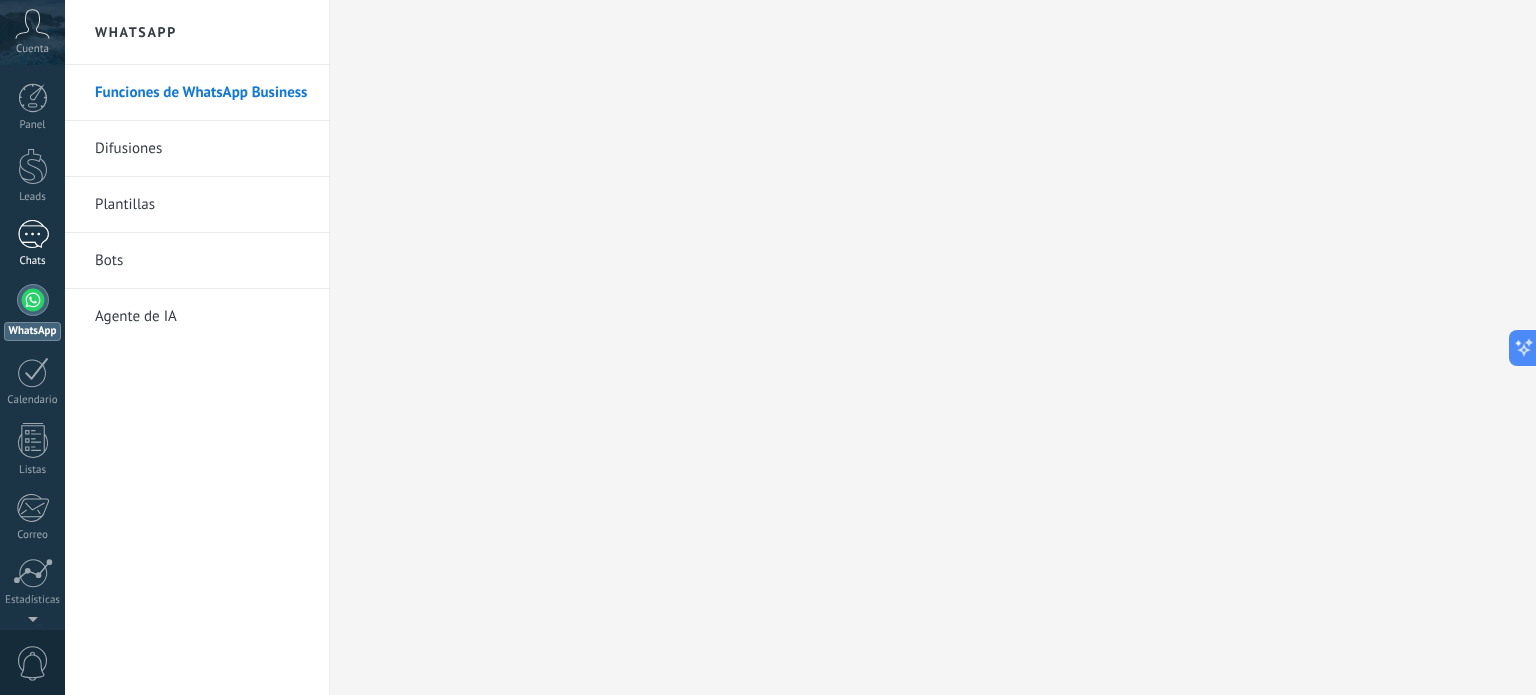click on "1" at bounding box center [33, 234] 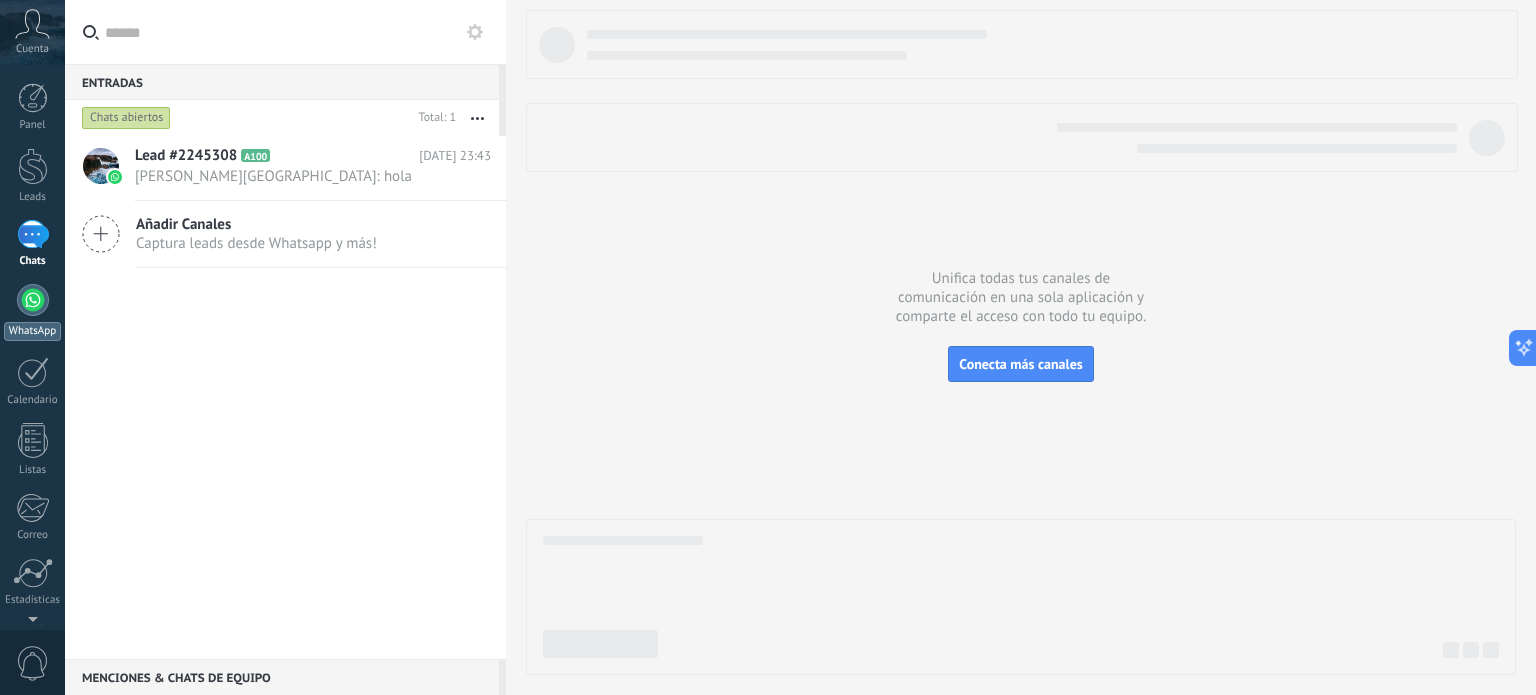 click at bounding box center (33, 300) 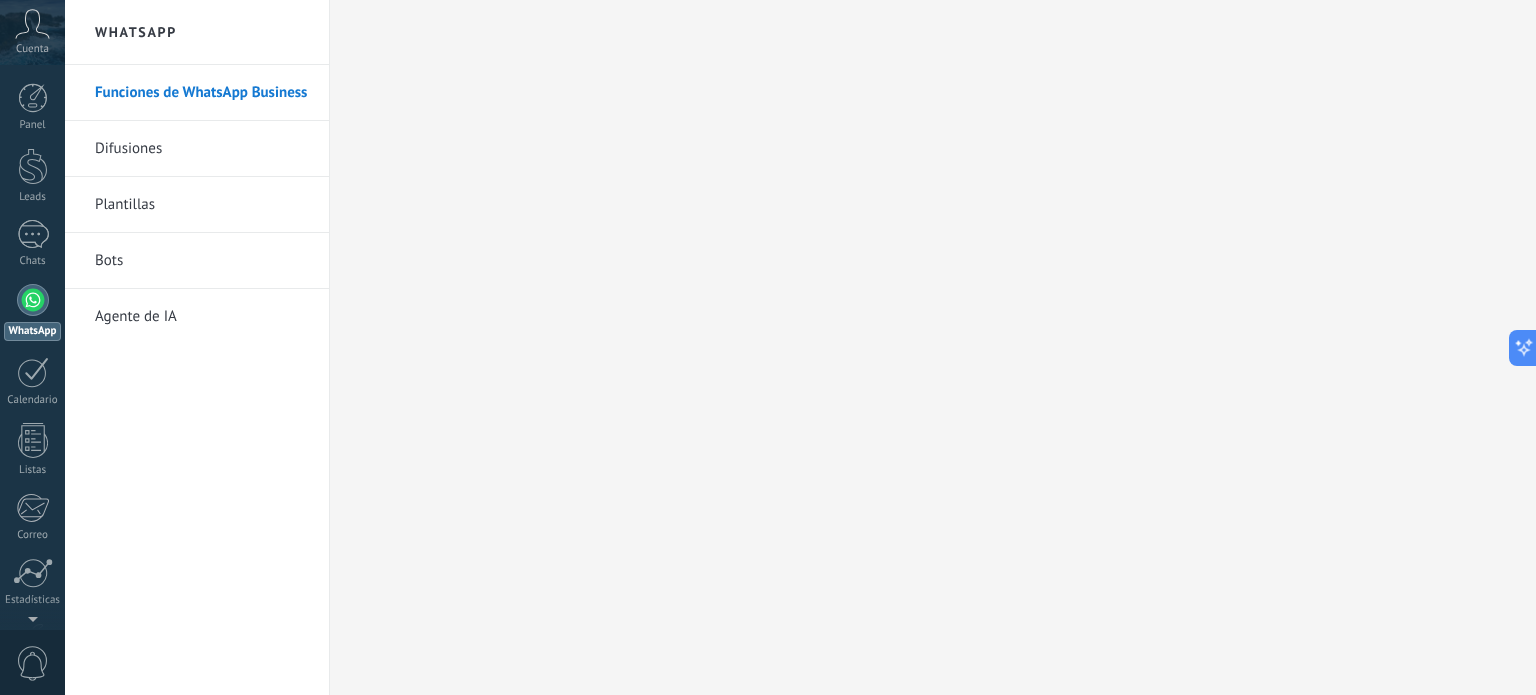 click on "Plantillas" at bounding box center [202, 205] 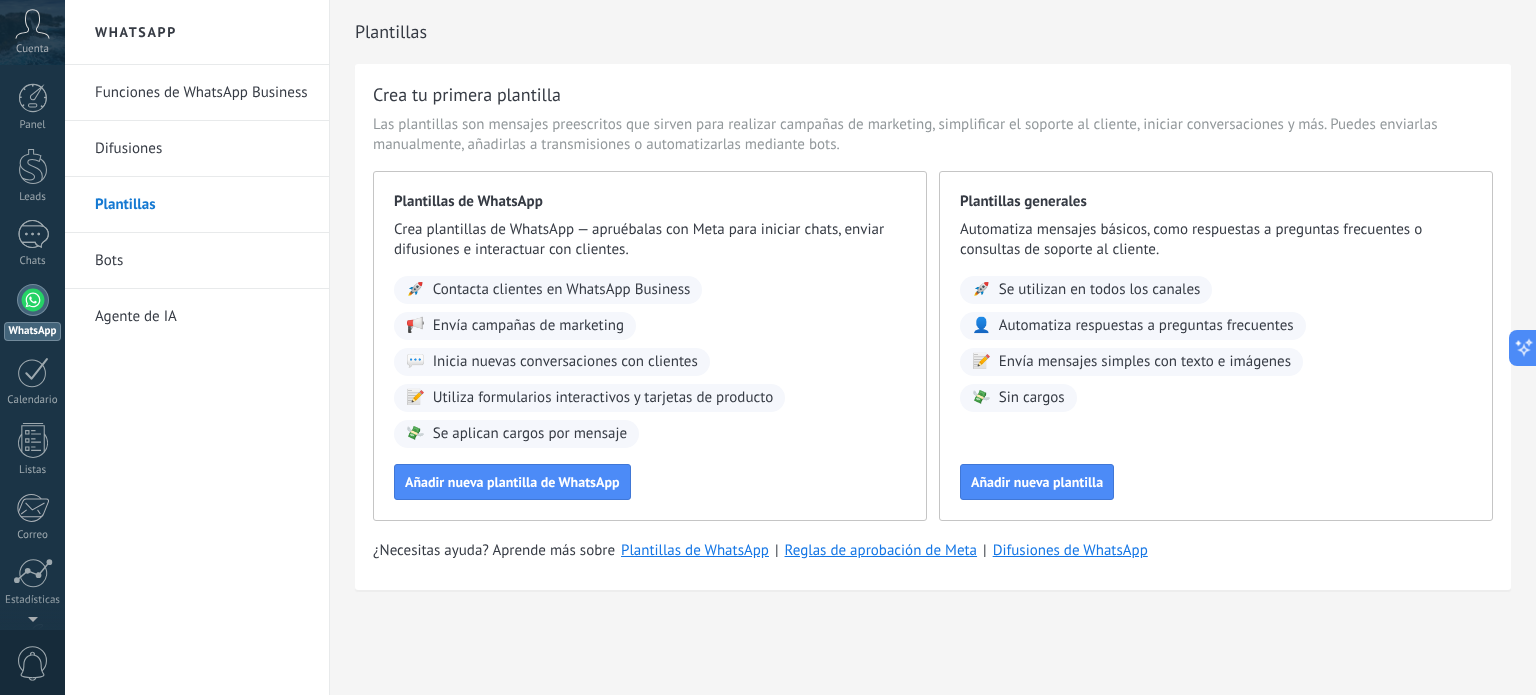 click on "Bots" at bounding box center (202, 261) 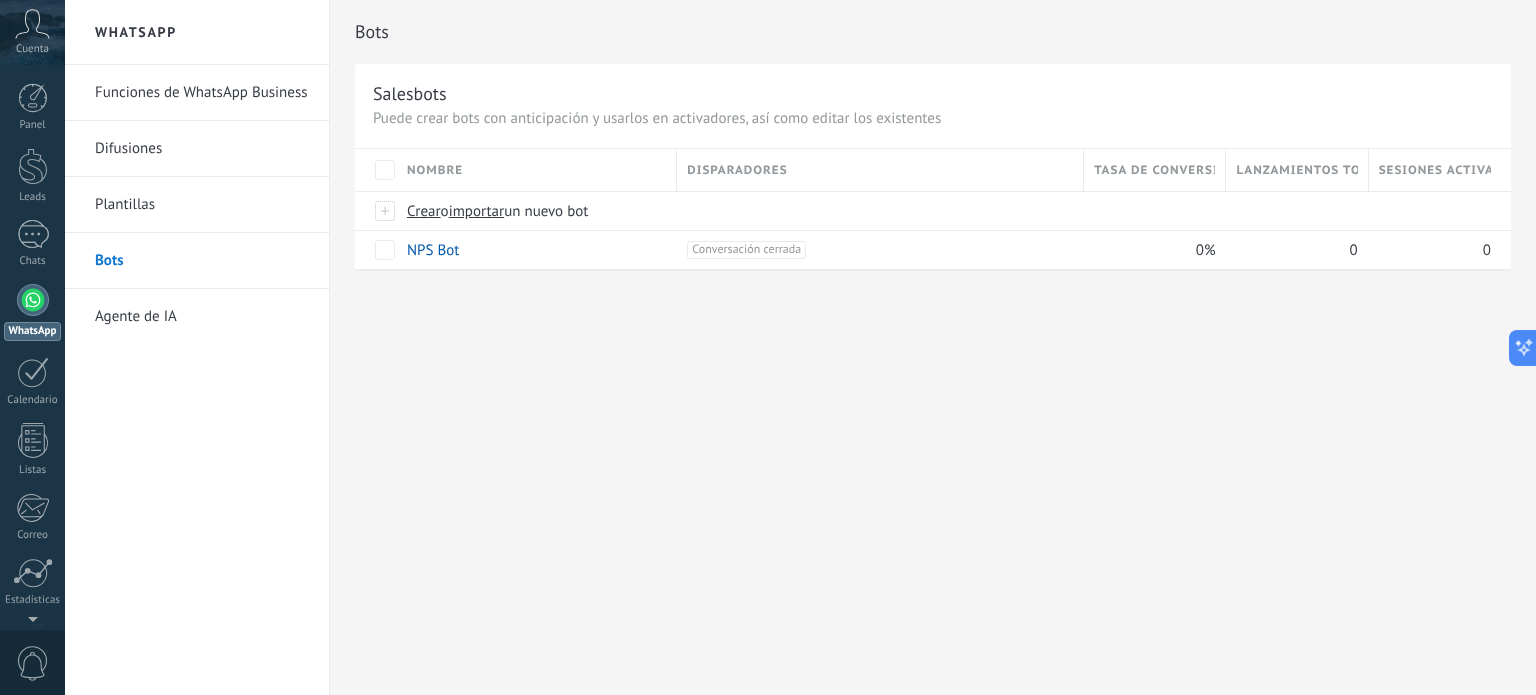 click on "Agente de IA" at bounding box center (202, 317) 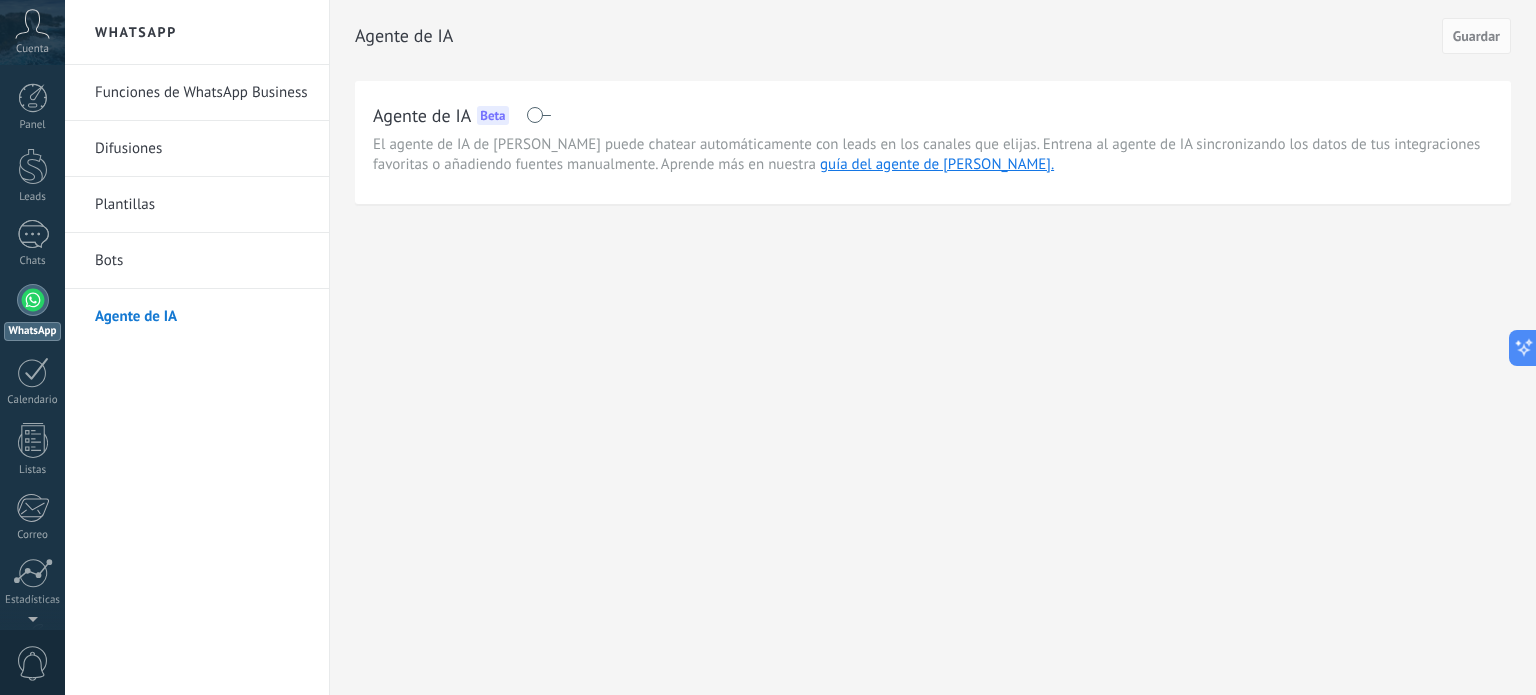 click on "Bots" at bounding box center [202, 261] 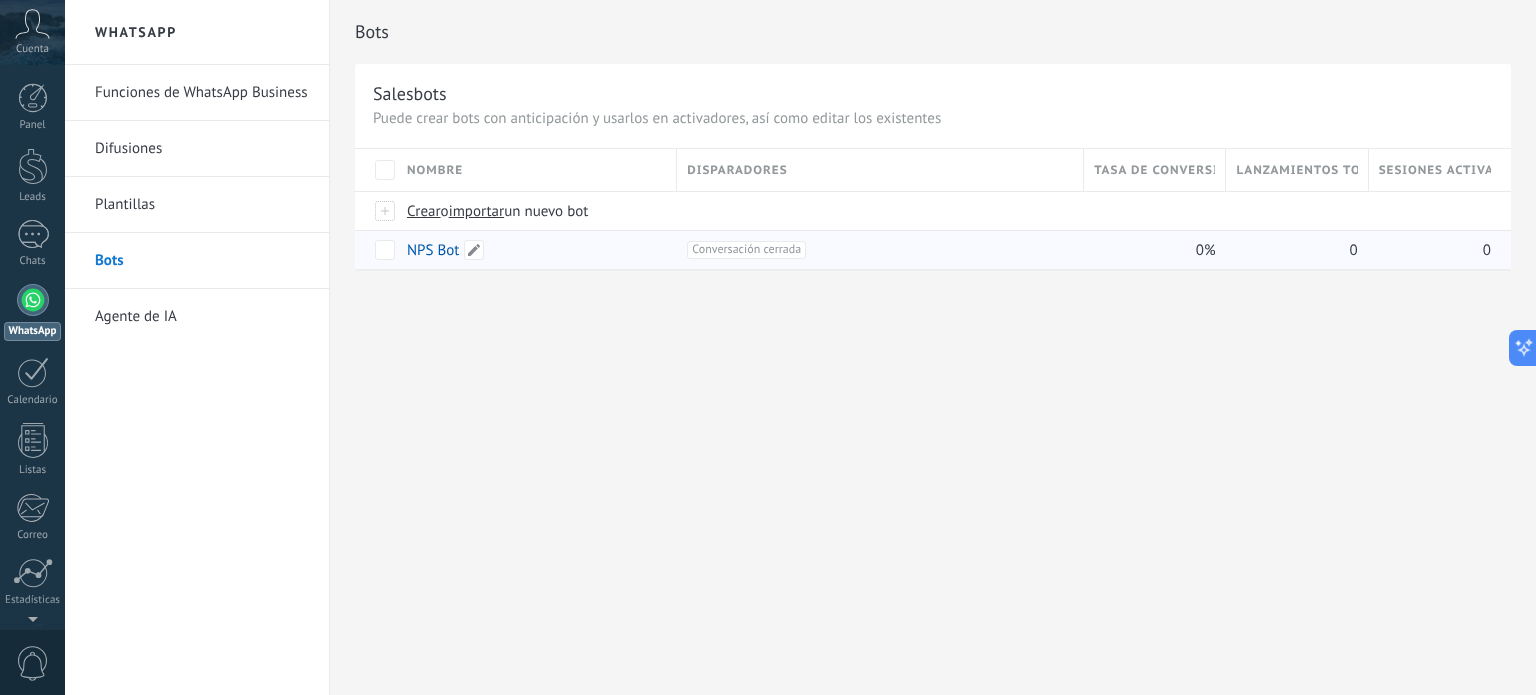 click on "NPS Bot" at bounding box center [433, 250] 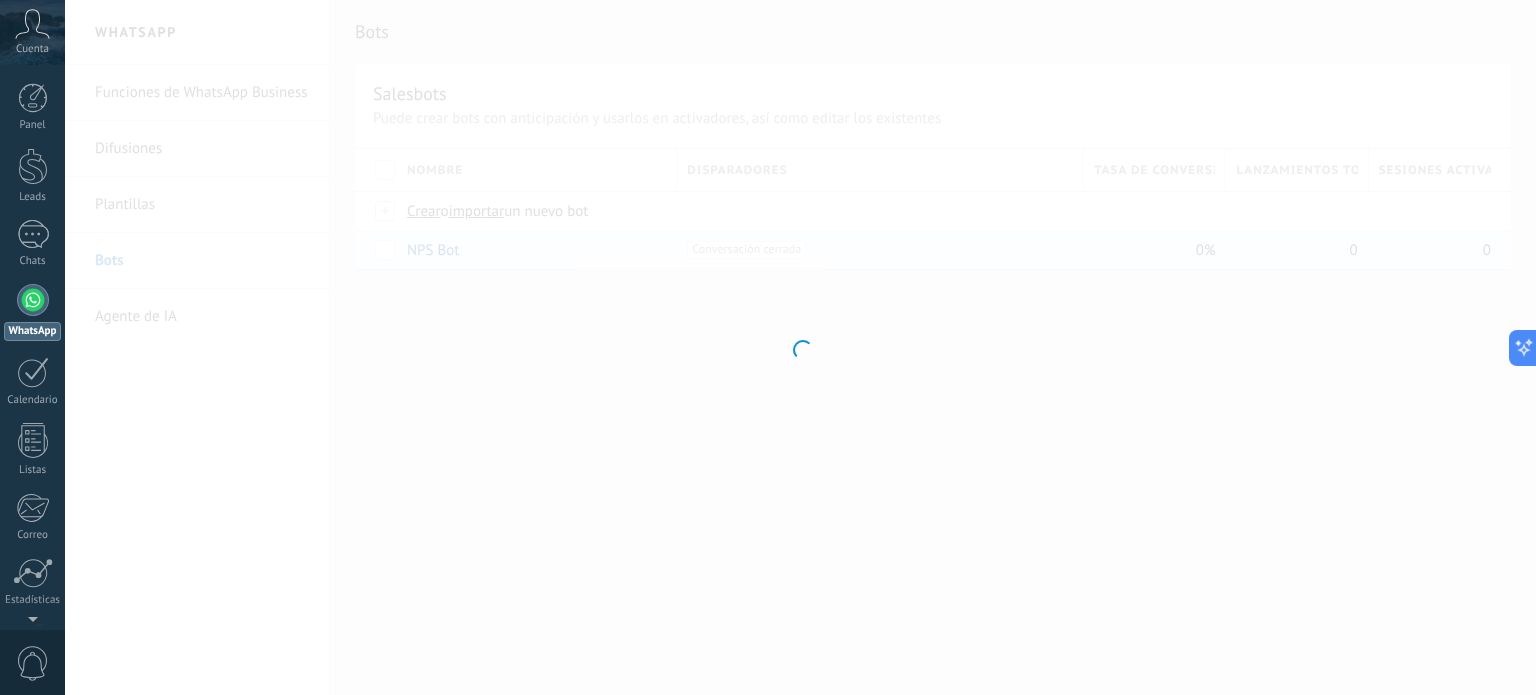 type on "*******" 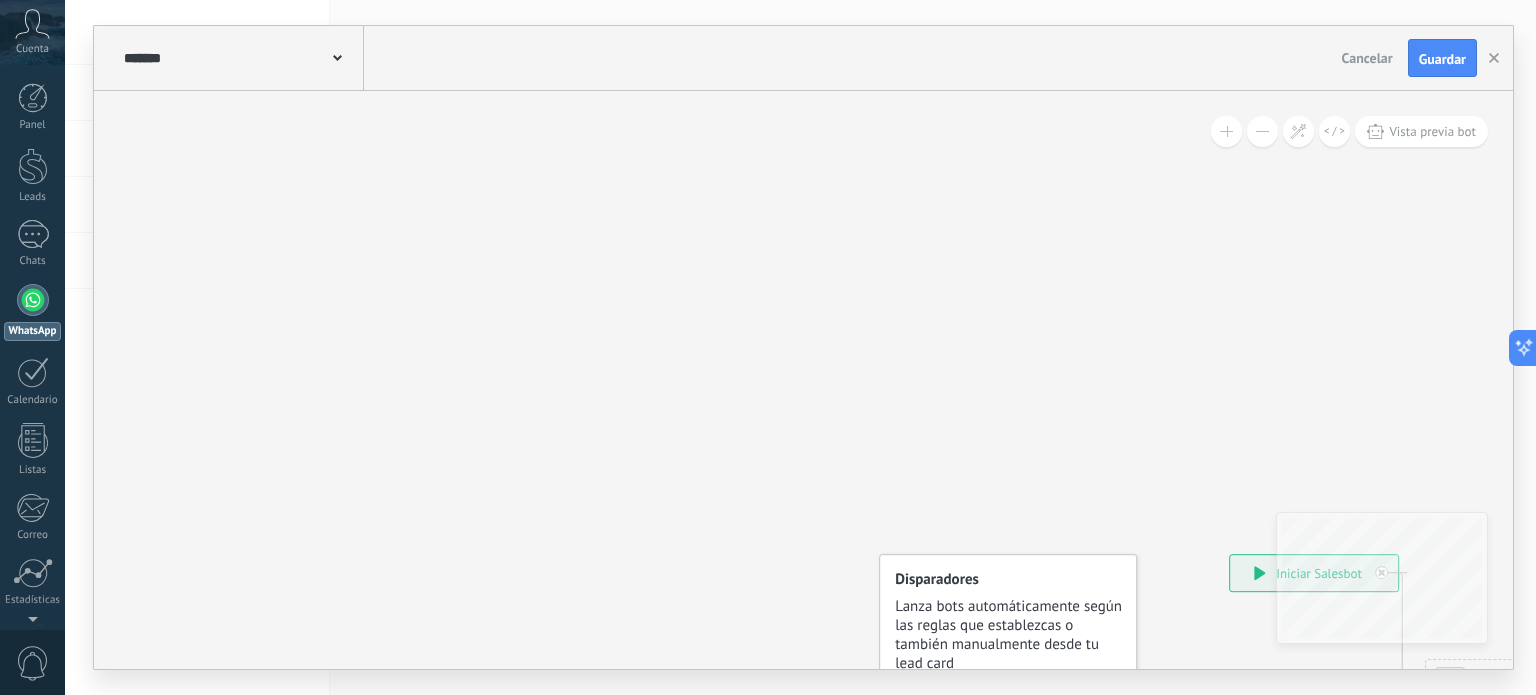 click on "Cuenta" at bounding box center [32, 49] 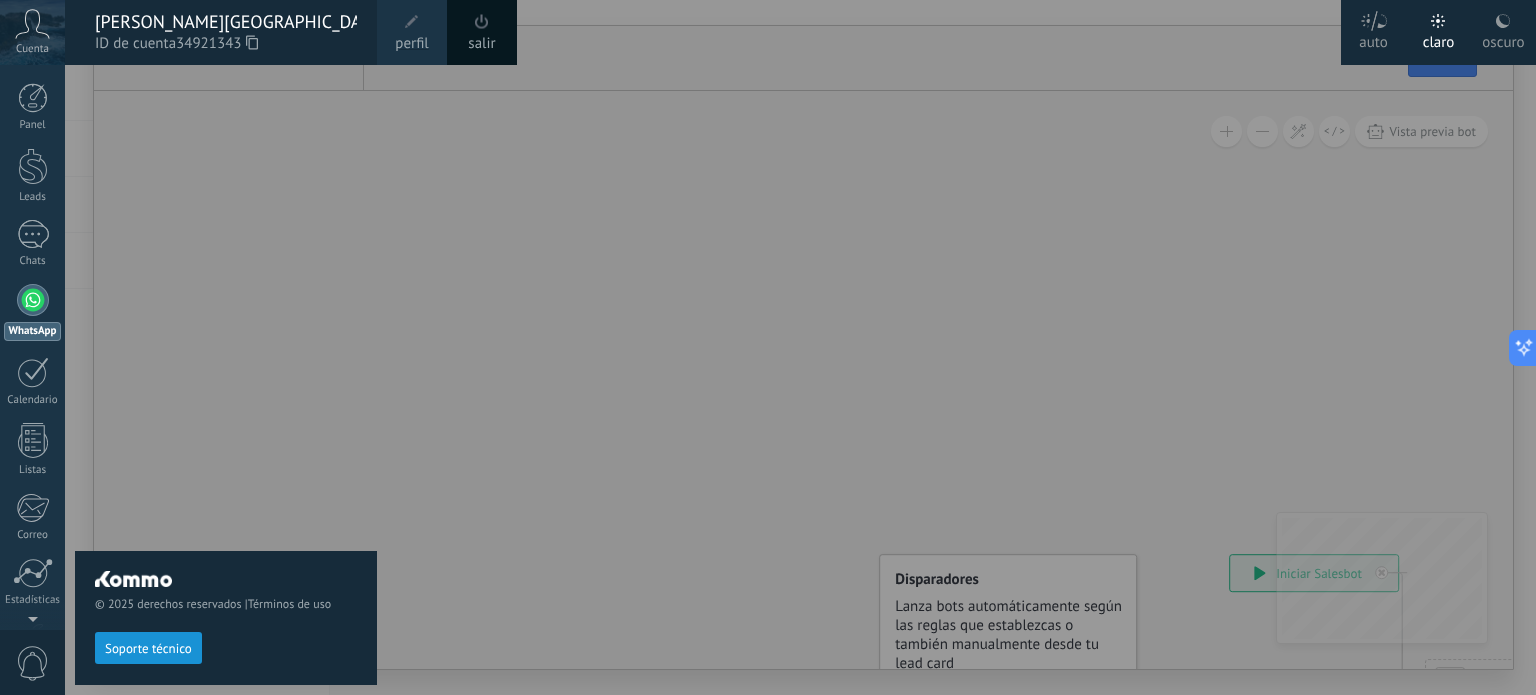 click on "perfil" at bounding box center [411, 44] 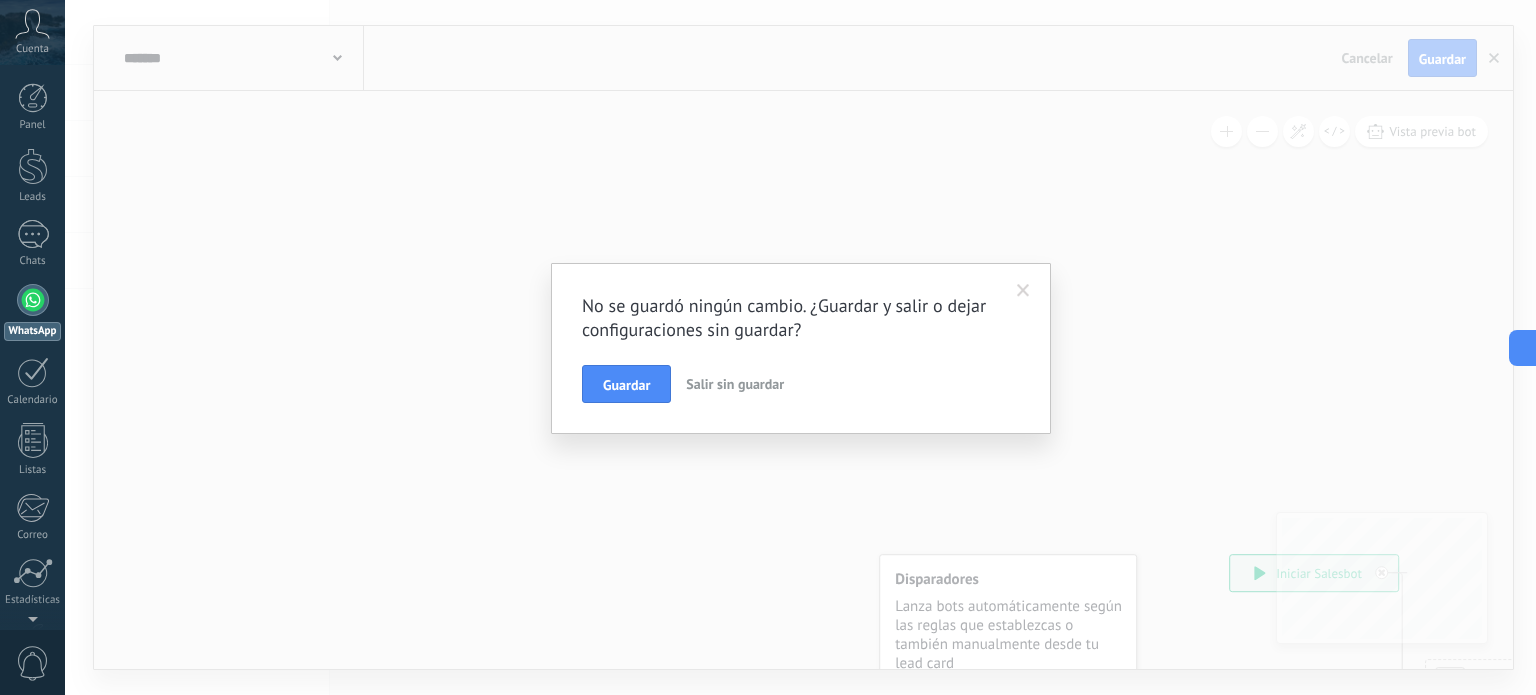 click on "Salir sin guardar" at bounding box center [735, 384] 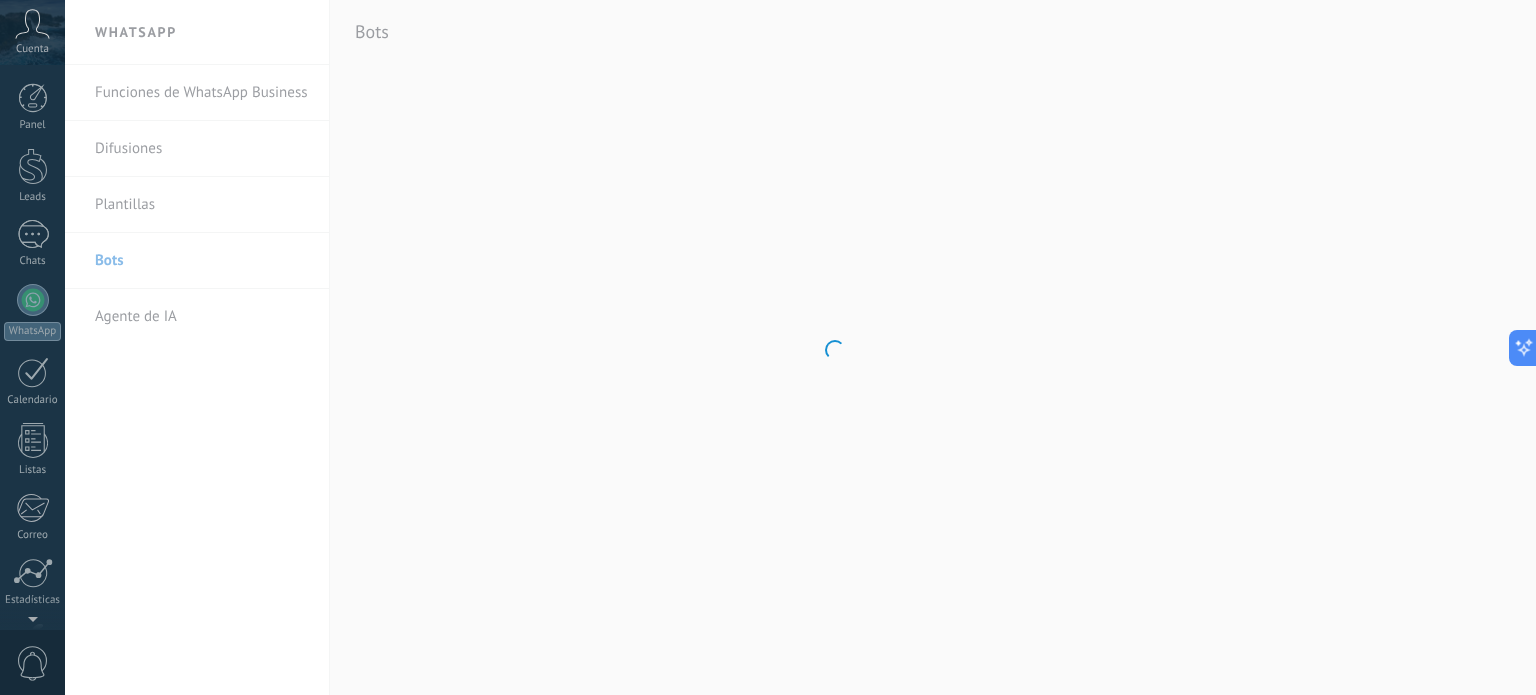 scroll, scrollTop: 136, scrollLeft: 0, axis: vertical 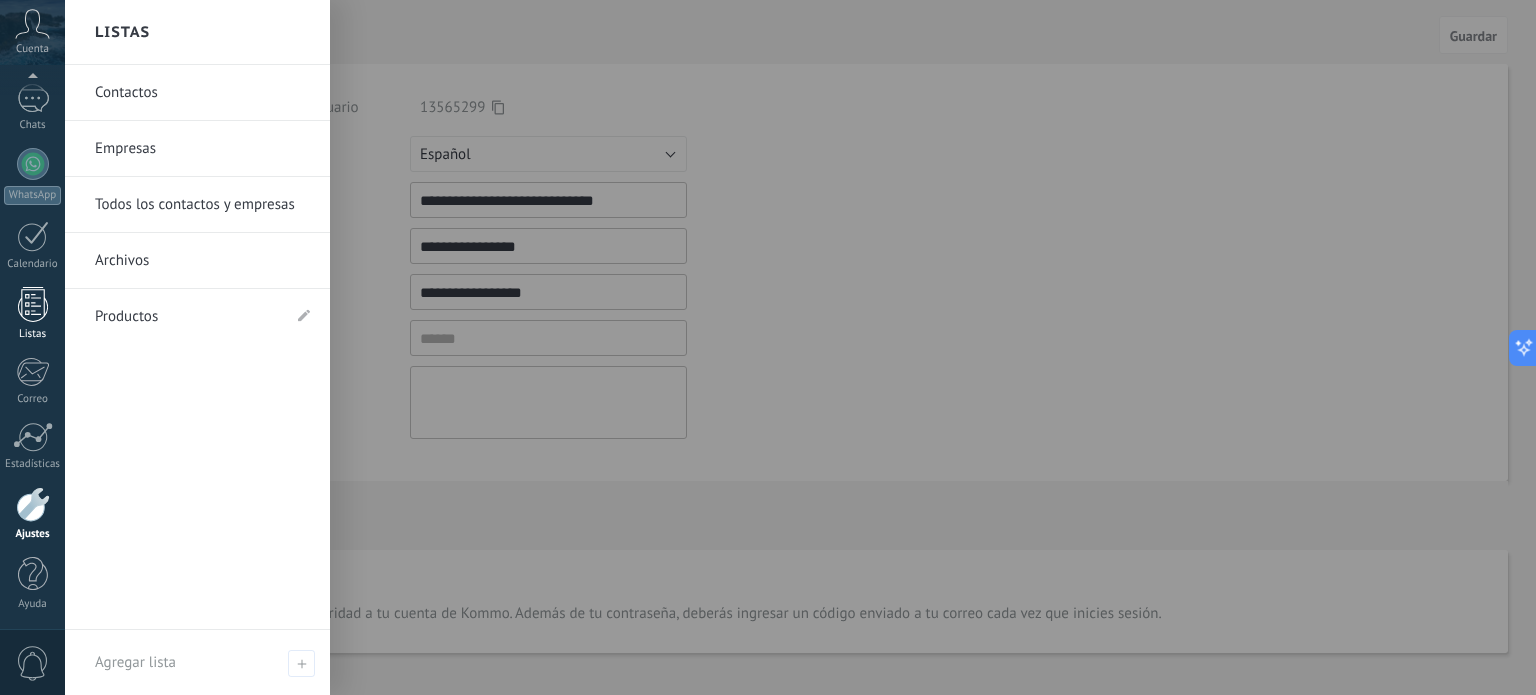 click at bounding box center (33, 304) 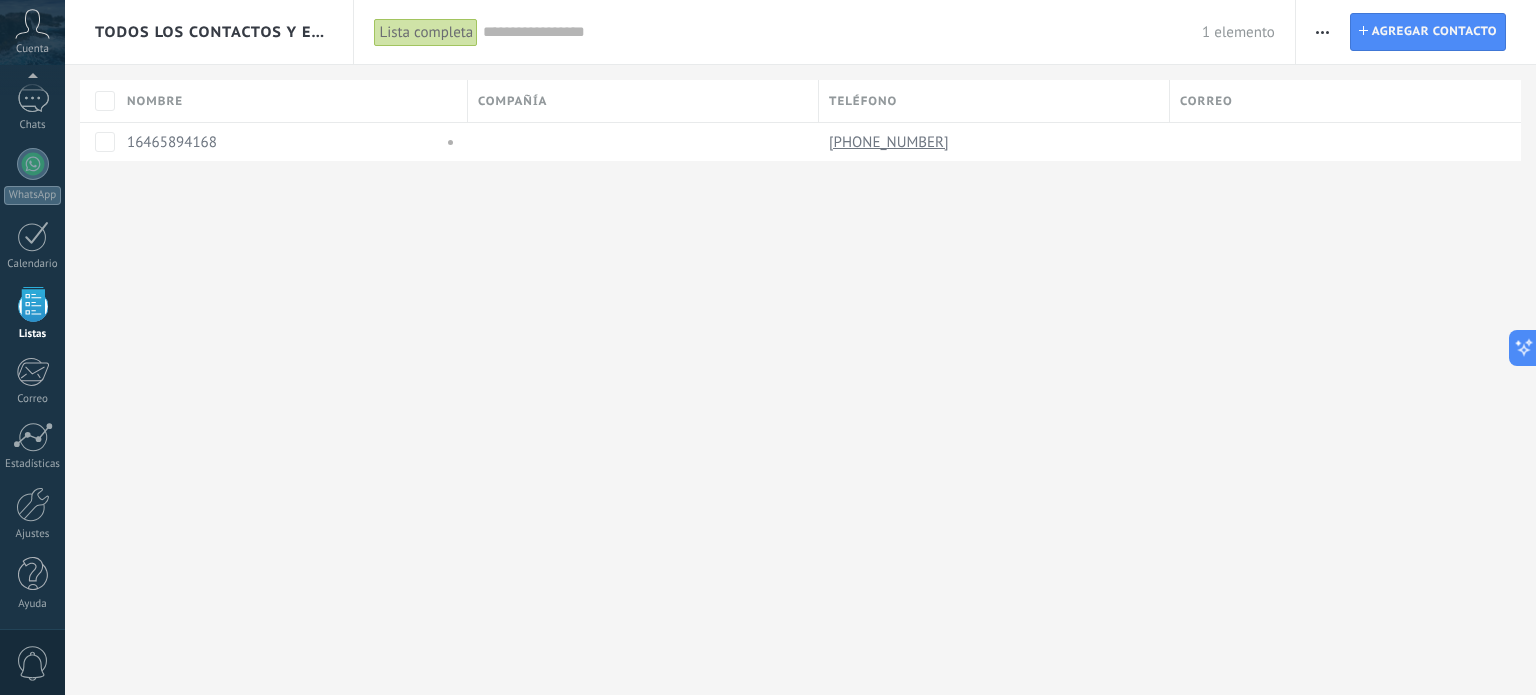 scroll, scrollTop: 123, scrollLeft: 0, axis: vertical 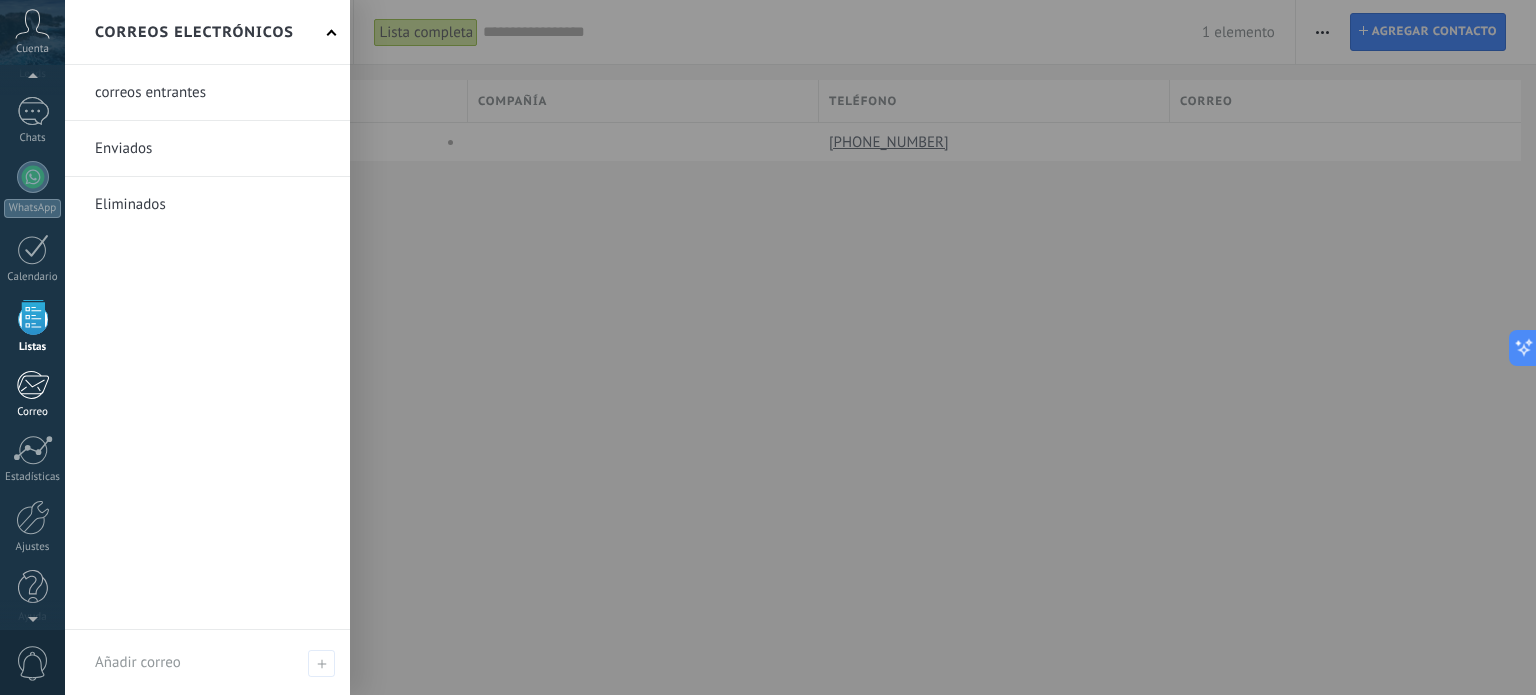 click at bounding box center [32, 385] 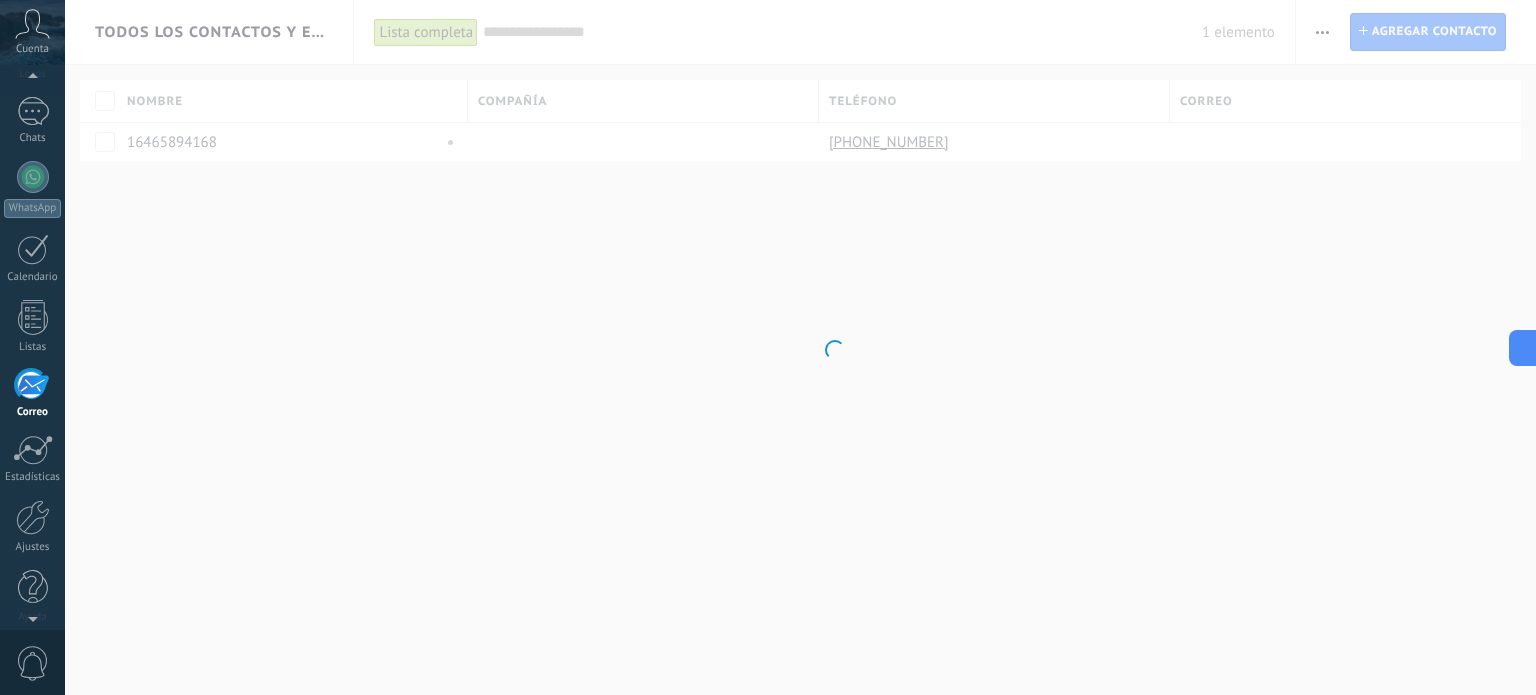 scroll, scrollTop: 136, scrollLeft: 0, axis: vertical 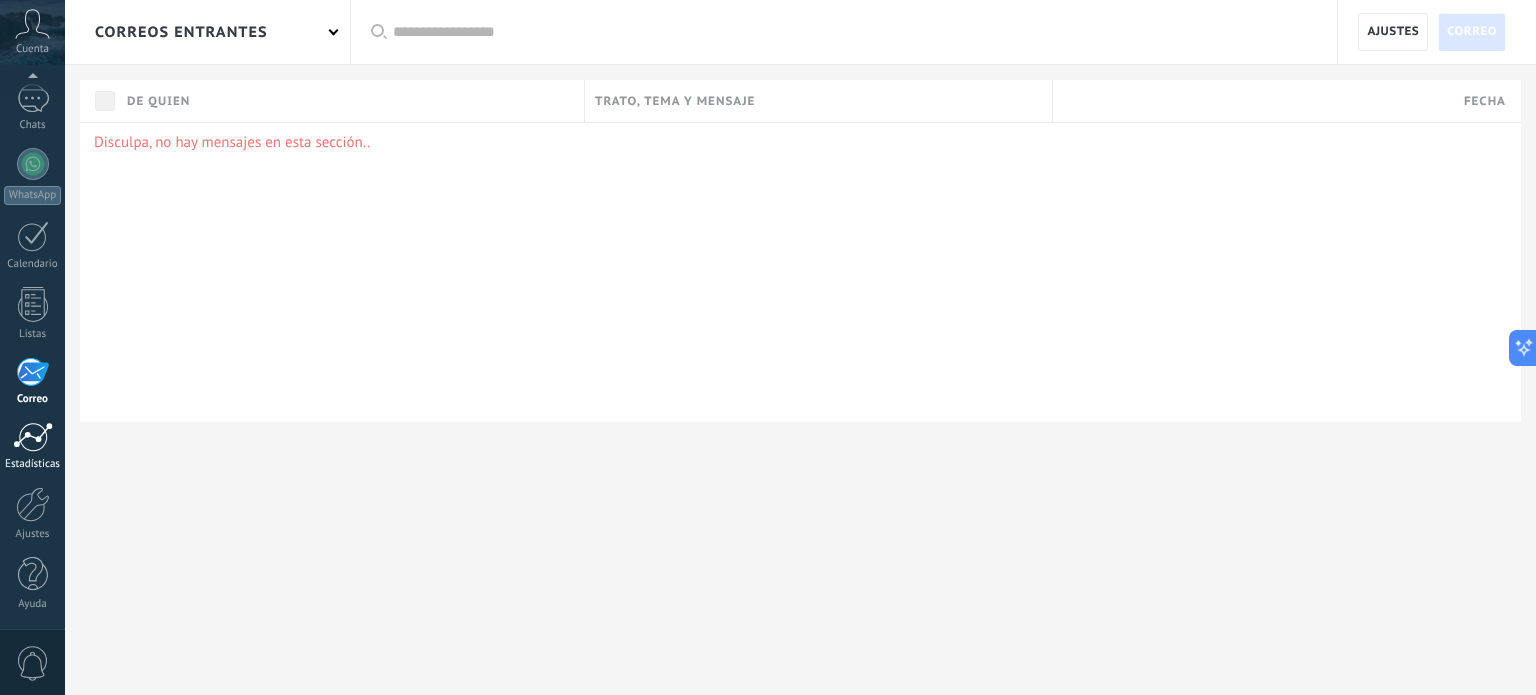 click at bounding box center [33, 437] 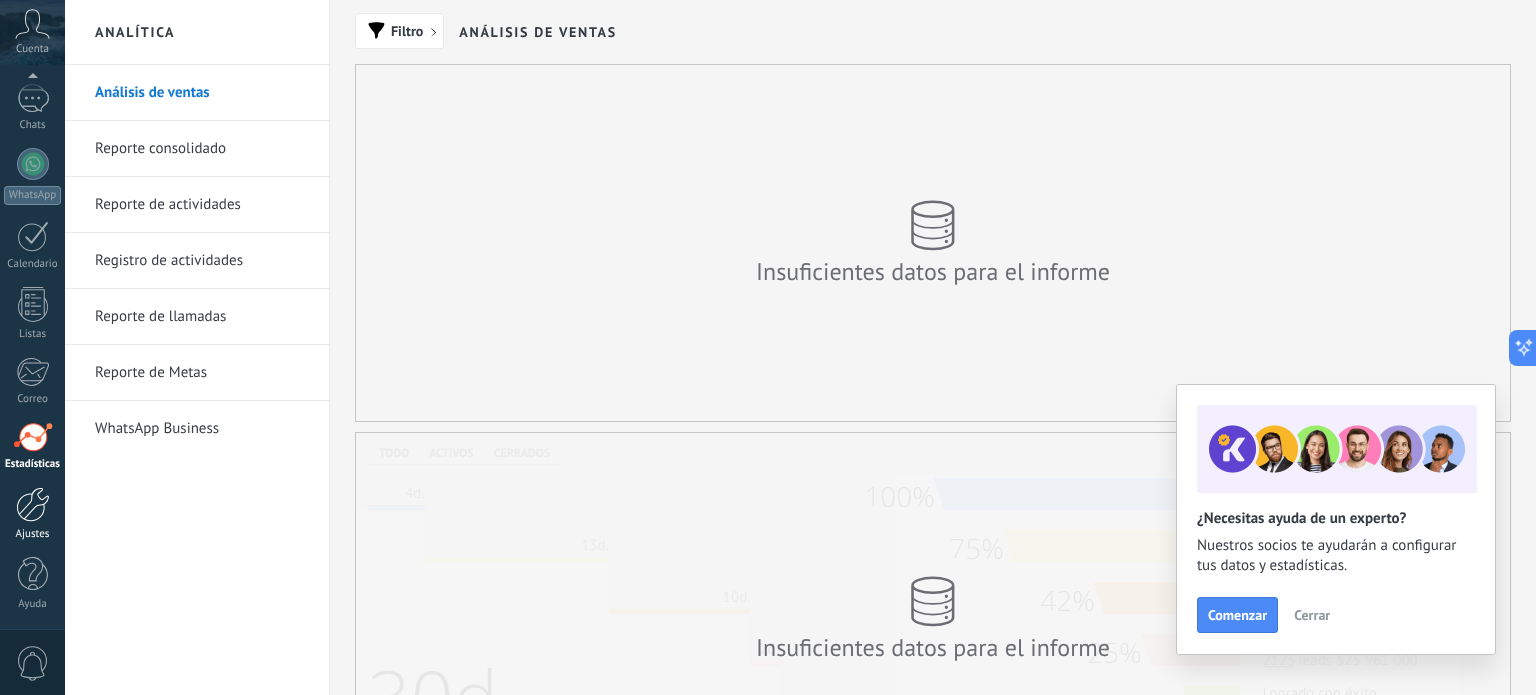 click at bounding box center [33, 504] 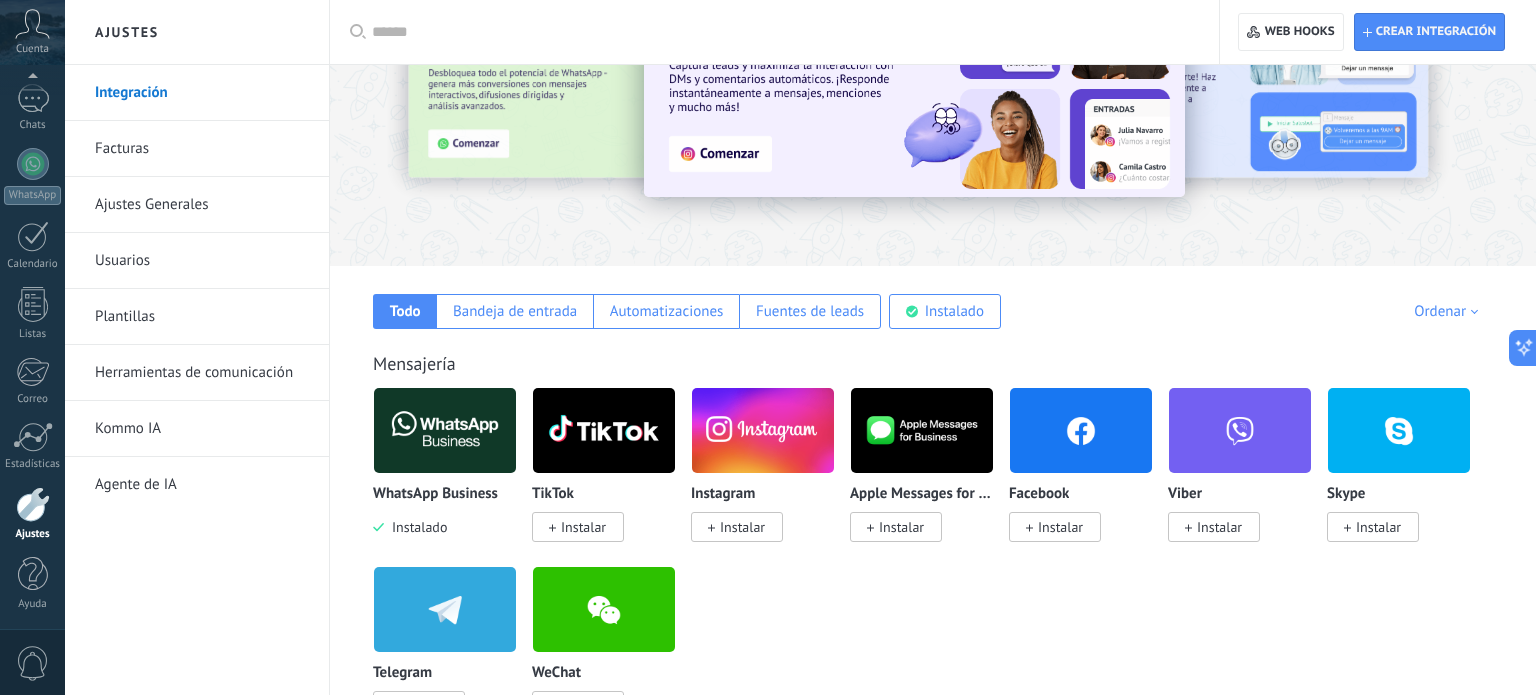 scroll, scrollTop: 131, scrollLeft: 0, axis: vertical 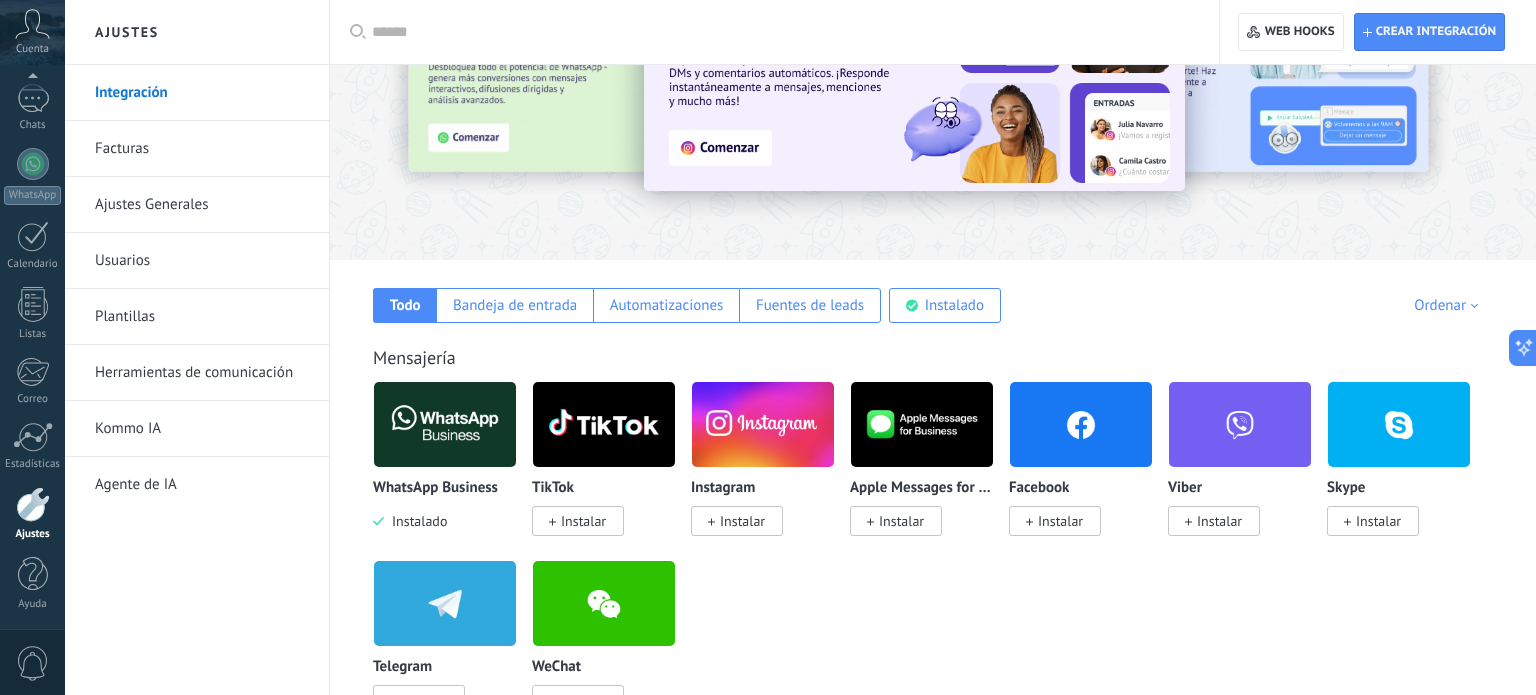 click at bounding box center (445, 424) 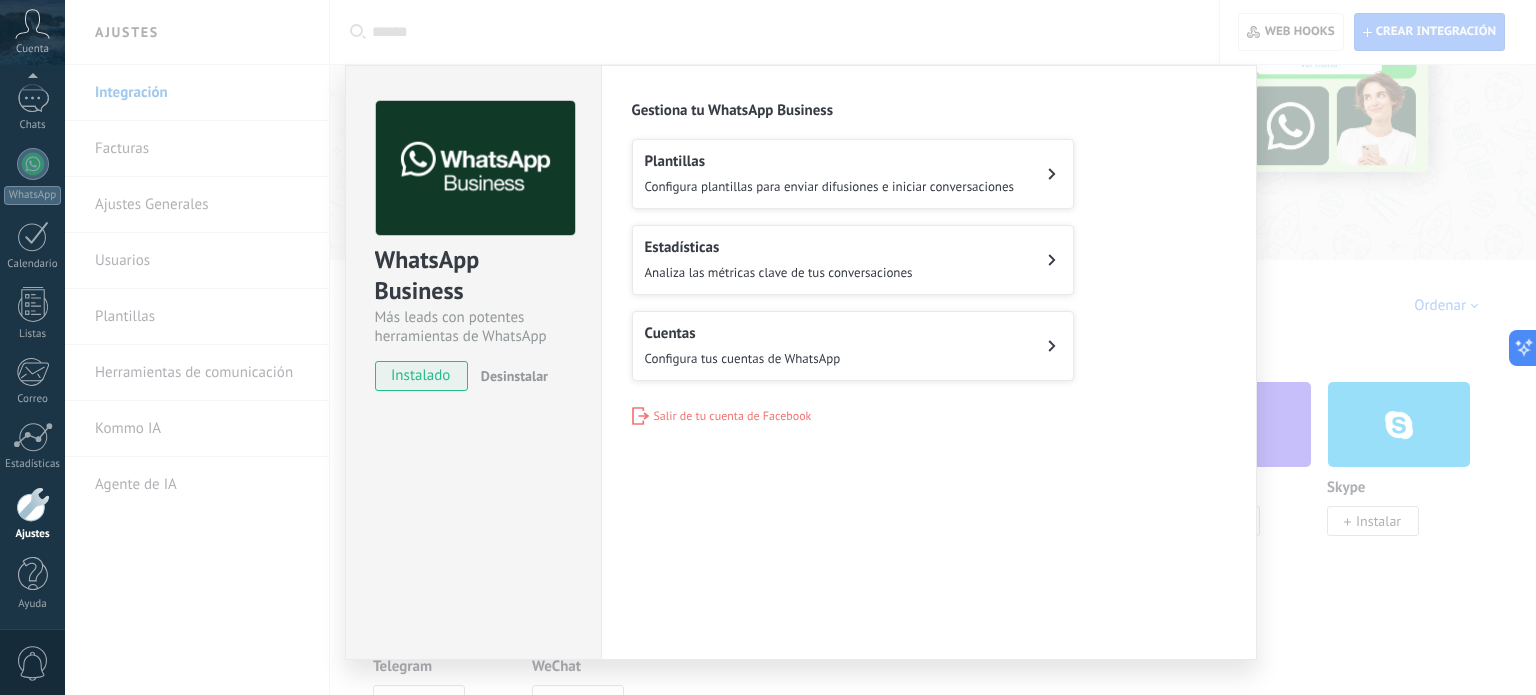 click on "Cuentas" at bounding box center (743, 333) 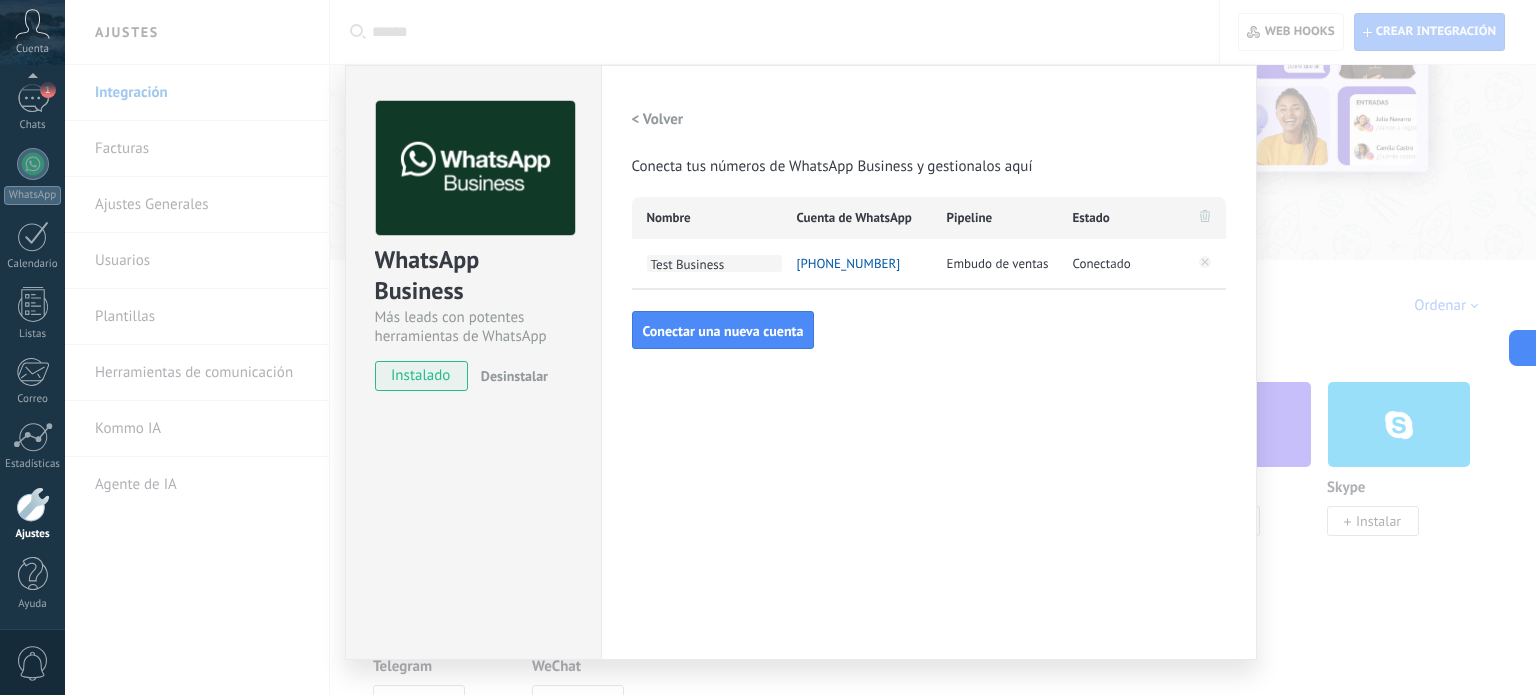 click on "Test Business" at bounding box center [714, 263] 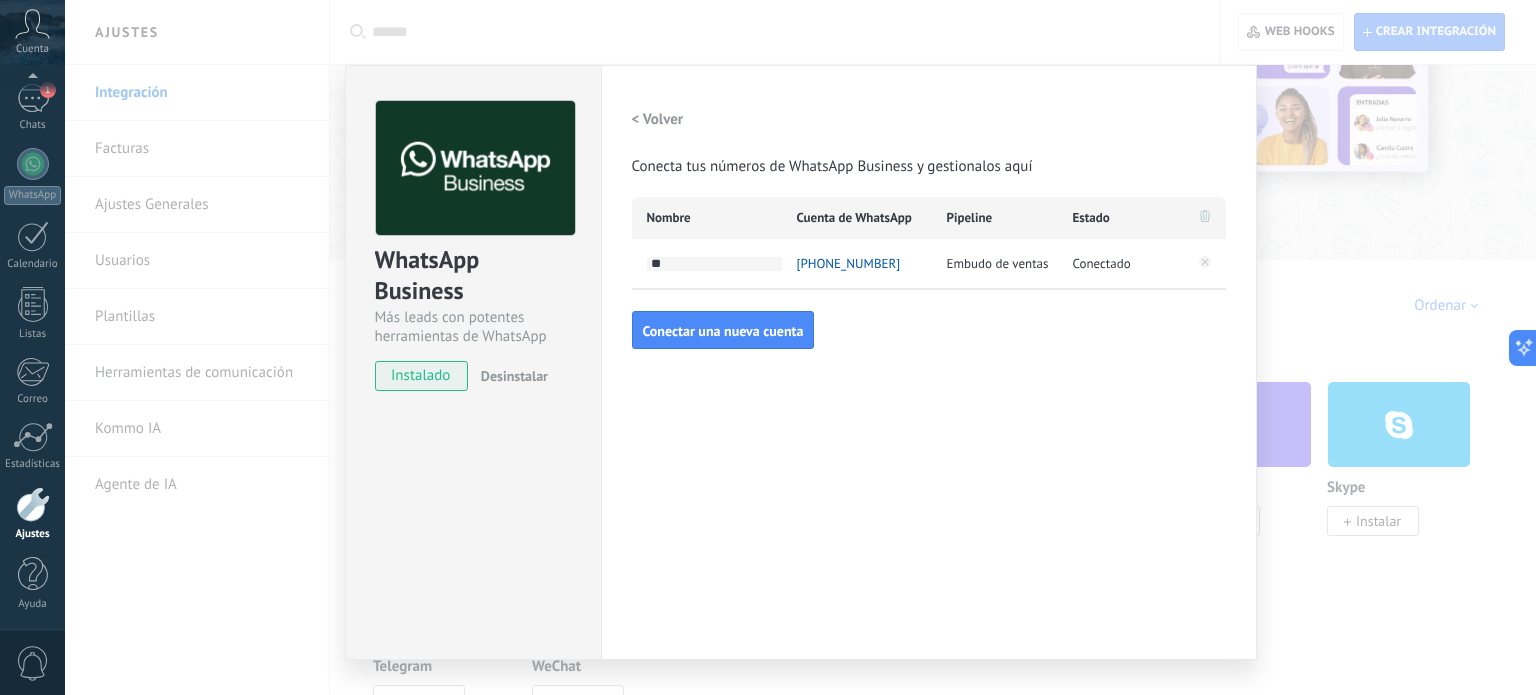 type on "*" 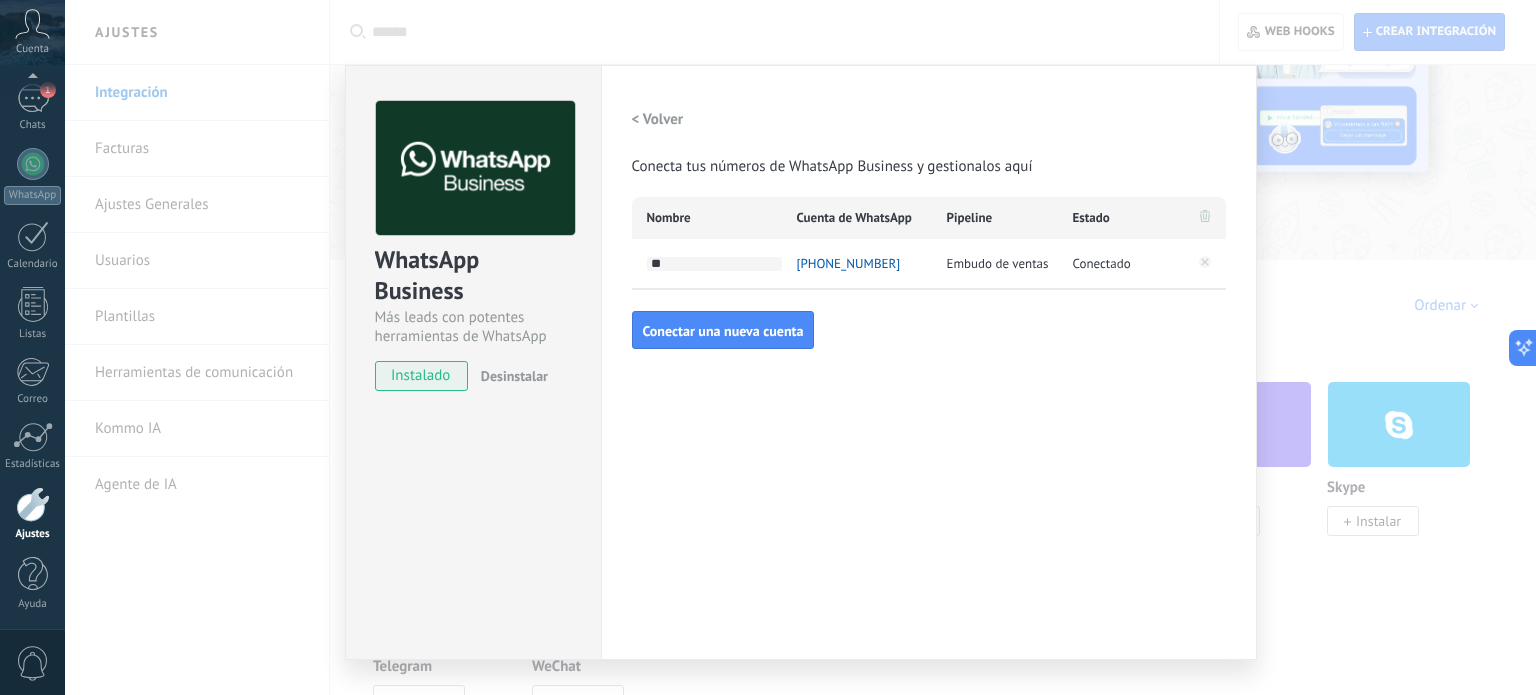 type on "*" 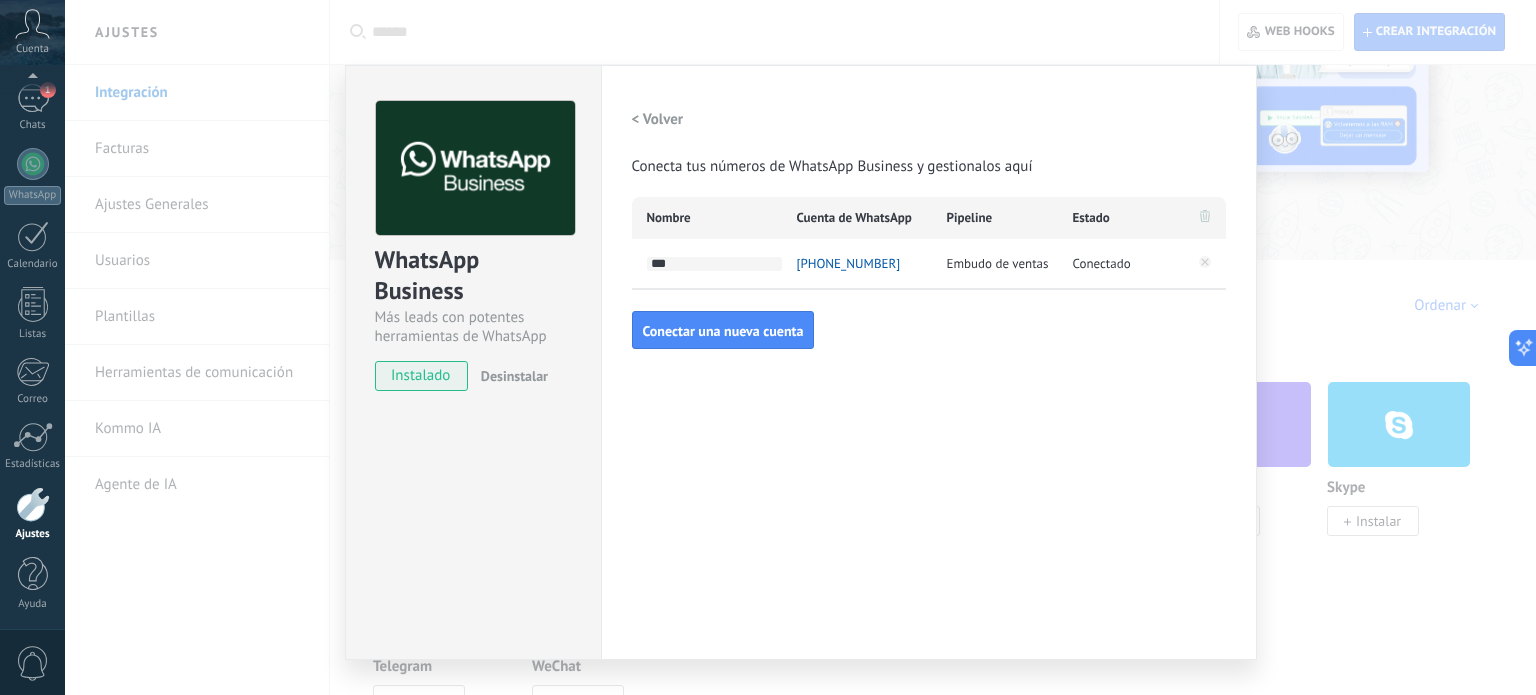 type on "****" 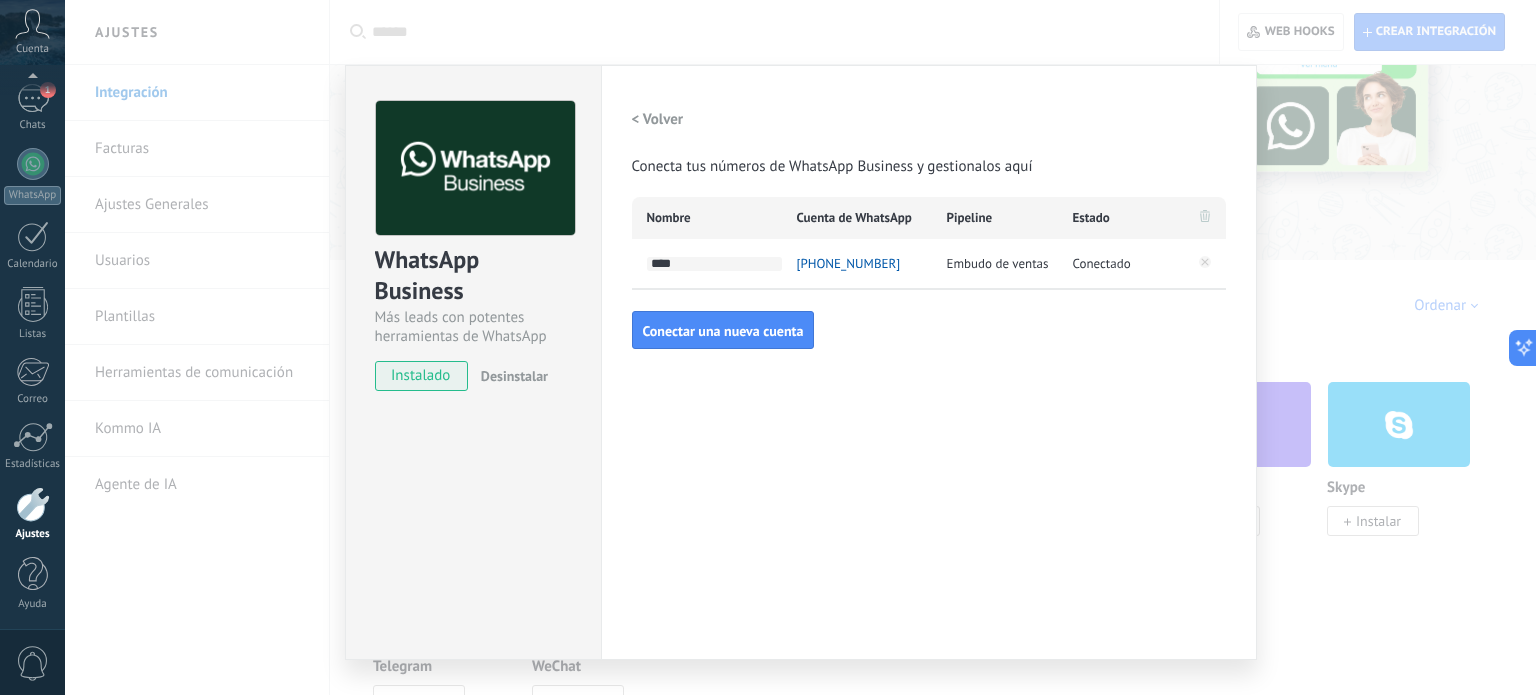 click on "< Volver Conecta tus números de WhatsApp Business y gestionalos aquí Nombre Cuenta de WhatsApp Pipeline Estado **** +52 1 56 2378 8948 Embudo de ventas Conectado Conectar una nueva cuenta" at bounding box center [929, 225] 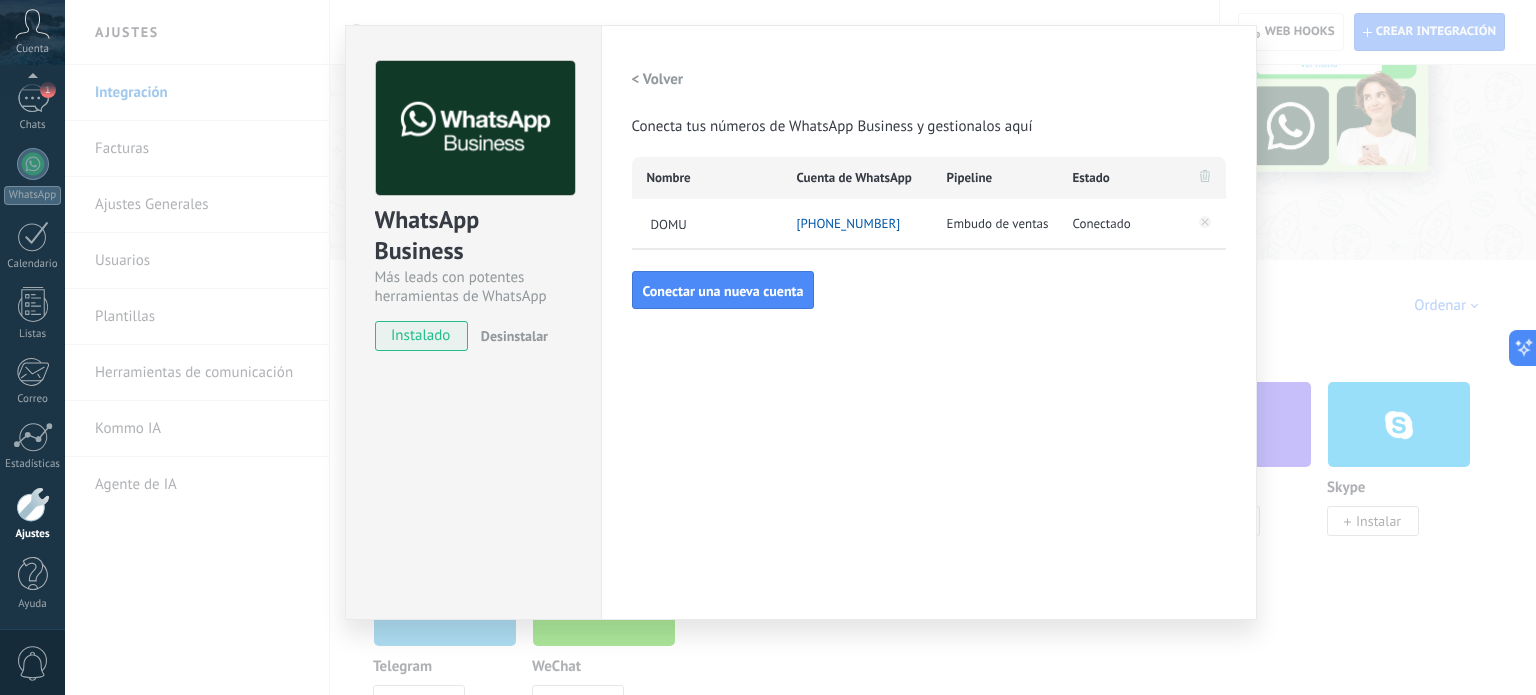 scroll, scrollTop: 0, scrollLeft: 0, axis: both 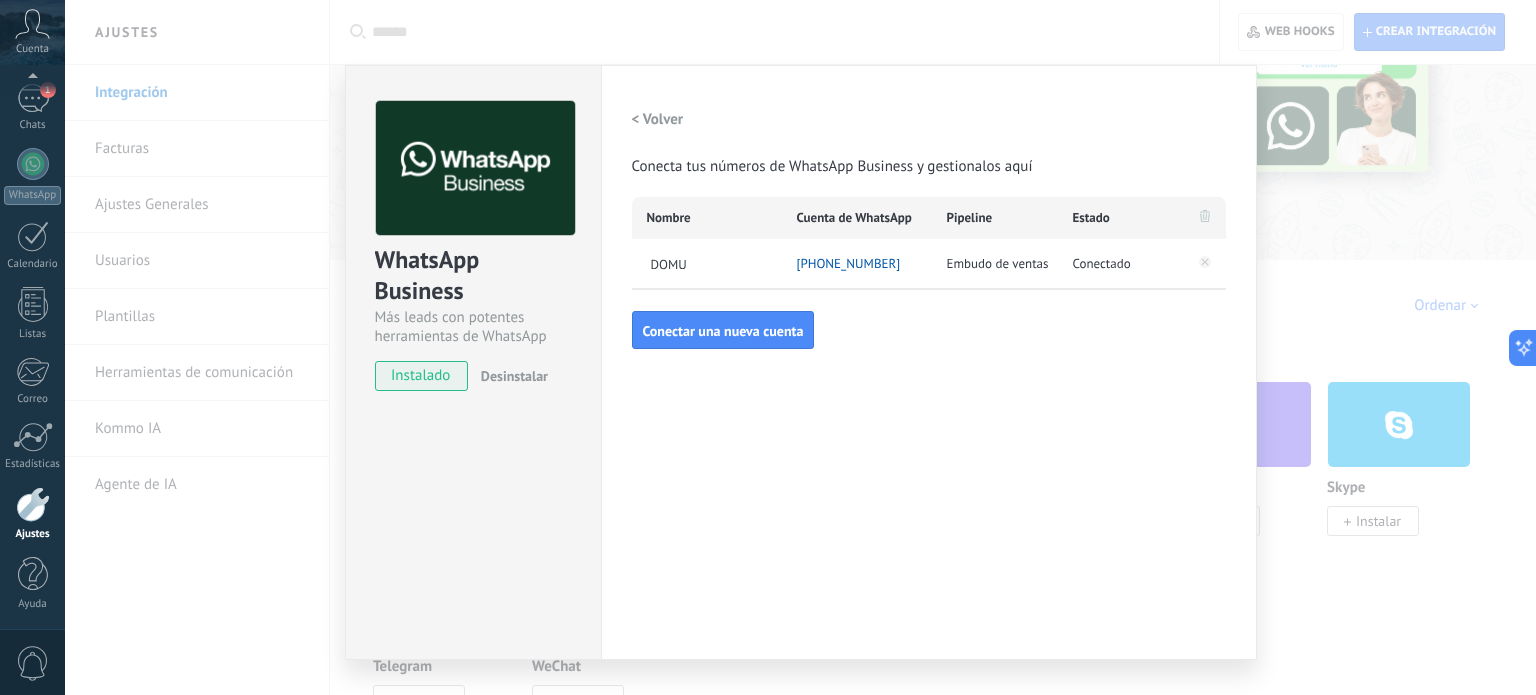 click on "Configuraciones Autorizaciones Esta pestaña registra a los usuarios que han concedido acceso a las integración a esta cuenta. Si deseas remover la posibilidad que un usuario pueda enviar solicitudes a la cuenta en nombre de esta integración, puedes revocar el acceso. Si el acceso a todos los usuarios es revocado, la integración dejará de funcionar. Esta aplicacion está instalada, pero nadie le ha dado acceso aun. WhatsApp Cloud API más _:  Guardar < Volver Conecta tus números de WhatsApp Business y gestionalos aquí Nombre Cuenta de WhatsApp Pipeline Estado DOMU +52 1 56 2378 8948 Embudo de ventas Conectado Conectar una nueva cuenta" at bounding box center (929, 362) 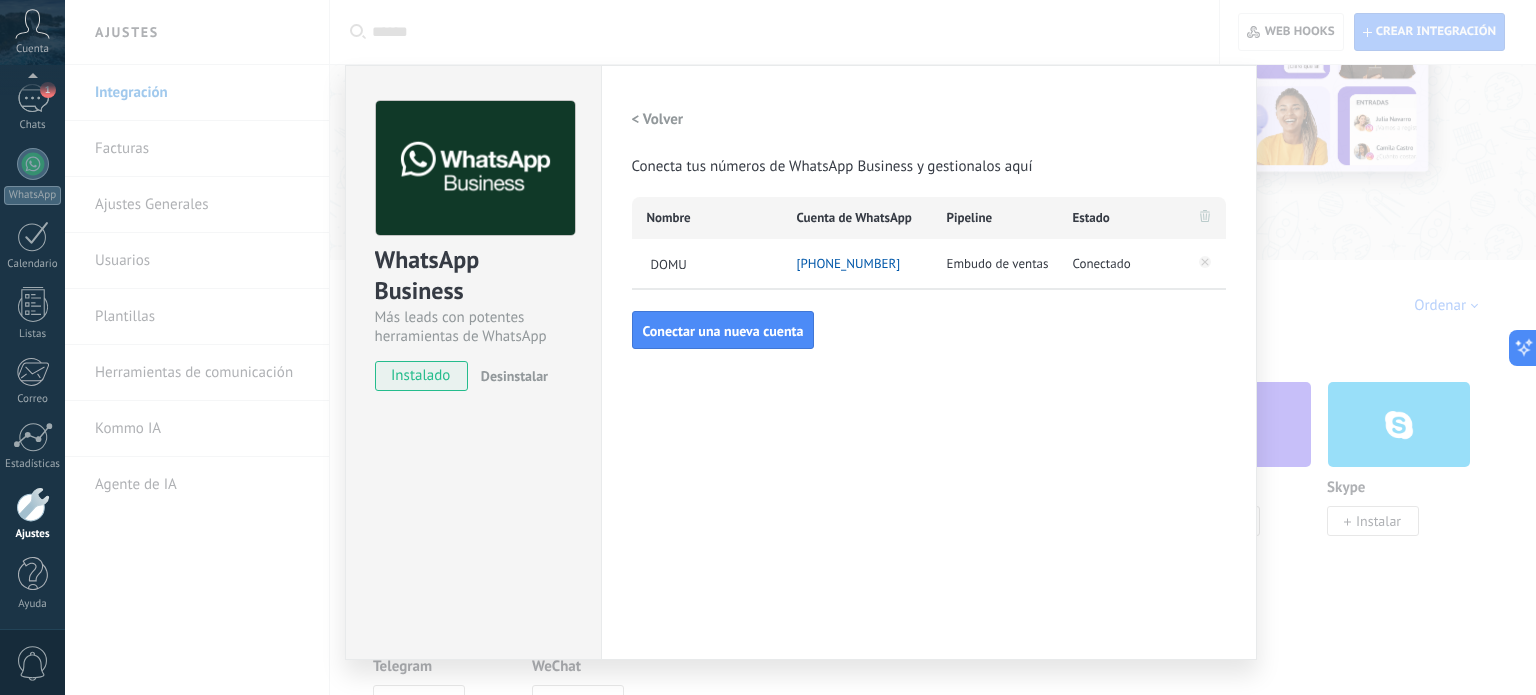 click on "WhatsApp Business Más leads con potentes herramientas de WhatsApp instalado Desinstalar" at bounding box center (473, 362) 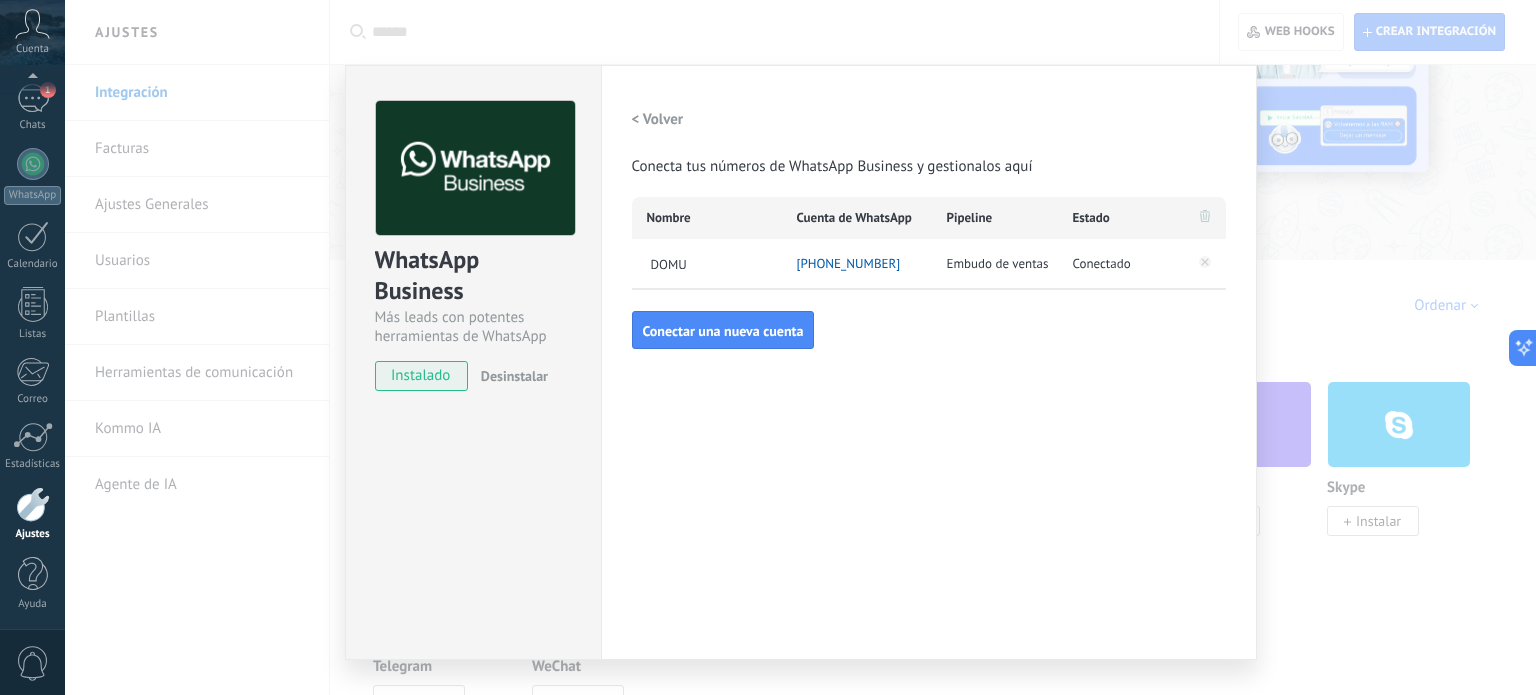 click on "WhatsApp Business Más leads con potentes herramientas de WhatsApp instalado Desinstalar Configuraciones Autorizaciones Esta pestaña registra a los usuarios que han concedido acceso a las integración a esta cuenta. Si deseas remover la posibilidad que un usuario pueda enviar solicitudes a la cuenta en nombre de esta integración, puedes revocar el acceso. Si el acceso a todos los usuarios es revocado, la integración dejará de funcionar. Esta aplicacion está instalada, pero nadie le ha dado acceso aun. WhatsApp Cloud API más _:  Guardar < Volver Conecta tus números de WhatsApp Business y gestionalos aquí Nombre Cuenta de WhatsApp Pipeline Estado DOMU +52 1 56 2378 8948 Embudo de ventas Conectado Conectar una nueva cuenta" at bounding box center (800, 347) 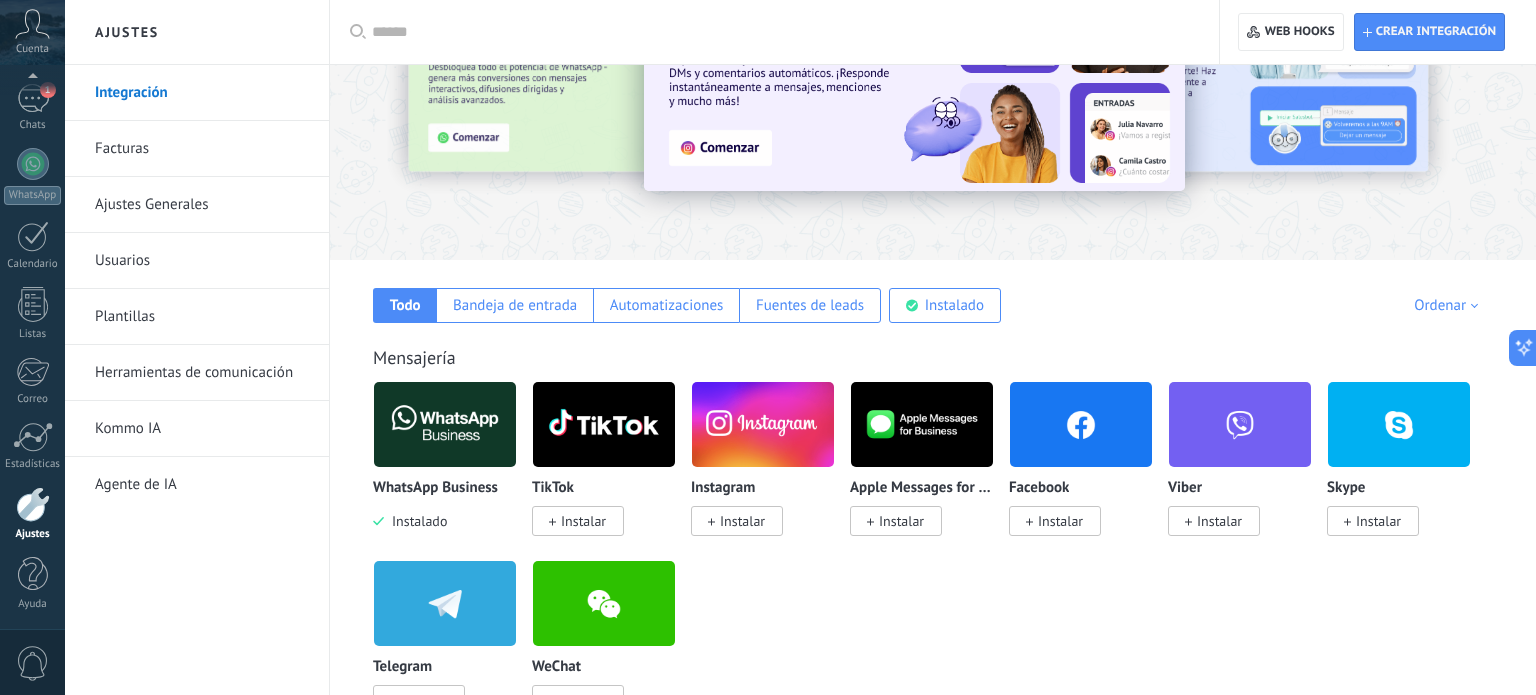 click at bounding box center [445, 424] 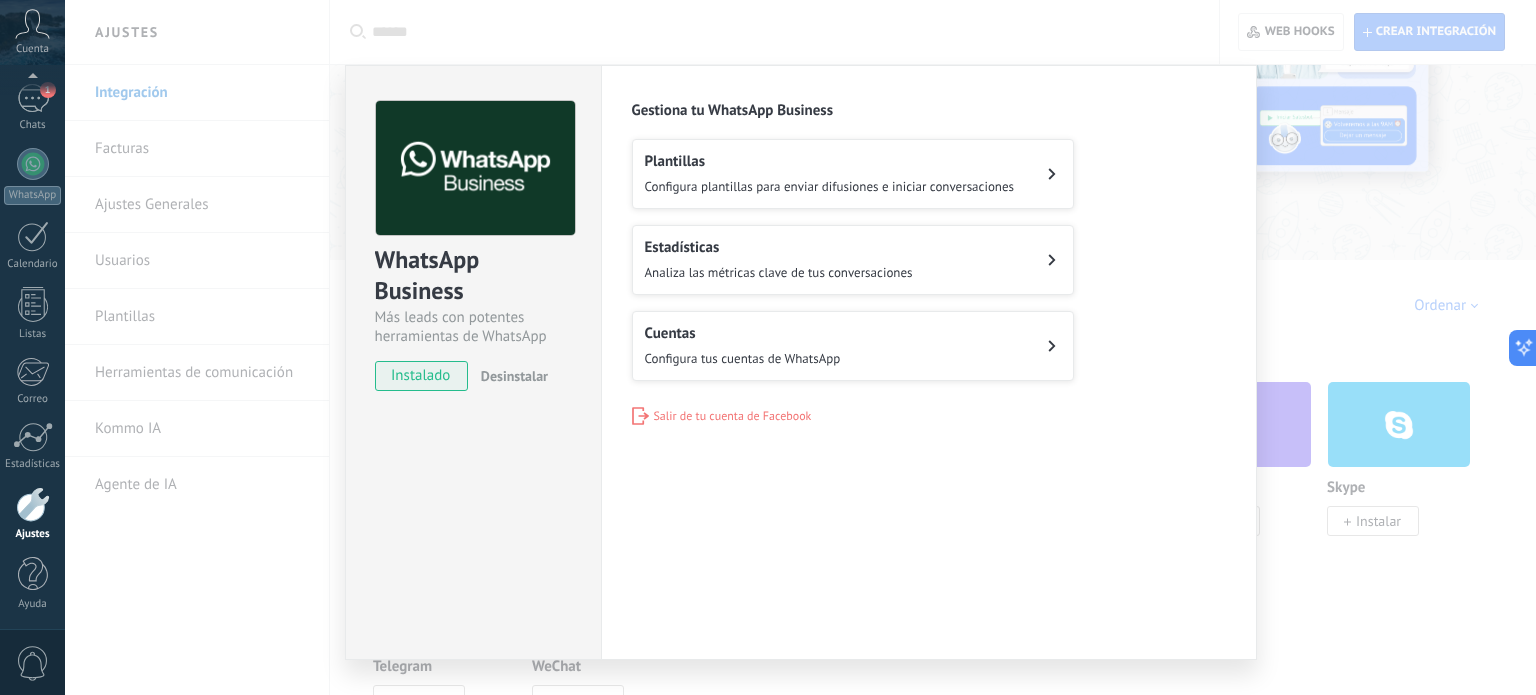 click on "Configura tus cuentas de WhatsApp" at bounding box center [743, 358] 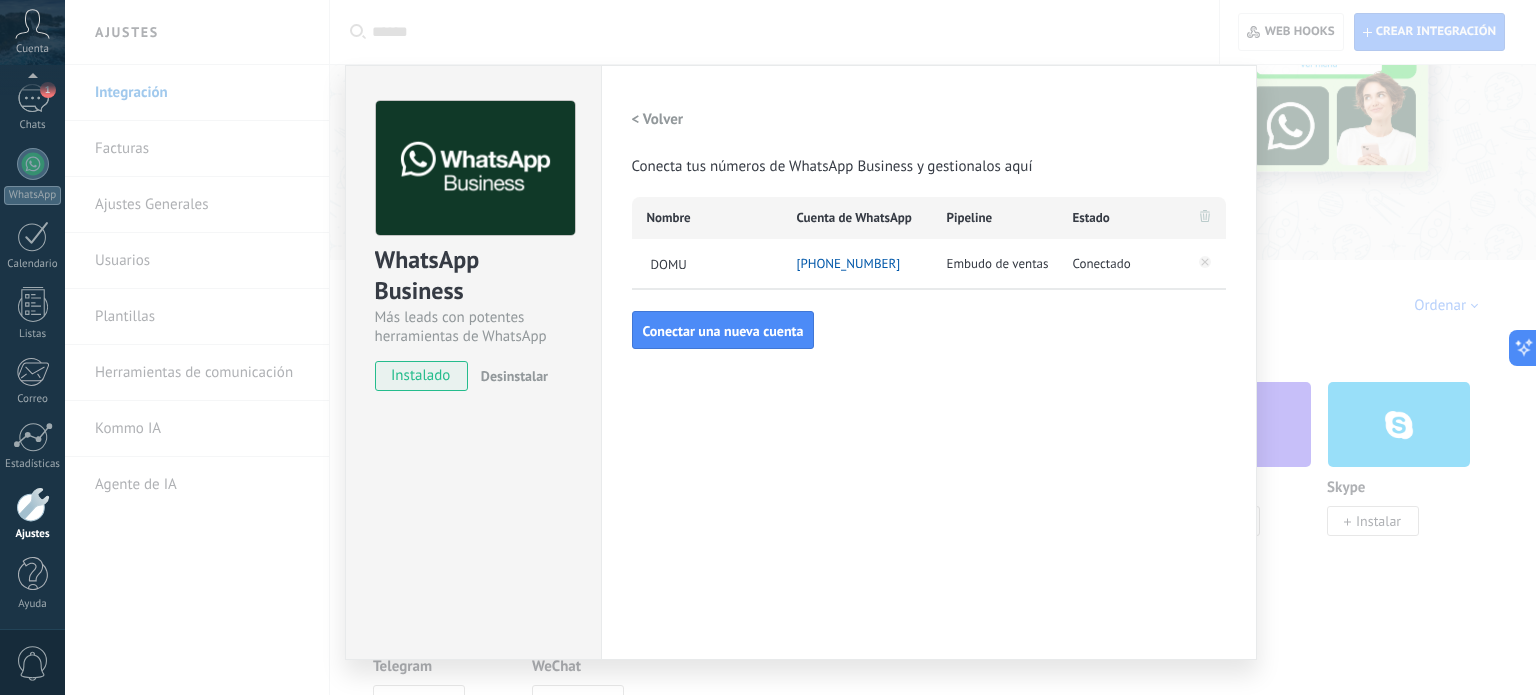 click on "WhatsApp Business Más leads con potentes herramientas de WhatsApp instalado Desinstalar Configuraciones Autorizaciones Esta pestaña registra a los usuarios que han concedido acceso a las integración a esta cuenta. Si deseas remover la posibilidad que un usuario pueda enviar solicitudes a la cuenta en nombre de esta integración, puedes revocar el acceso. Si el acceso a todos los usuarios es revocado, la integración dejará de funcionar. Esta aplicacion está instalada, pero nadie le ha dado acceso aun. WhatsApp Cloud API más _:  Guardar < Volver Conecta tus números de WhatsApp Business y gestionalos aquí Nombre Cuenta de WhatsApp Pipeline Estado DOMU +52 1 56 2378 8948 Embudo de ventas Conectado Conectar una nueva cuenta" at bounding box center (800, 347) 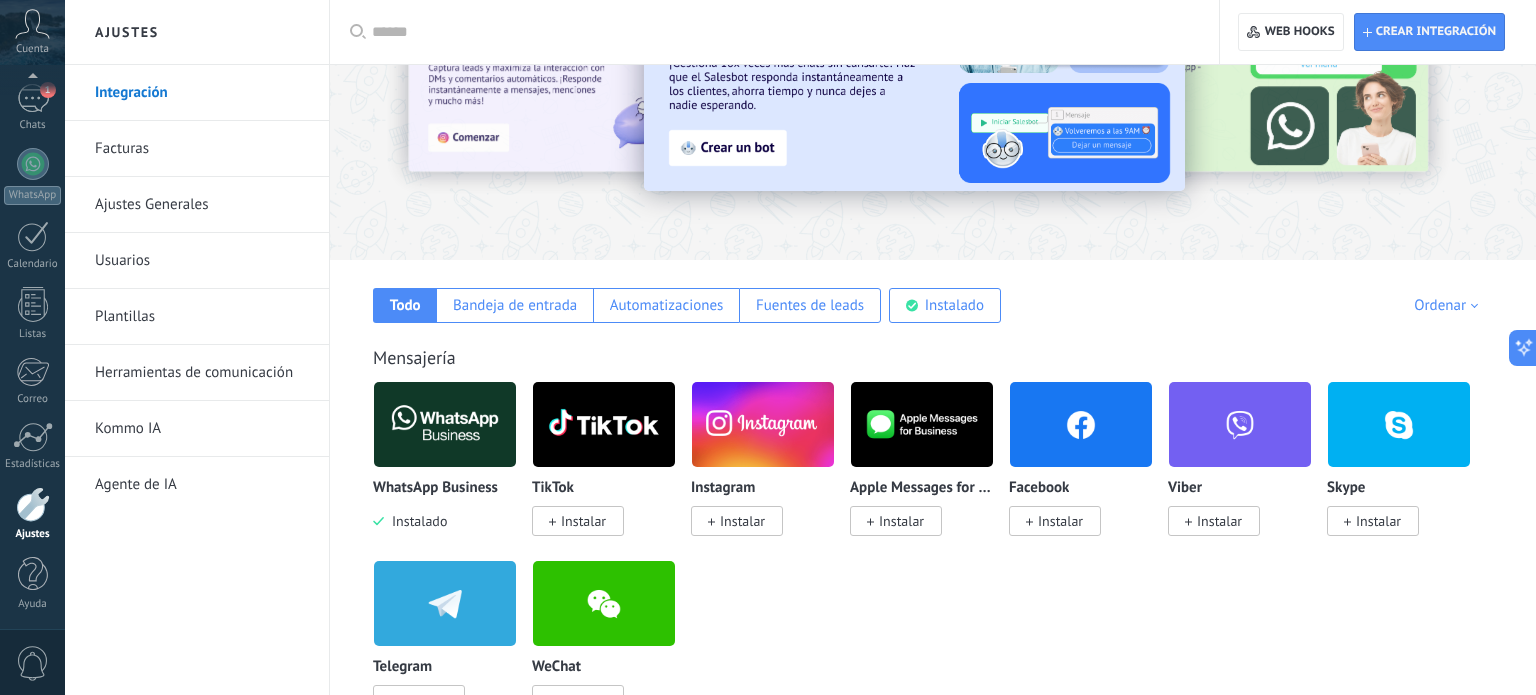 scroll, scrollTop: 0, scrollLeft: 0, axis: both 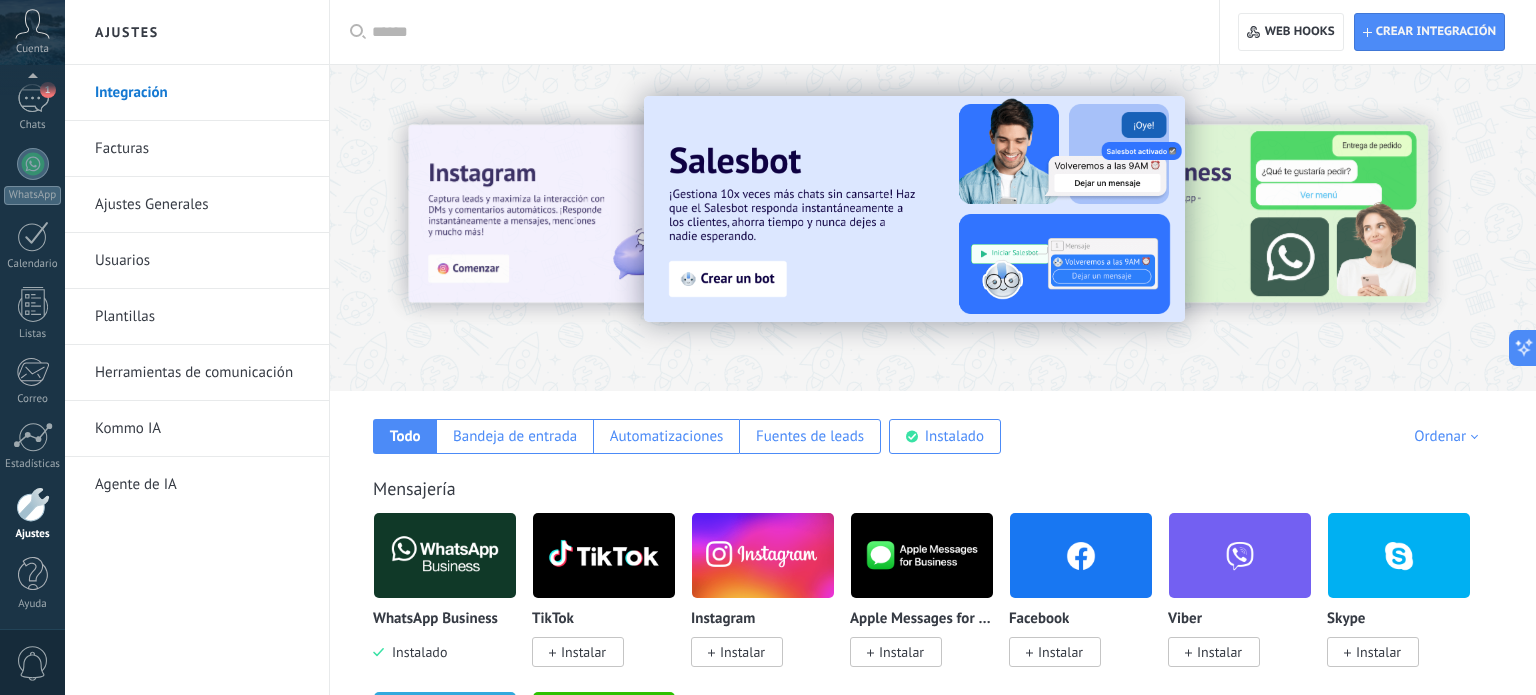 click at bounding box center [445, 555] 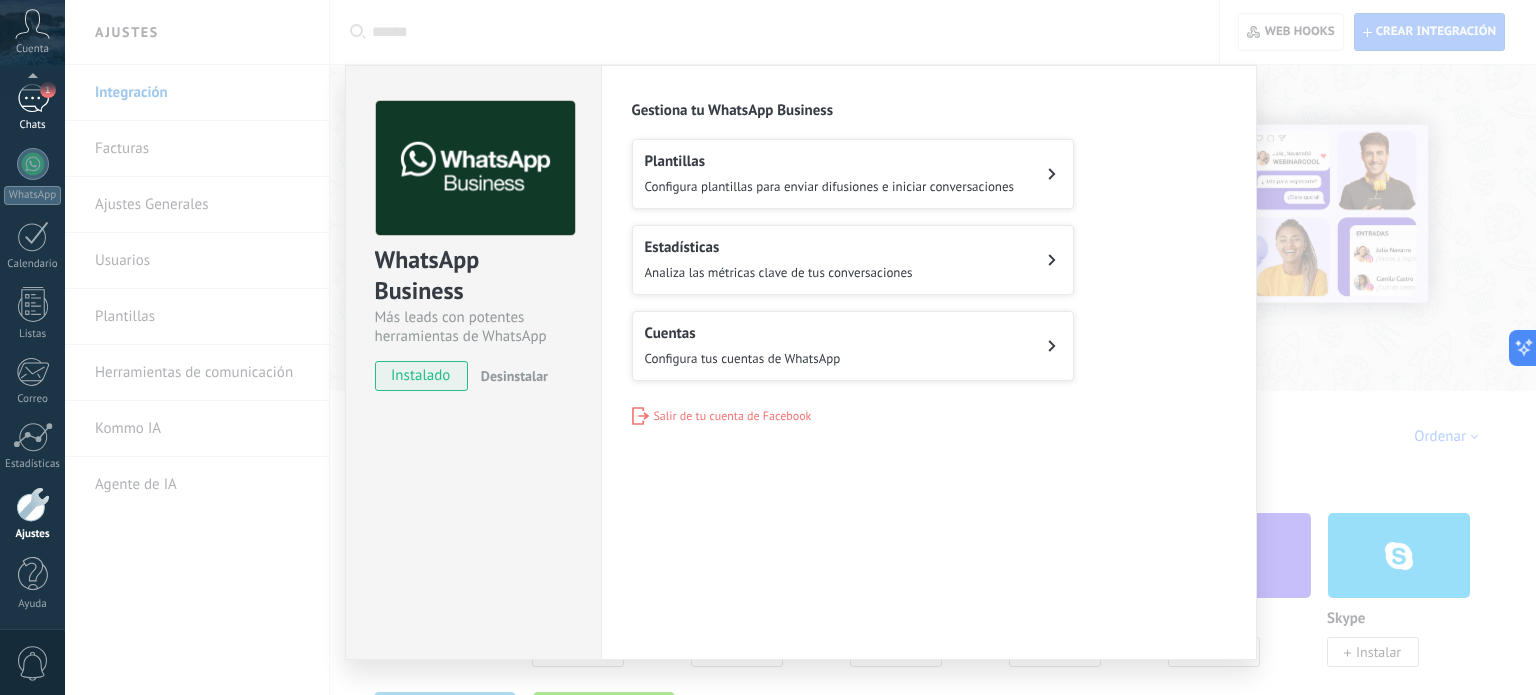 click on "1" at bounding box center [33, 98] 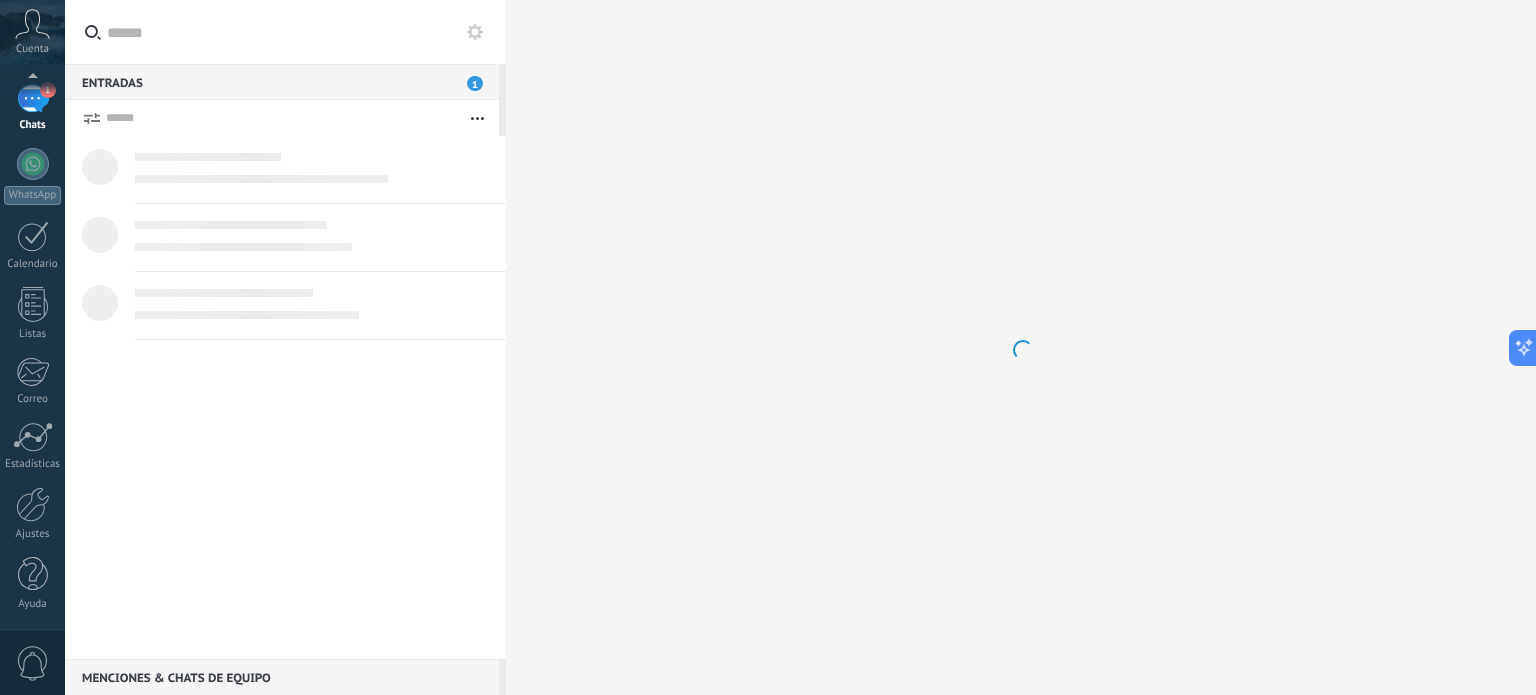 scroll, scrollTop: 0, scrollLeft: 0, axis: both 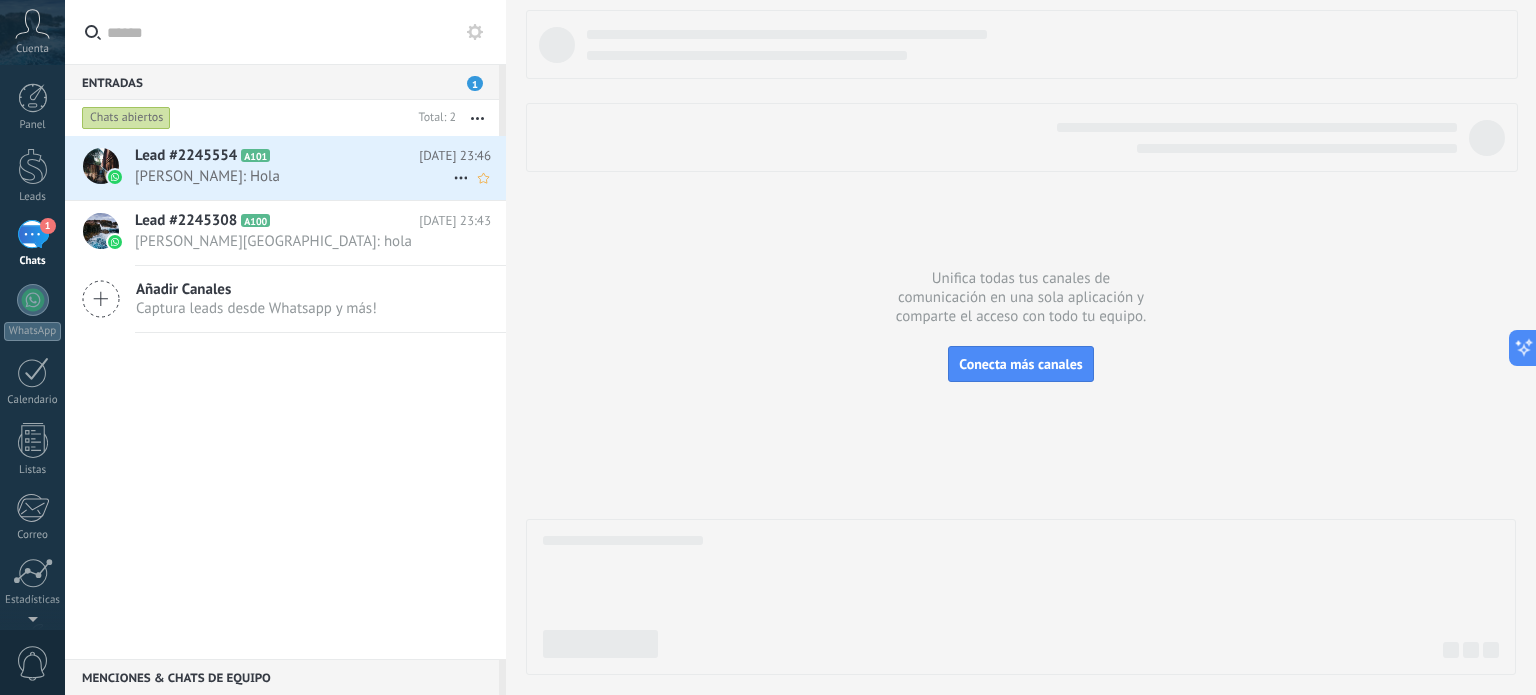 click on "Santiago suarez: Hola" at bounding box center (294, 176) 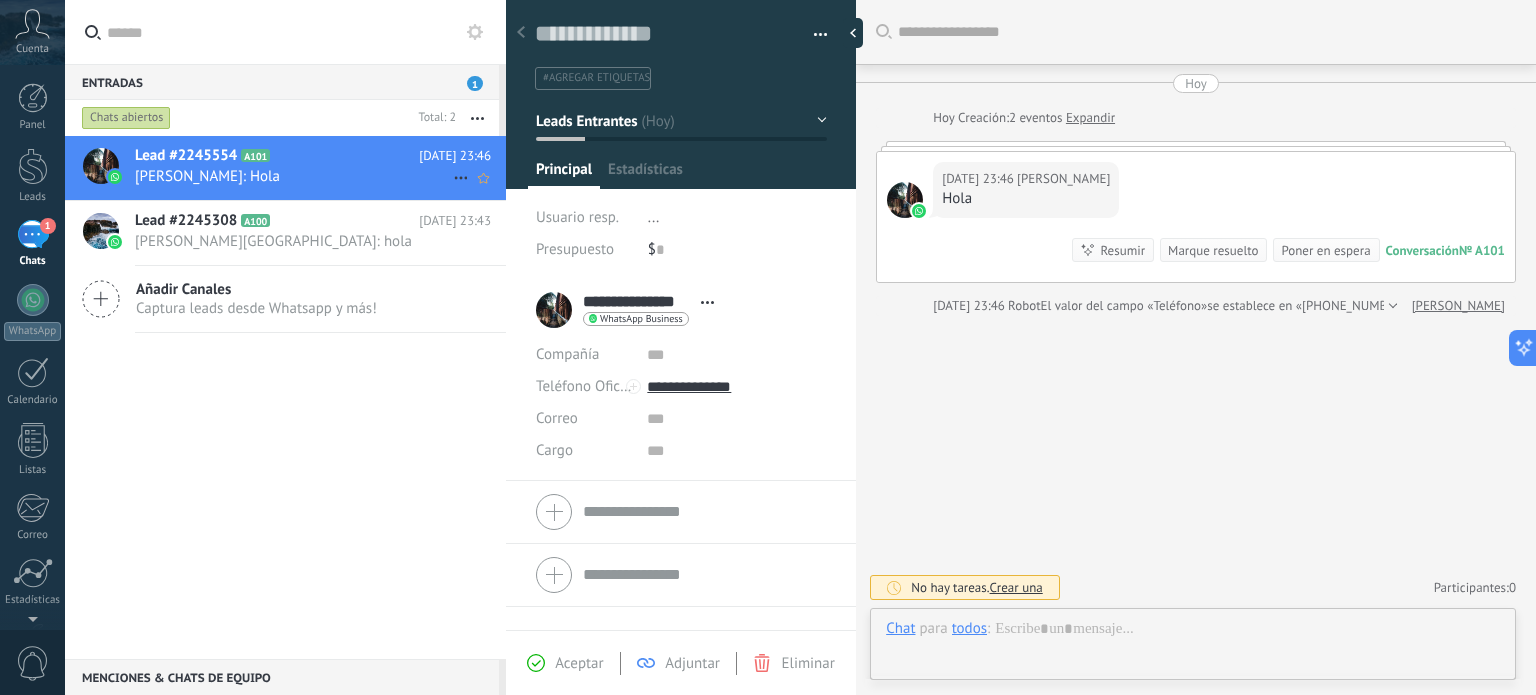 scroll, scrollTop: 29, scrollLeft: 0, axis: vertical 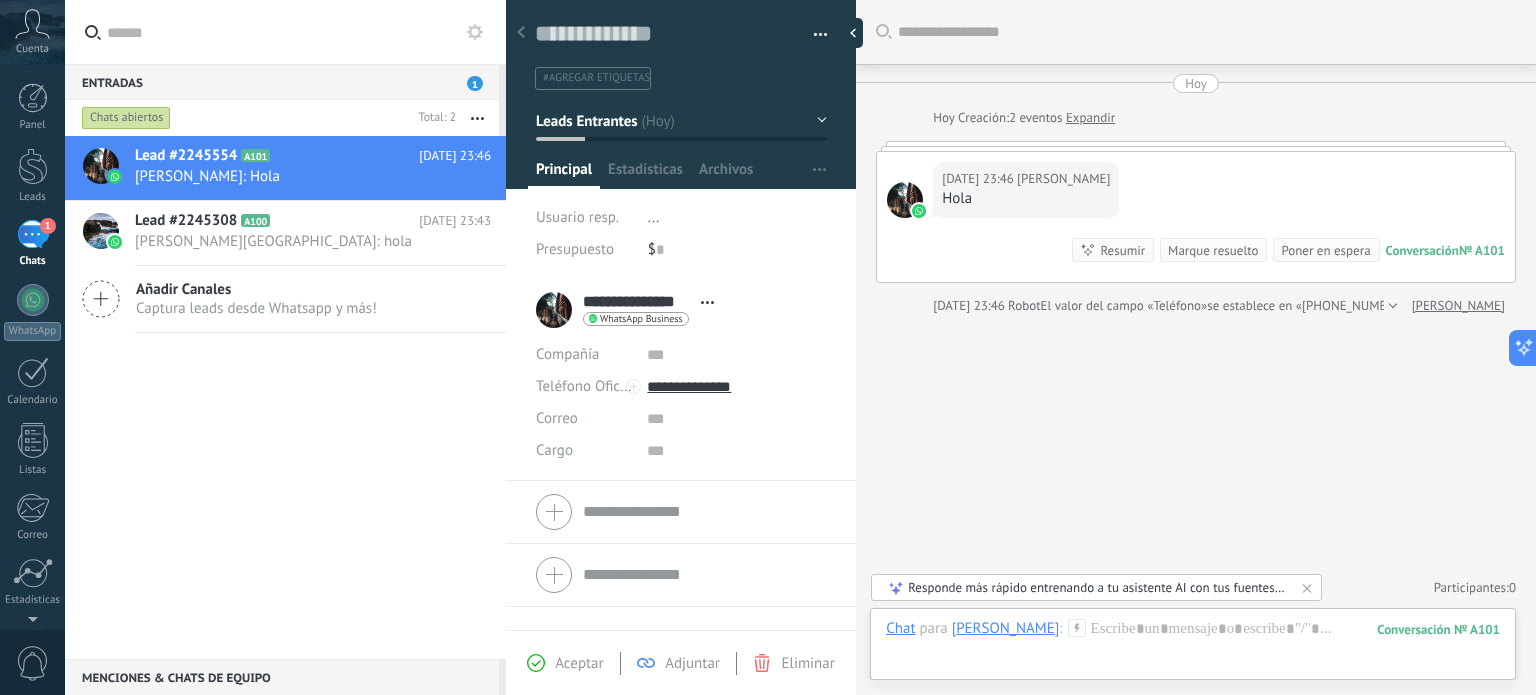 click at bounding box center [905, 200] 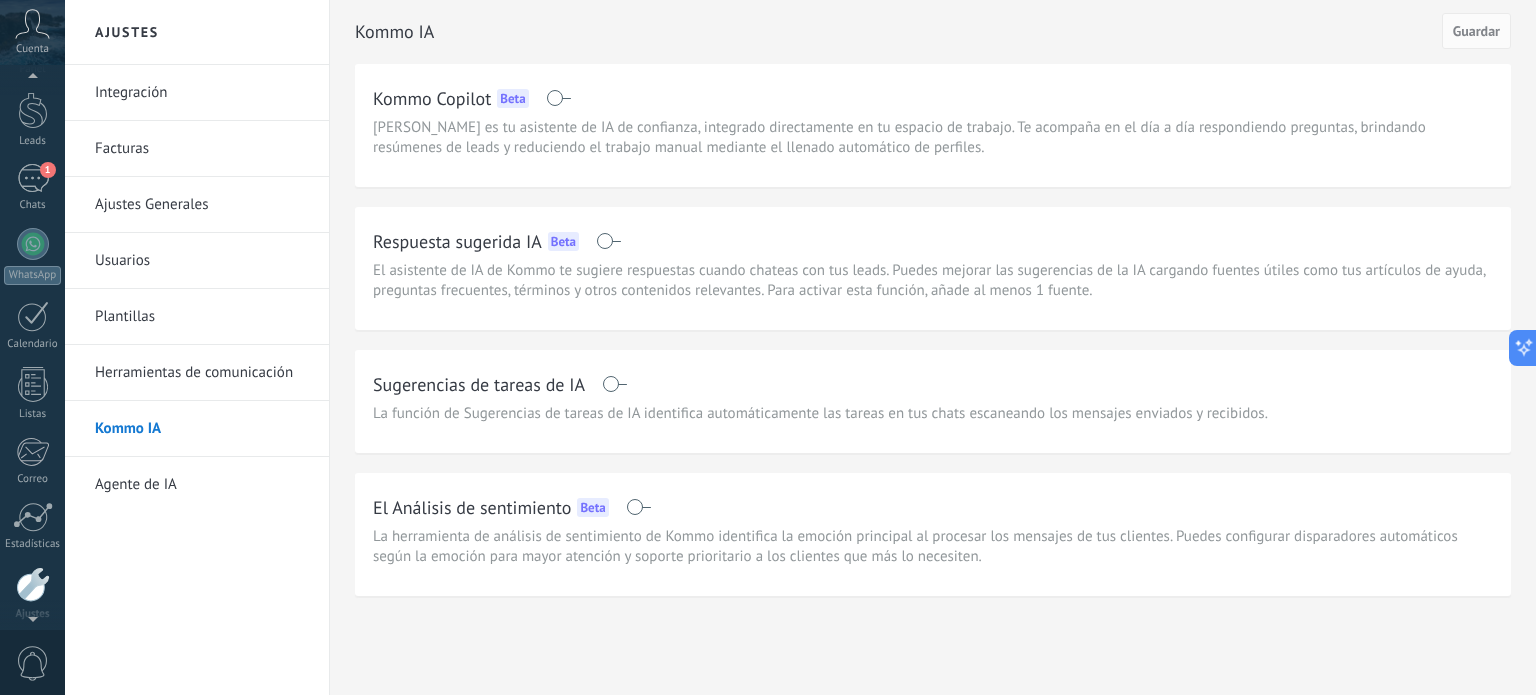 scroll, scrollTop: 0, scrollLeft: 0, axis: both 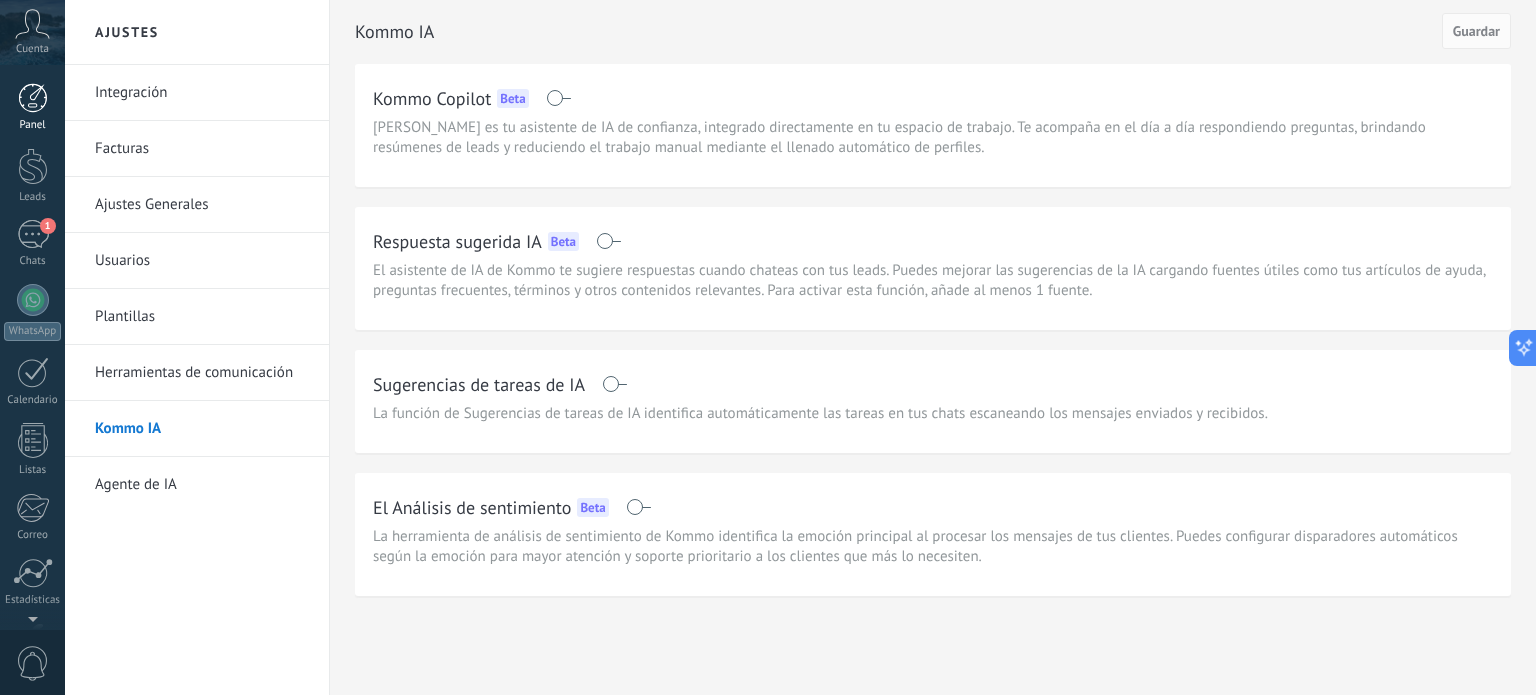 click at bounding box center [33, 98] 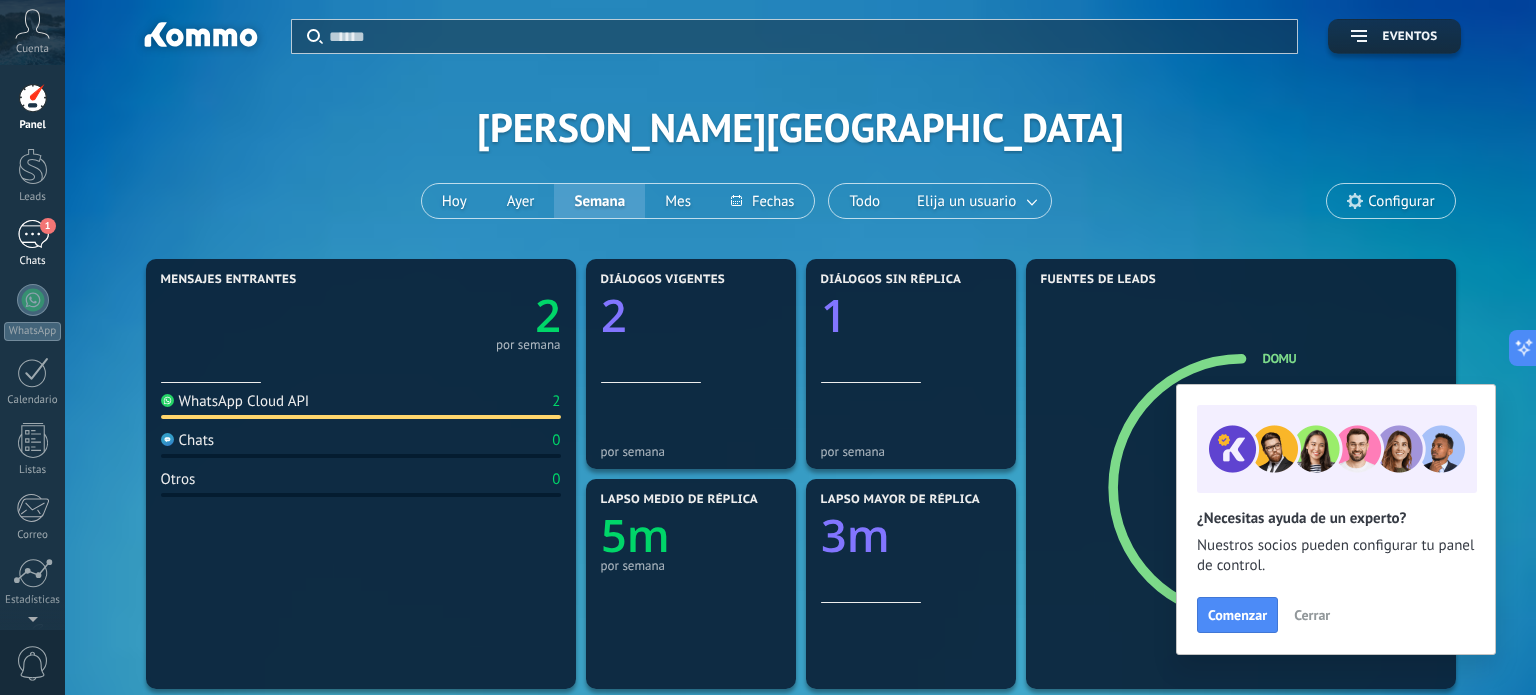 click on "1
Chats" at bounding box center (32, 244) 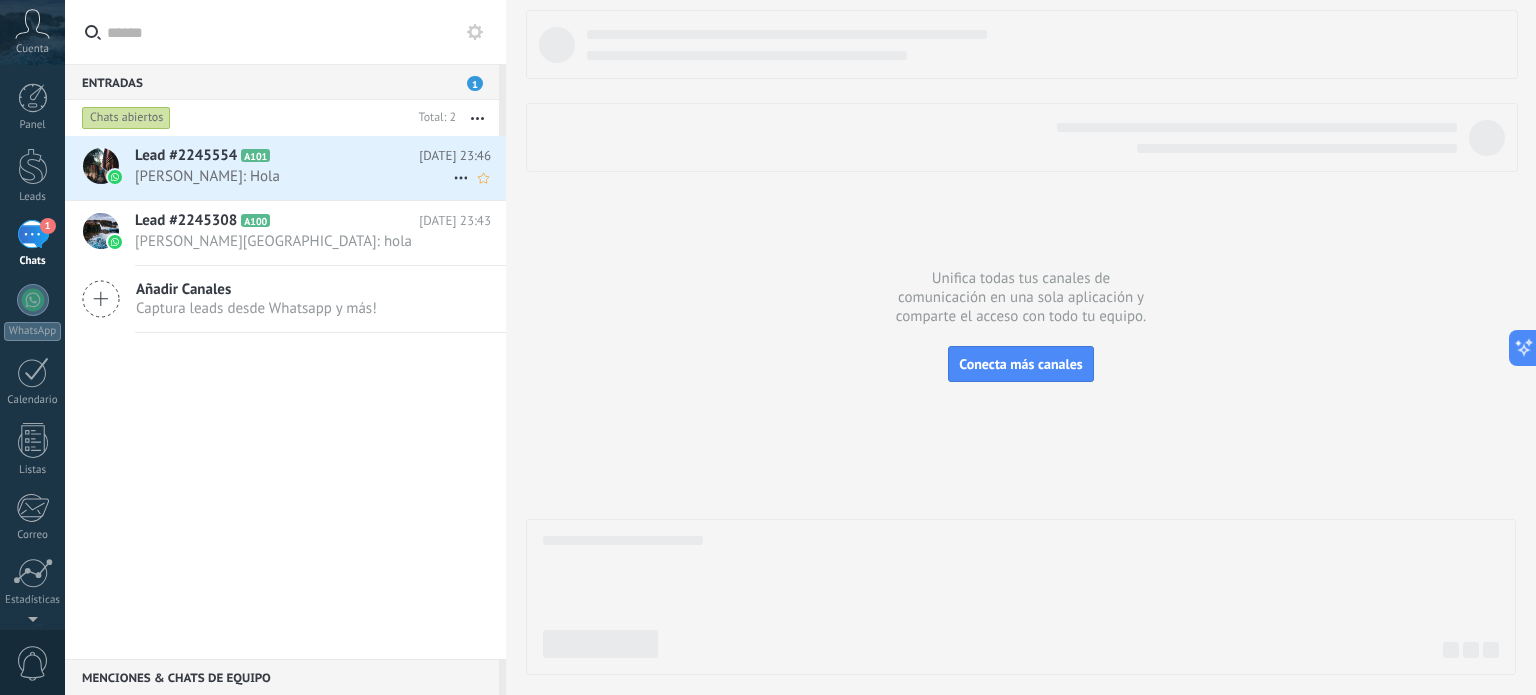 click on "Lead #2245554
A101" at bounding box center (277, 156) 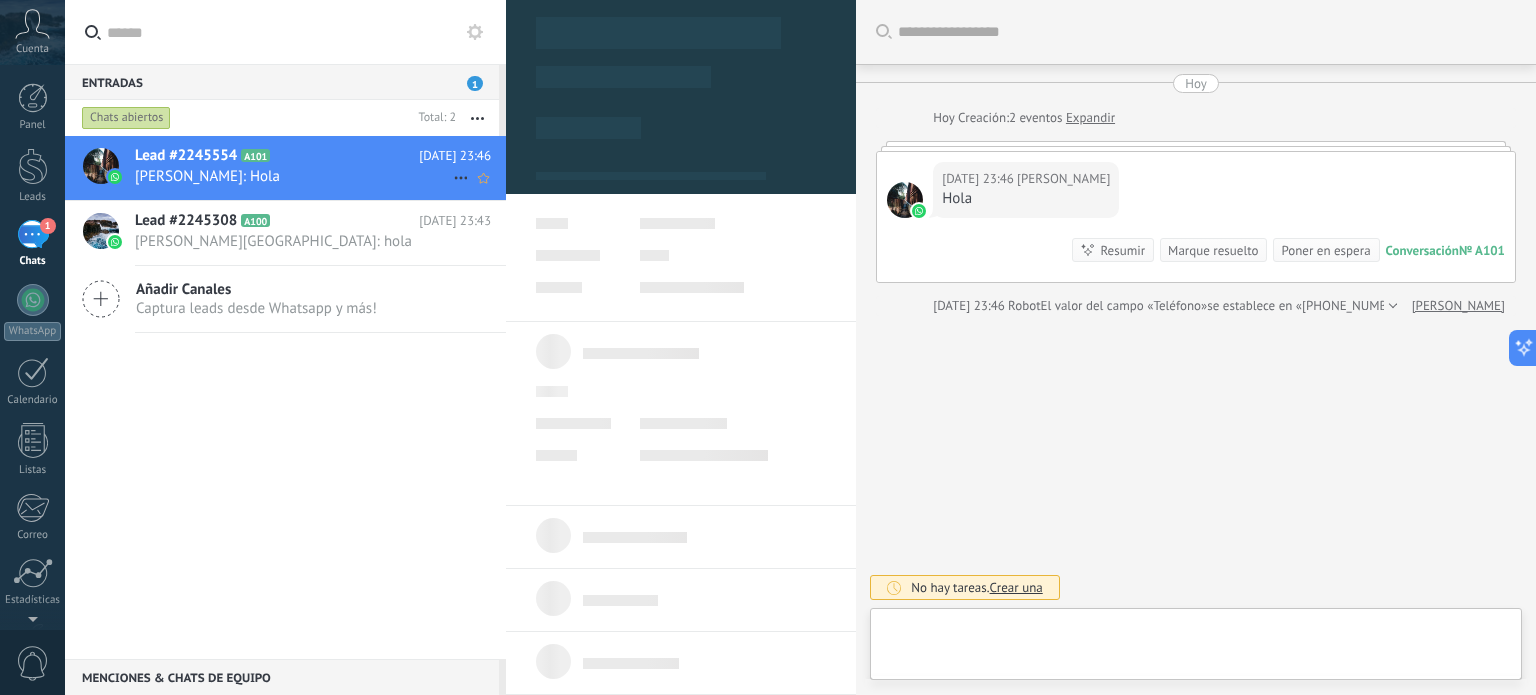 type on "**********" 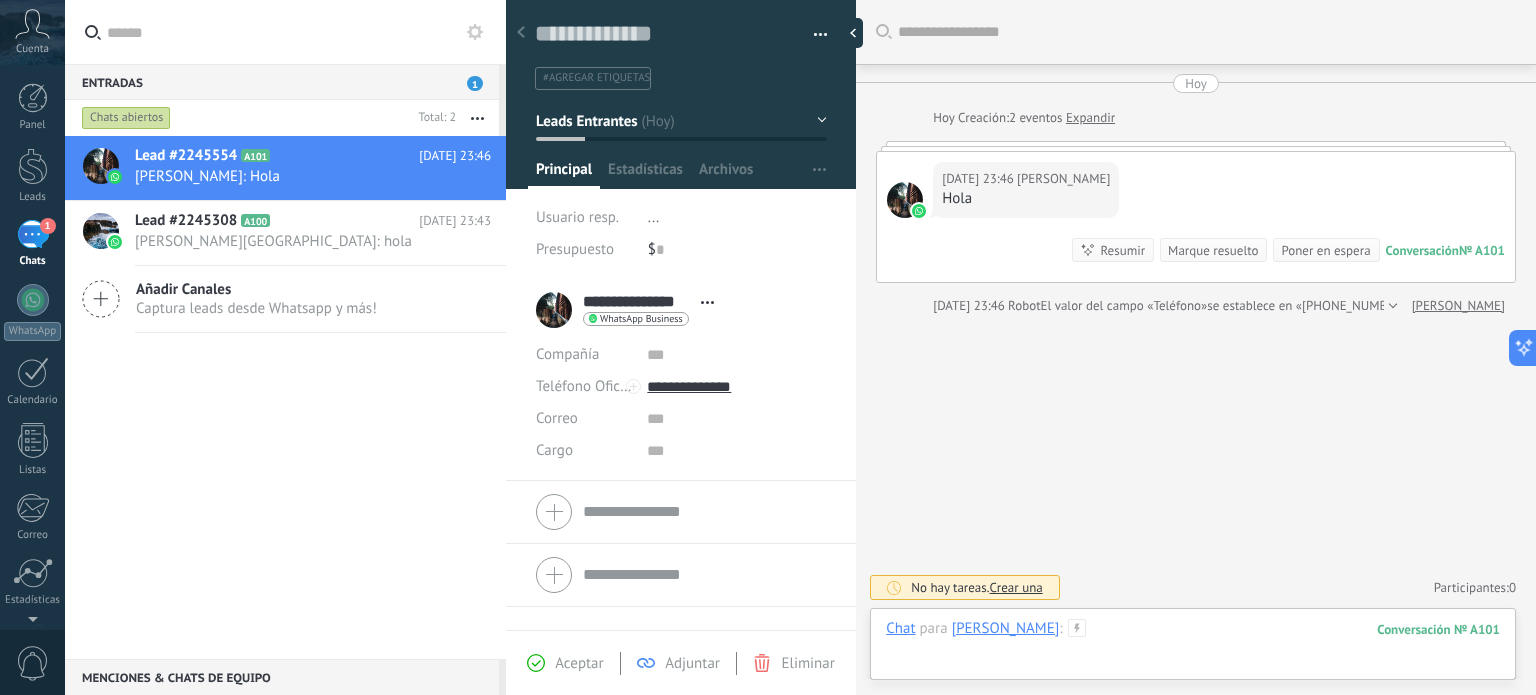 click at bounding box center [1193, 649] 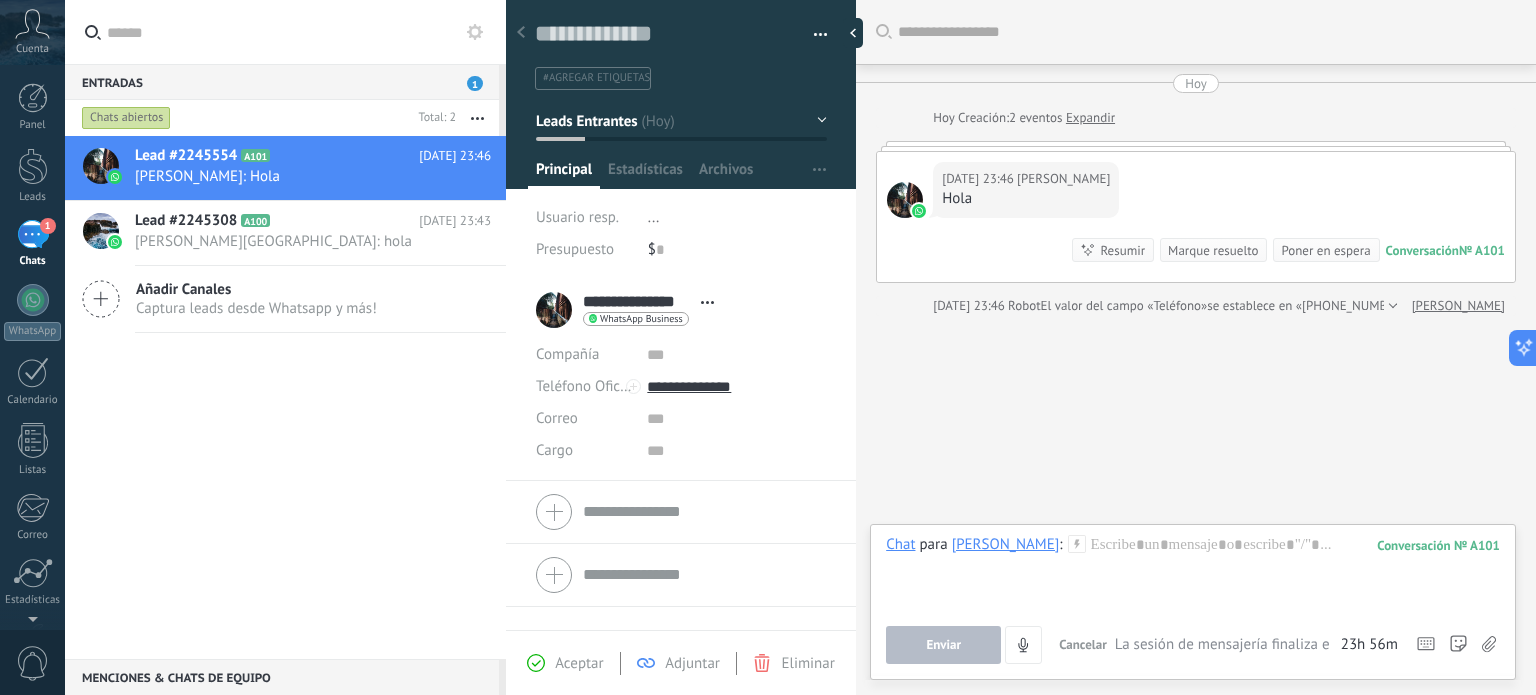 click 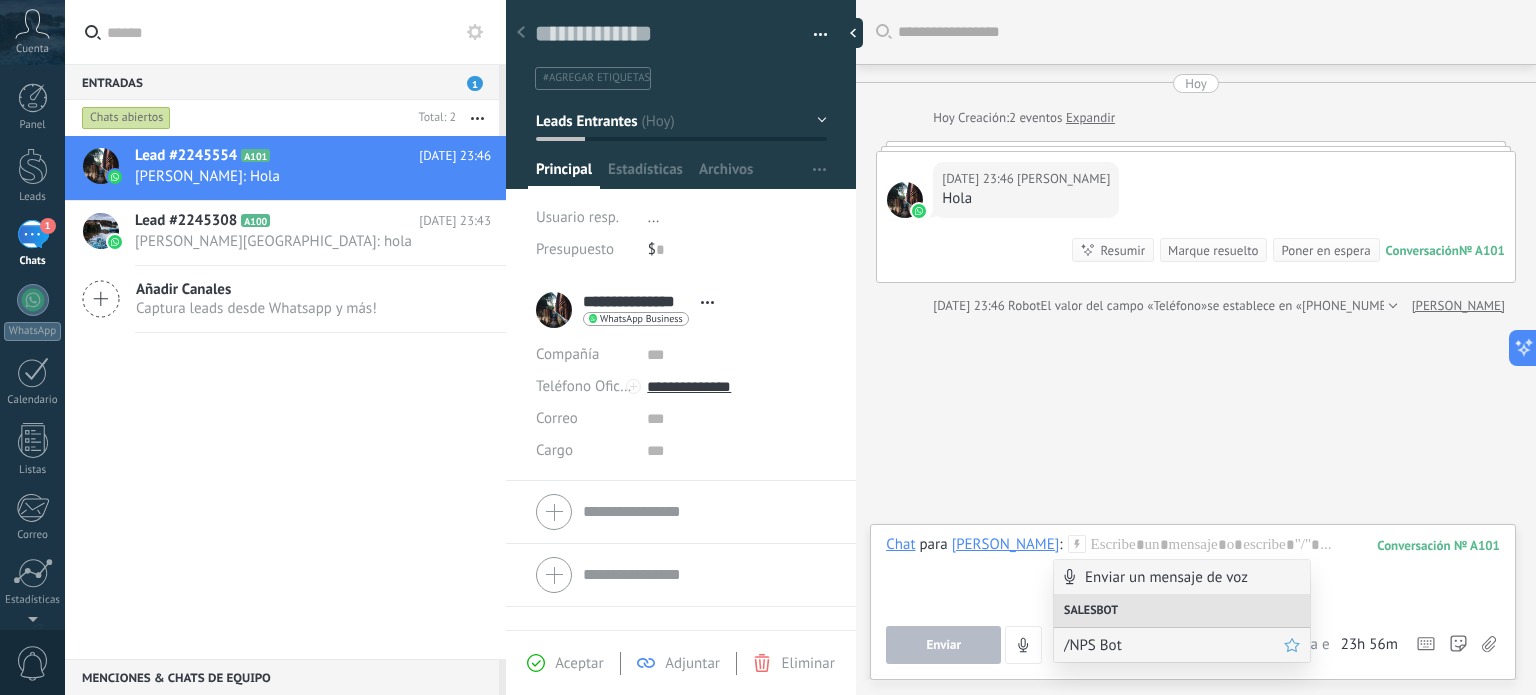 click on "/NPS Bot" at bounding box center [1174, 645] 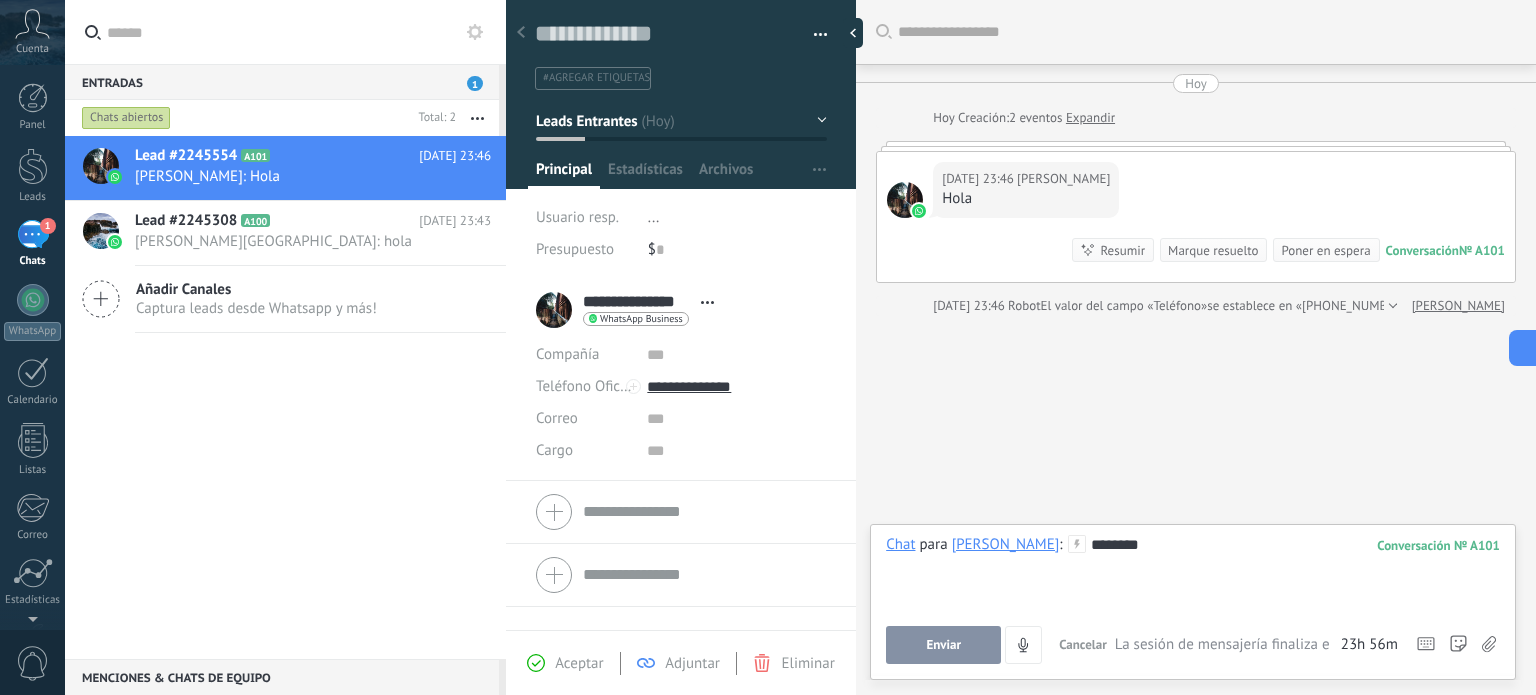 type 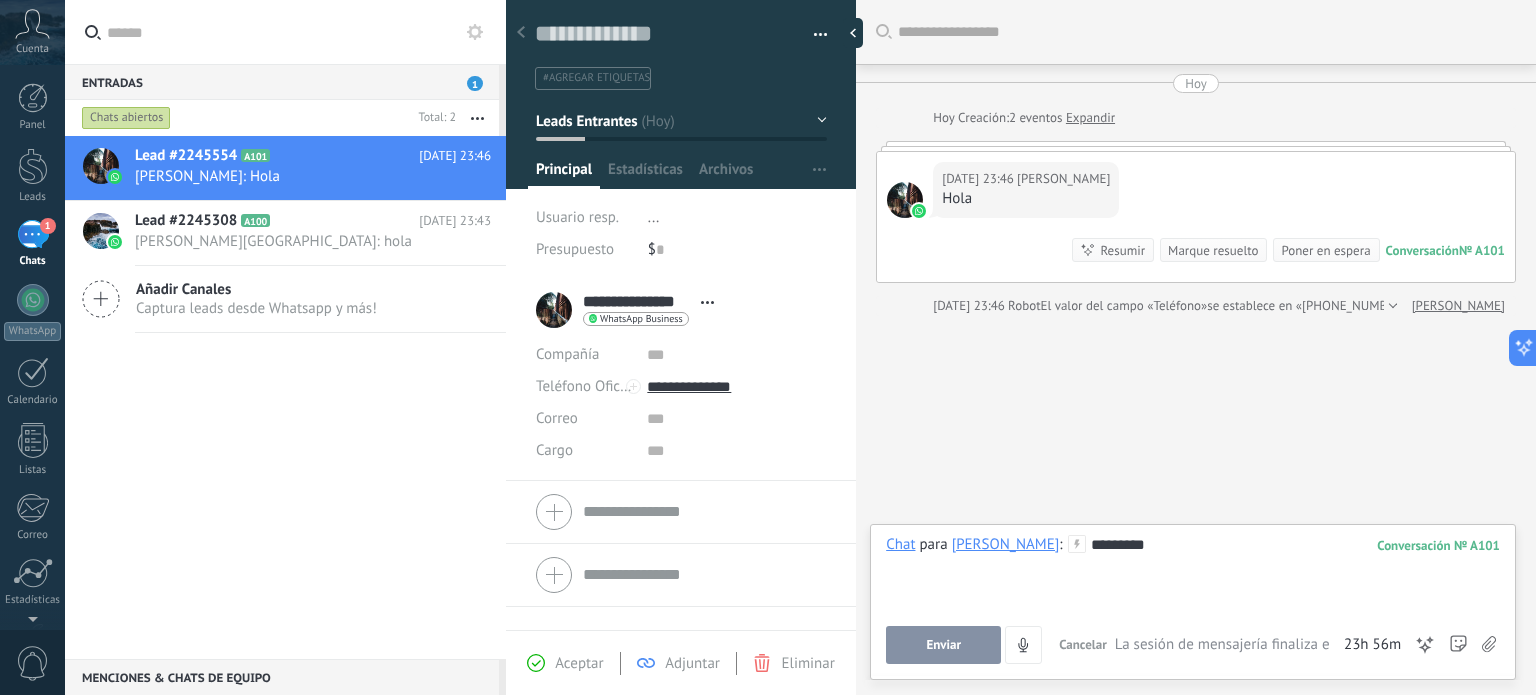 click on "Enviar" at bounding box center [943, 645] 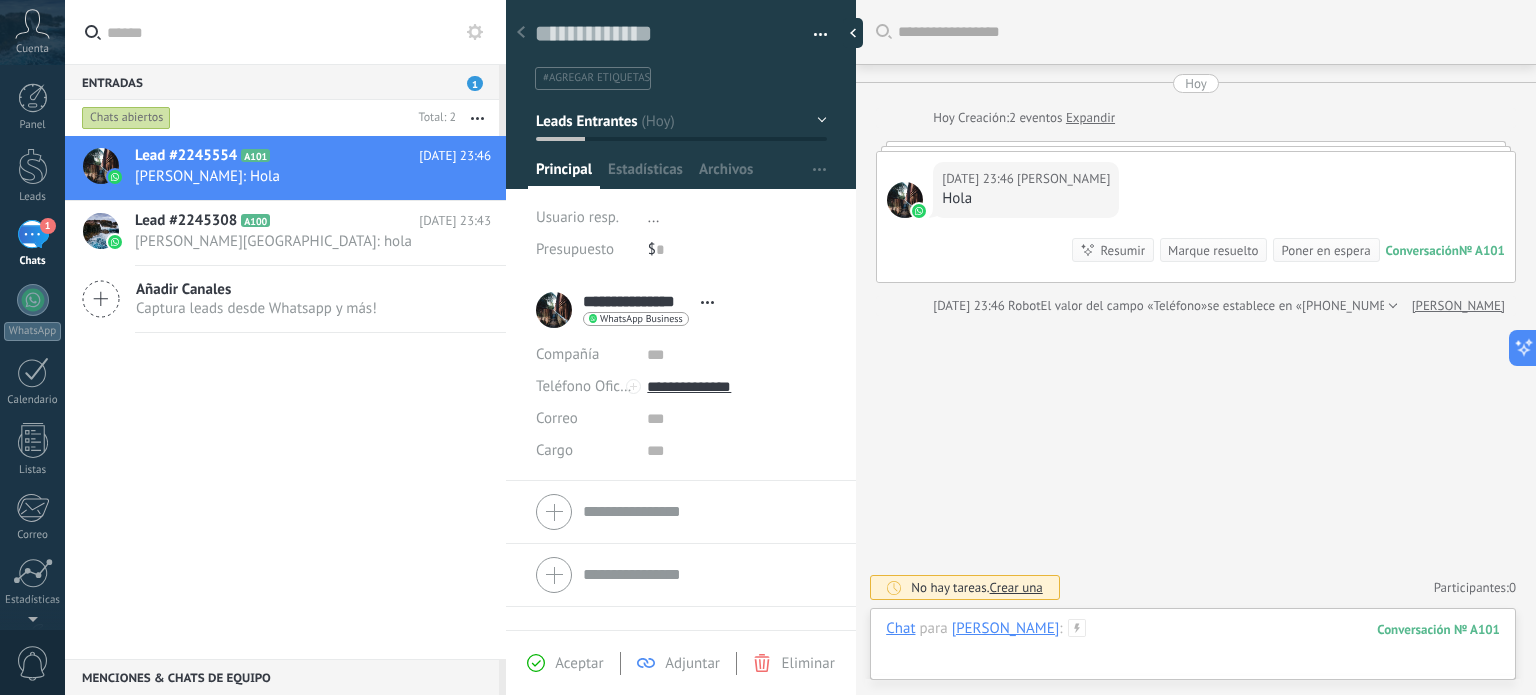 click at bounding box center [1193, 649] 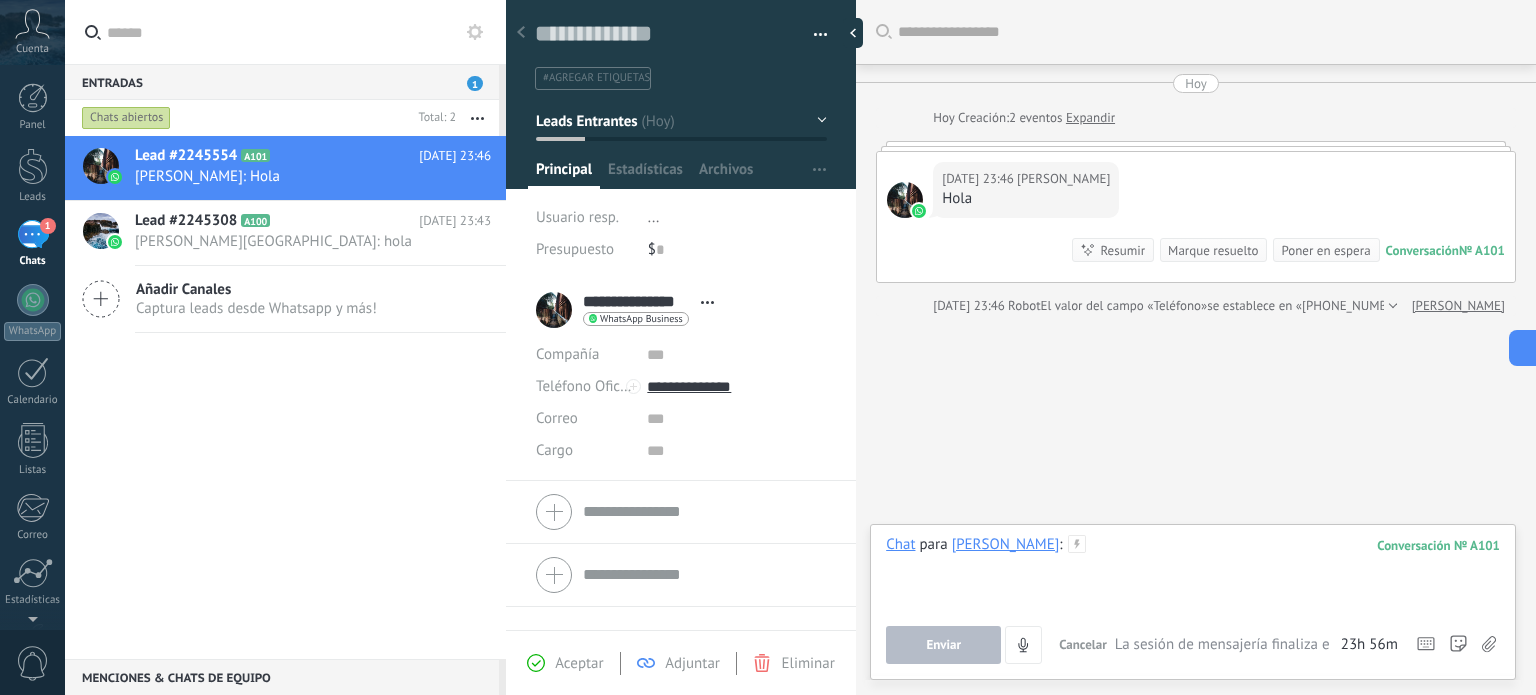 type 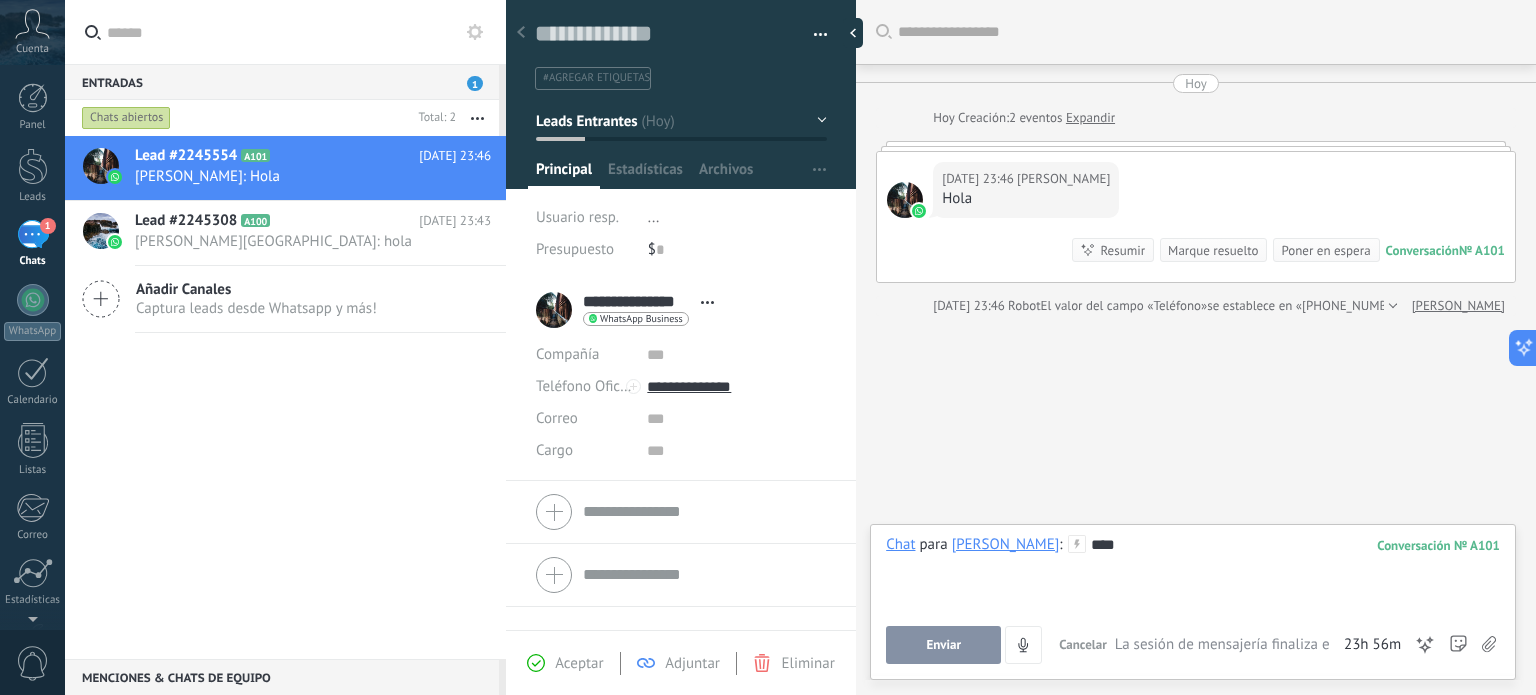 click on "Enviar" at bounding box center (943, 645) 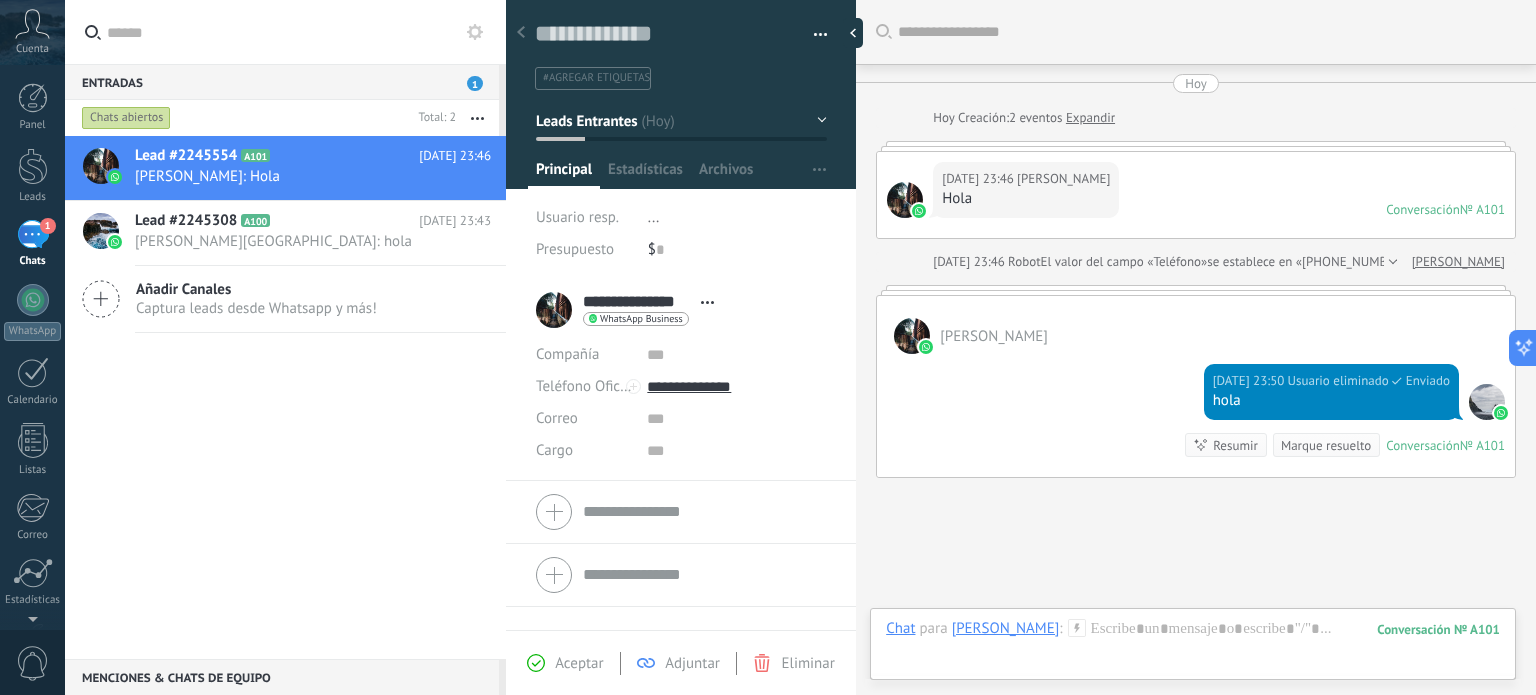 scroll, scrollTop: 130, scrollLeft: 0, axis: vertical 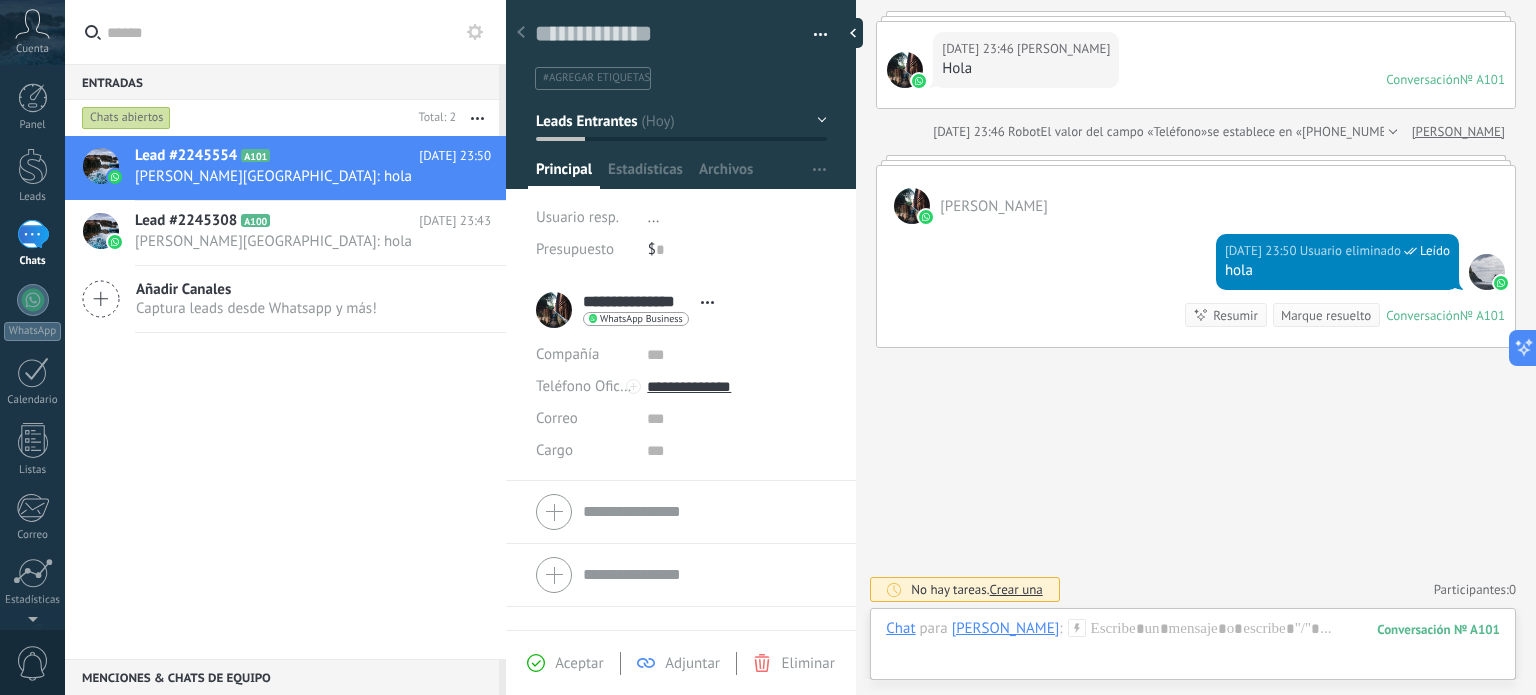 click on "Captura leads desde Whatsapp y más!" at bounding box center (256, 308) 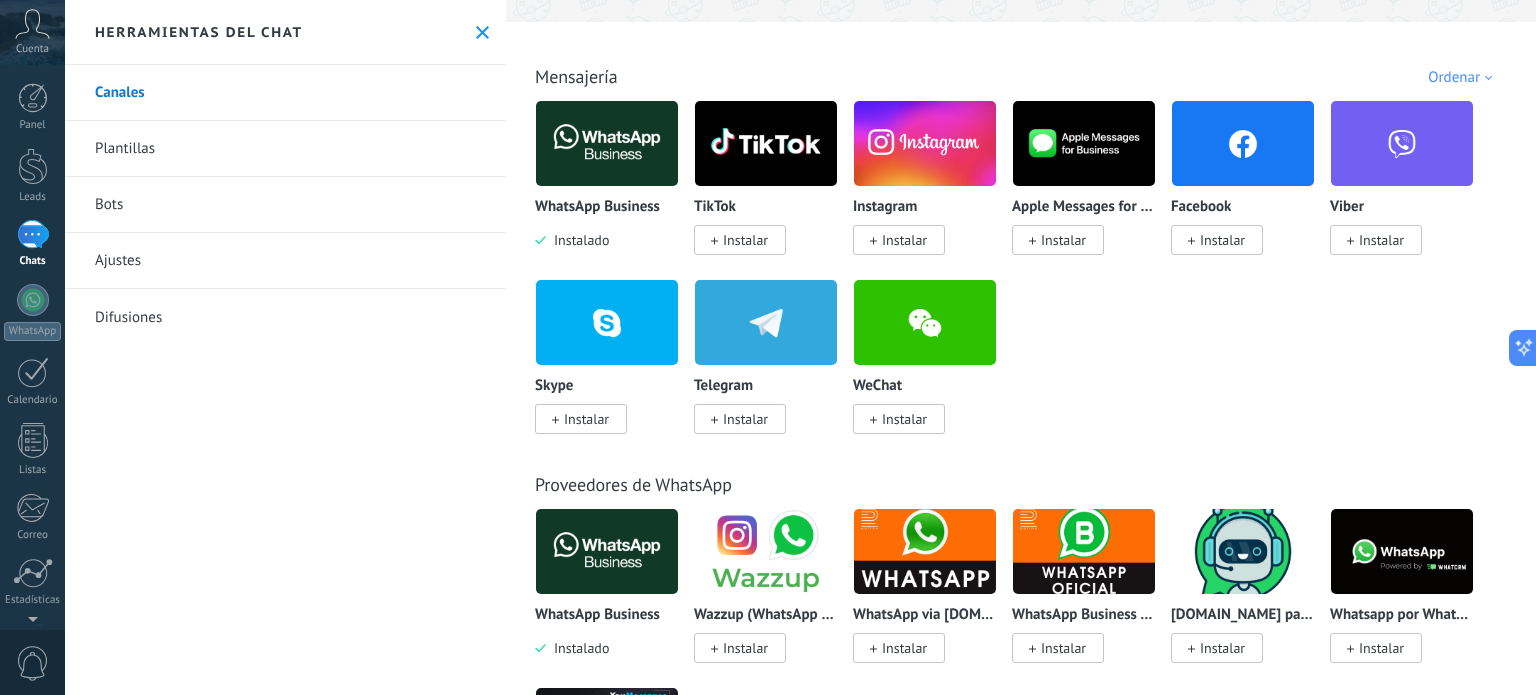 scroll, scrollTop: 0, scrollLeft: 0, axis: both 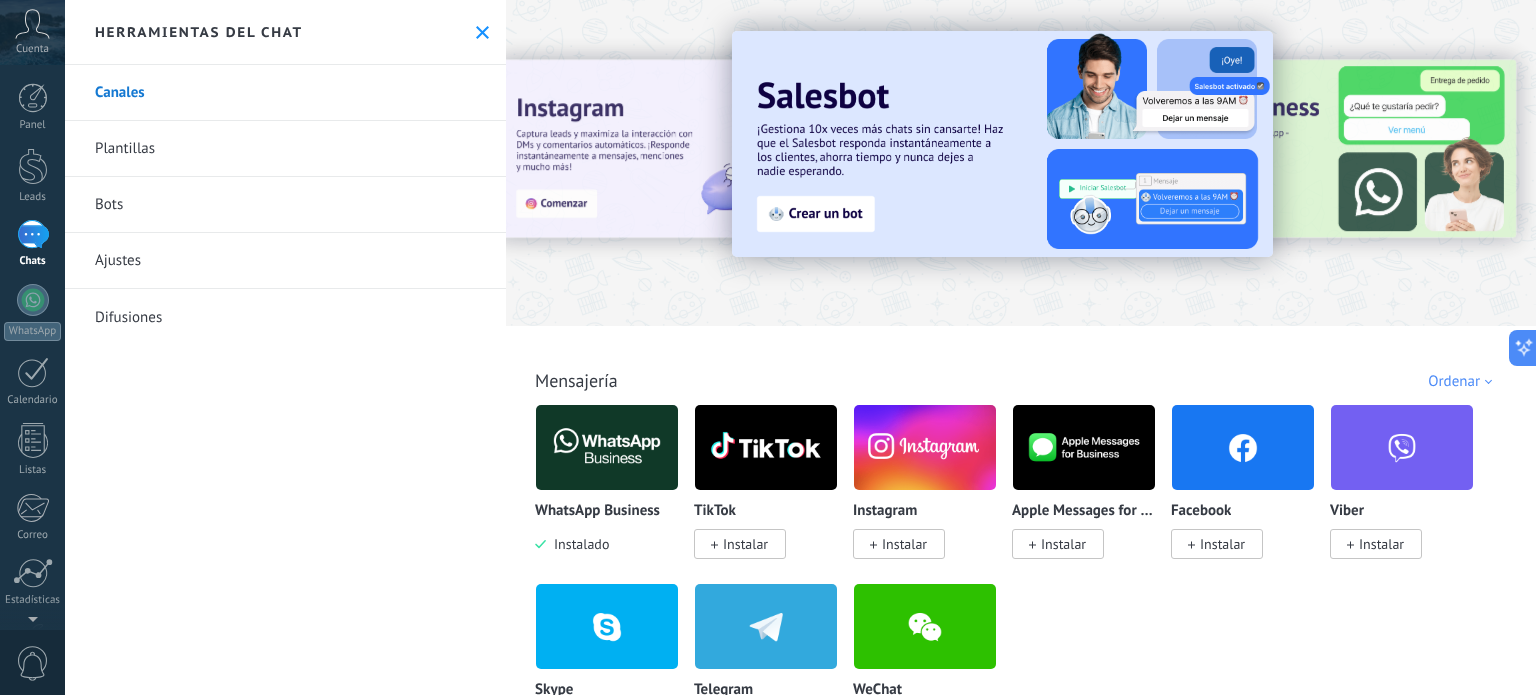 click on "Bots" at bounding box center [285, 205] 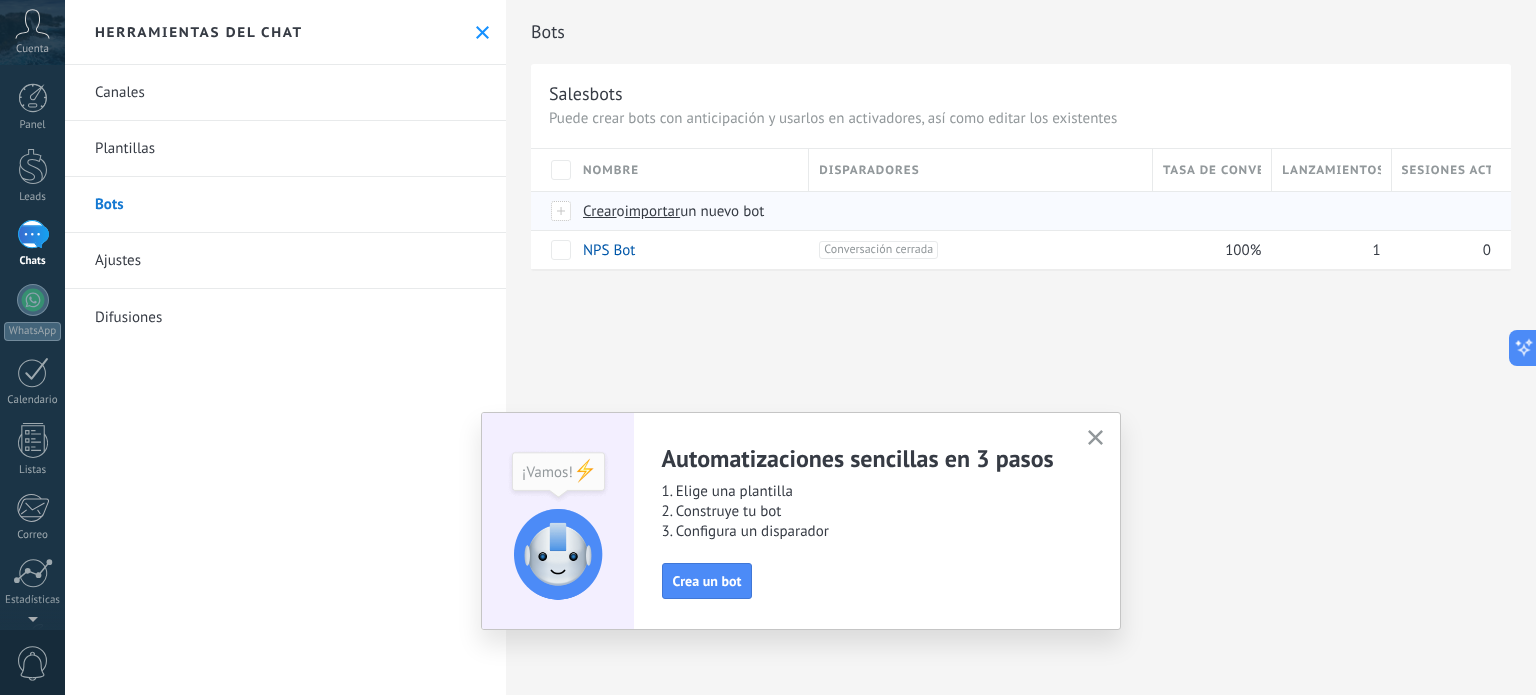 click on "Crear" at bounding box center (600, 211) 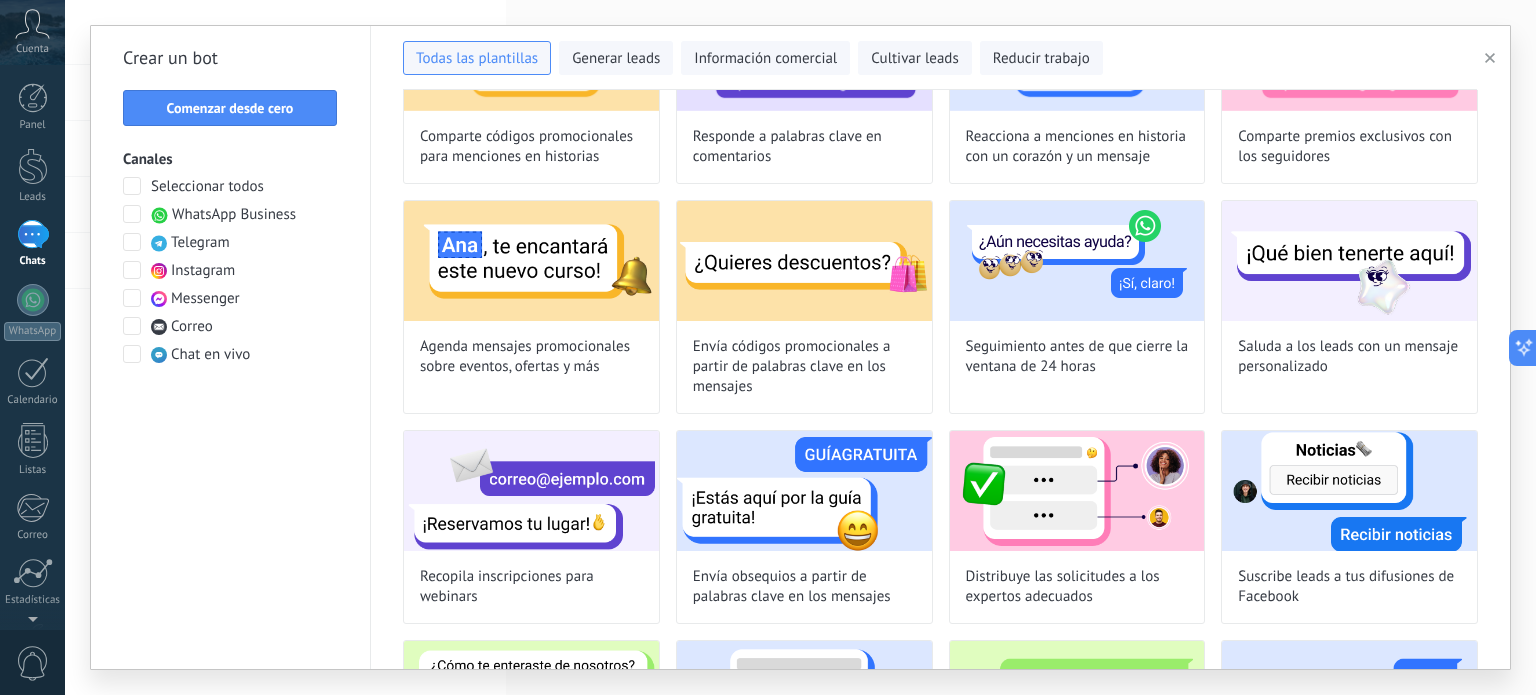 scroll, scrollTop: 404, scrollLeft: 0, axis: vertical 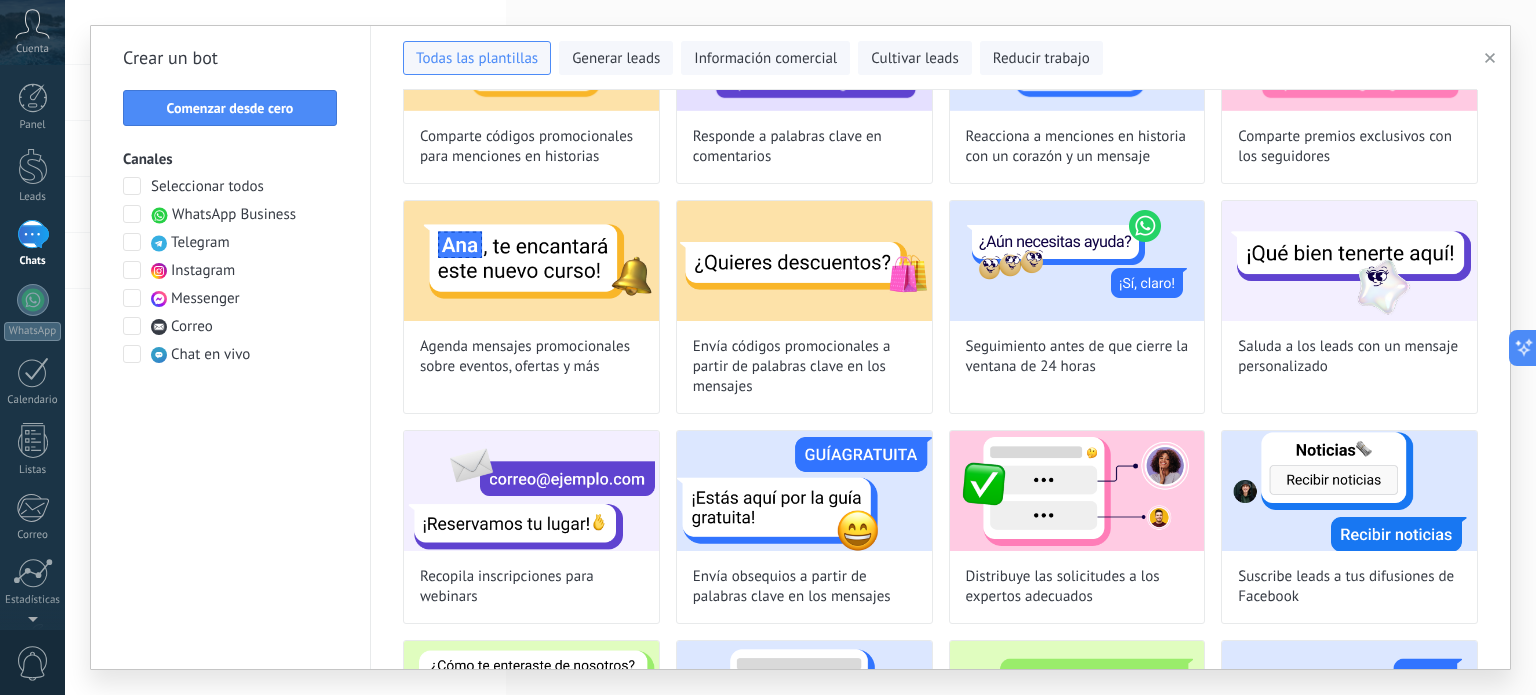 click at bounding box center (132, 214) 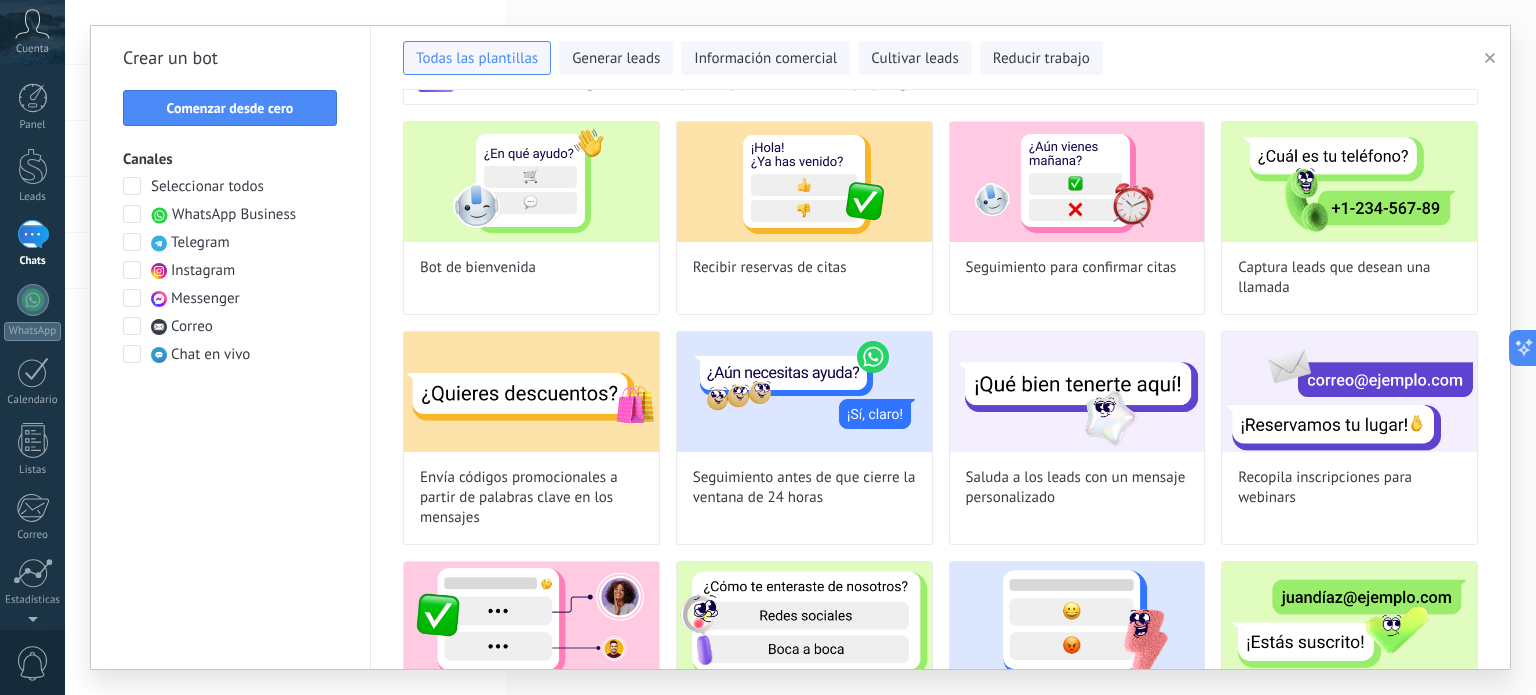scroll, scrollTop: 0, scrollLeft: 0, axis: both 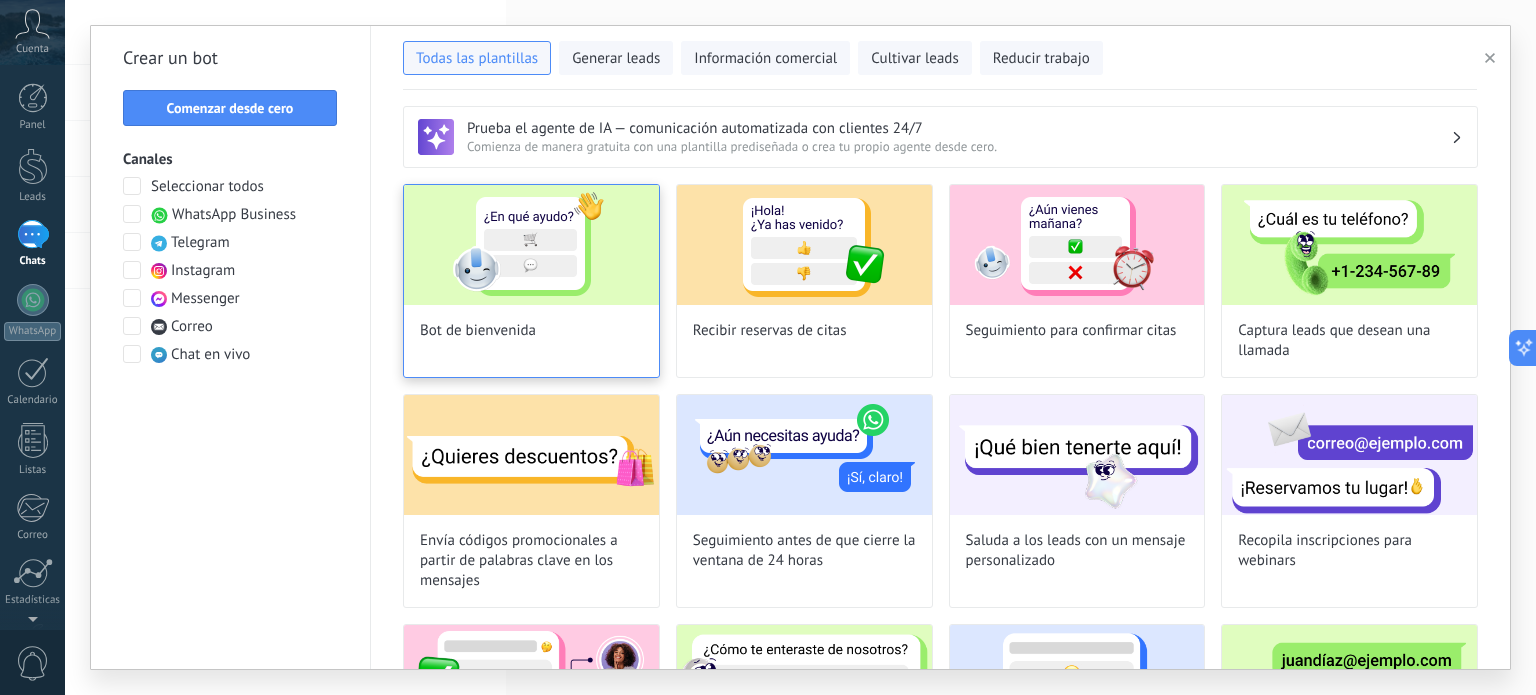 click on "Bot de bienvenida" at bounding box center (531, 281) 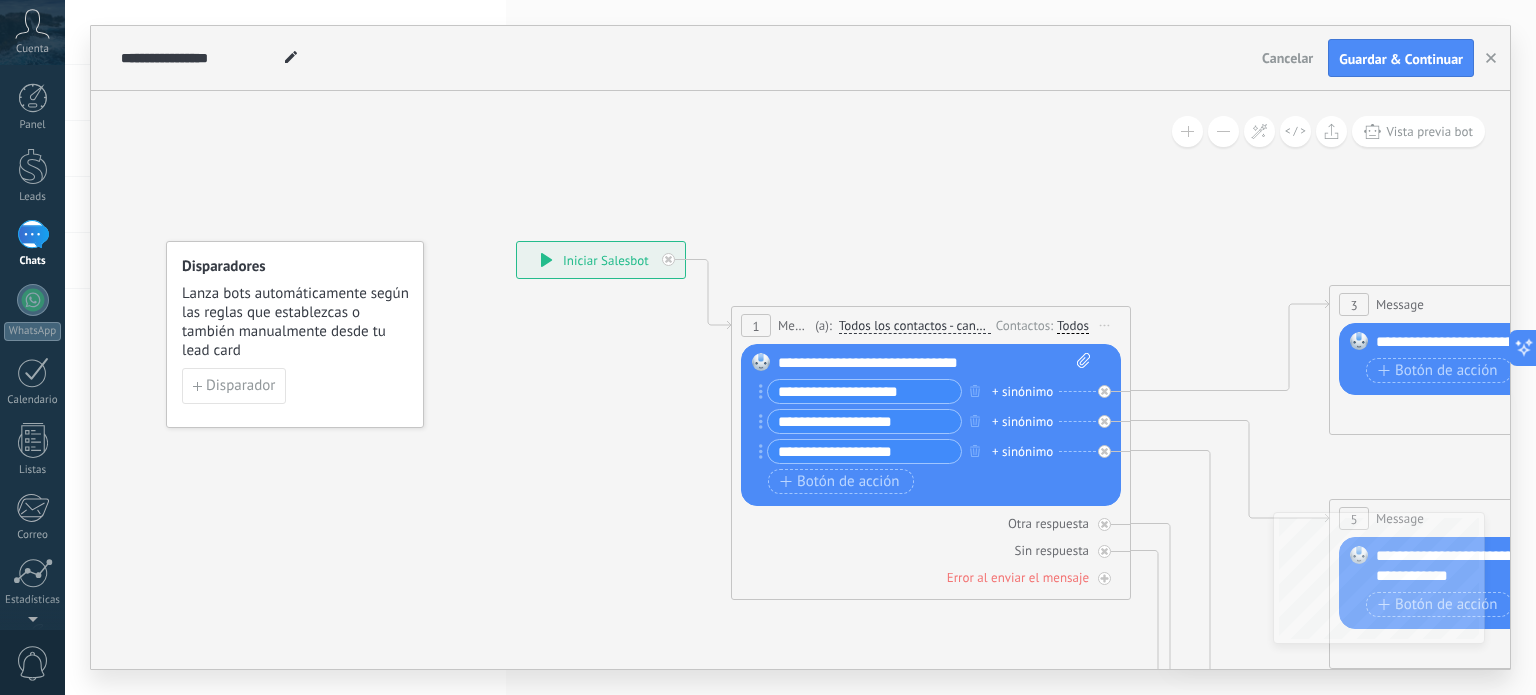 click on "+ sinónimo" at bounding box center [1022, 392] 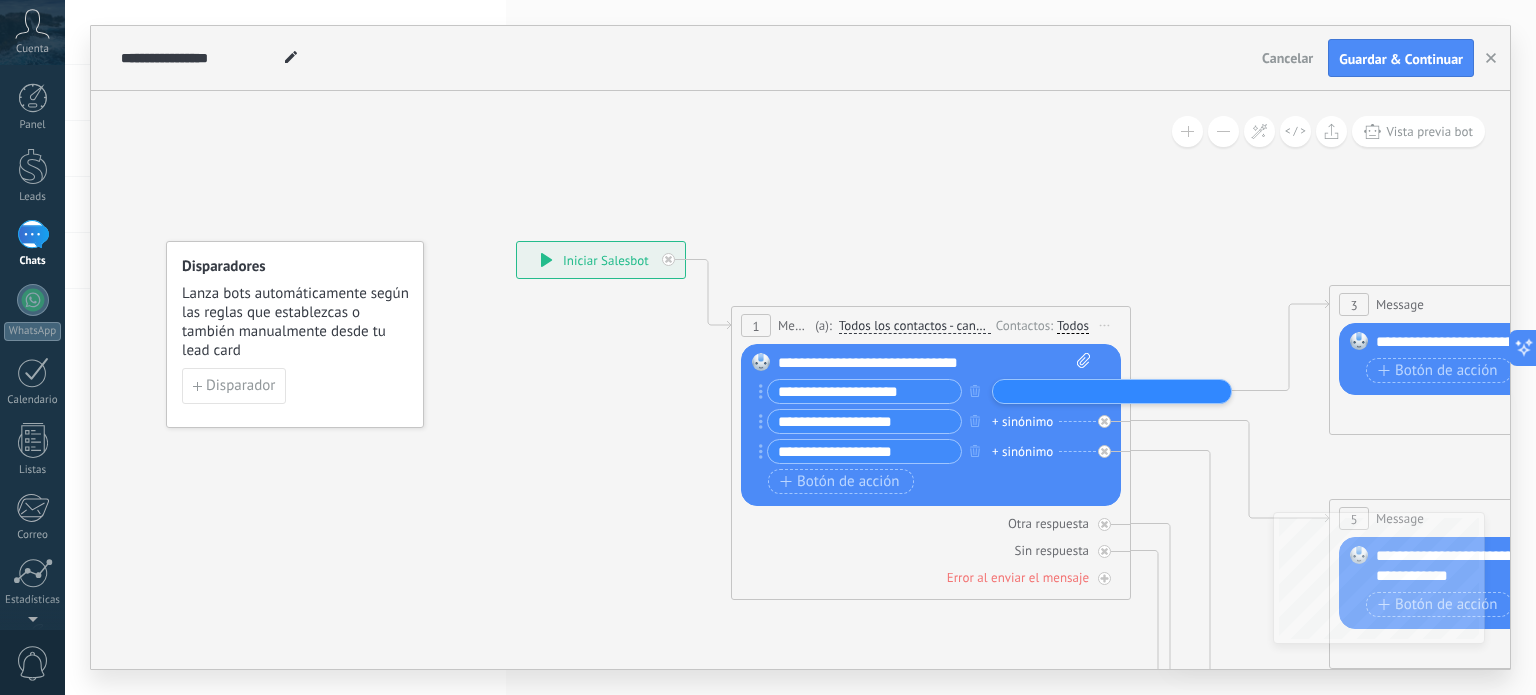click 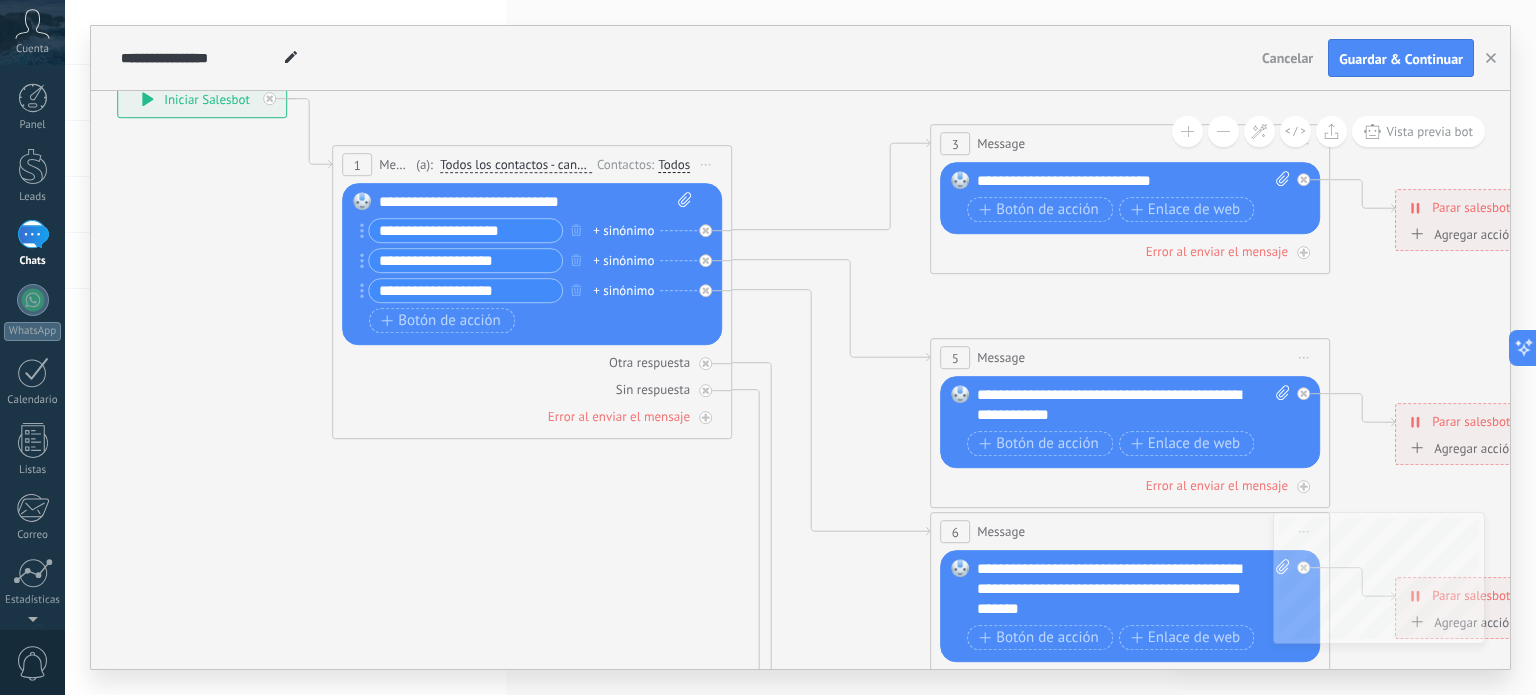 click on "**********" at bounding box center (465, 230) 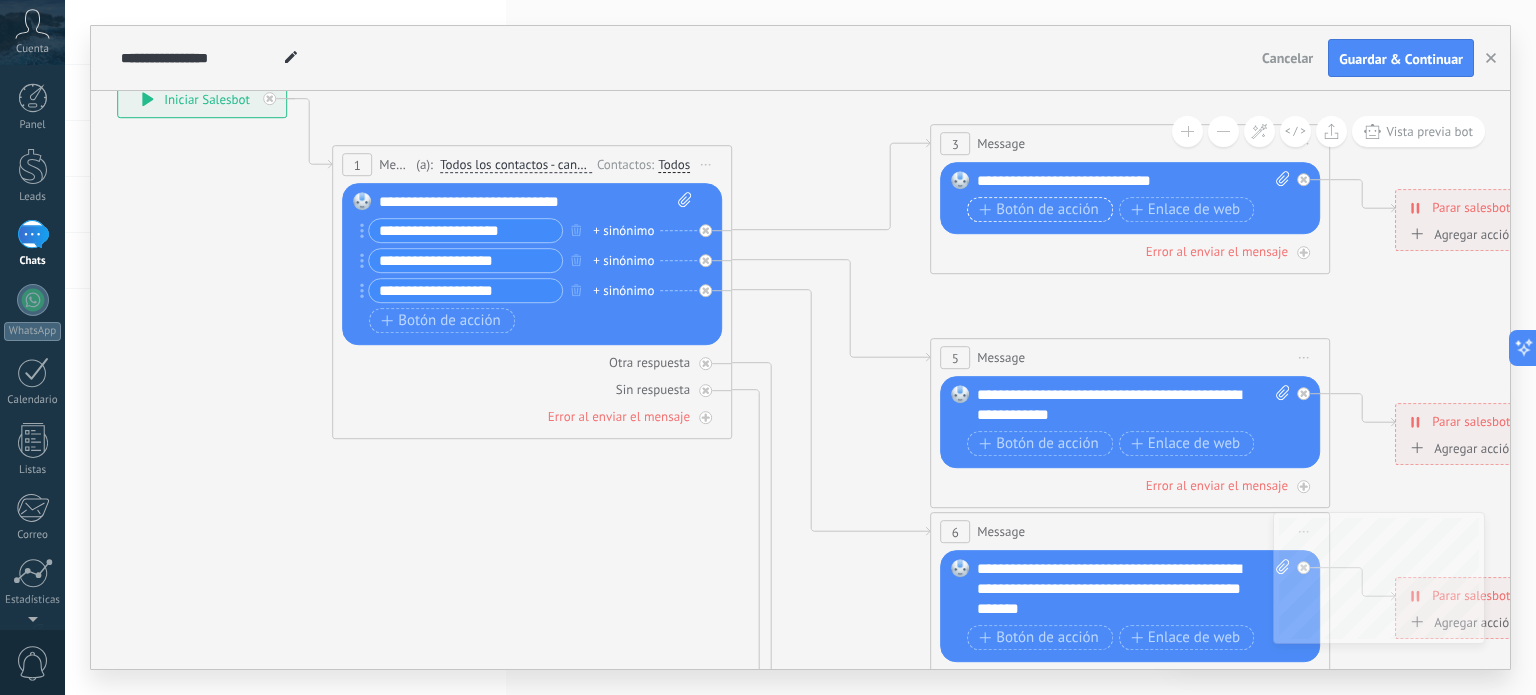 click on "Botón de acción" at bounding box center (1039, 210) 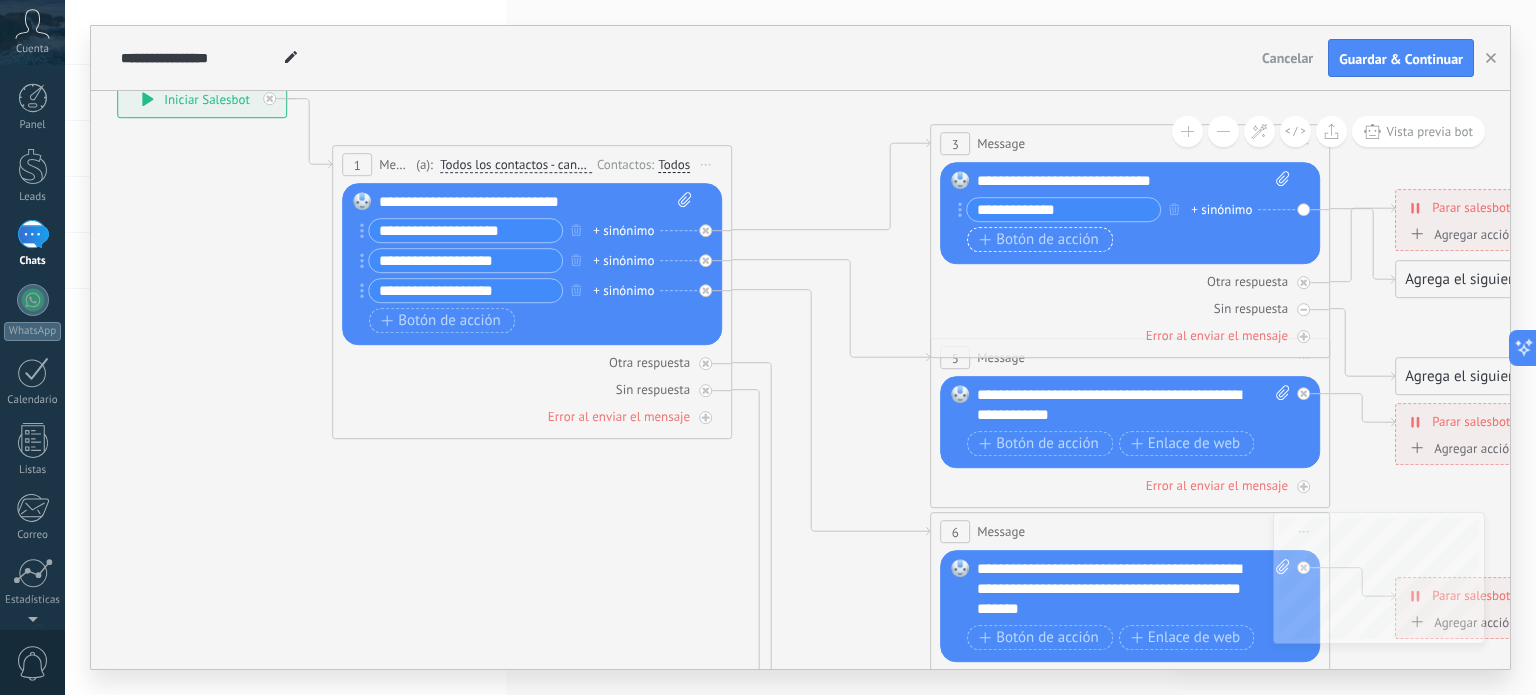type on "**********" 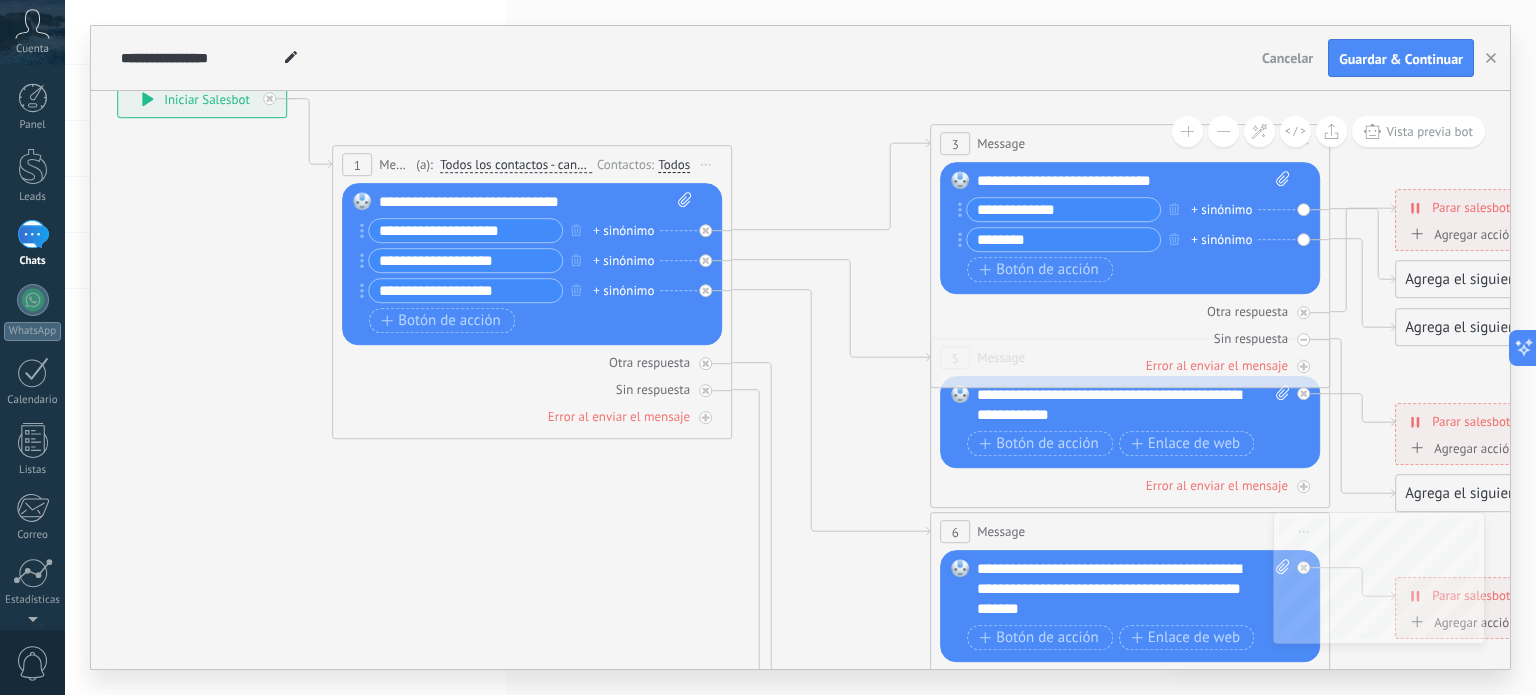 type on "********" 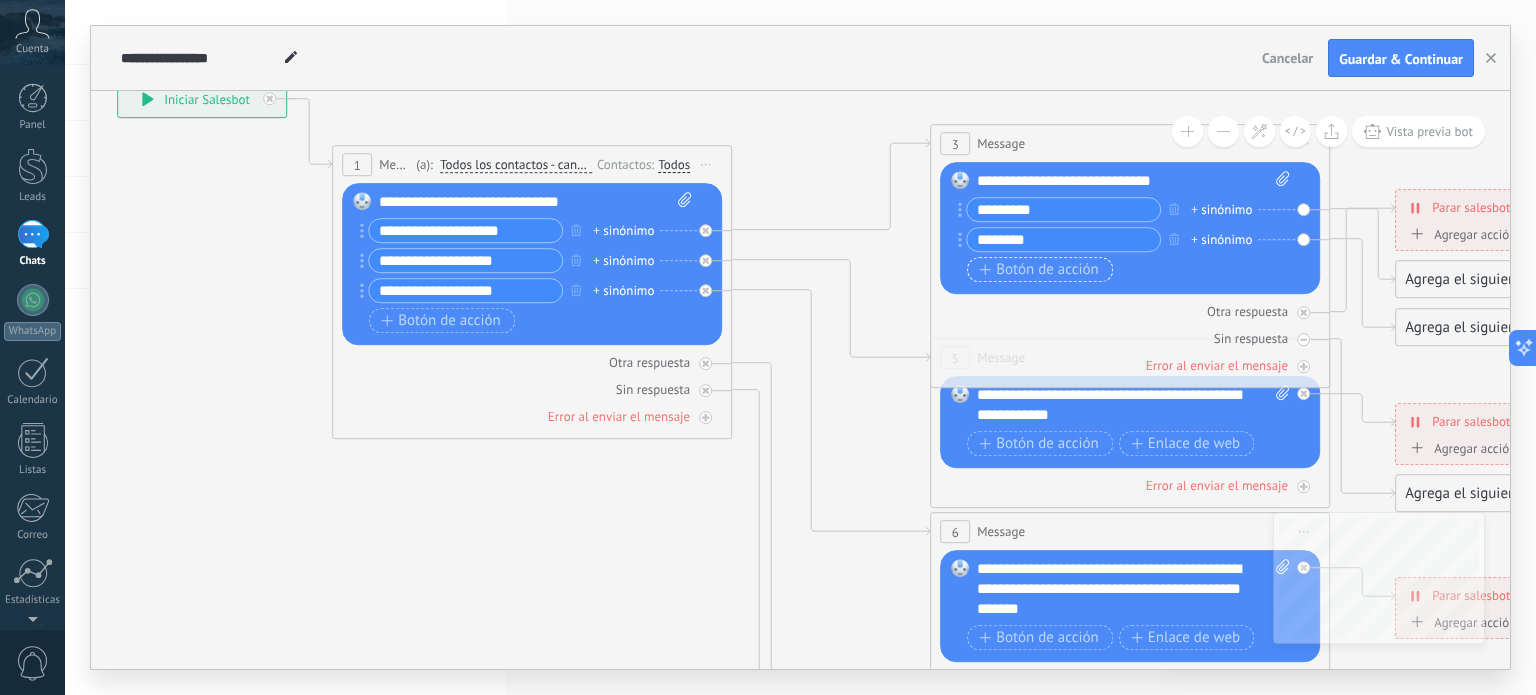 type on "*********" 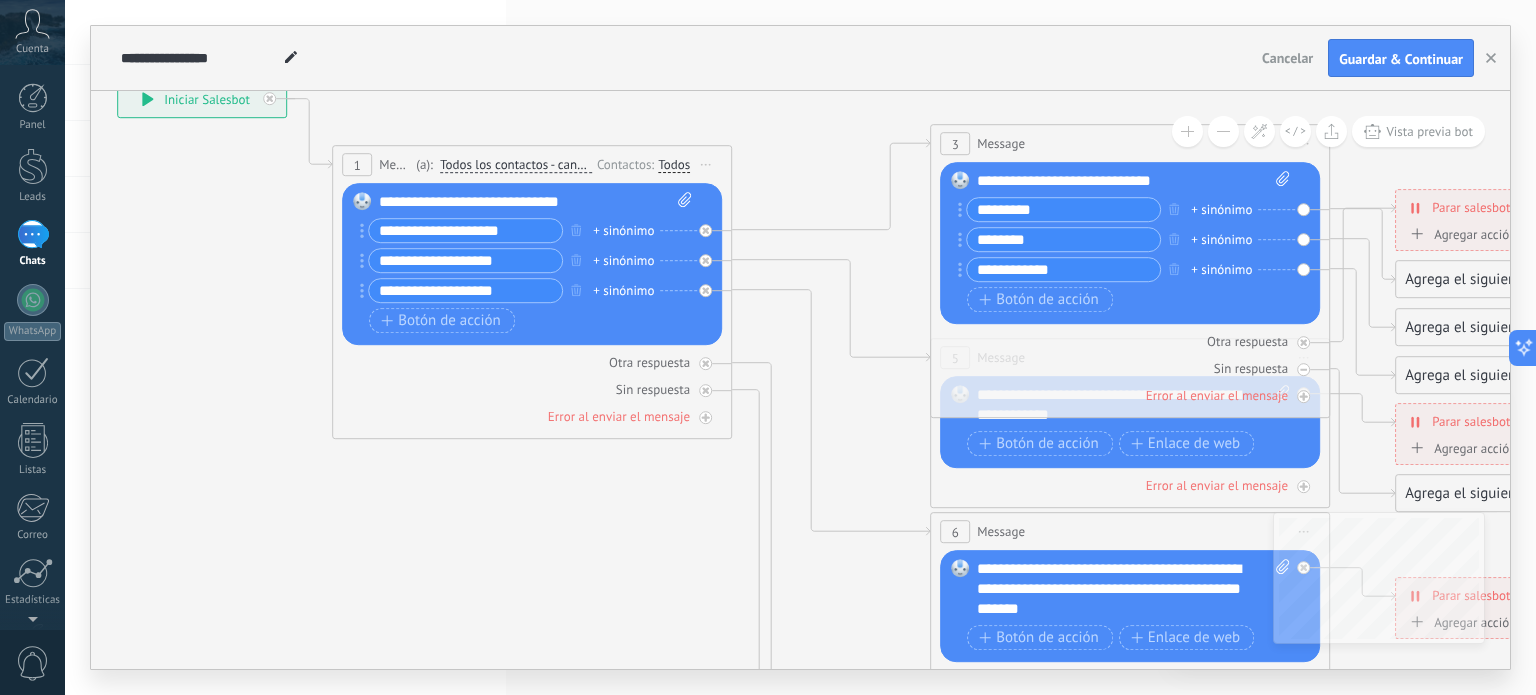 type on "**********" 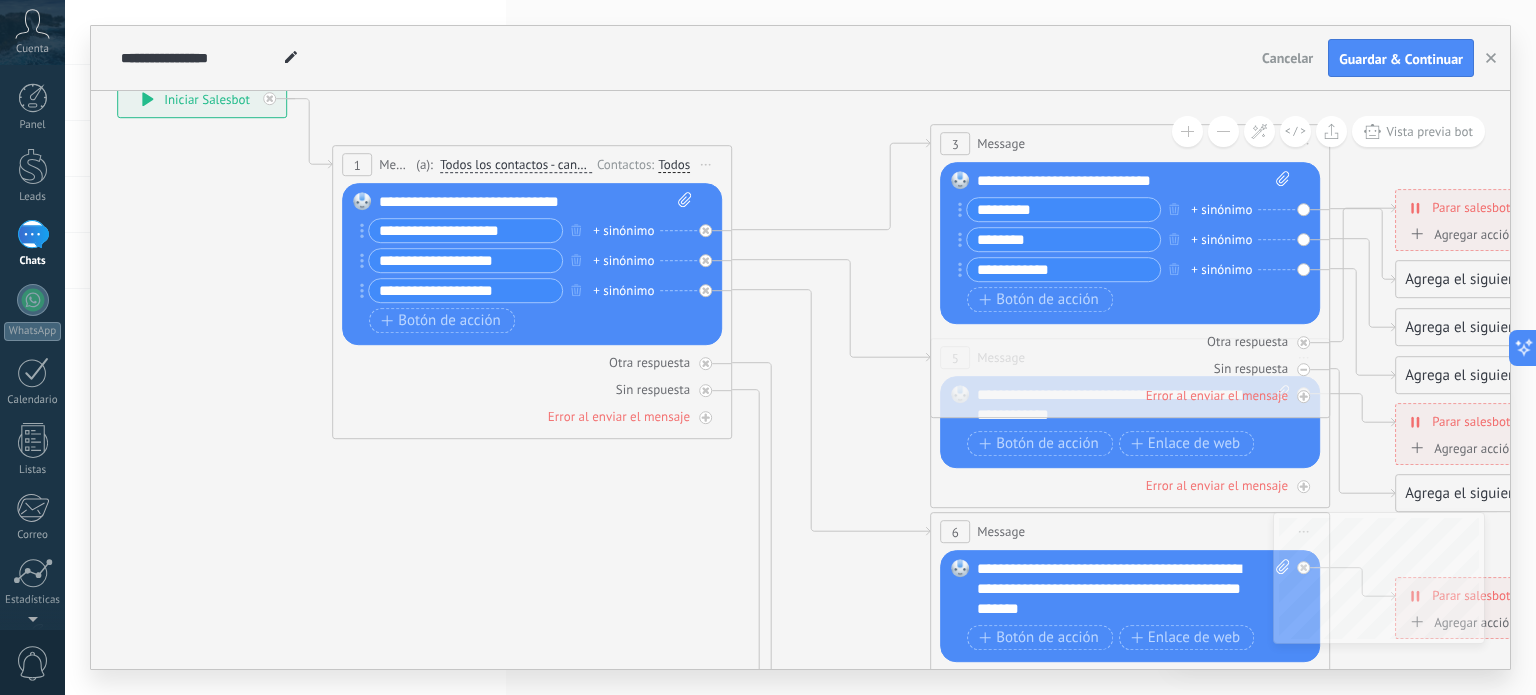 type on "********" 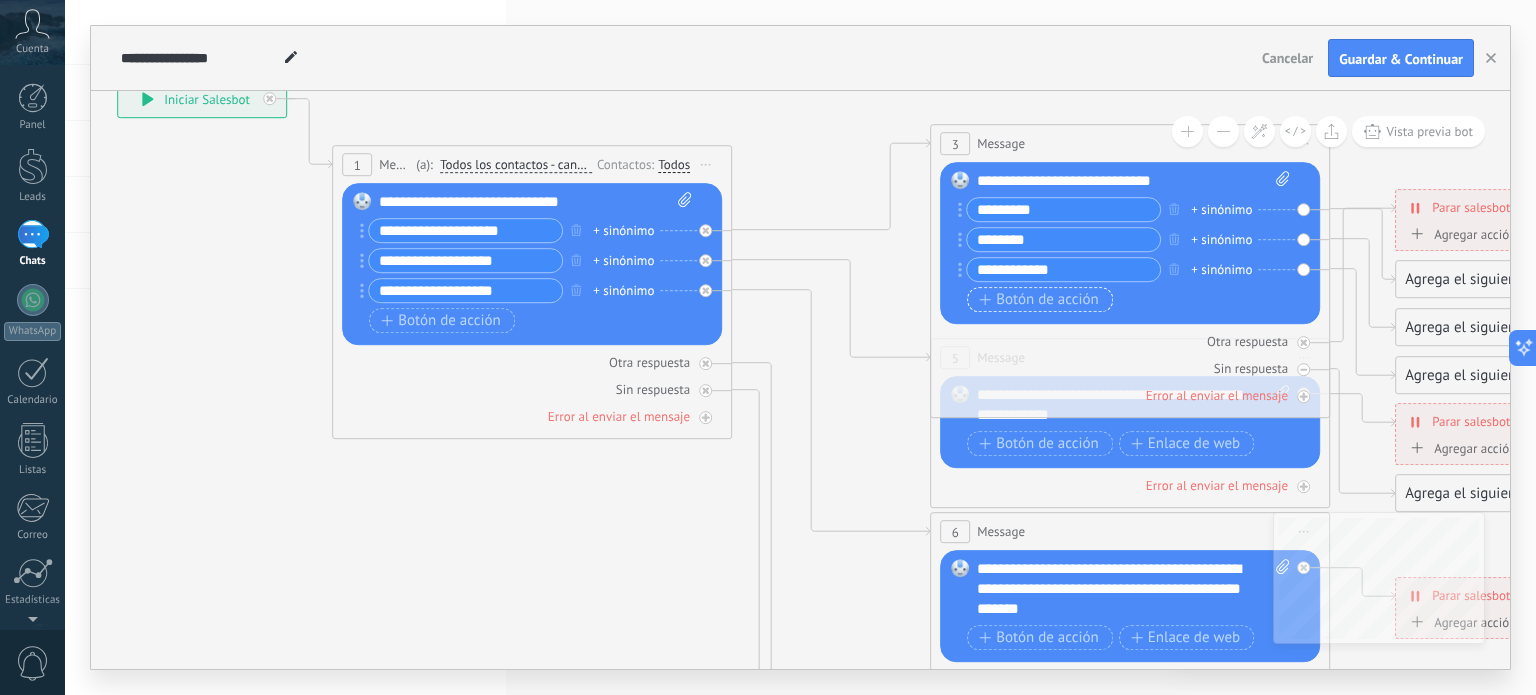type on "*********" 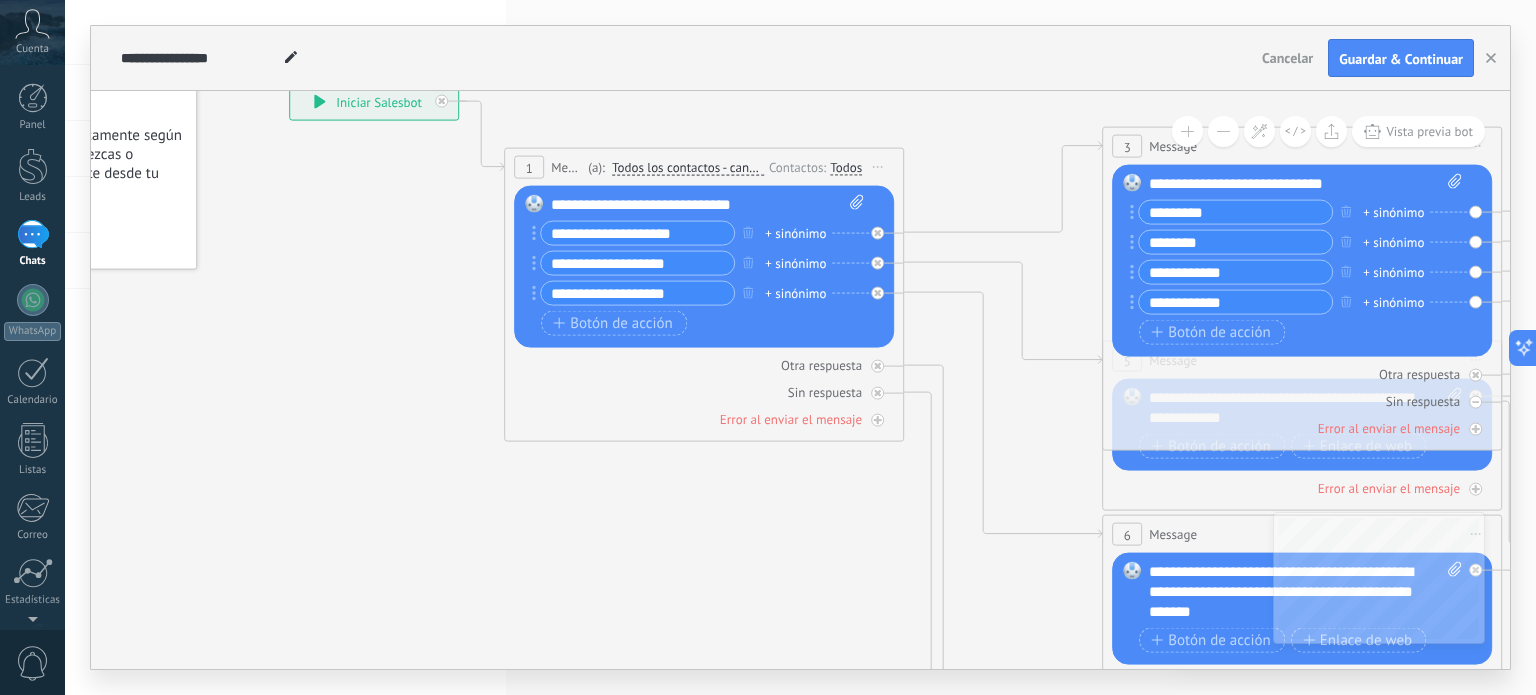 type on "**********" 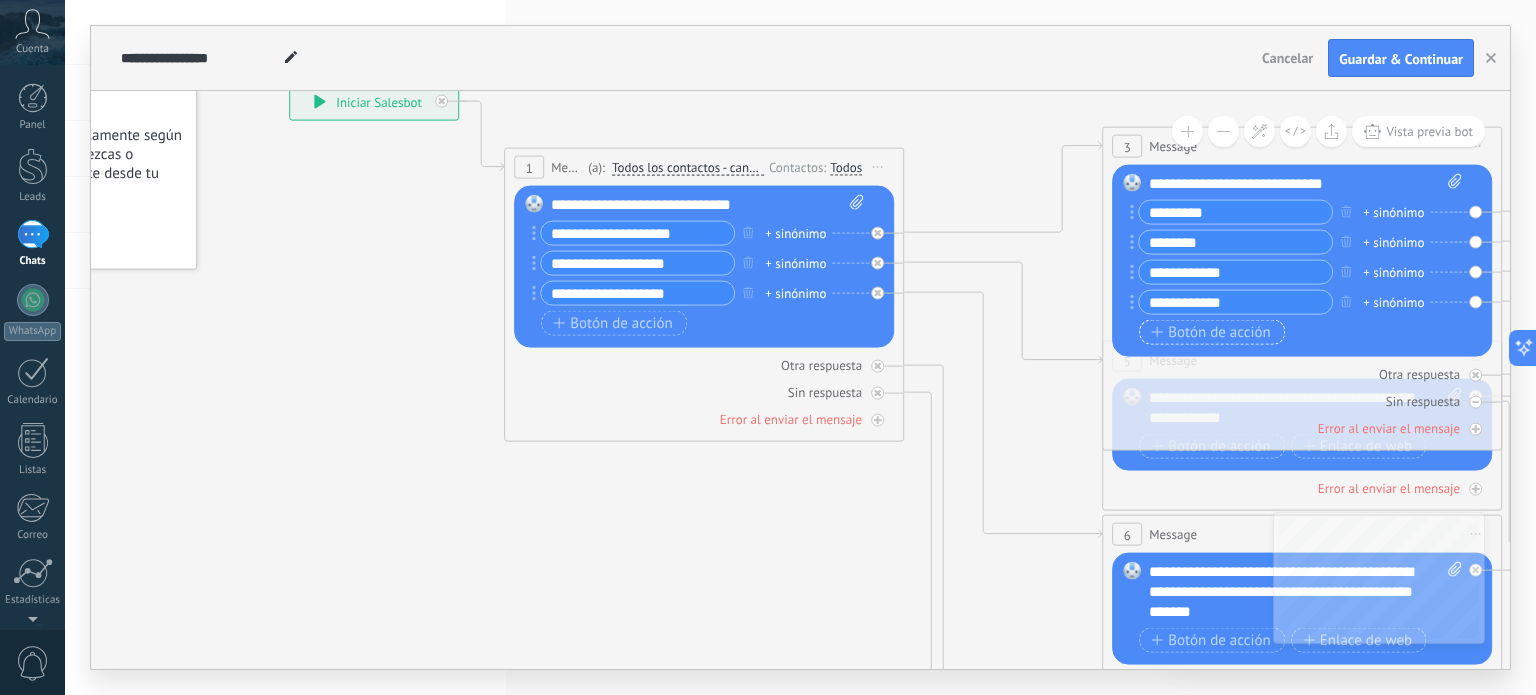 click on "Botón de acción" at bounding box center [1211, 332] 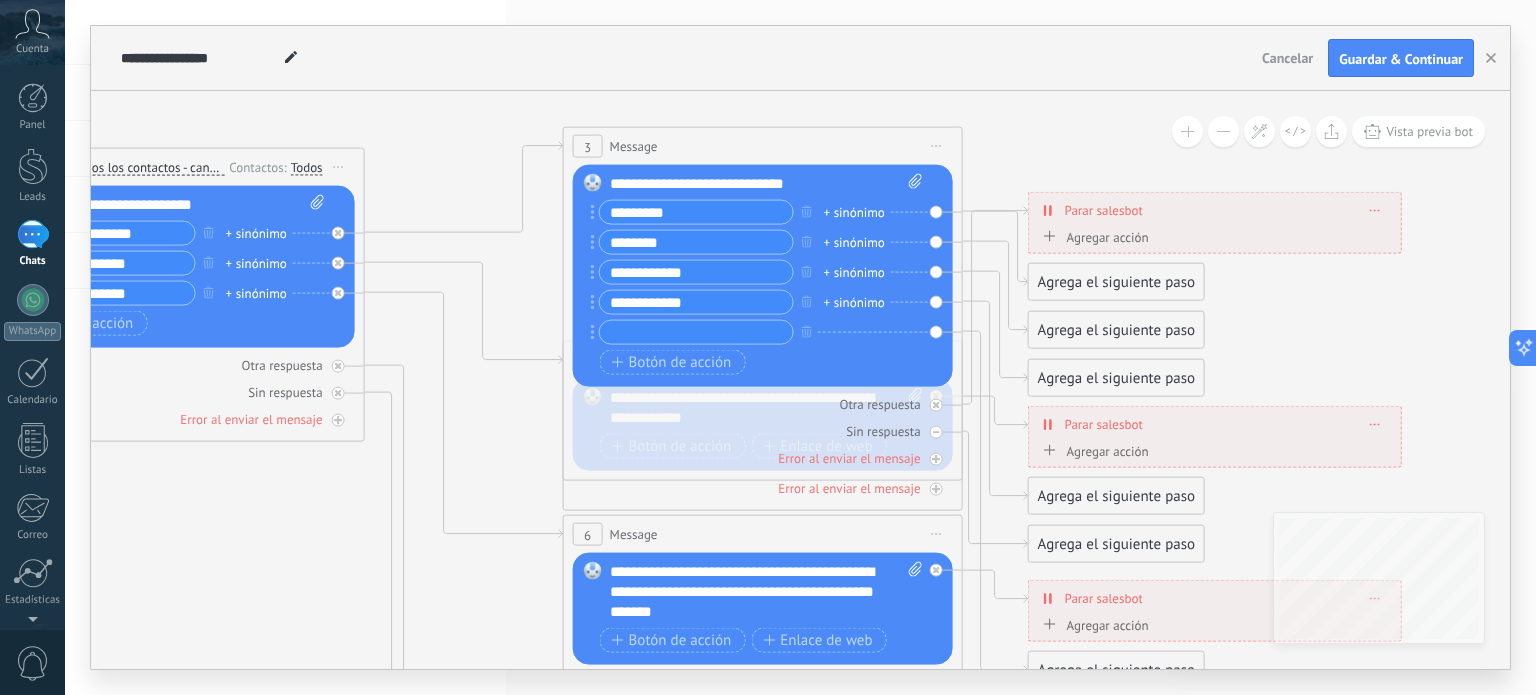 click 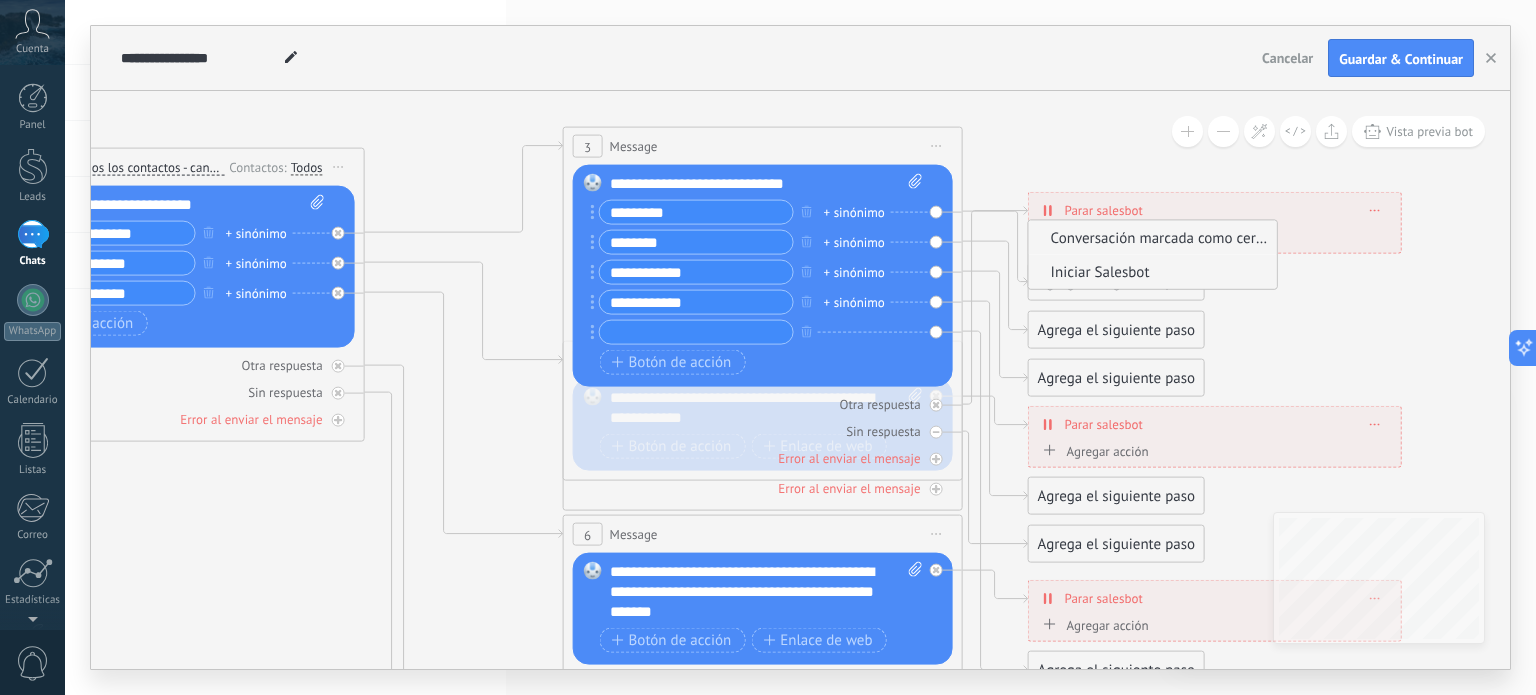 click on "Iniciar Salesbot" at bounding box center (1150, 271) 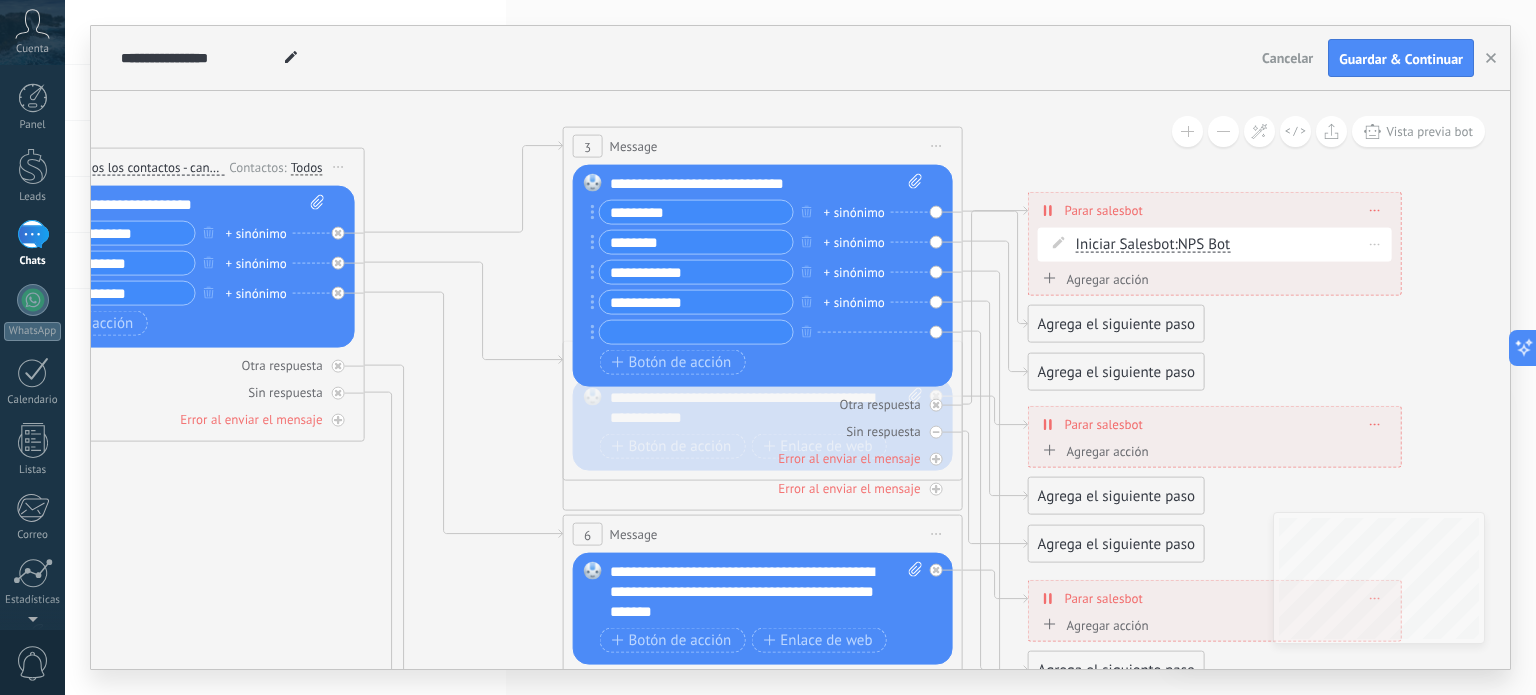 click on "NPS Bot" at bounding box center (1204, 244) 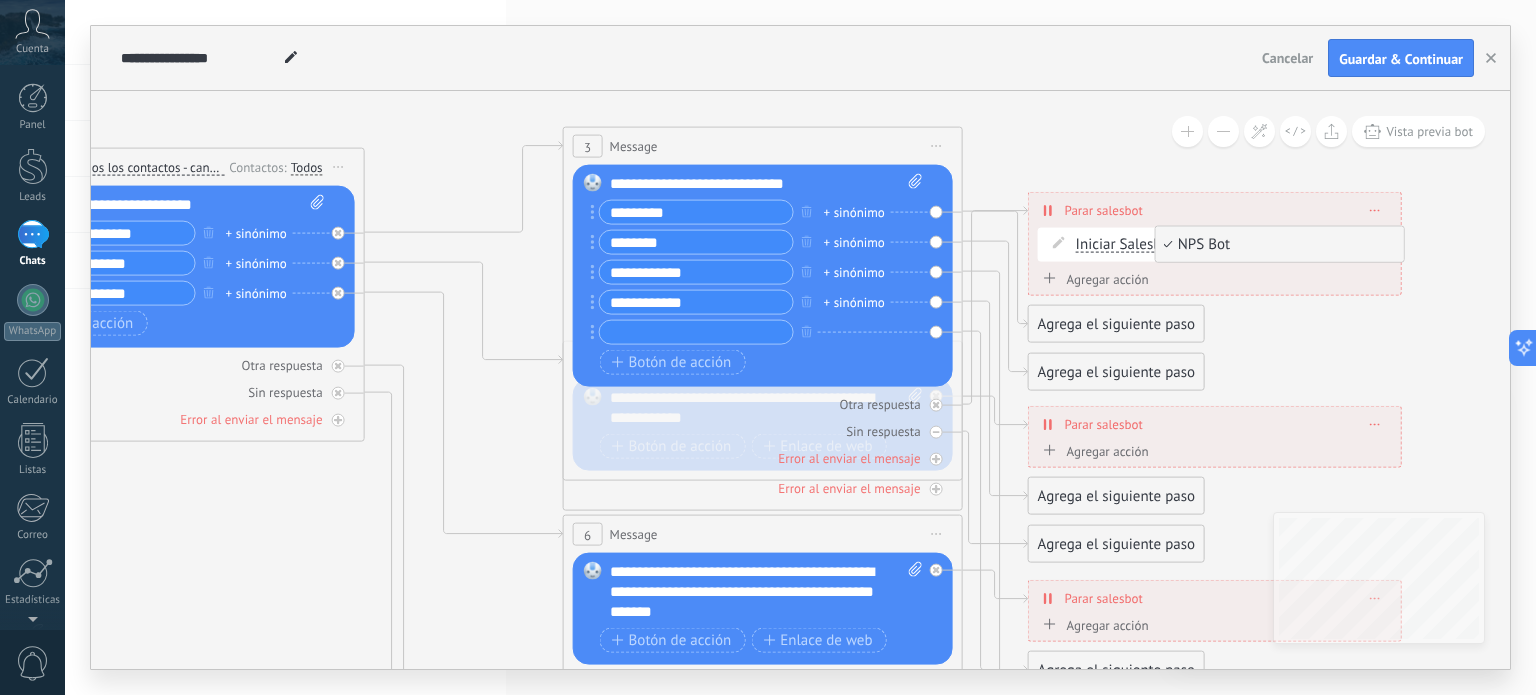 click on "Iniciar Salesbot" at bounding box center [1125, 245] 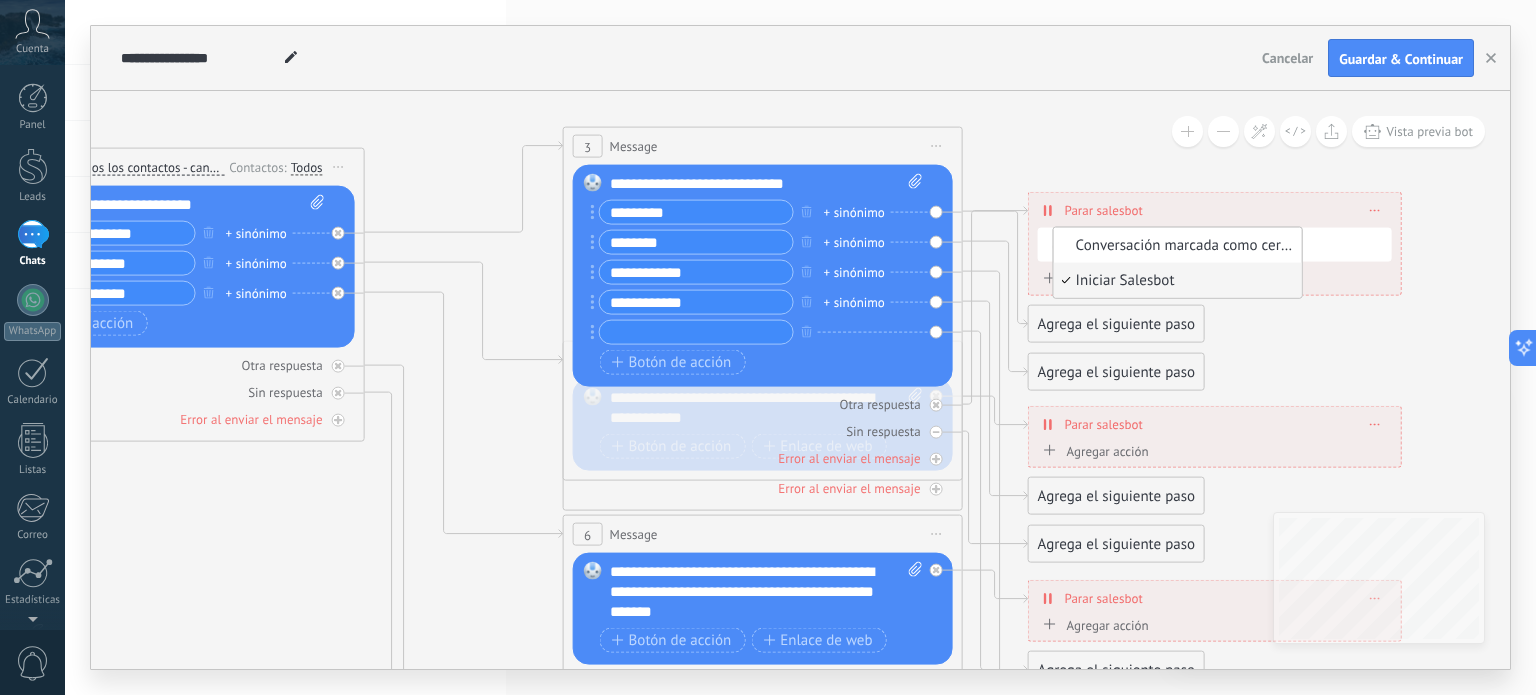 click 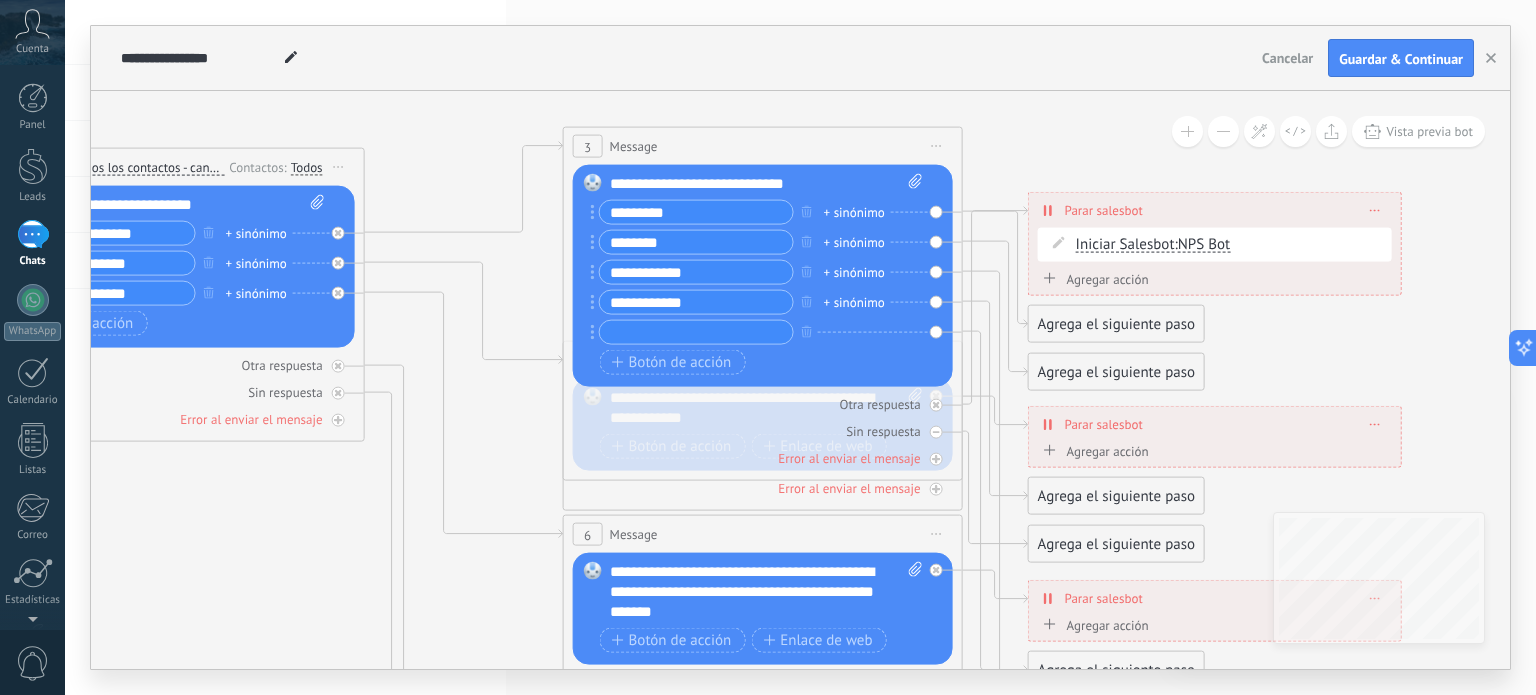 click on "Agrega el siguiente paso" at bounding box center (1116, 324) 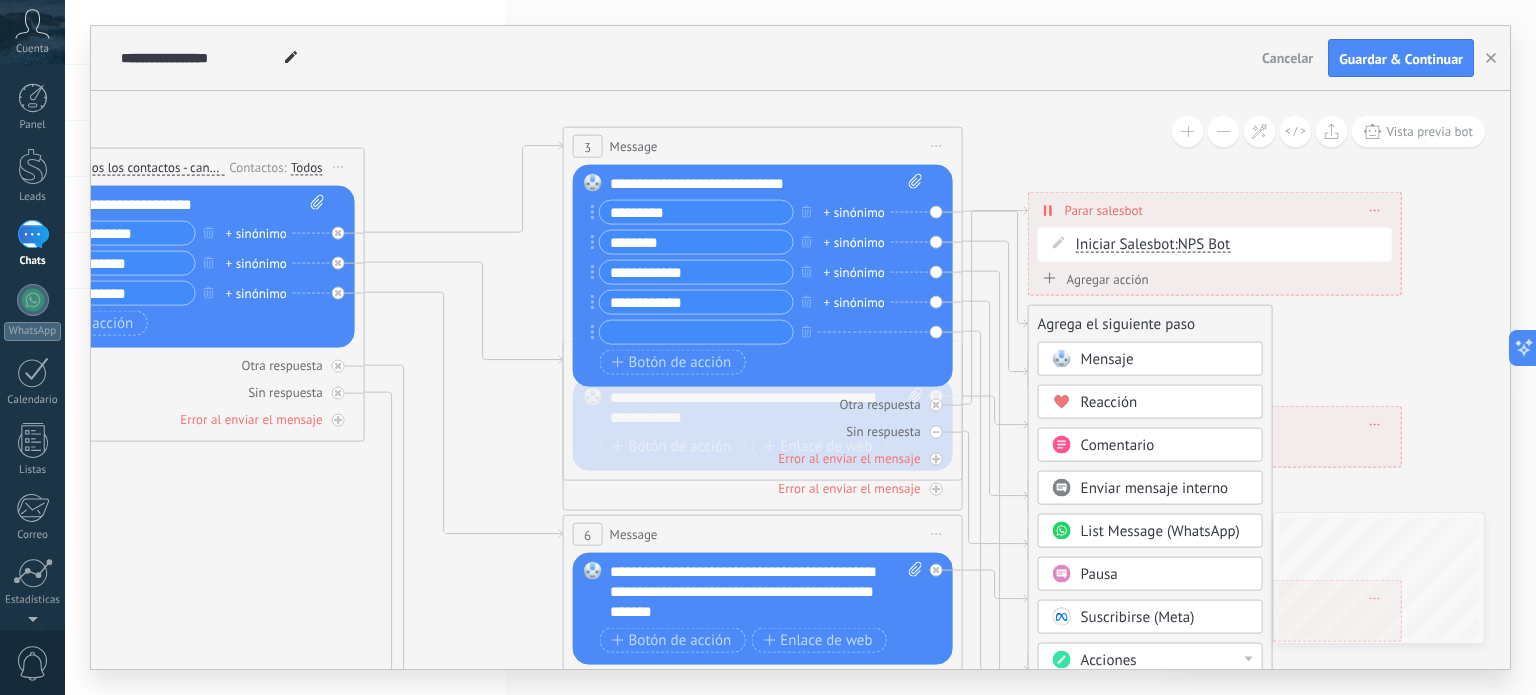click 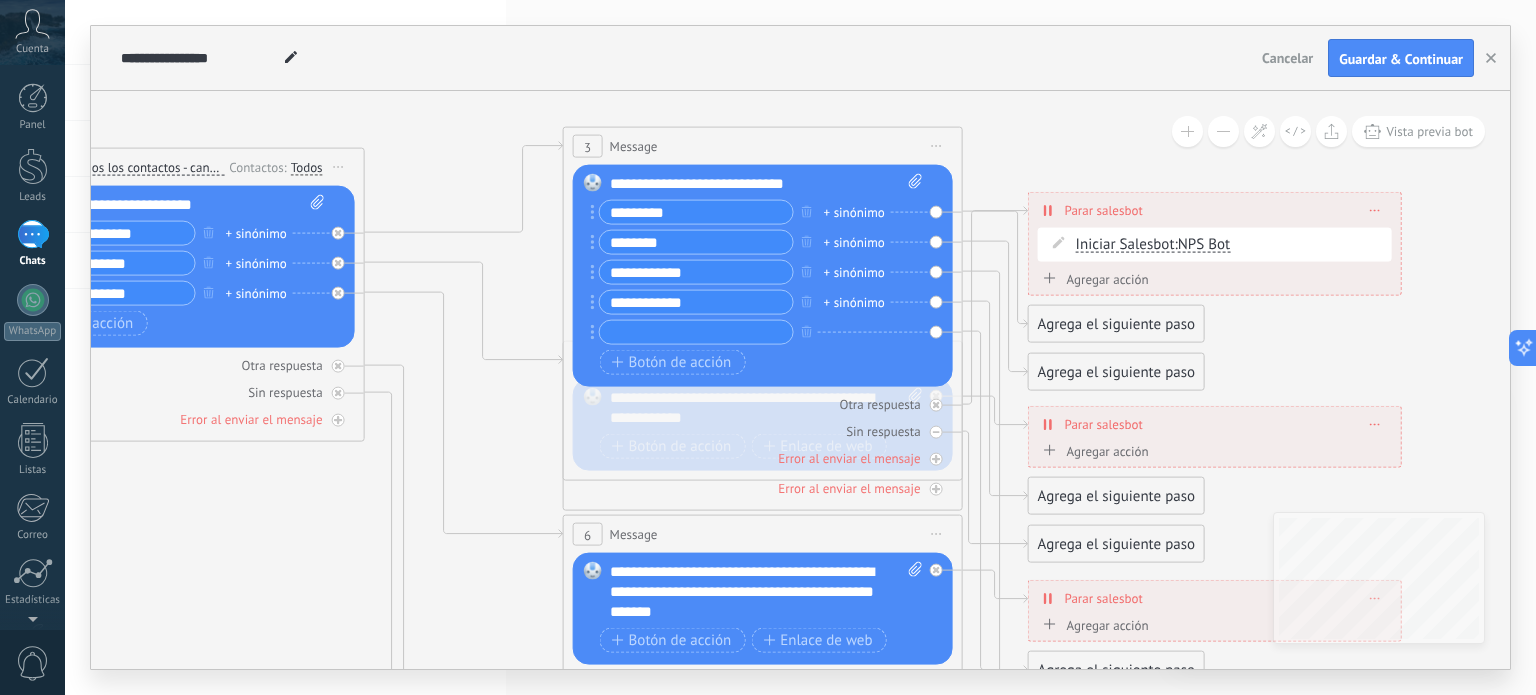 click on "Agregar acción" at bounding box center [1093, 278] 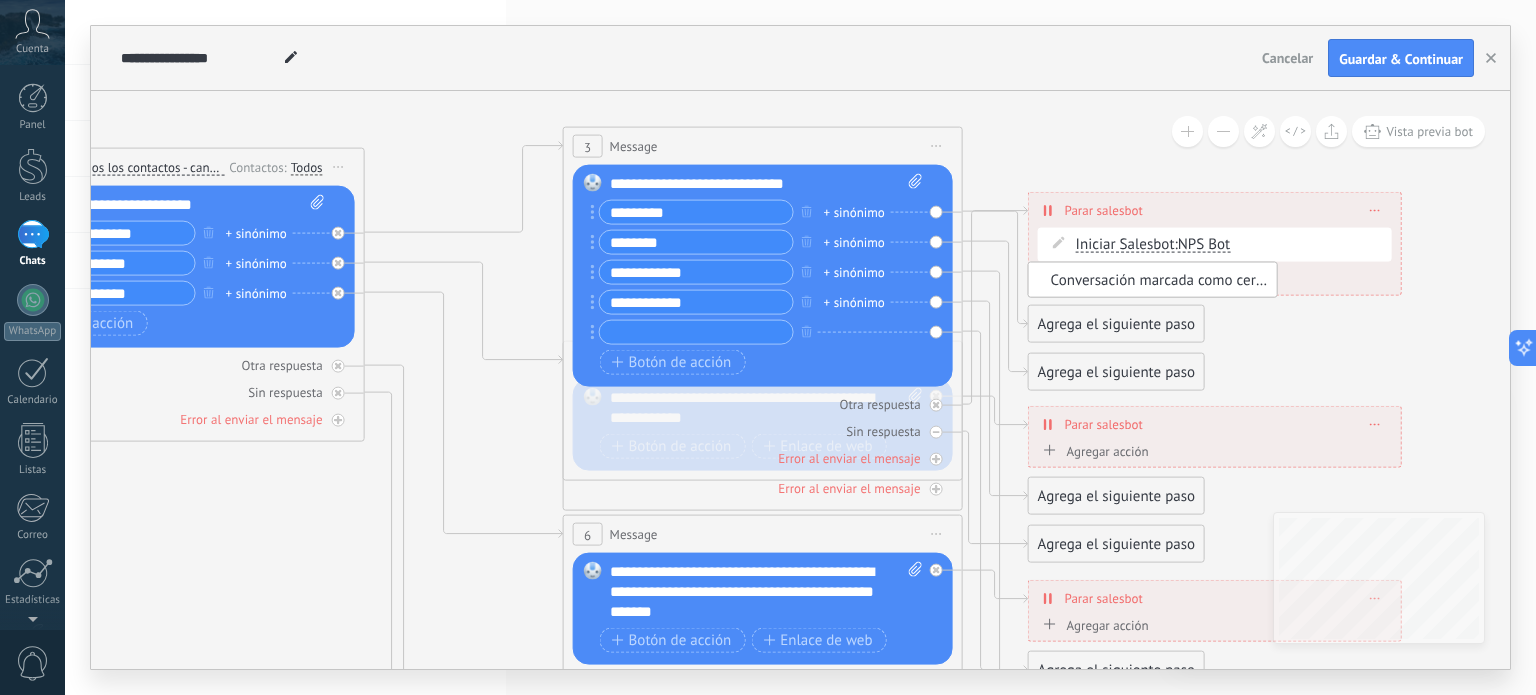 click 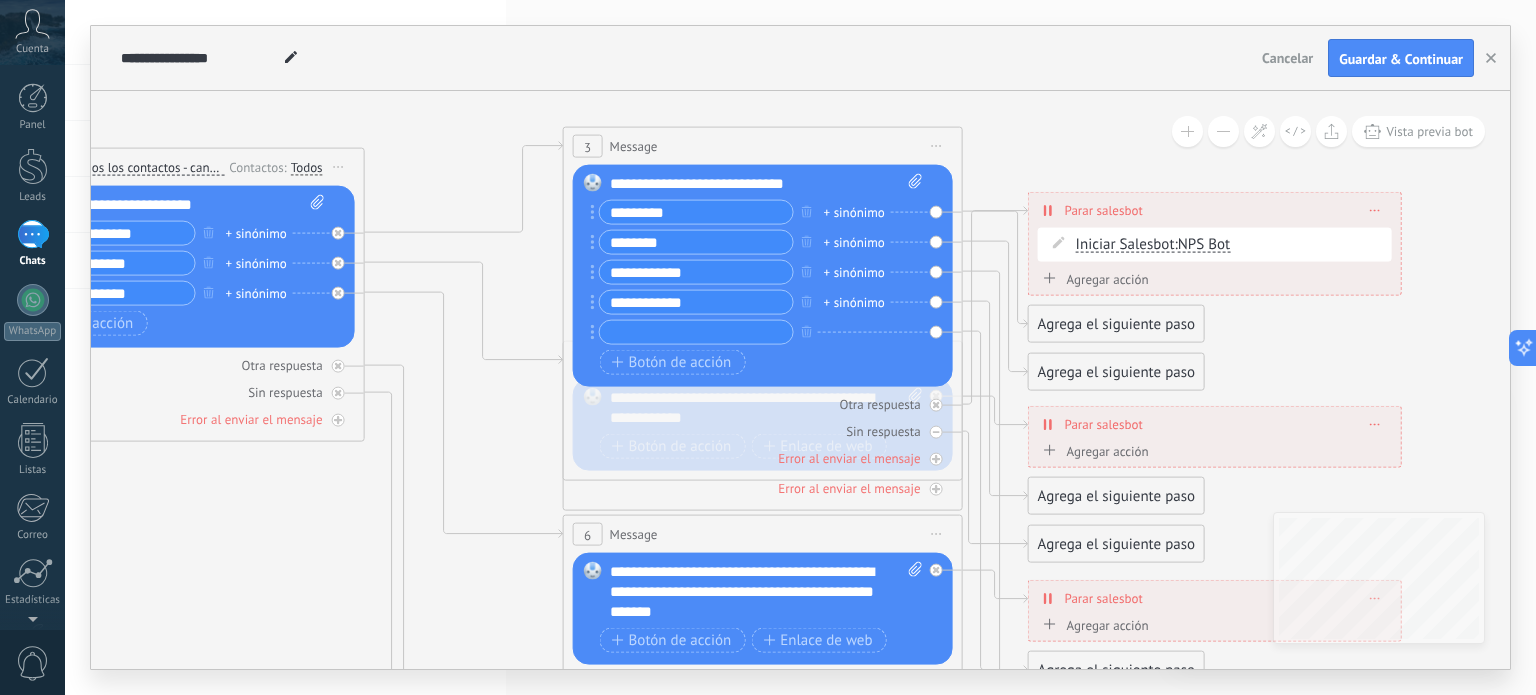 click on "Agrega el siguiente paso" at bounding box center (1116, 324) 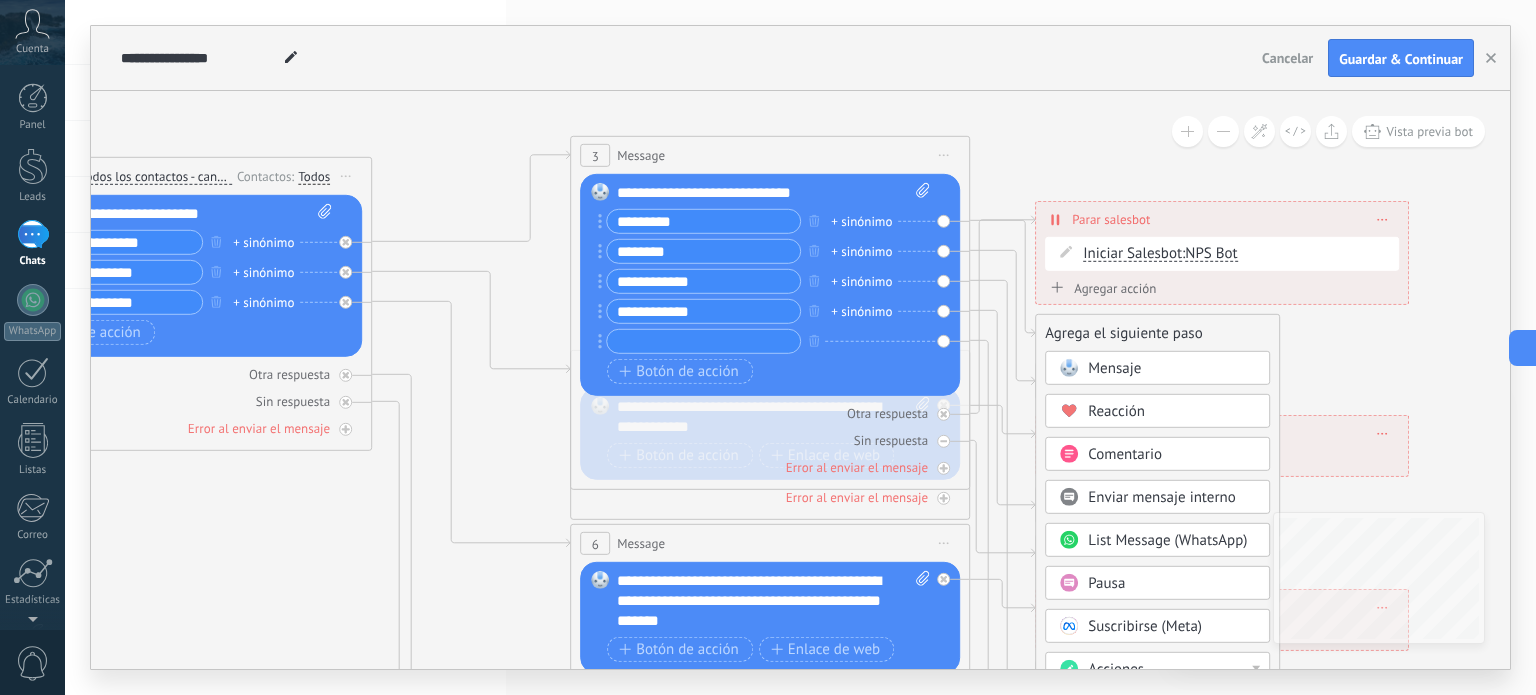 click on "Mensaje" at bounding box center [1172, 369] 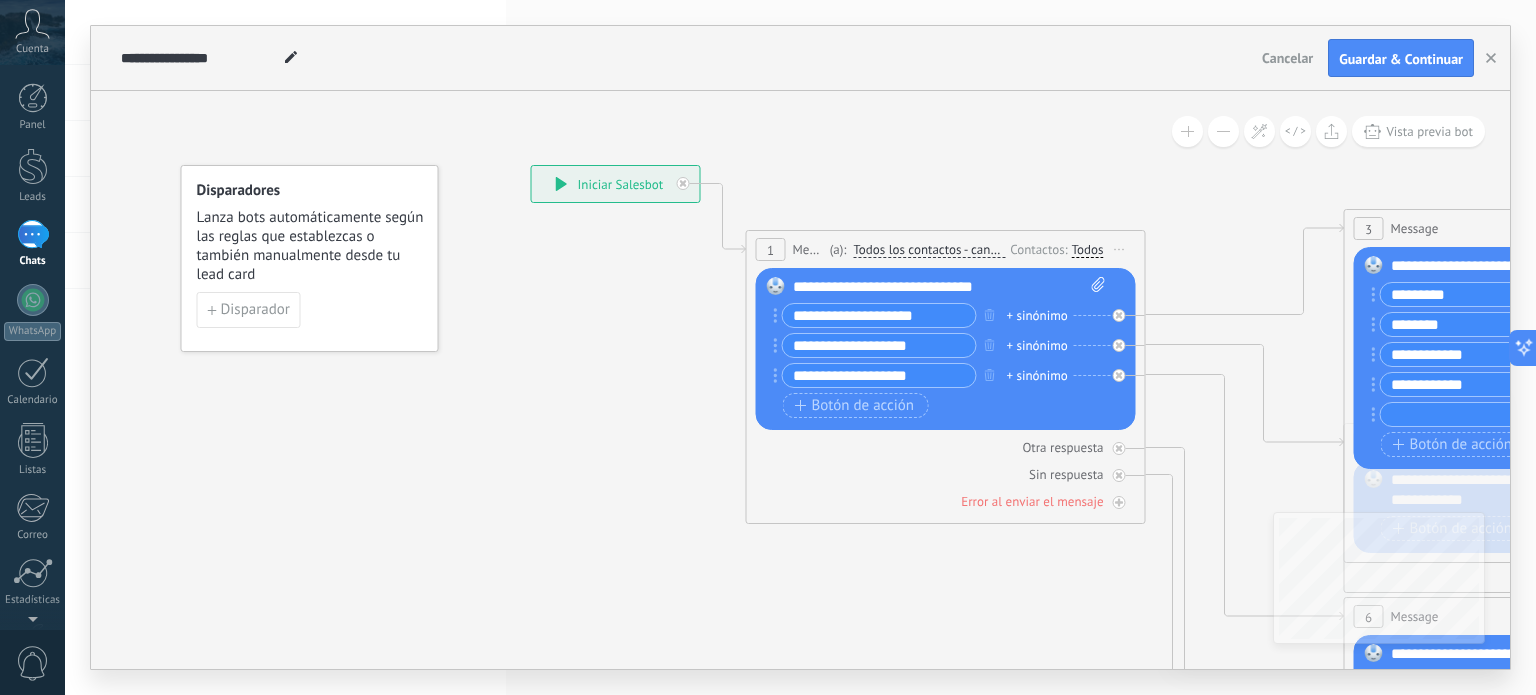 click on "+ sinónimo" at bounding box center (1037, 316) 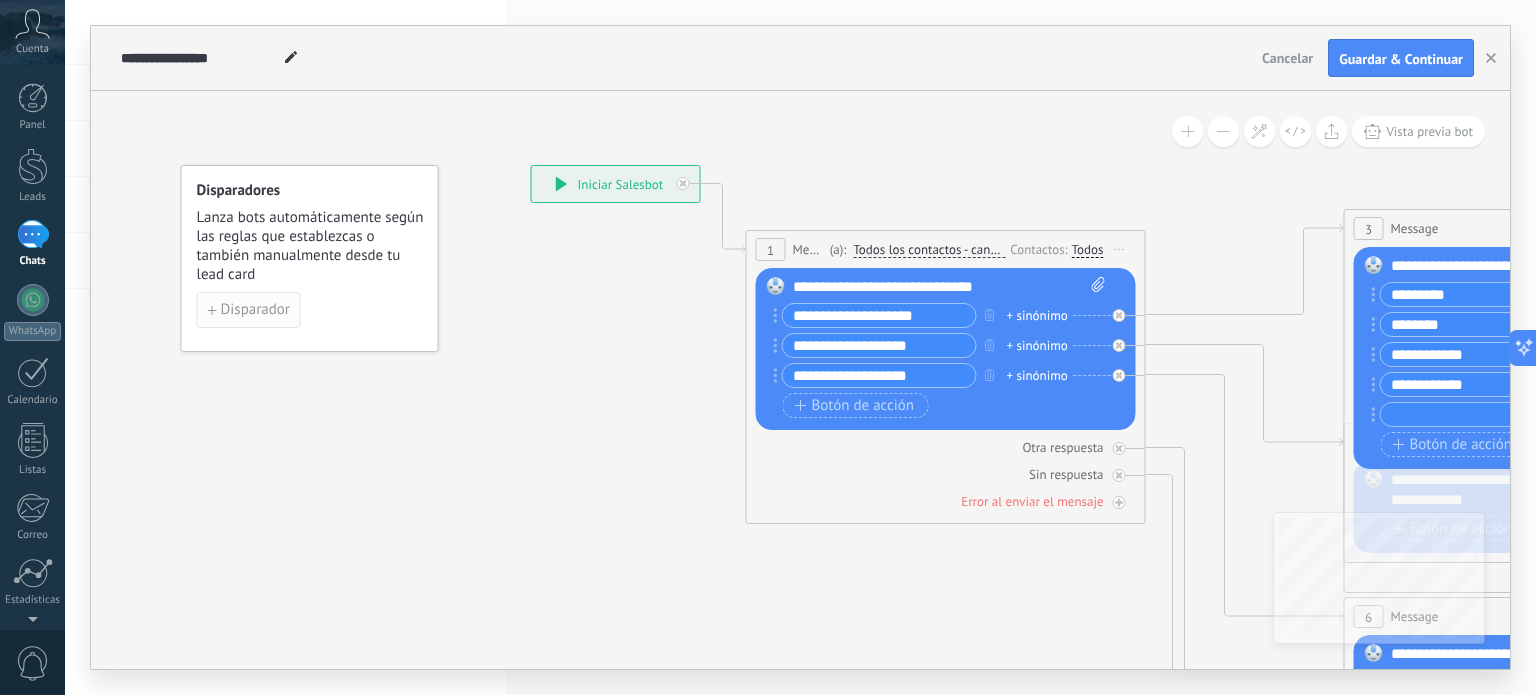 click on "Disparador" at bounding box center [255, 310] 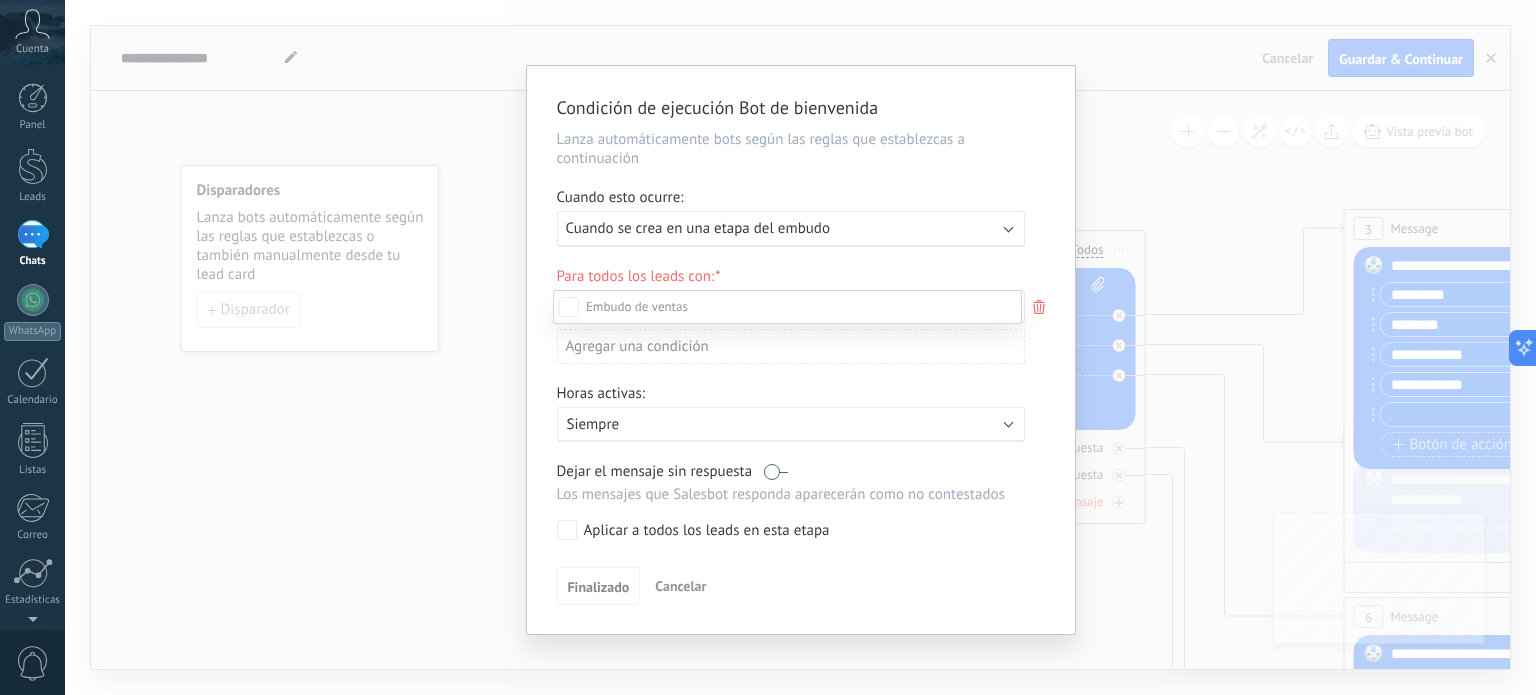 click at bounding box center (800, 347) 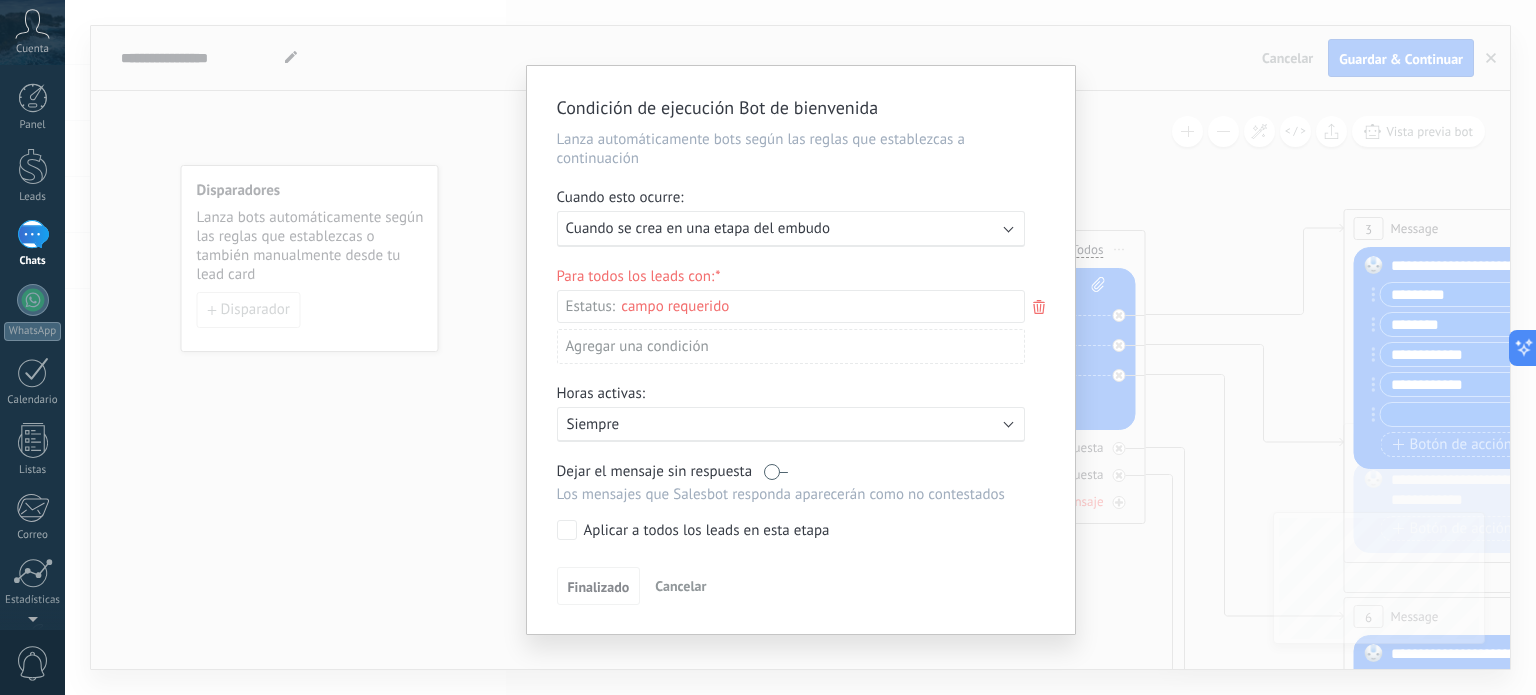 click on "Cancelar" at bounding box center (680, 586) 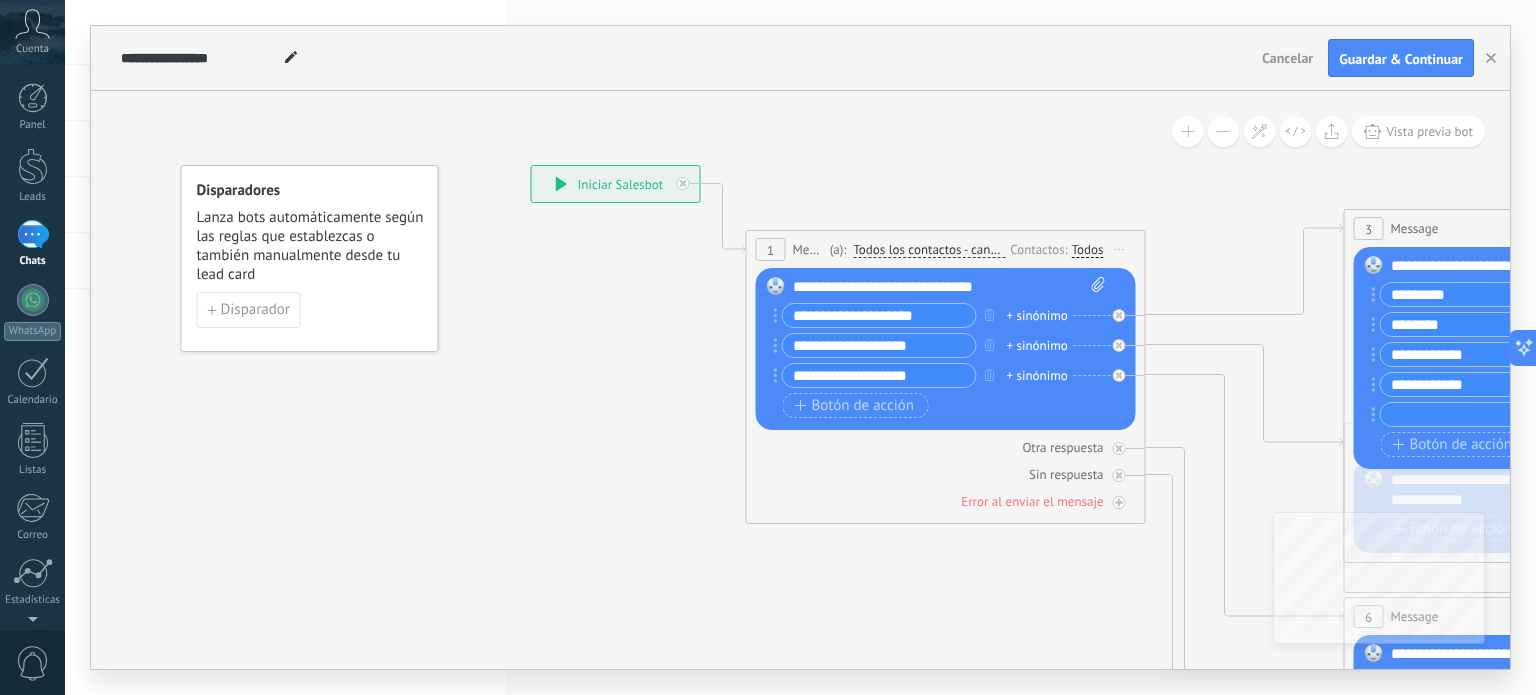 click 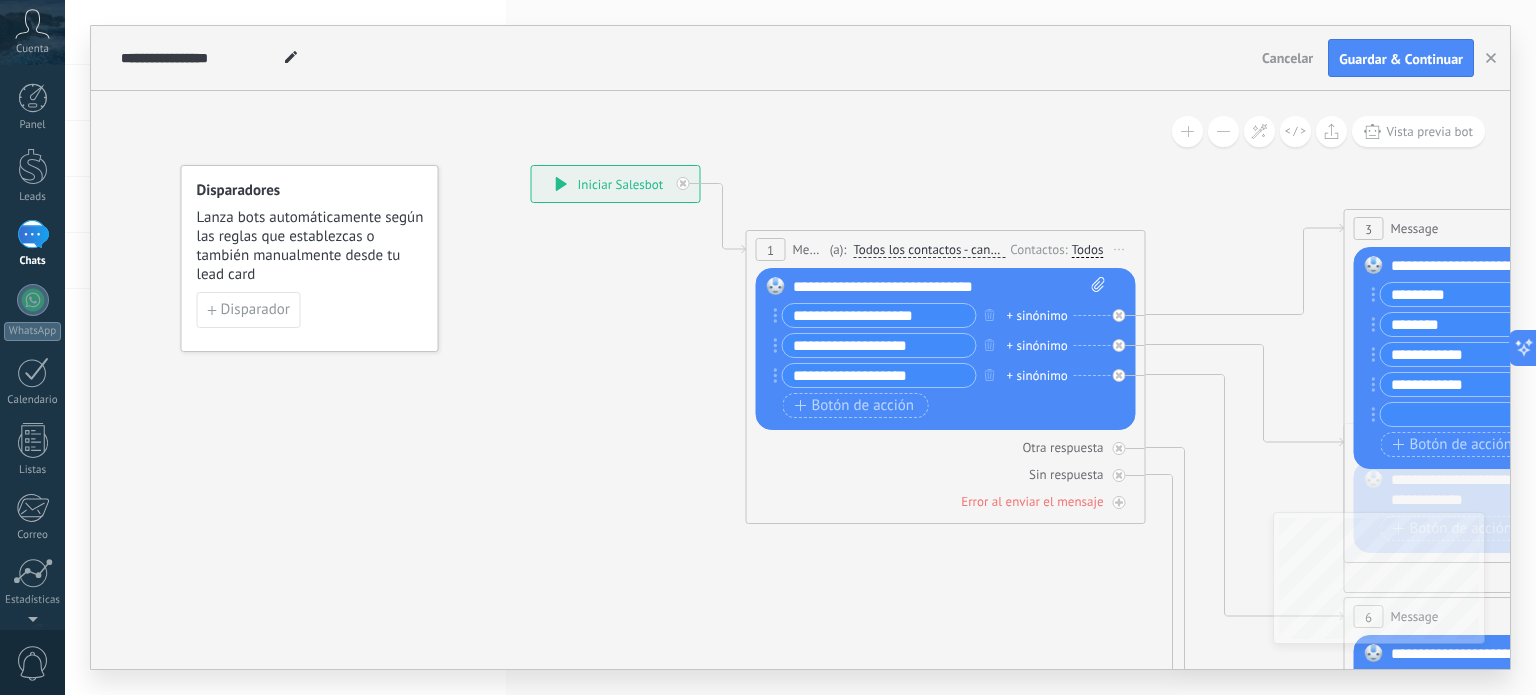 paste 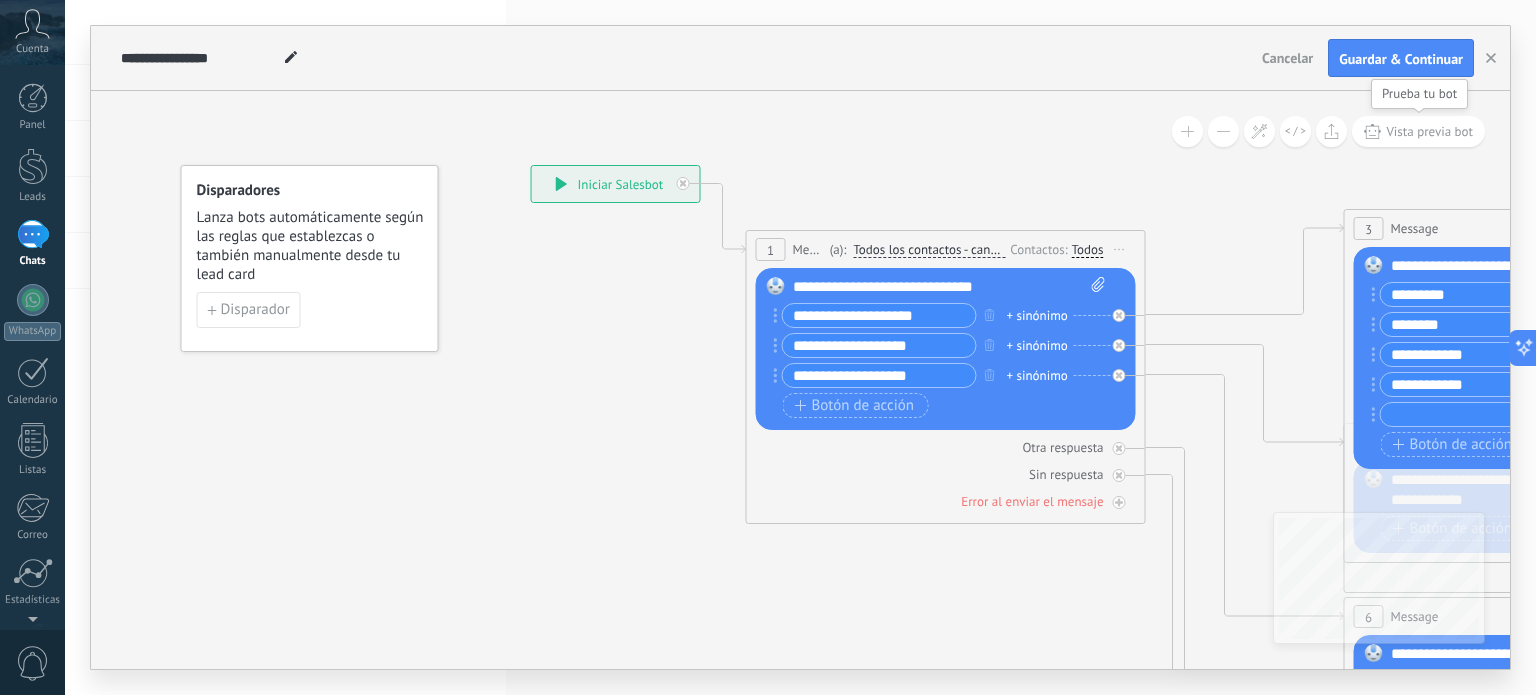 click on "Vista previa bot" at bounding box center (1418, 131) 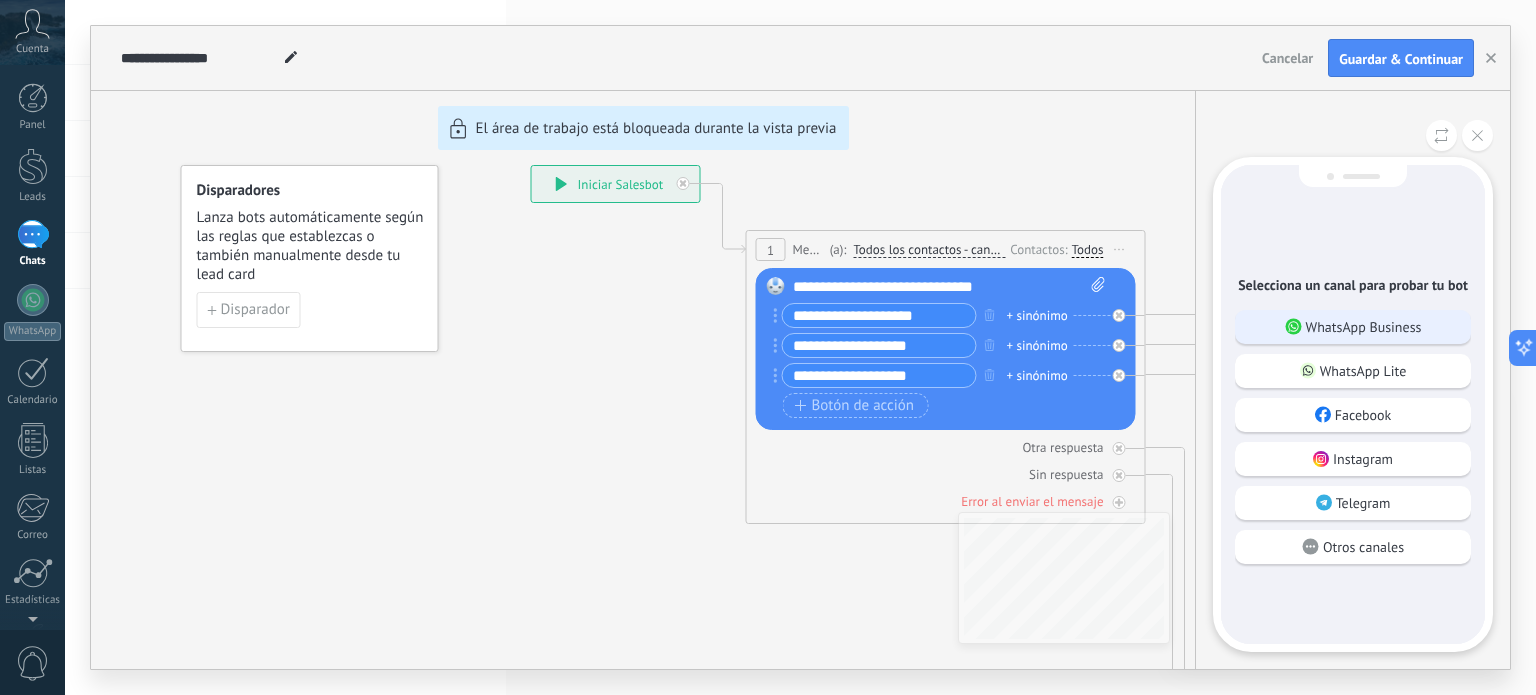 click on "WhatsApp Business" at bounding box center [1353, 327] 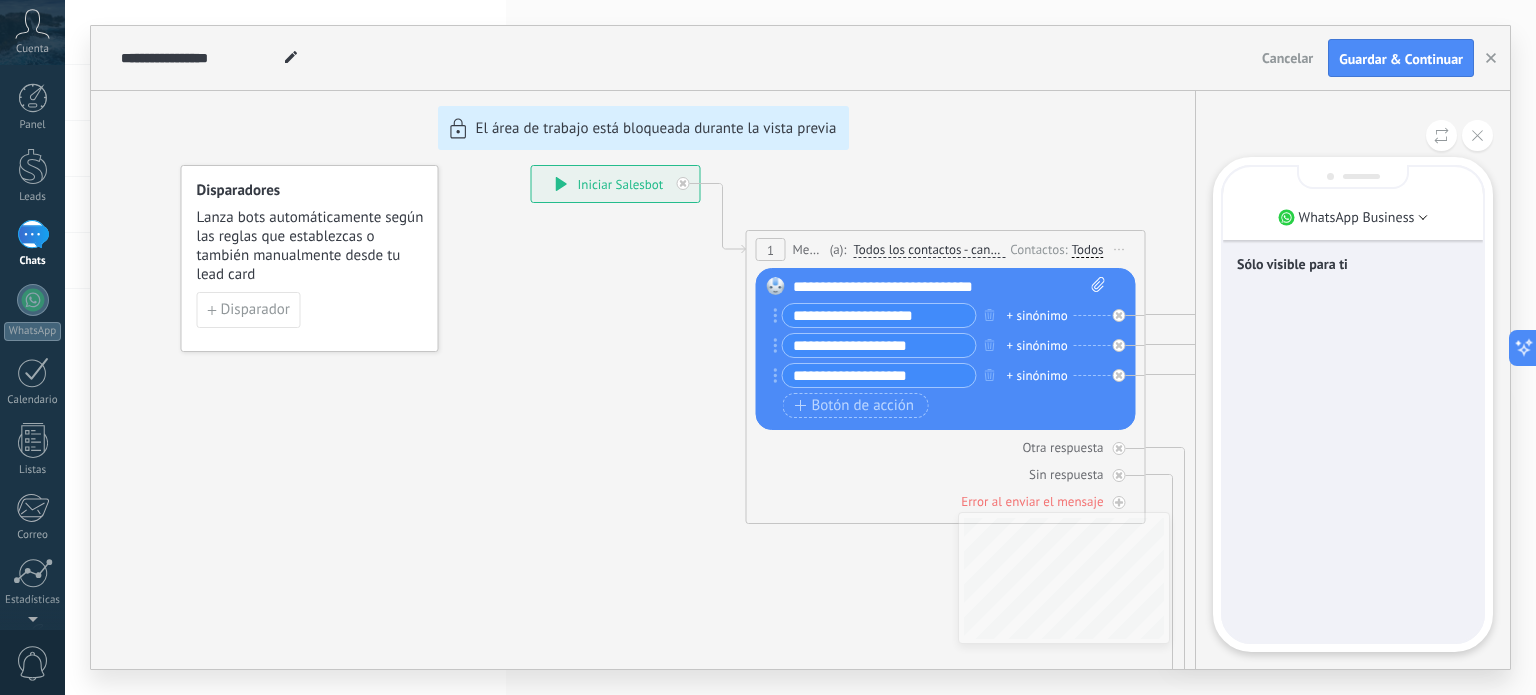 click on "Sólo visible para ti" at bounding box center (1353, 404) 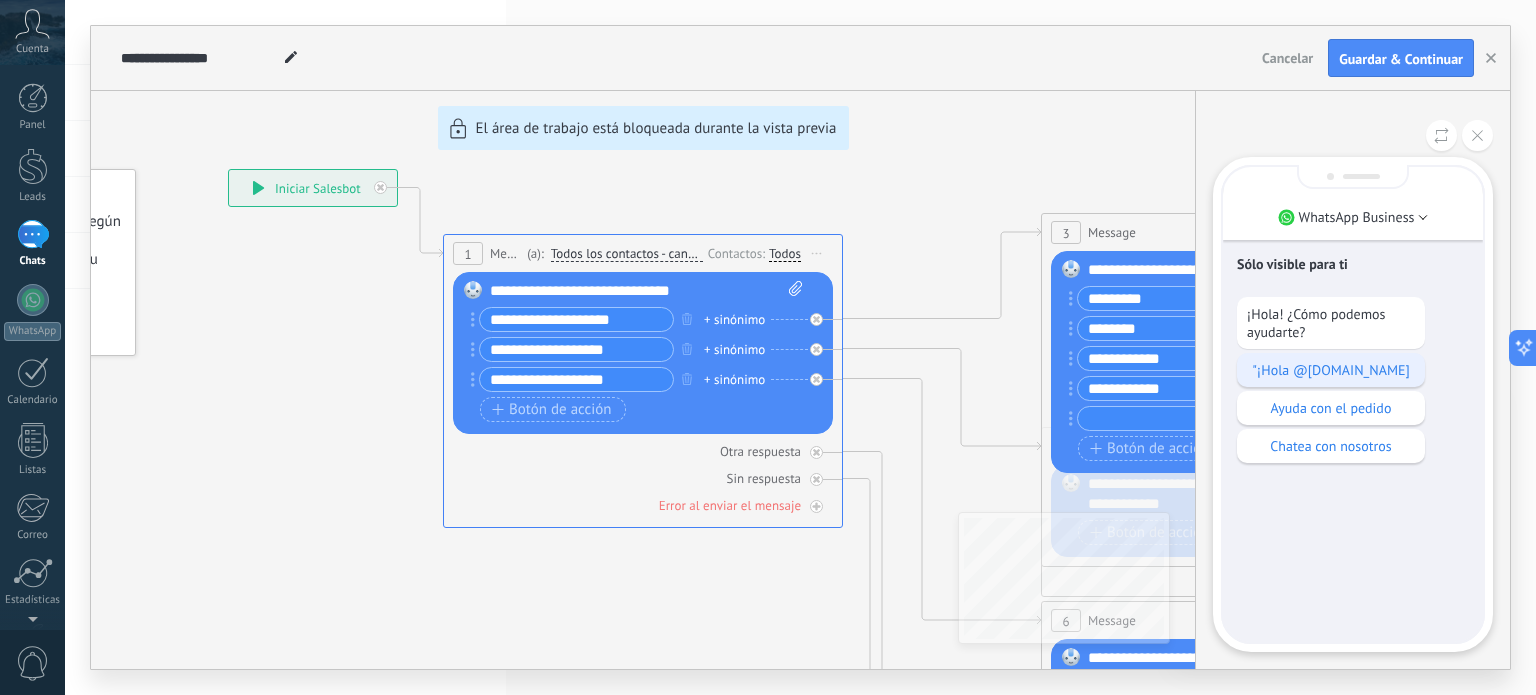 click on ""¡Hola @contact.name" at bounding box center [1331, 370] 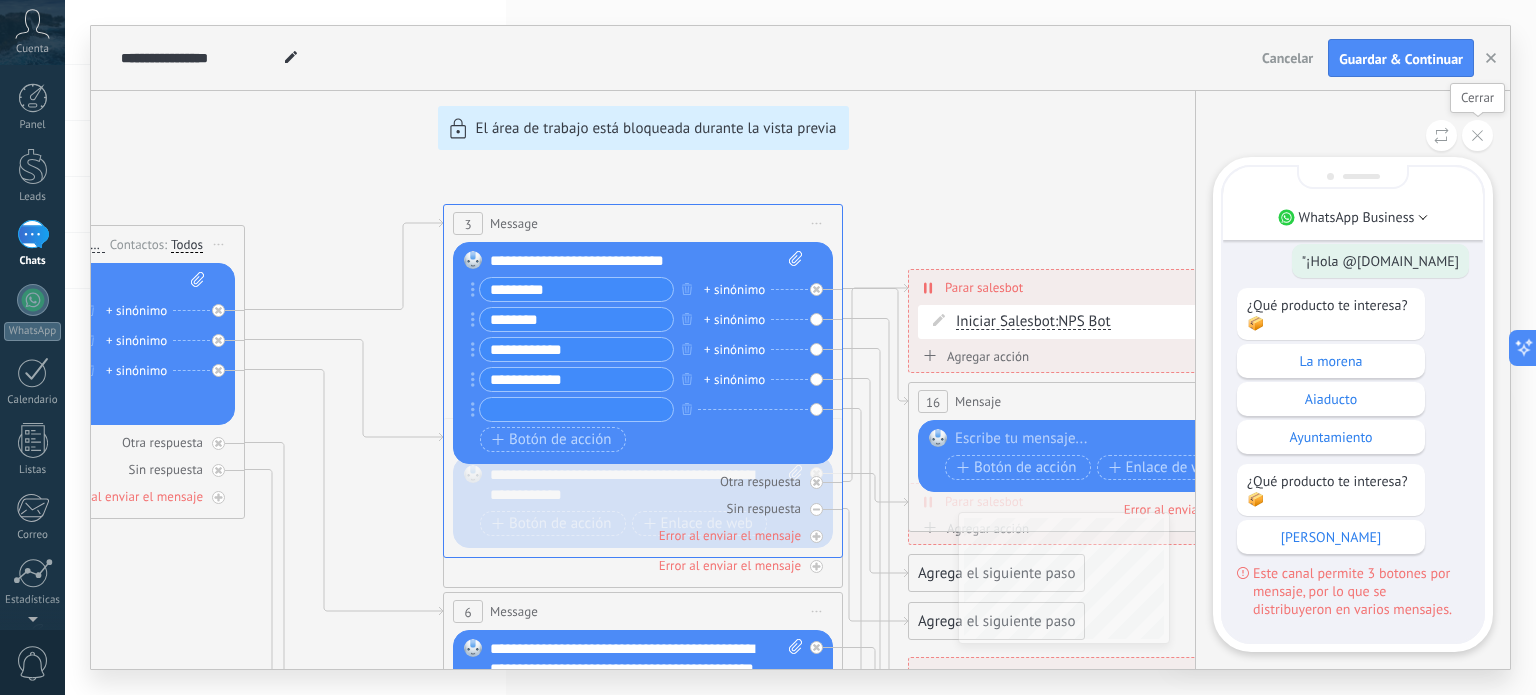 click at bounding box center (1477, 135) 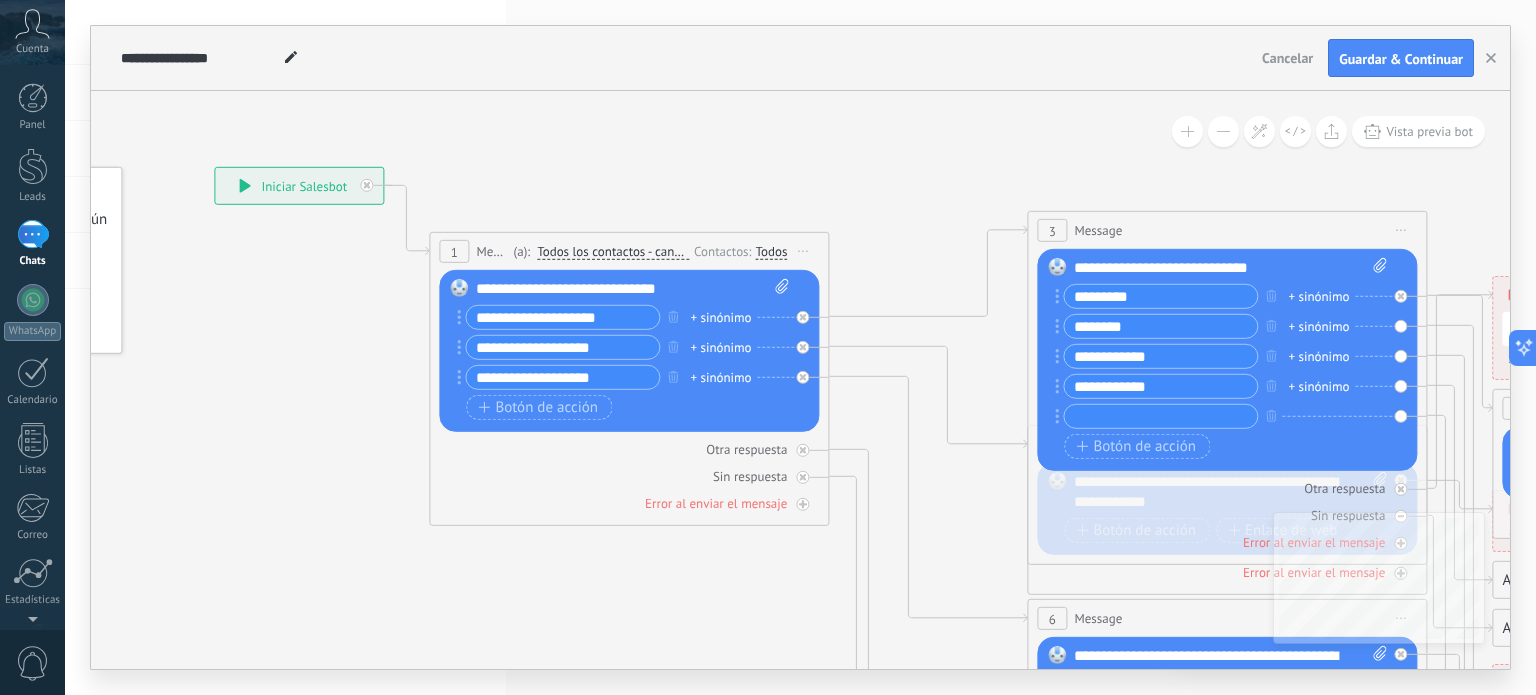 click on "**********" at bounding box center (562, 317) 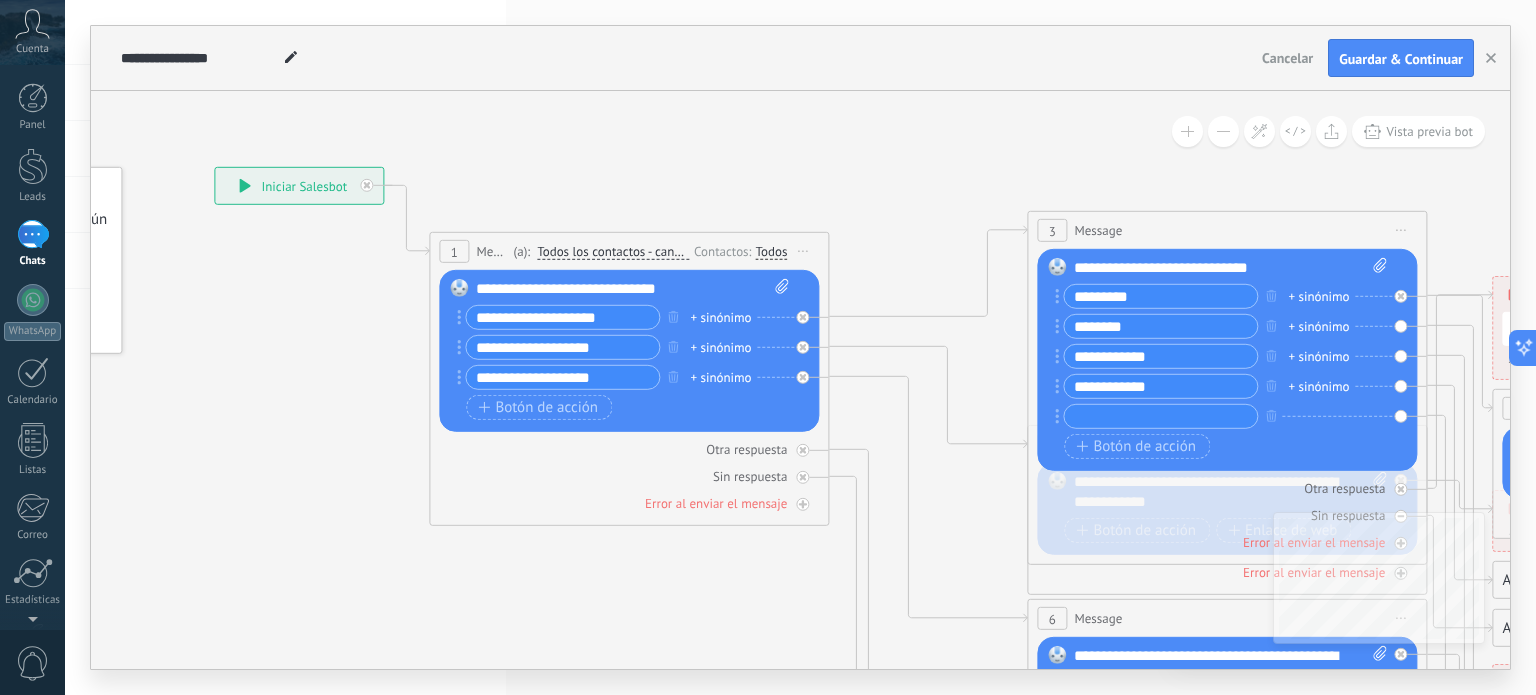 type on "**********" 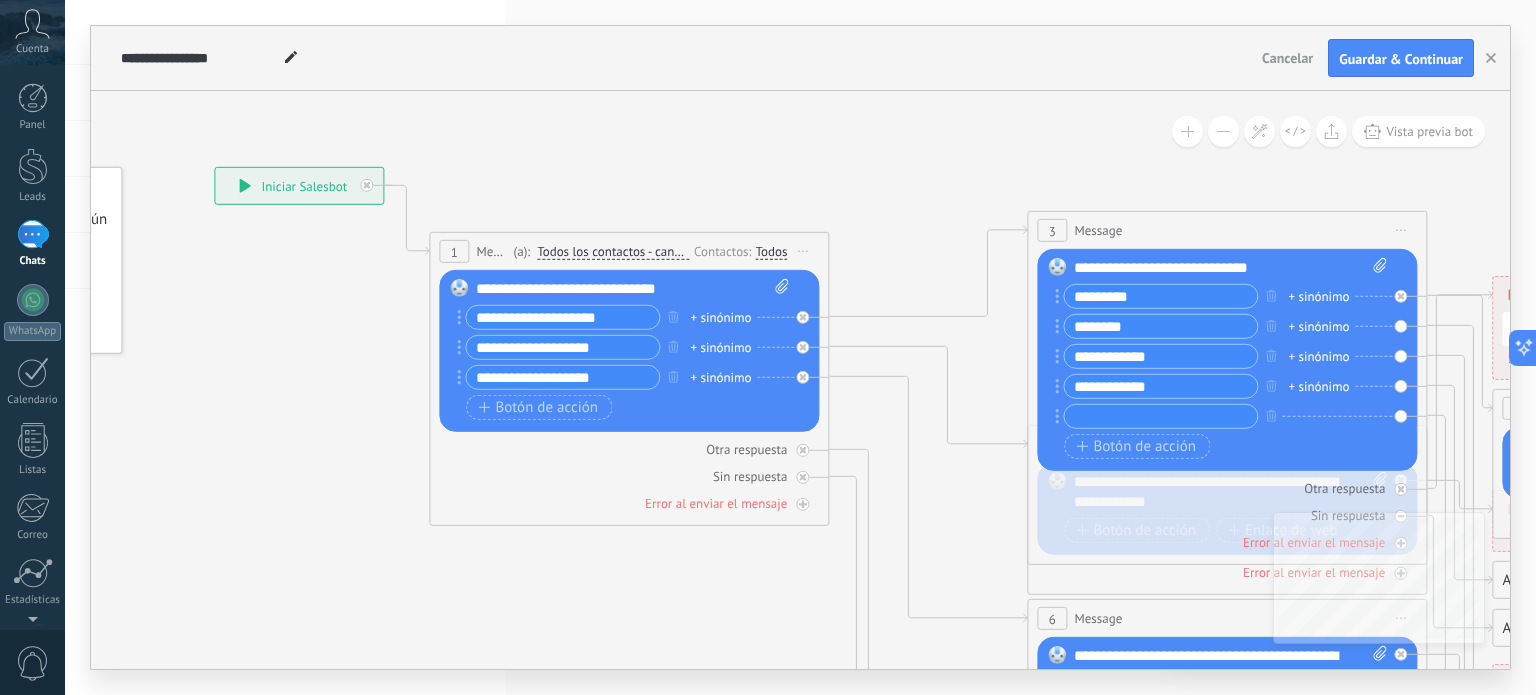 type 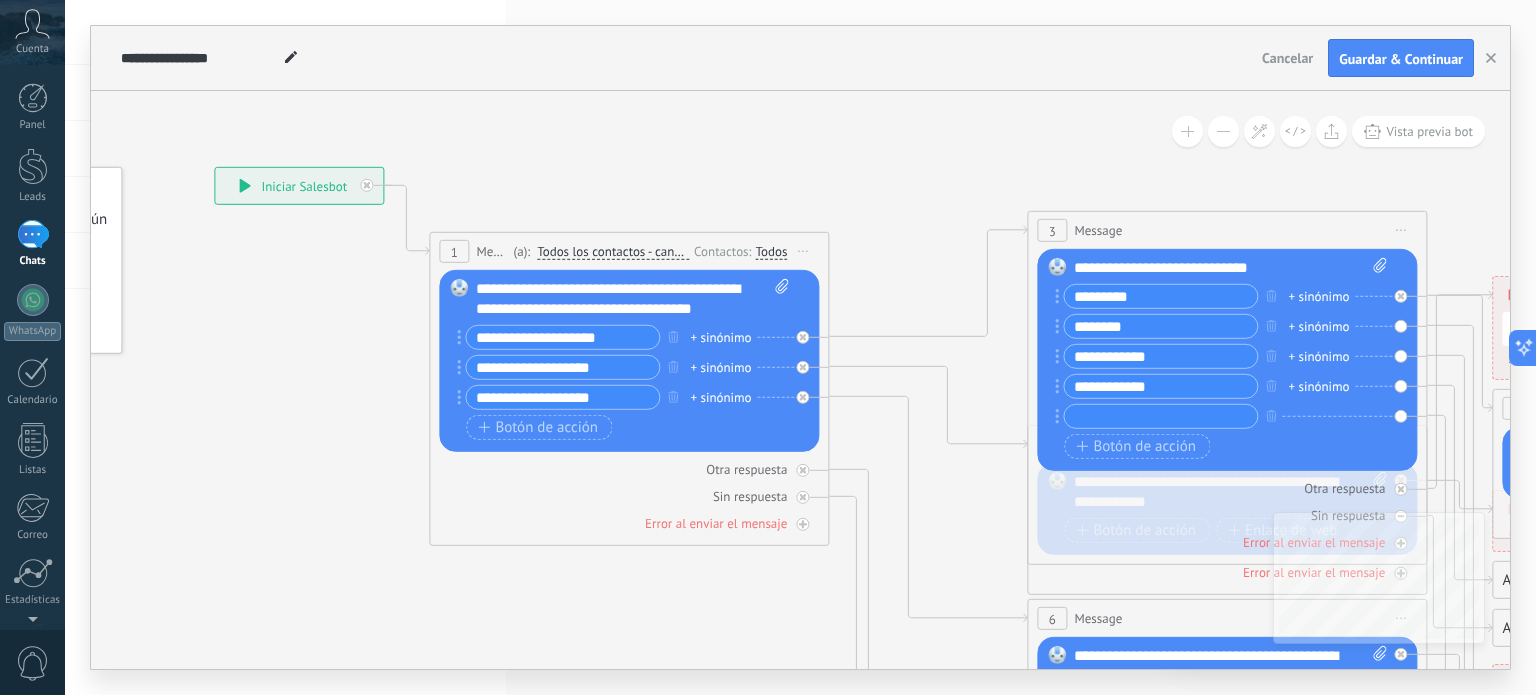 click 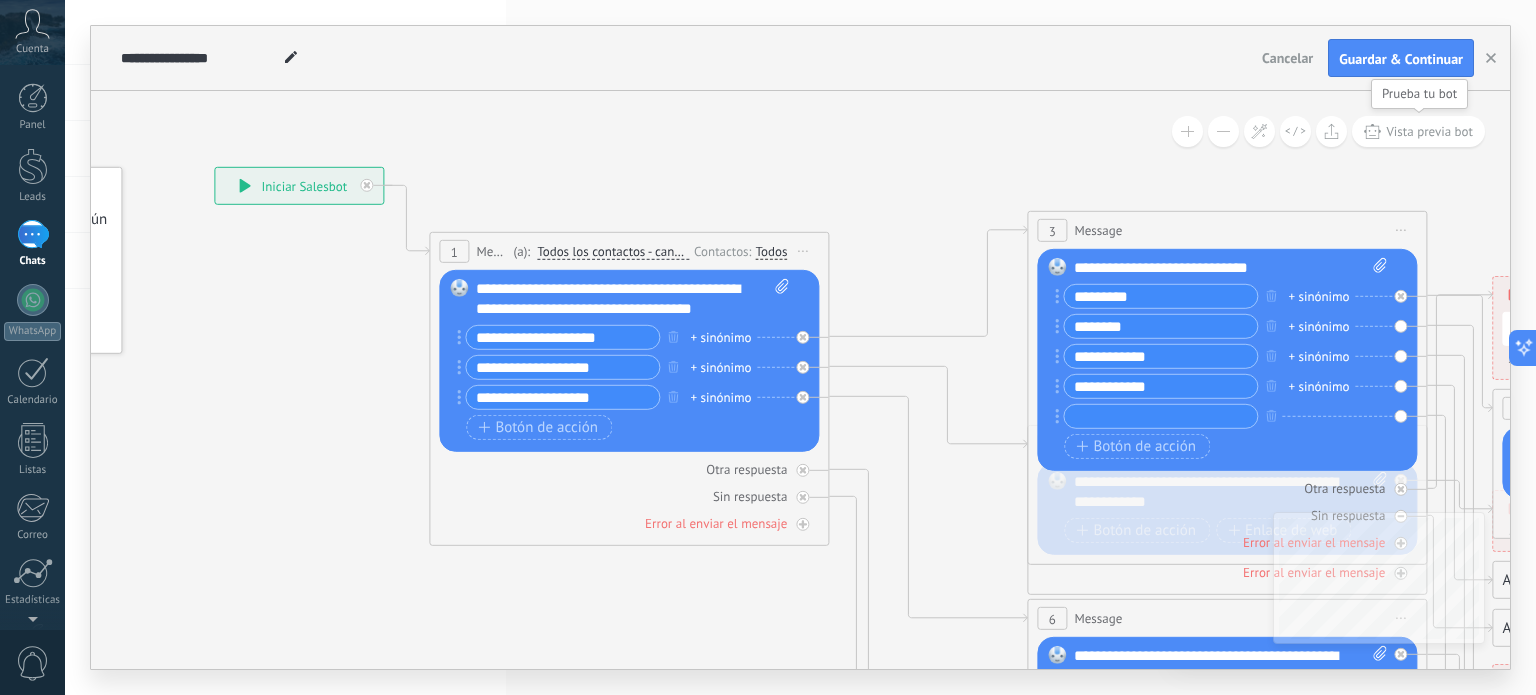 click on "Vista previa bot" at bounding box center [1429, 131] 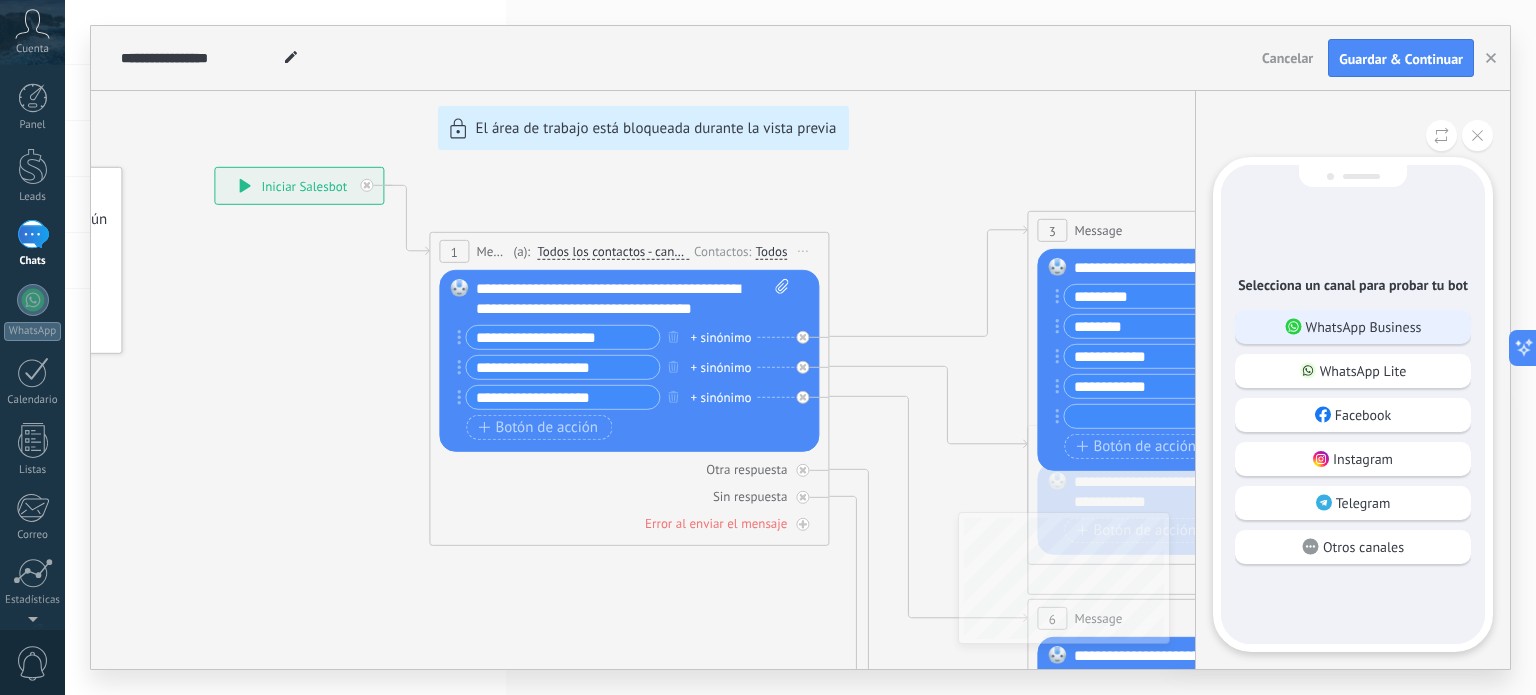 click on "WhatsApp Business" at bounding box center (1364, 327) 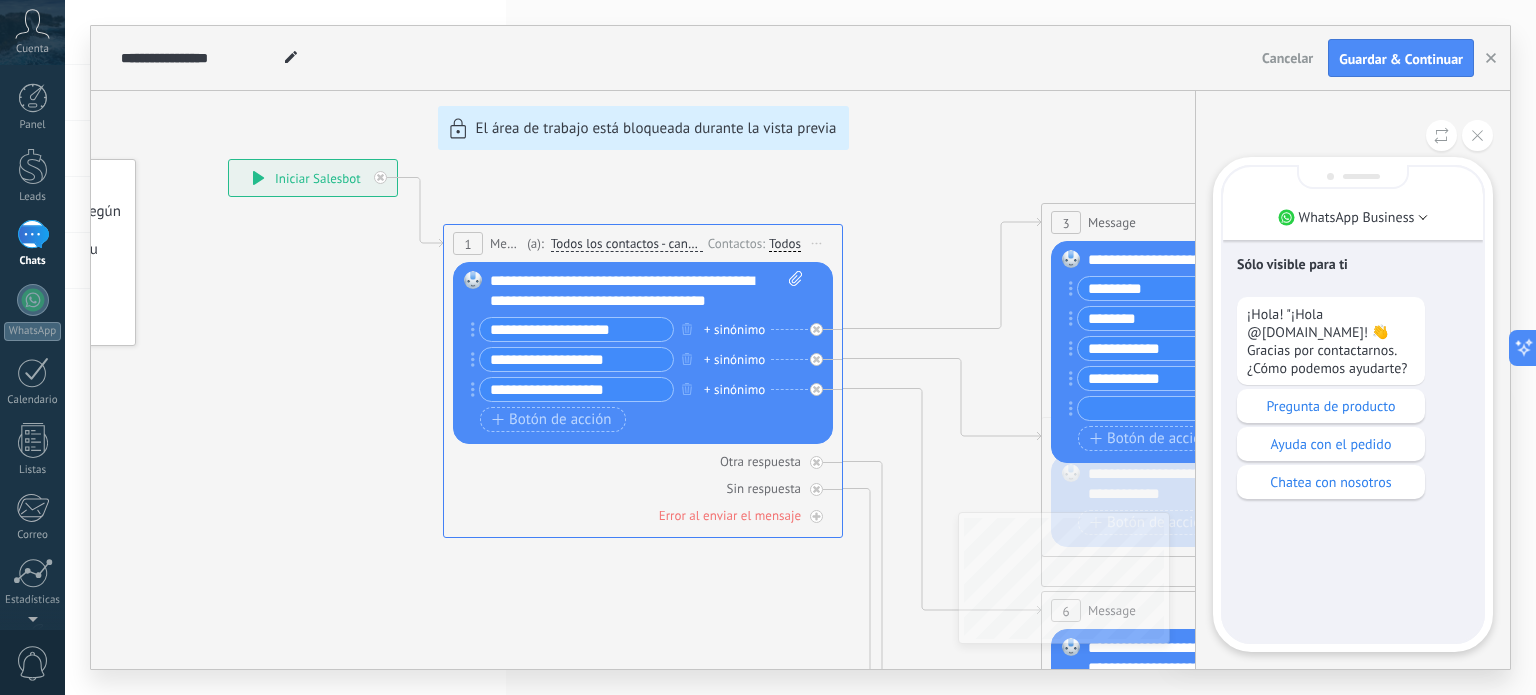 click on "**********" at bounding box center (800, 347) 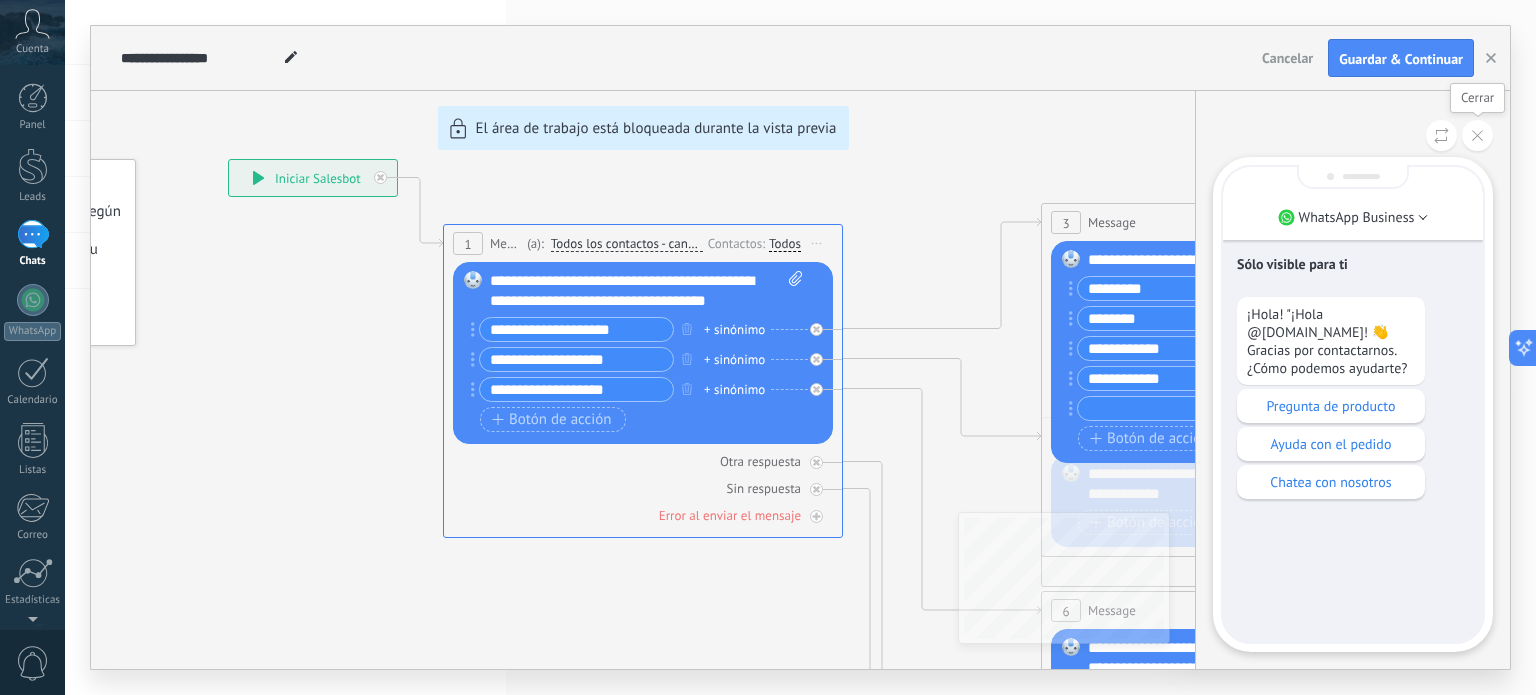click at bounding box center (1477, 135) 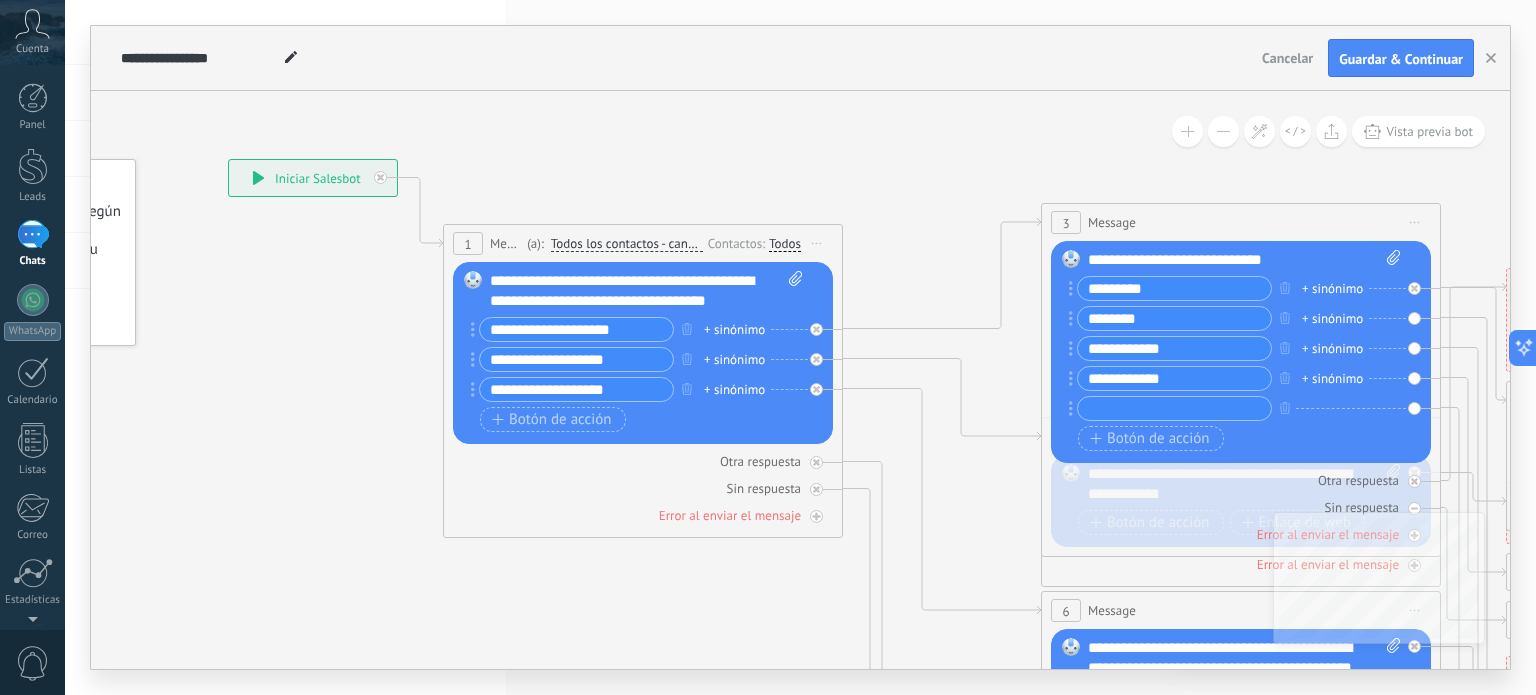 click on "**********" at bounding box center (647, 291) 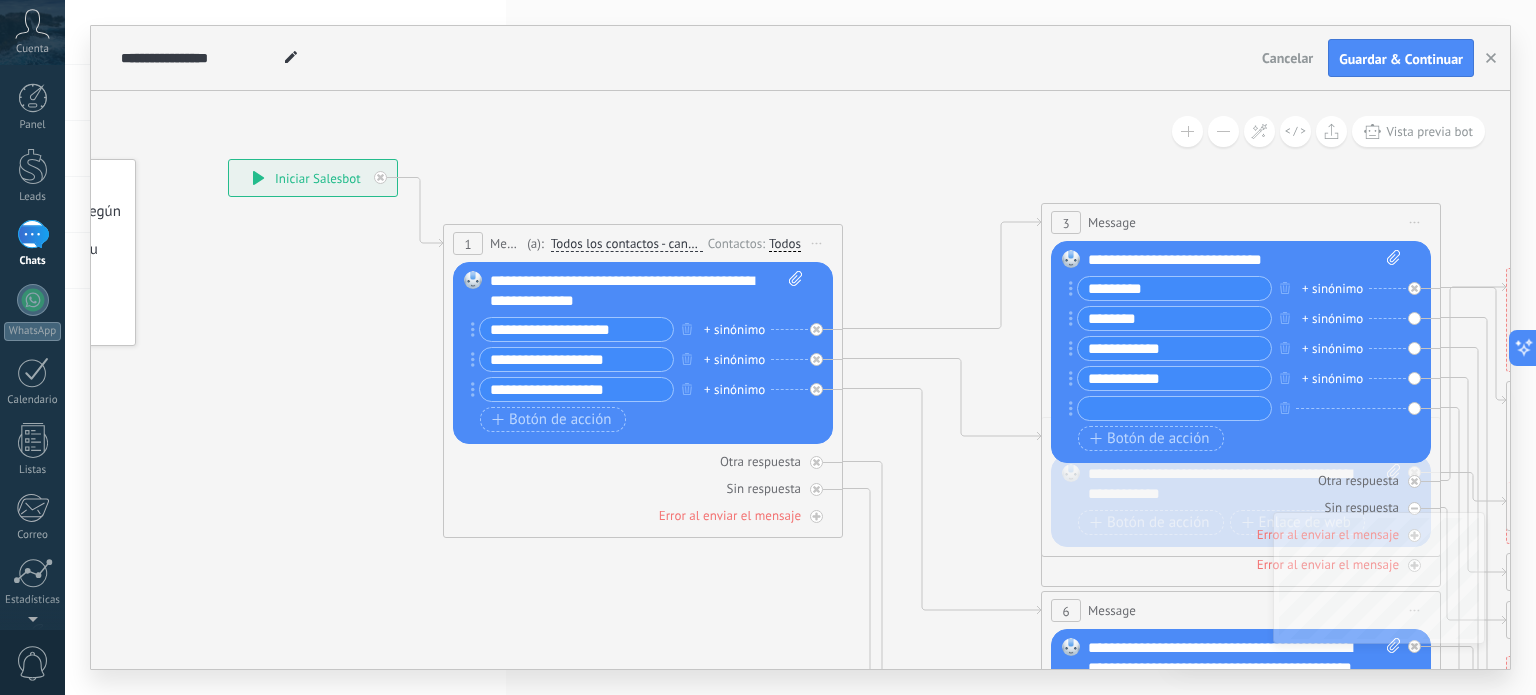 click on "**********" at bounding box center (576, 329) 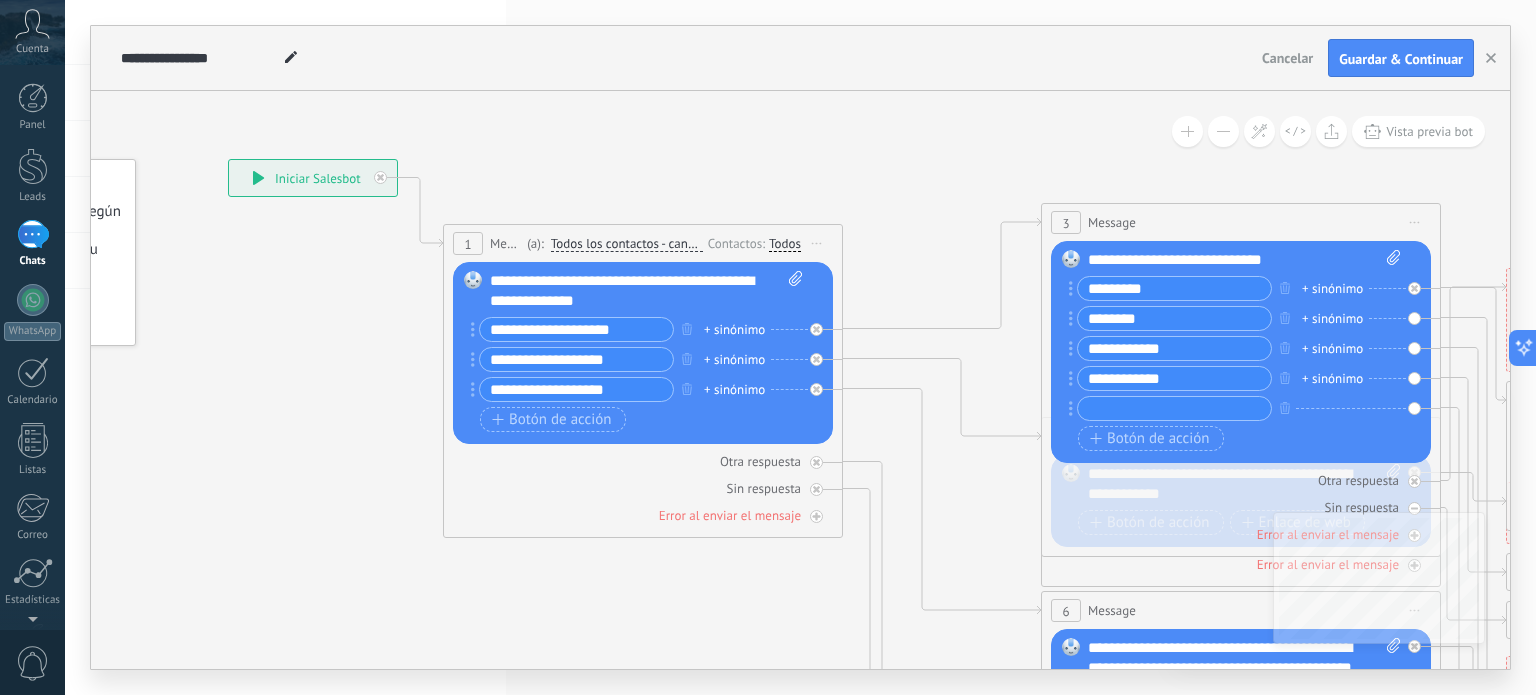 click on "+ sinónimo" at bounding box center [1332, 289] 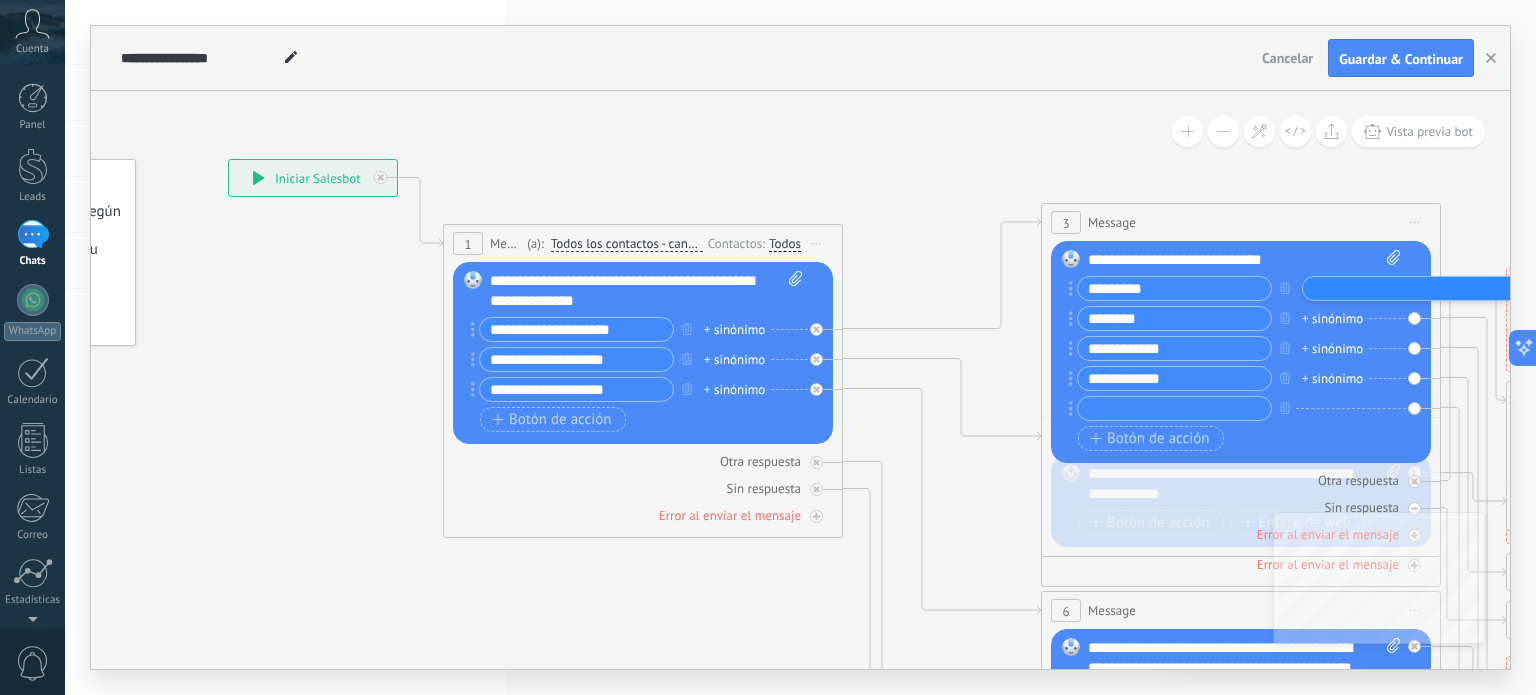 click on "+ sinónimo" at bounding box center [734, 330] 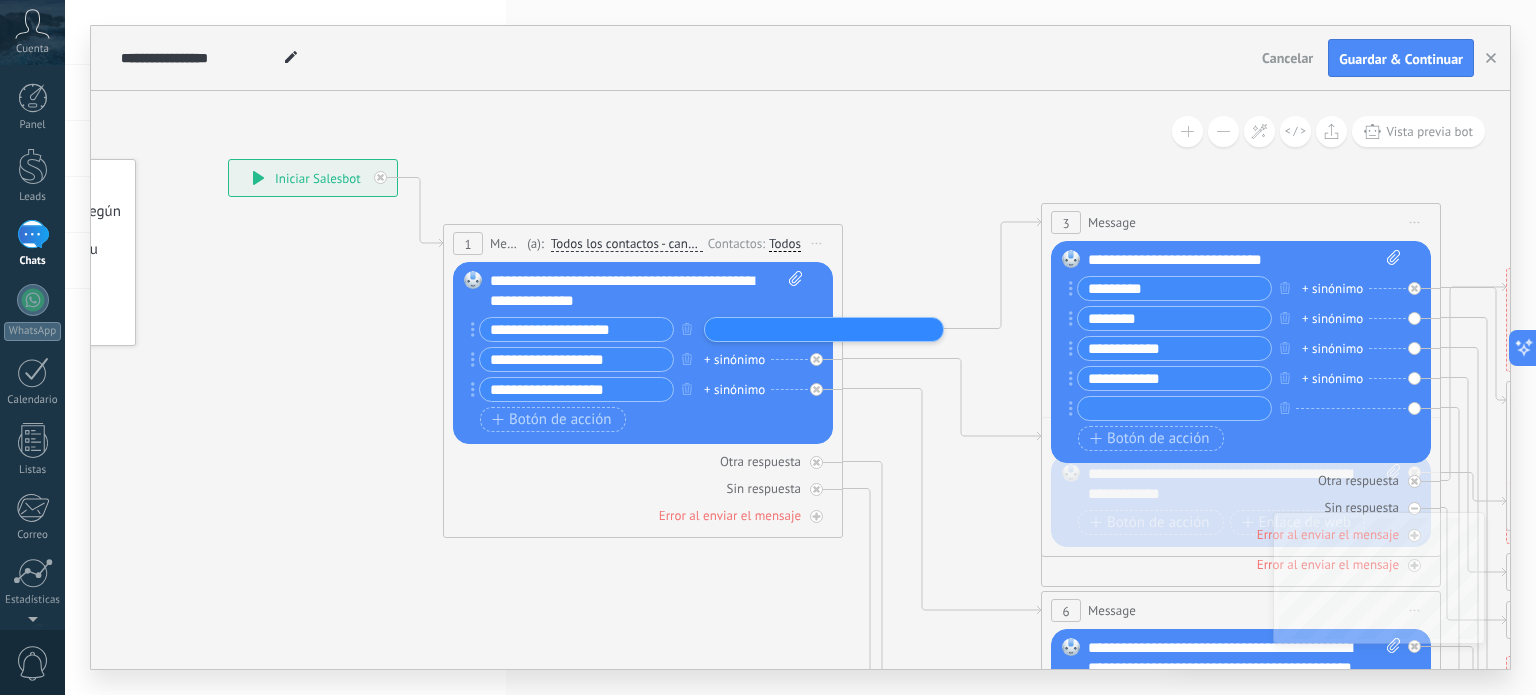 click 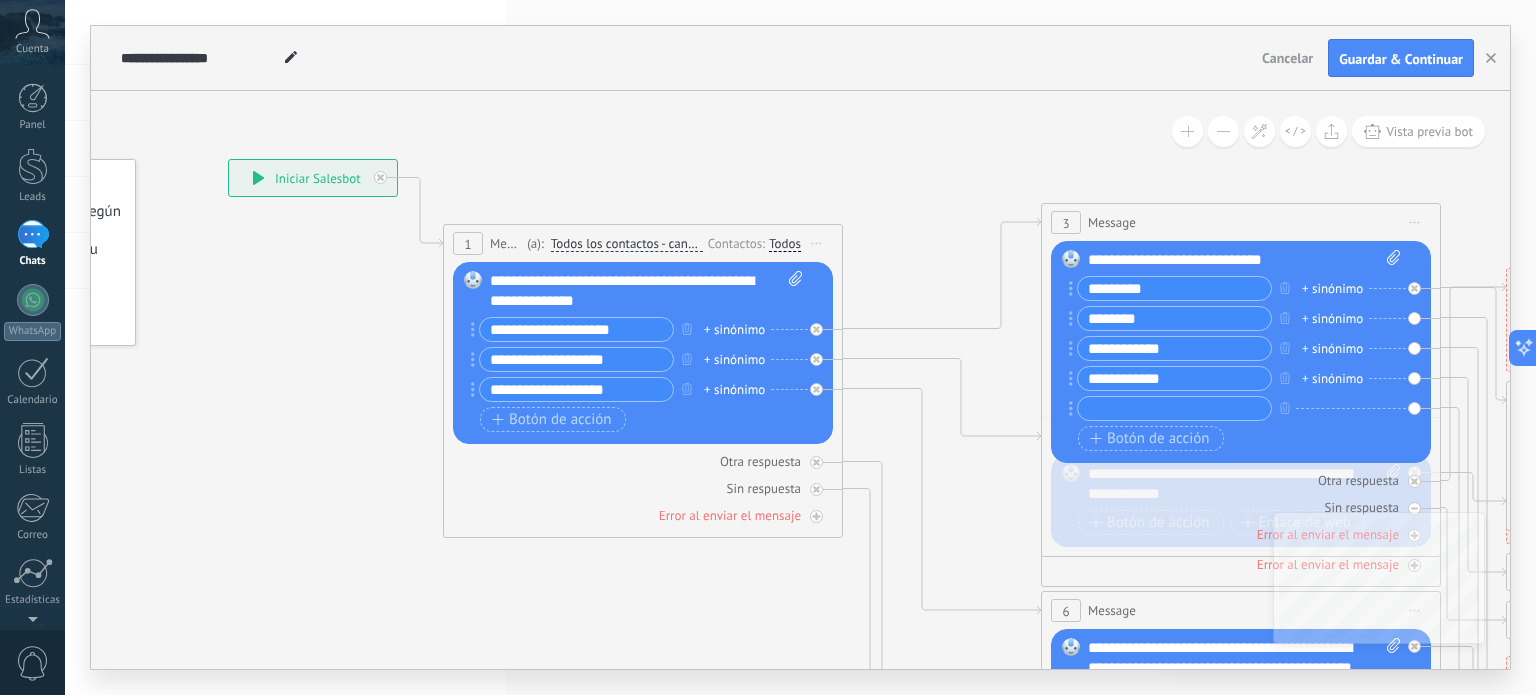 click on "**********" at bounding box center [576, 329] 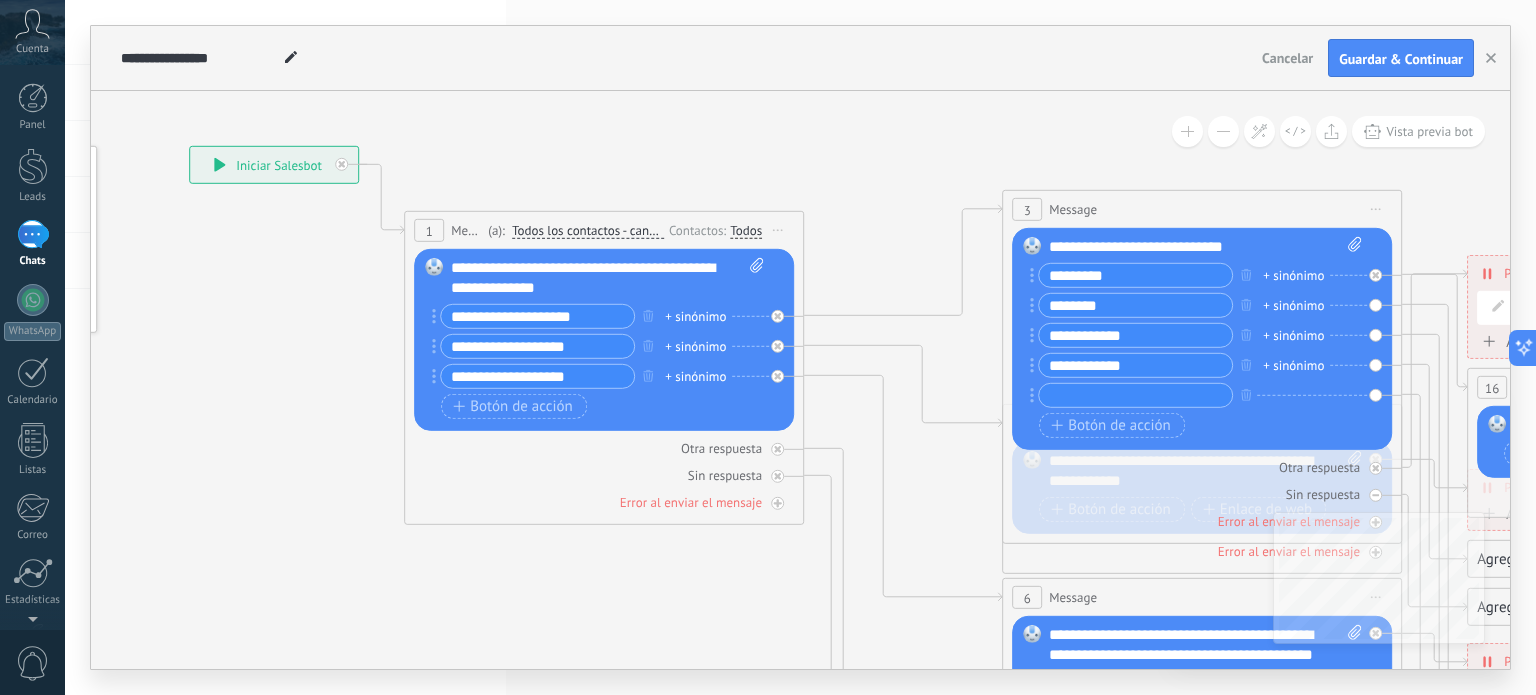 click on "**********" at bounding box center [537, 346] 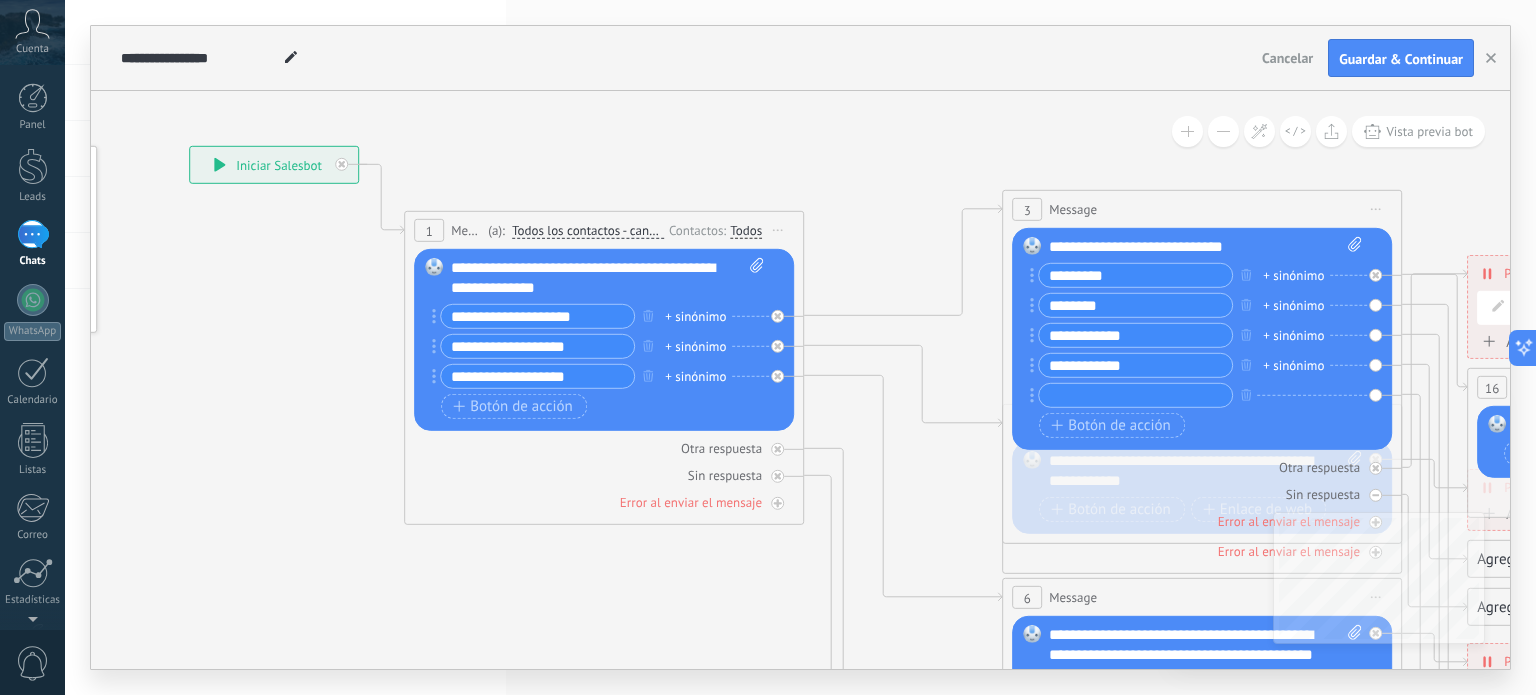 click on "+ sinónimo" at bounding box center (695, 317) 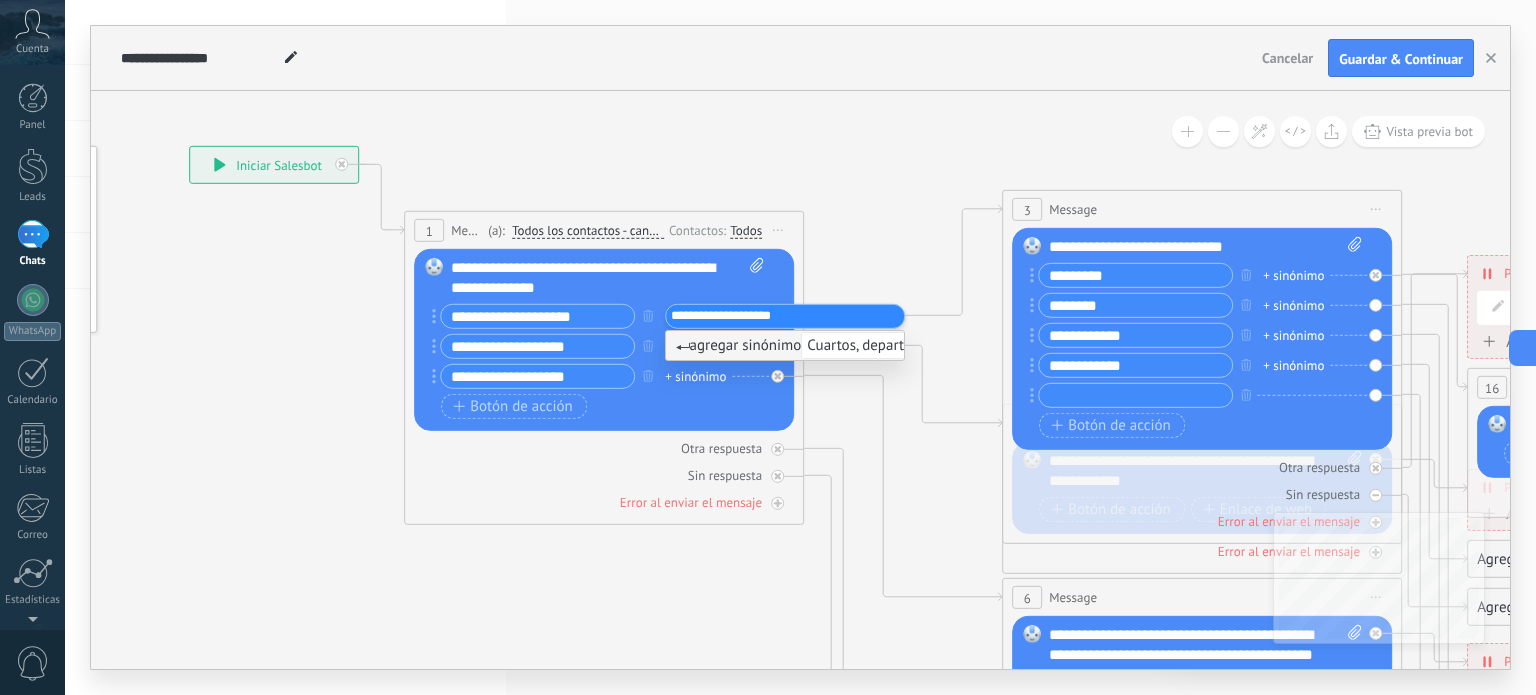 type on "**********" 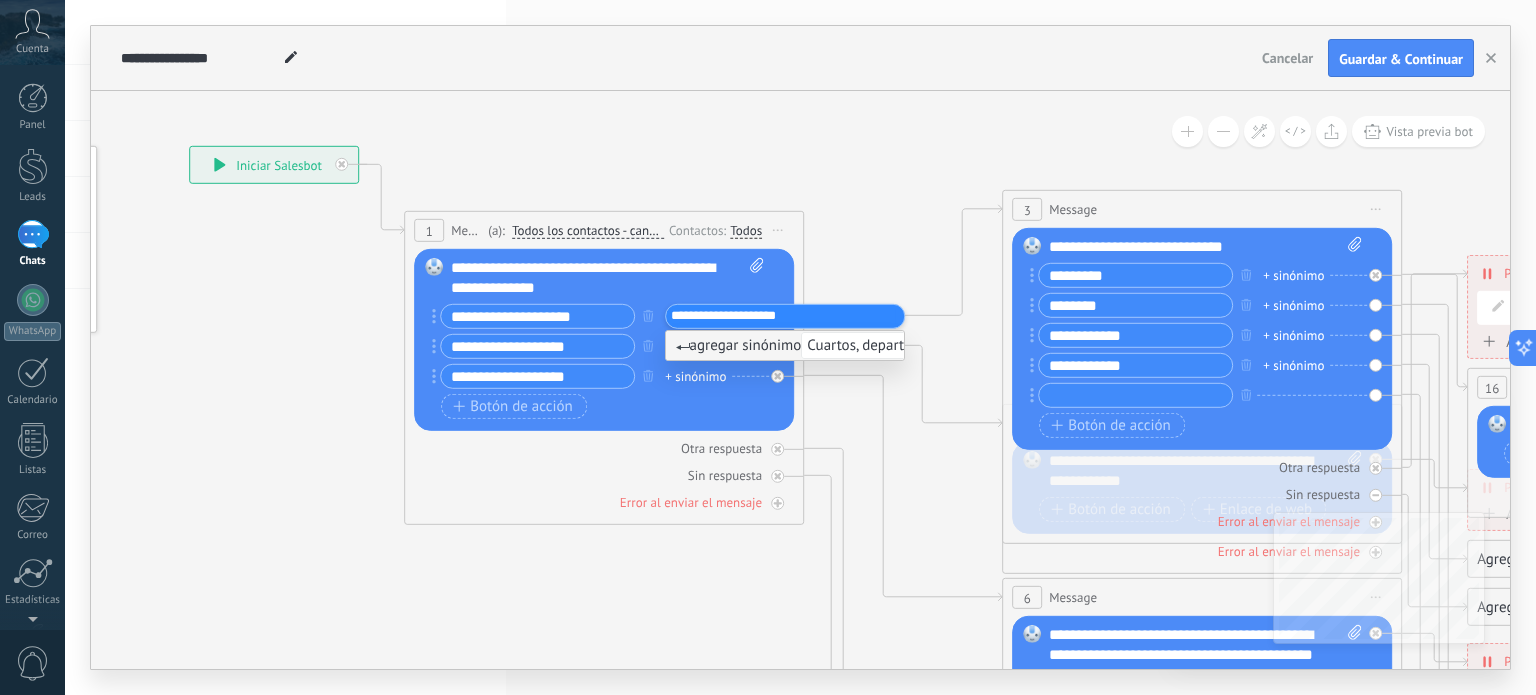 click 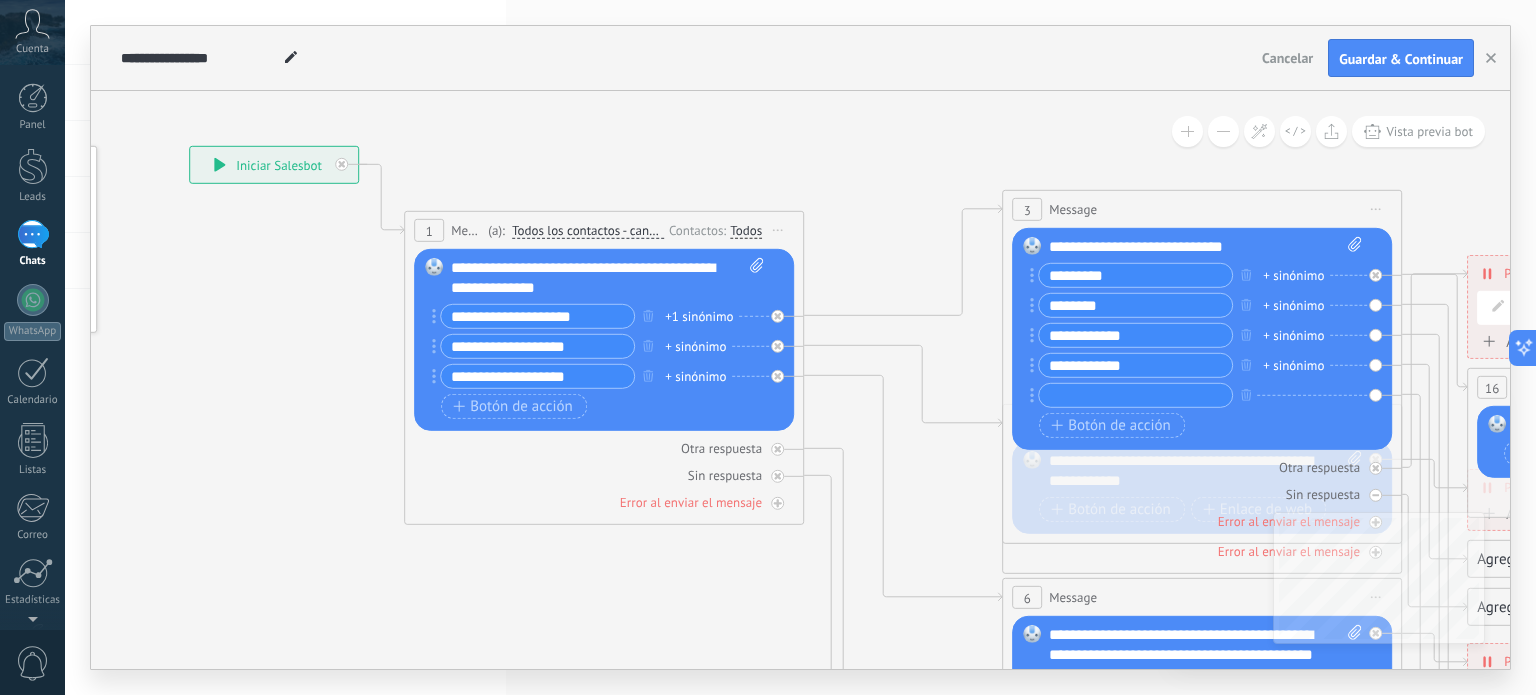 click on "*********" at bounding box center [1135, 275] 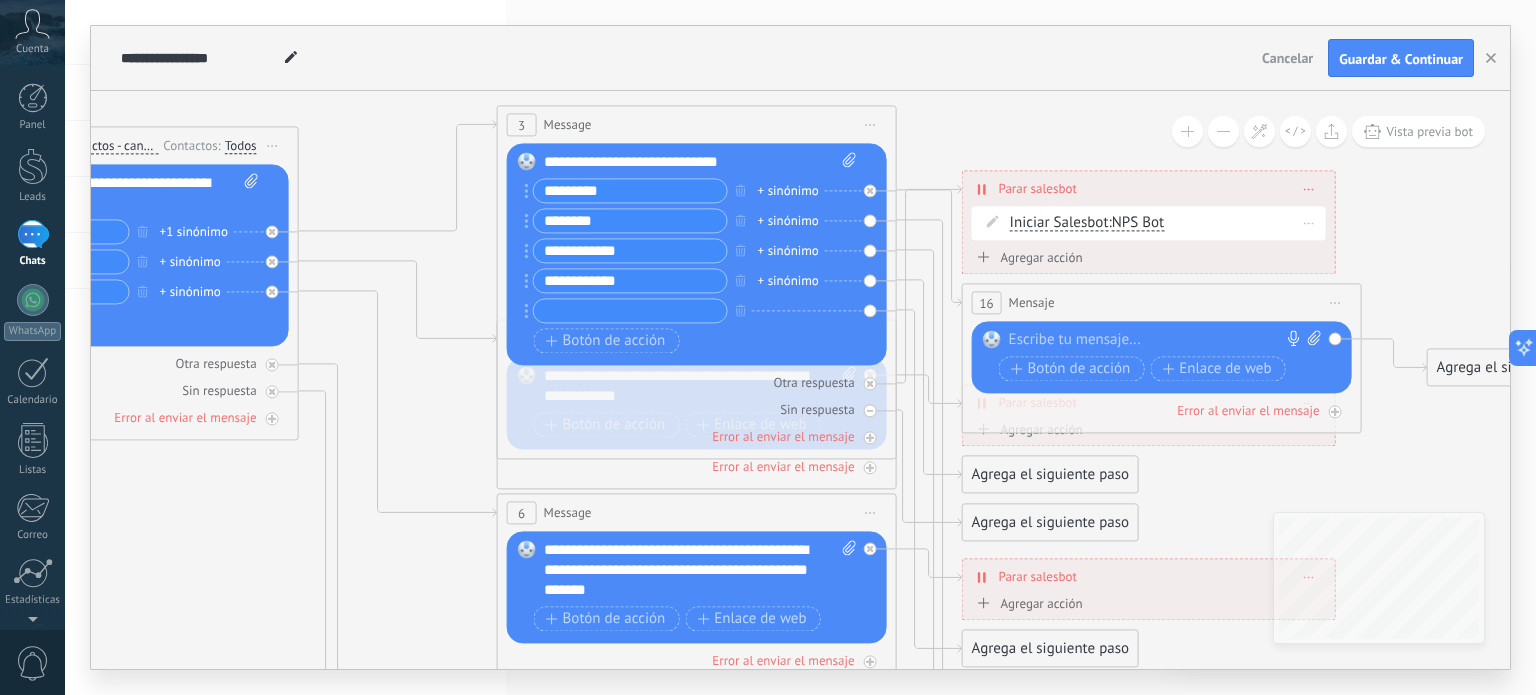 click on "Borrar" at bounding box center [1309, 223] 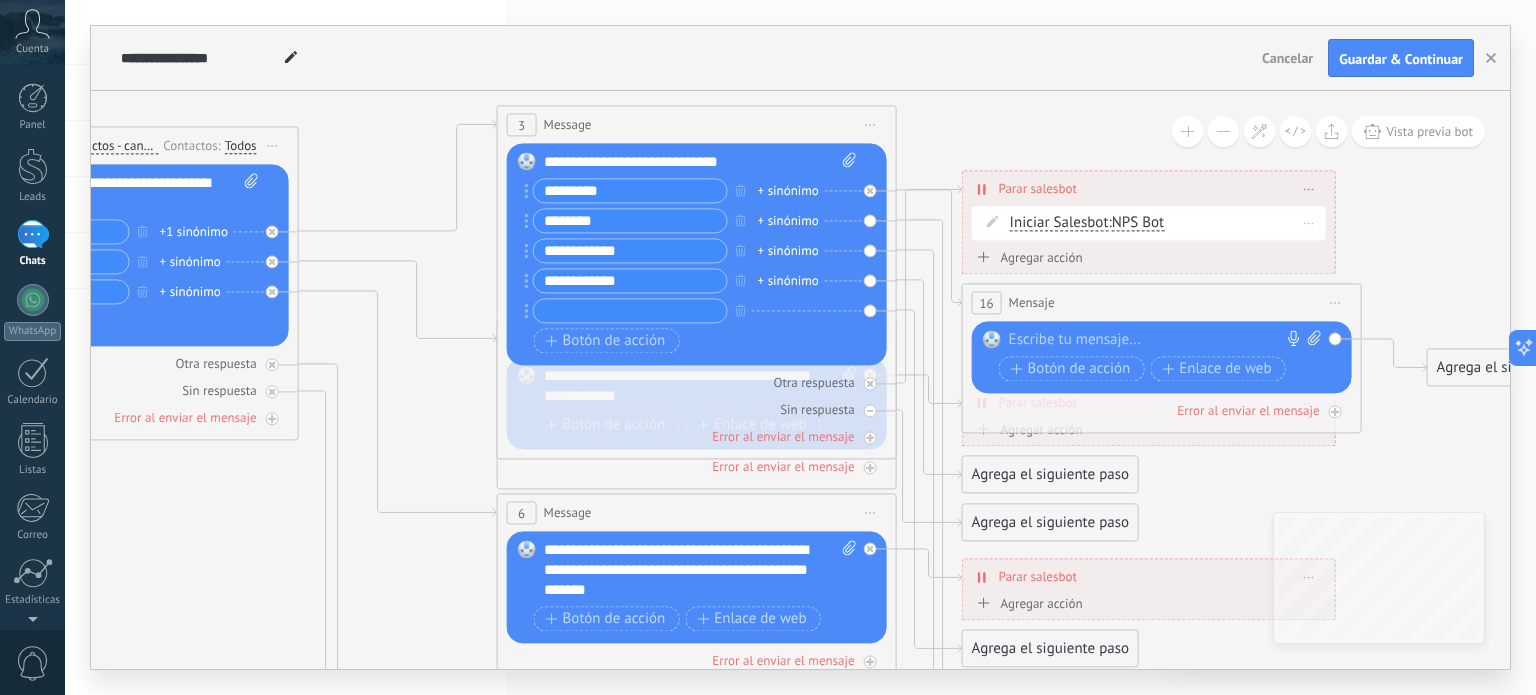 click on "Borrar" at bounding box center [1309, 223] 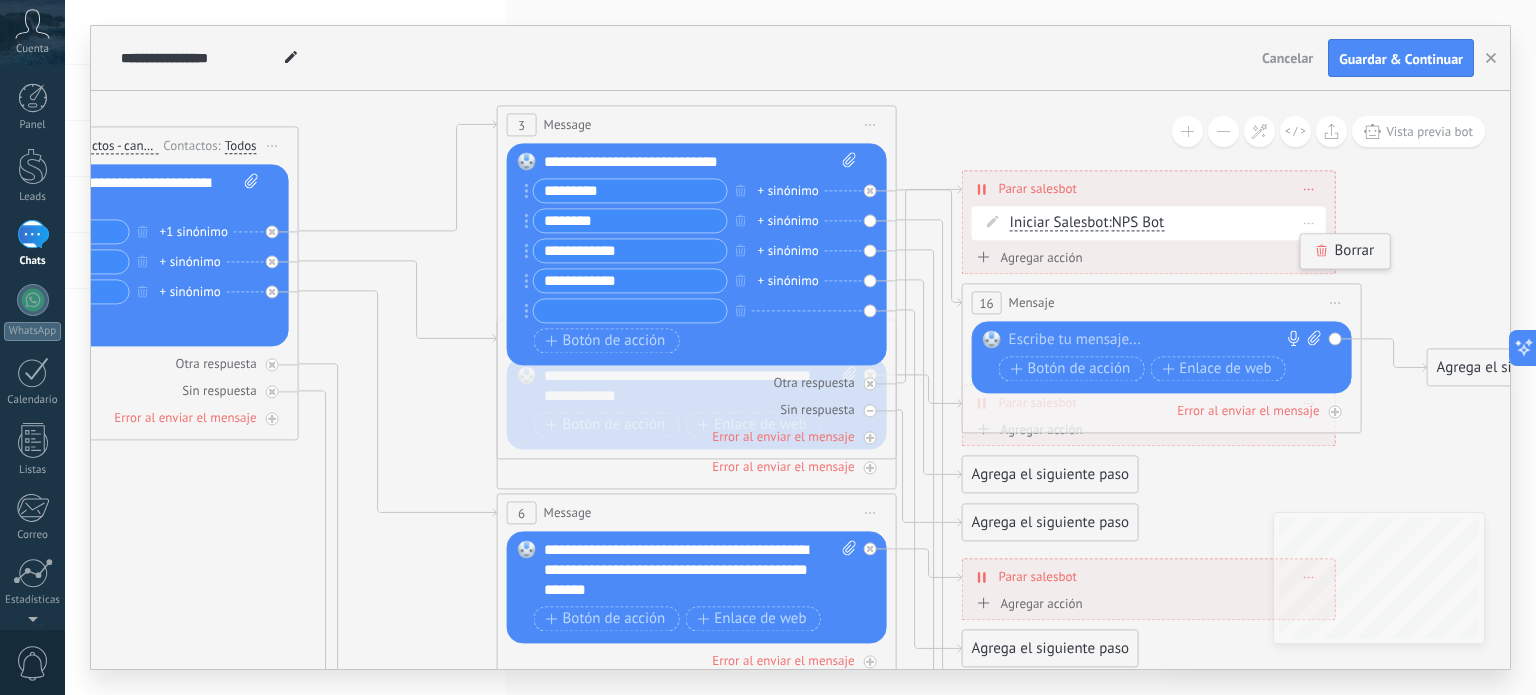 click 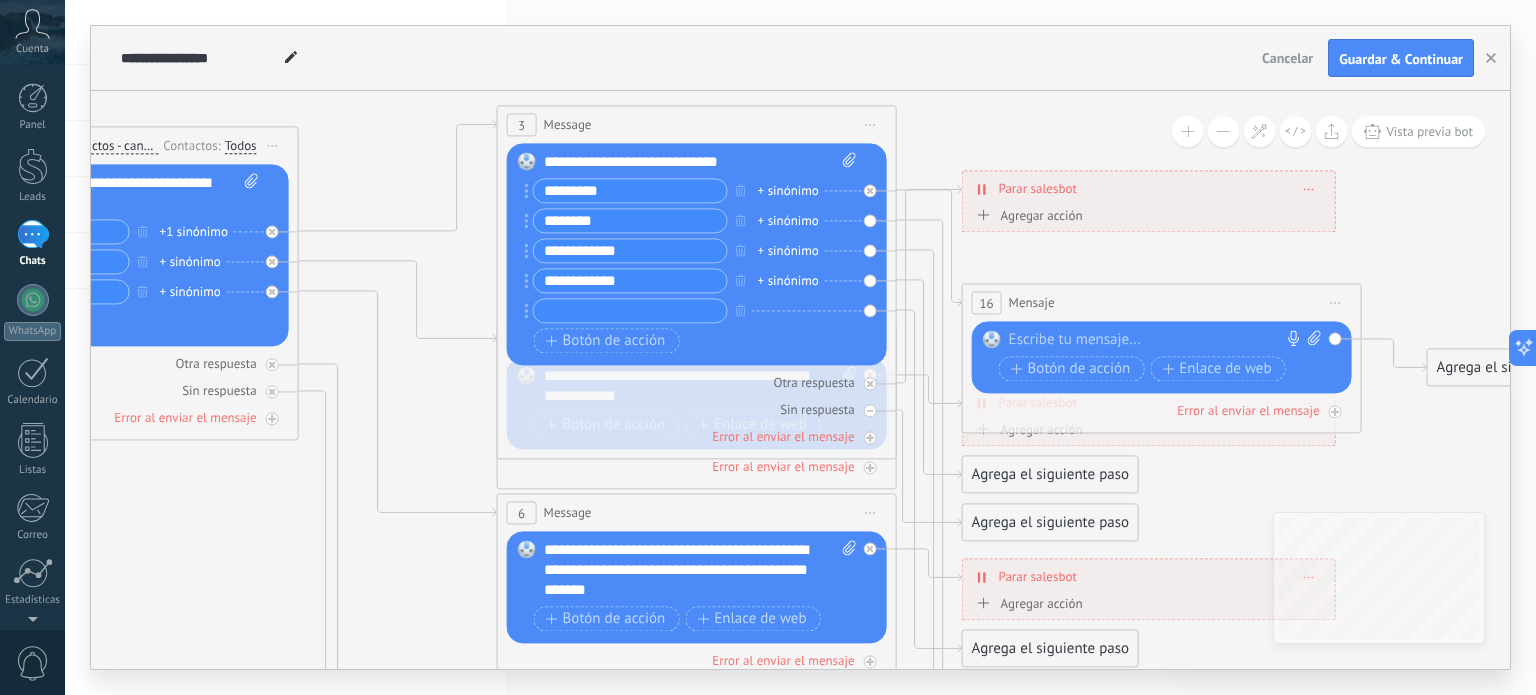 scroll, scrollTop: 0, scrollLeft: 0, axis: both 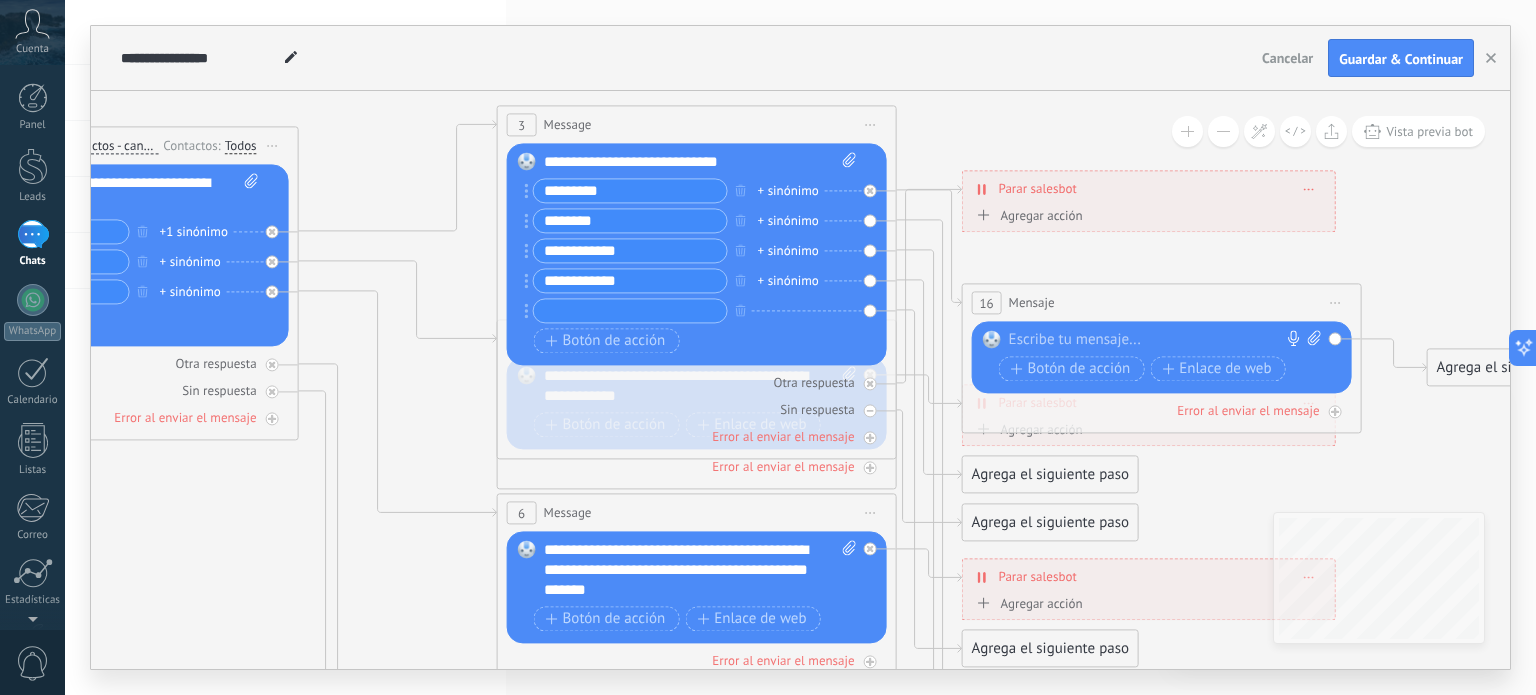 click on "*********" at bounding box center [630, 191] 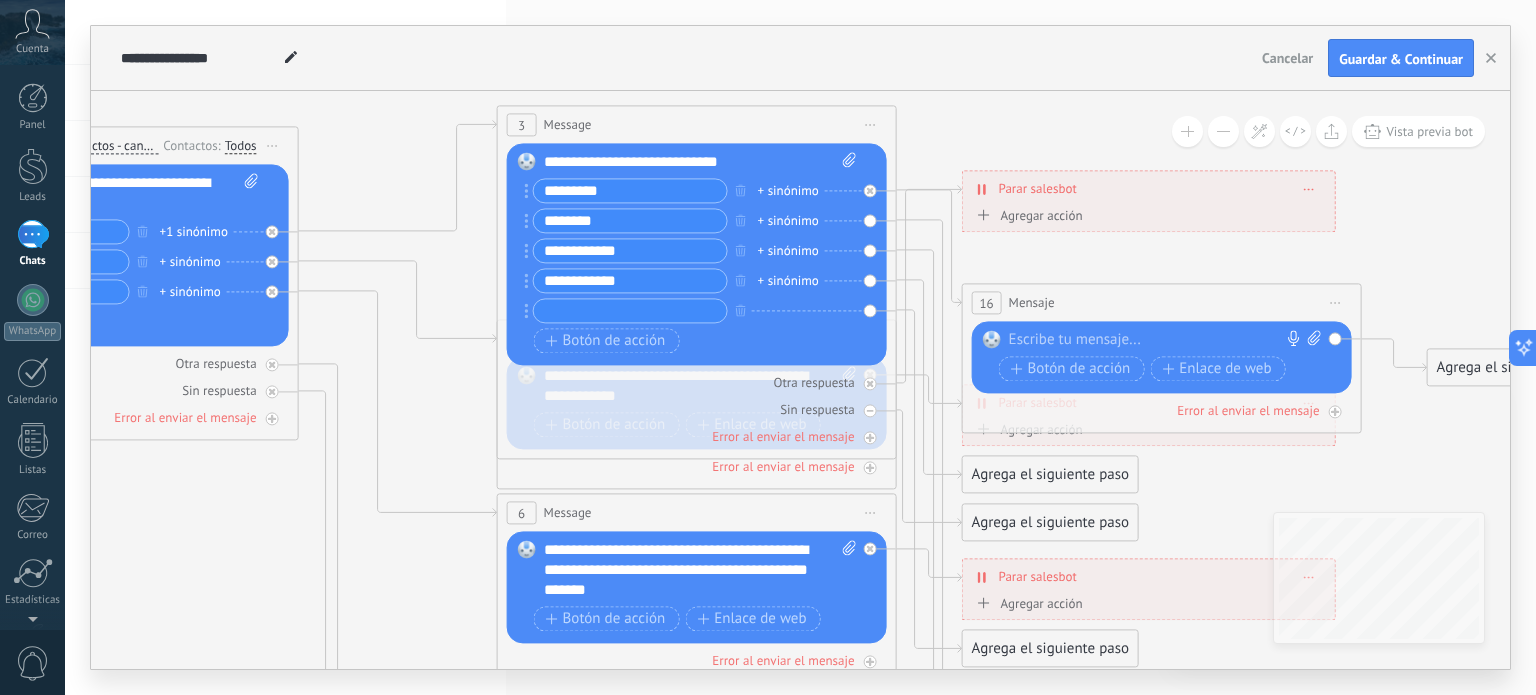 click on "**********" at bounding box center [701, 163] 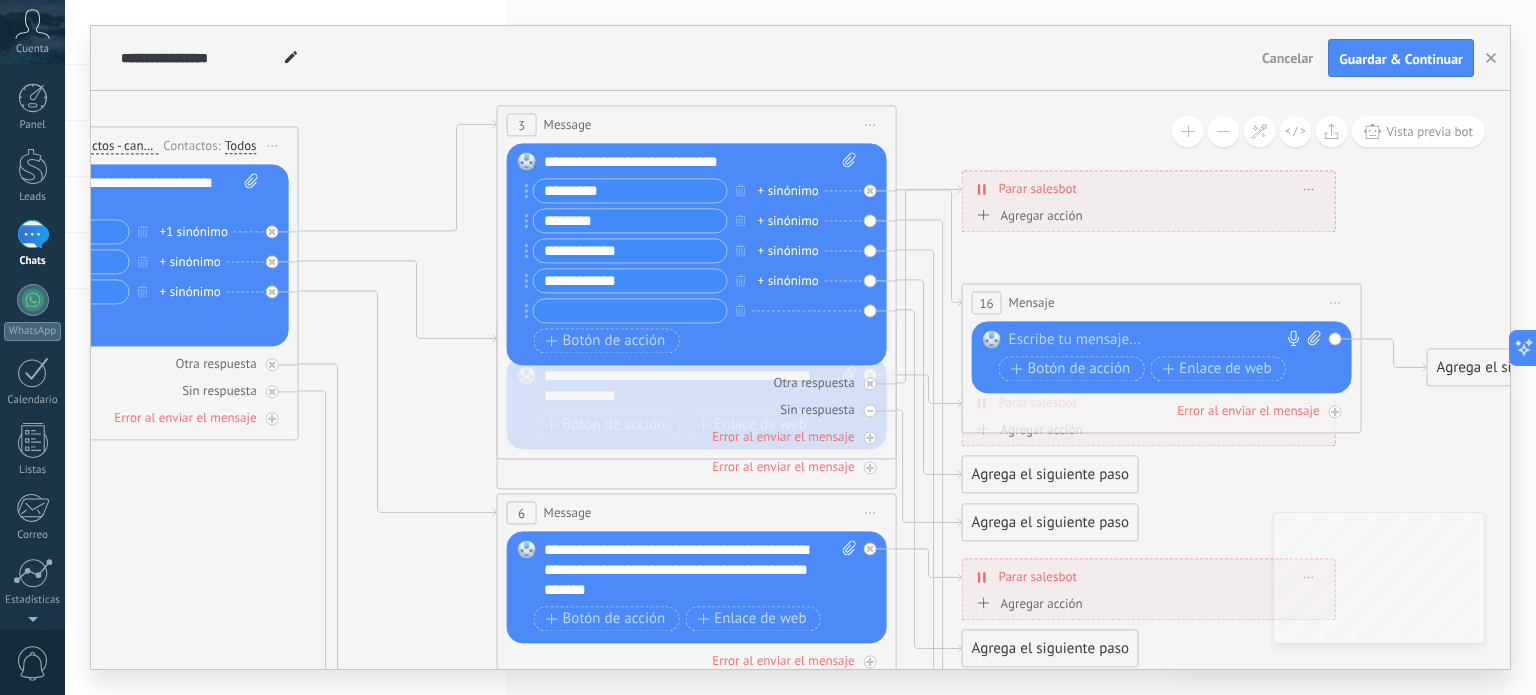 type 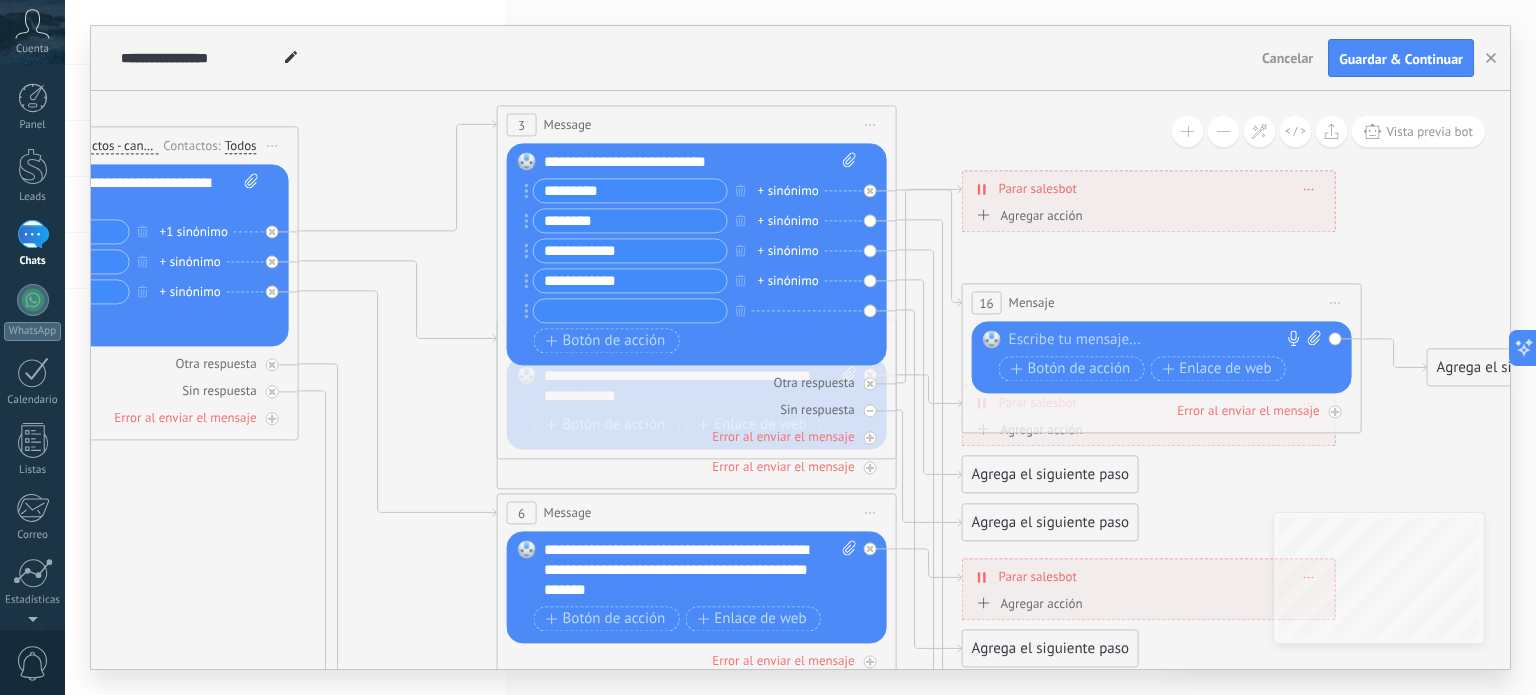 click on "*********" at bounding box center [630, 191] 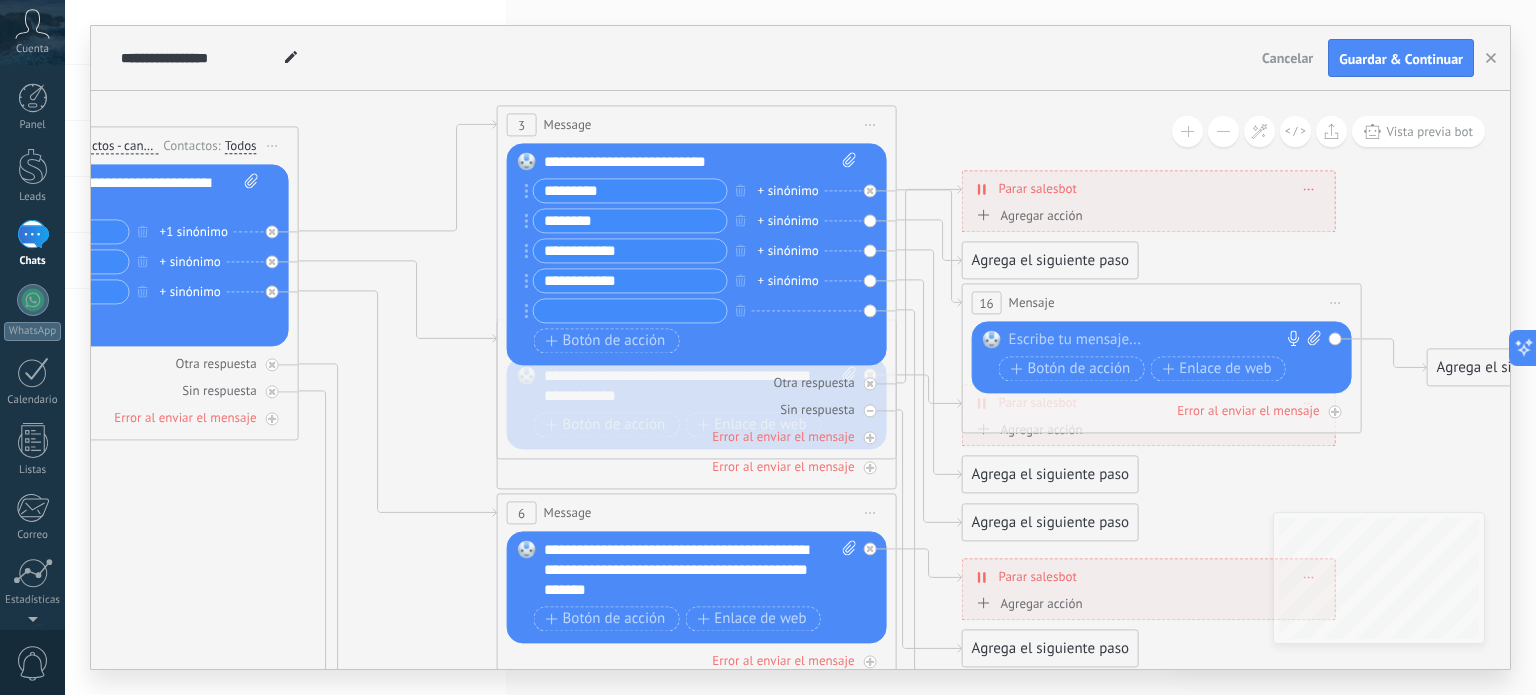 type on "*********" 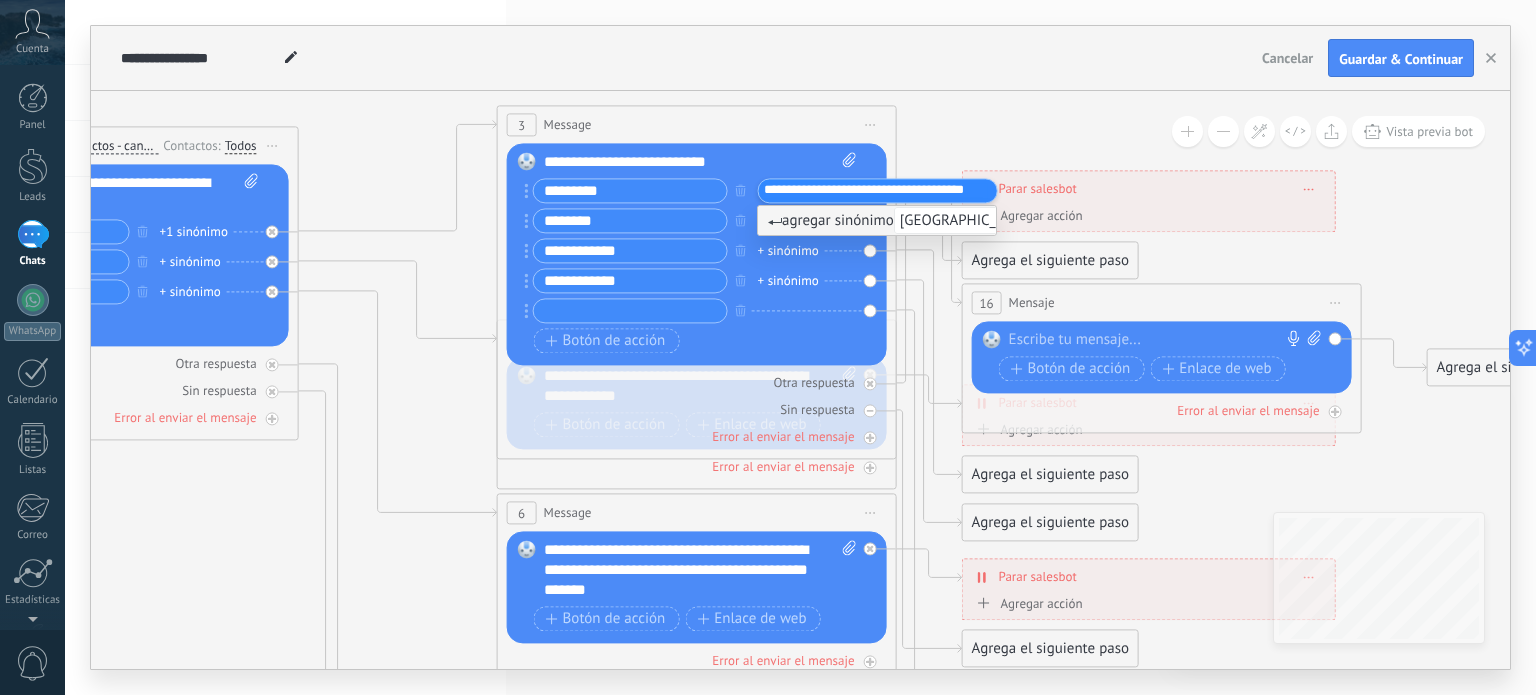 type on "**********" 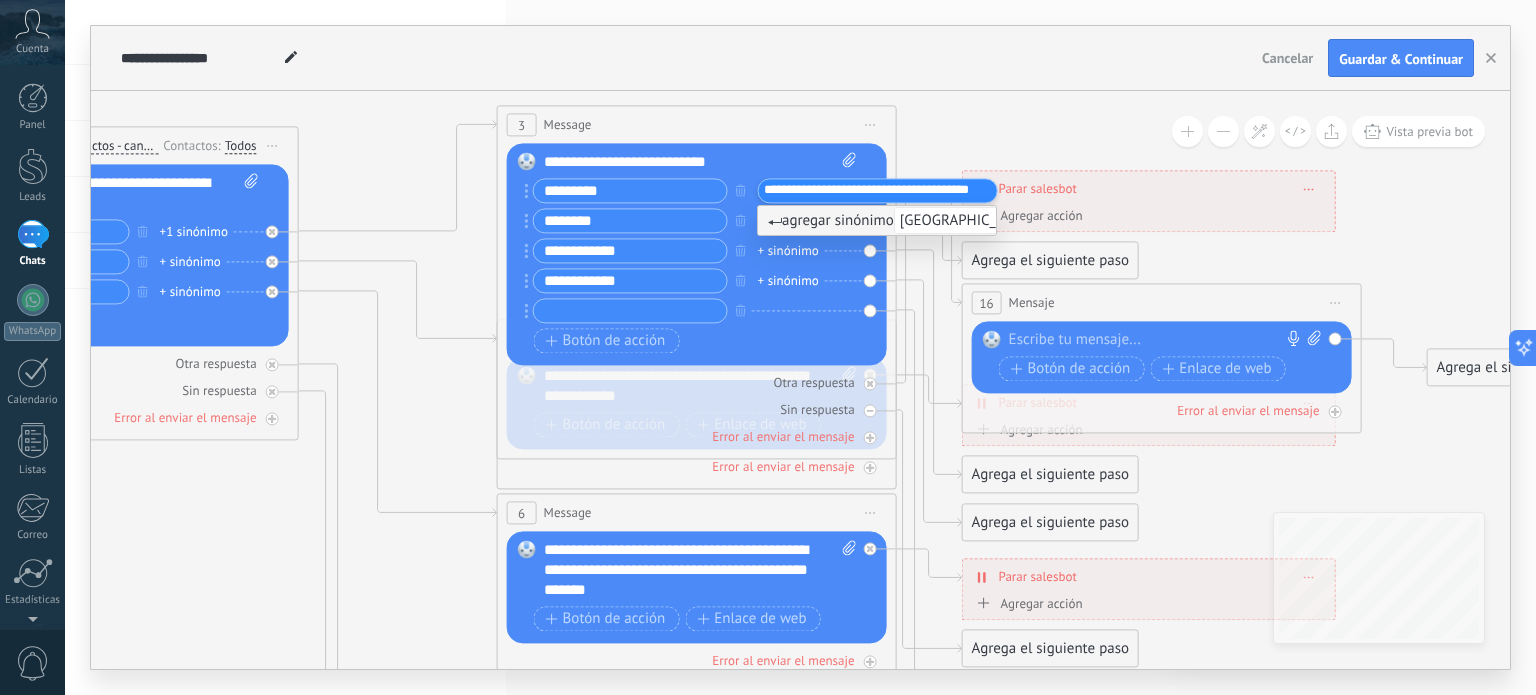 scroll, scrollTop: 0, scrollLeft: 13, axis: horizontal 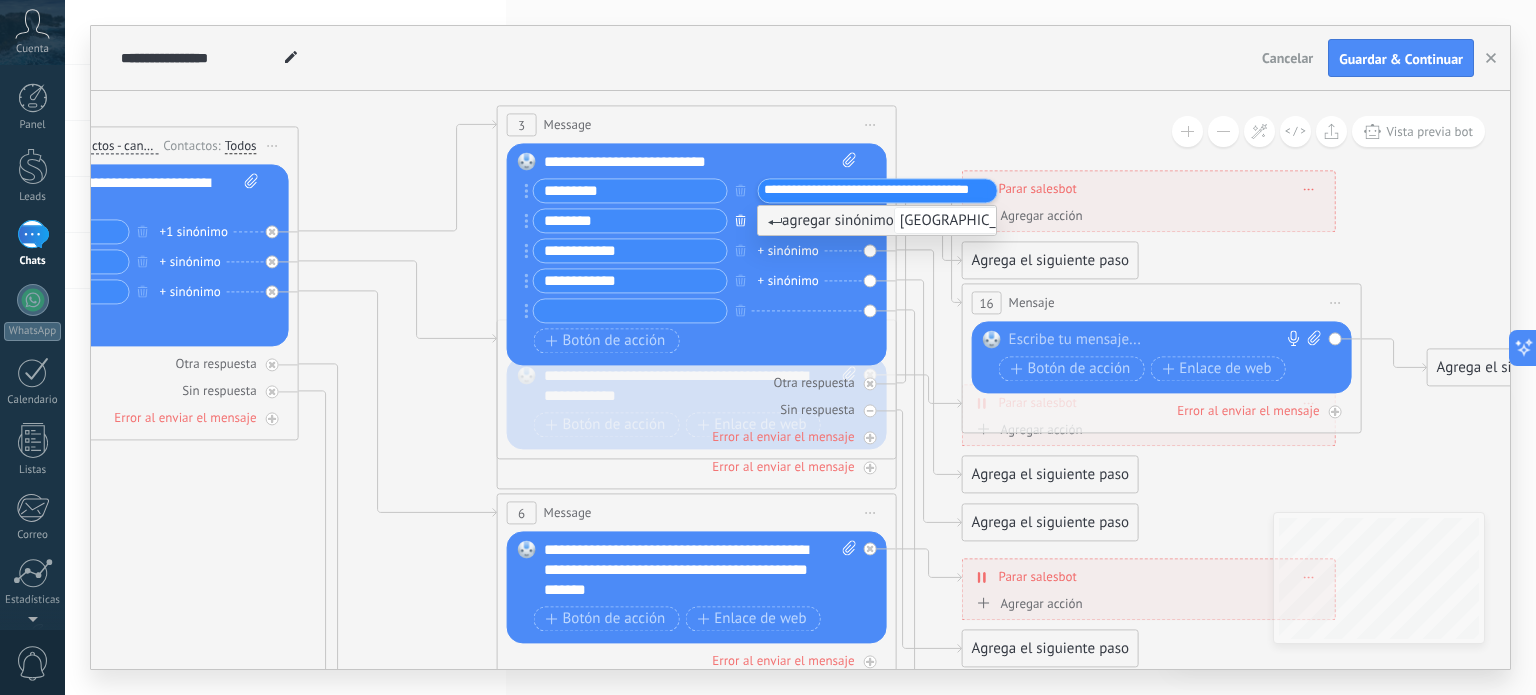 click 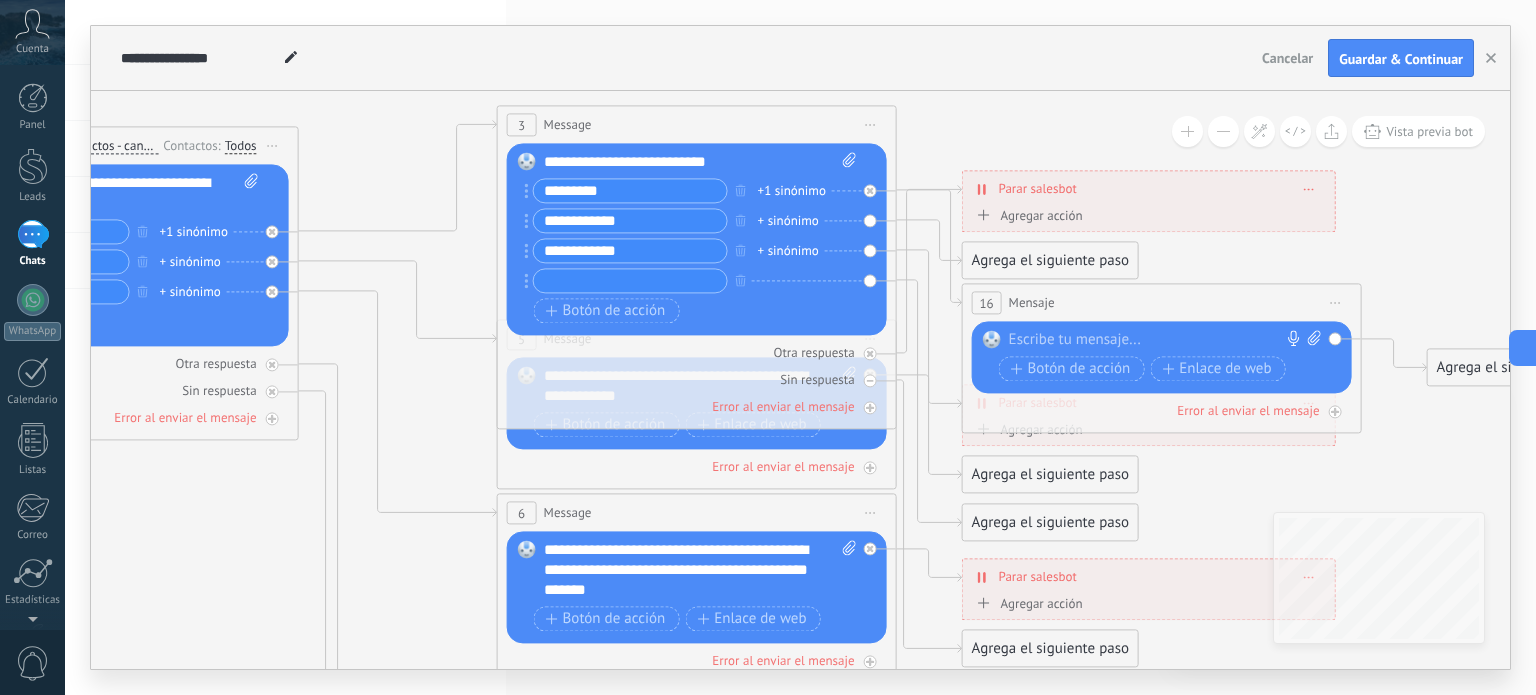click on "**********" at bounding box center (630, 221) 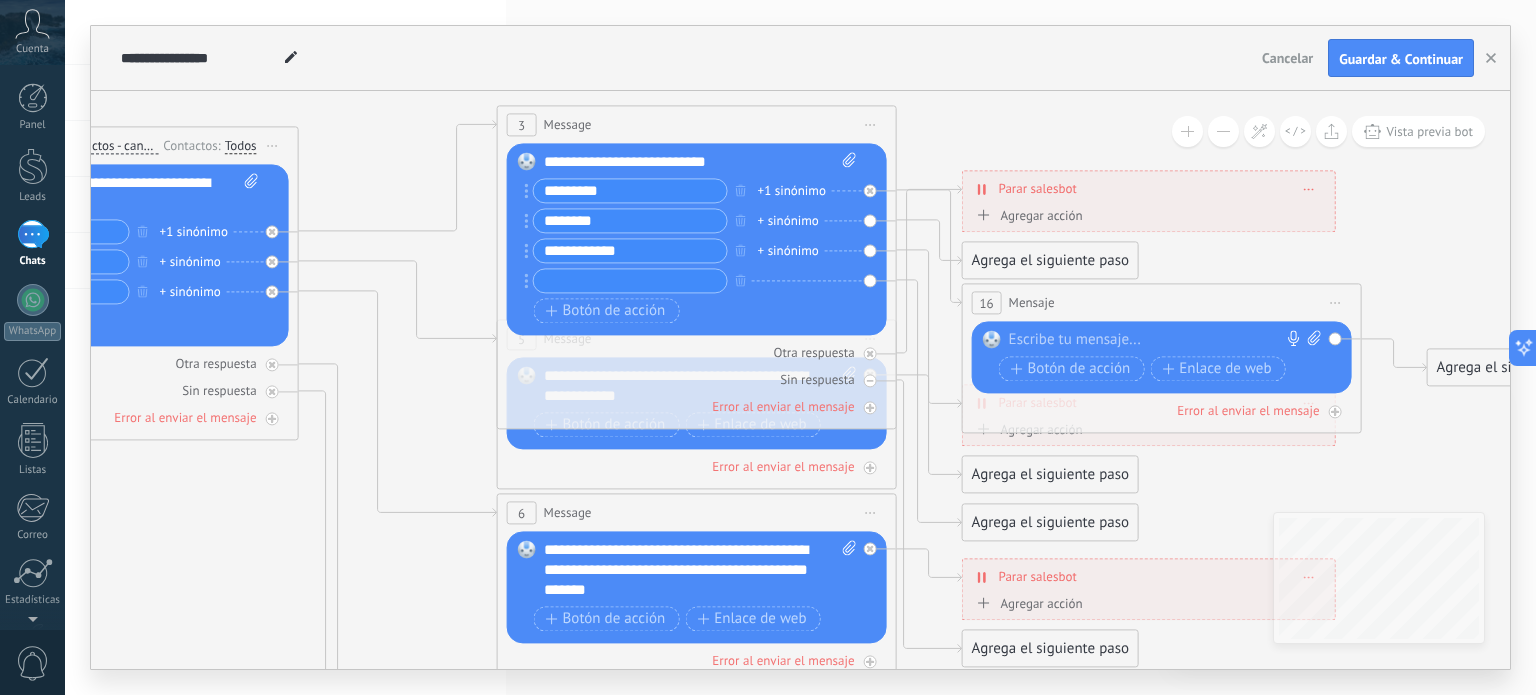 type on "********" 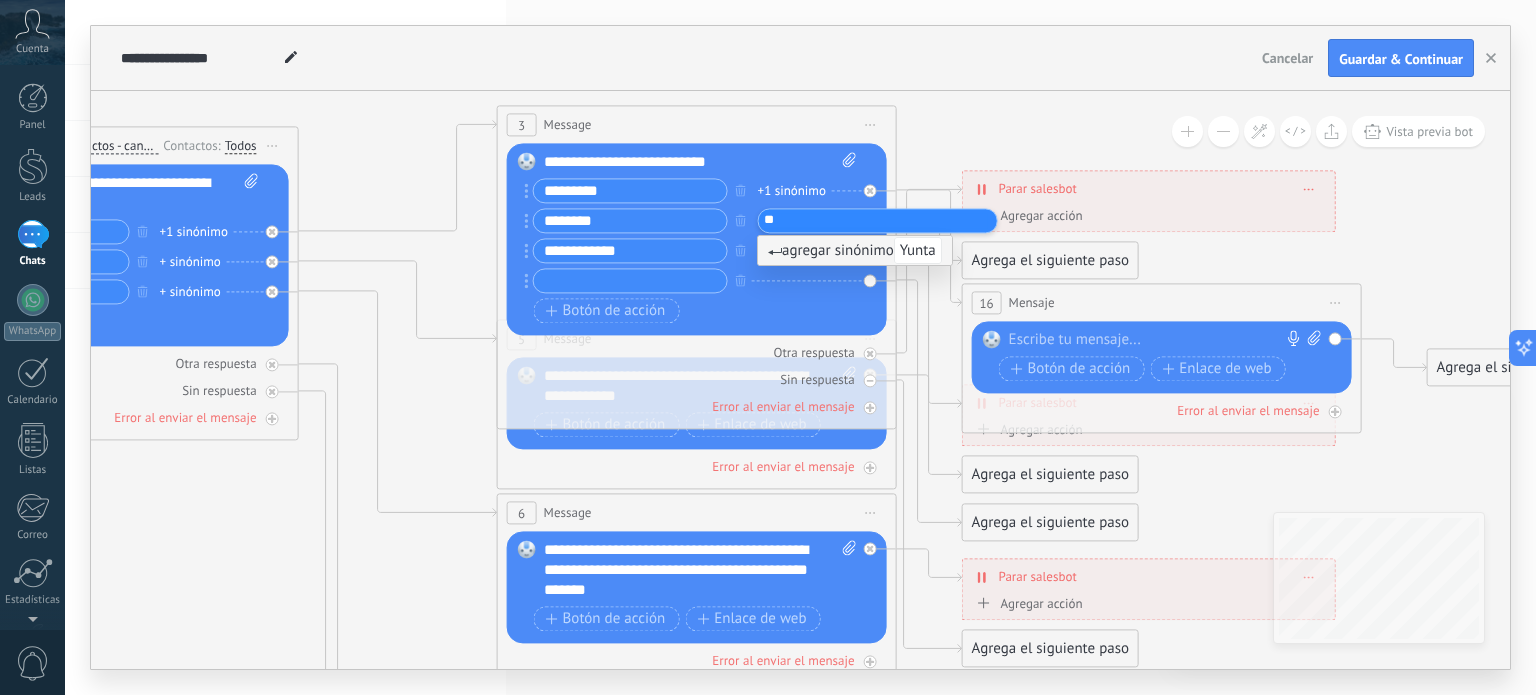 type on "*" 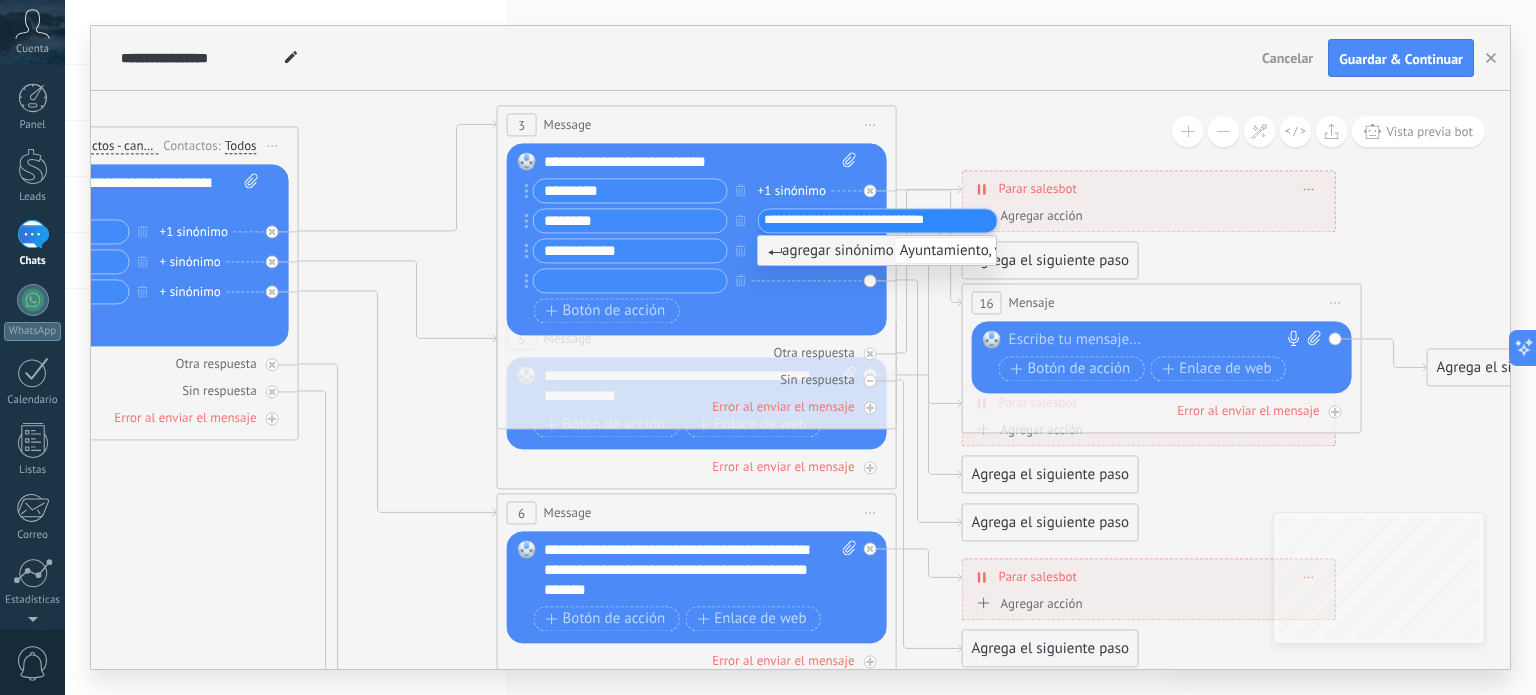 type on "**********" 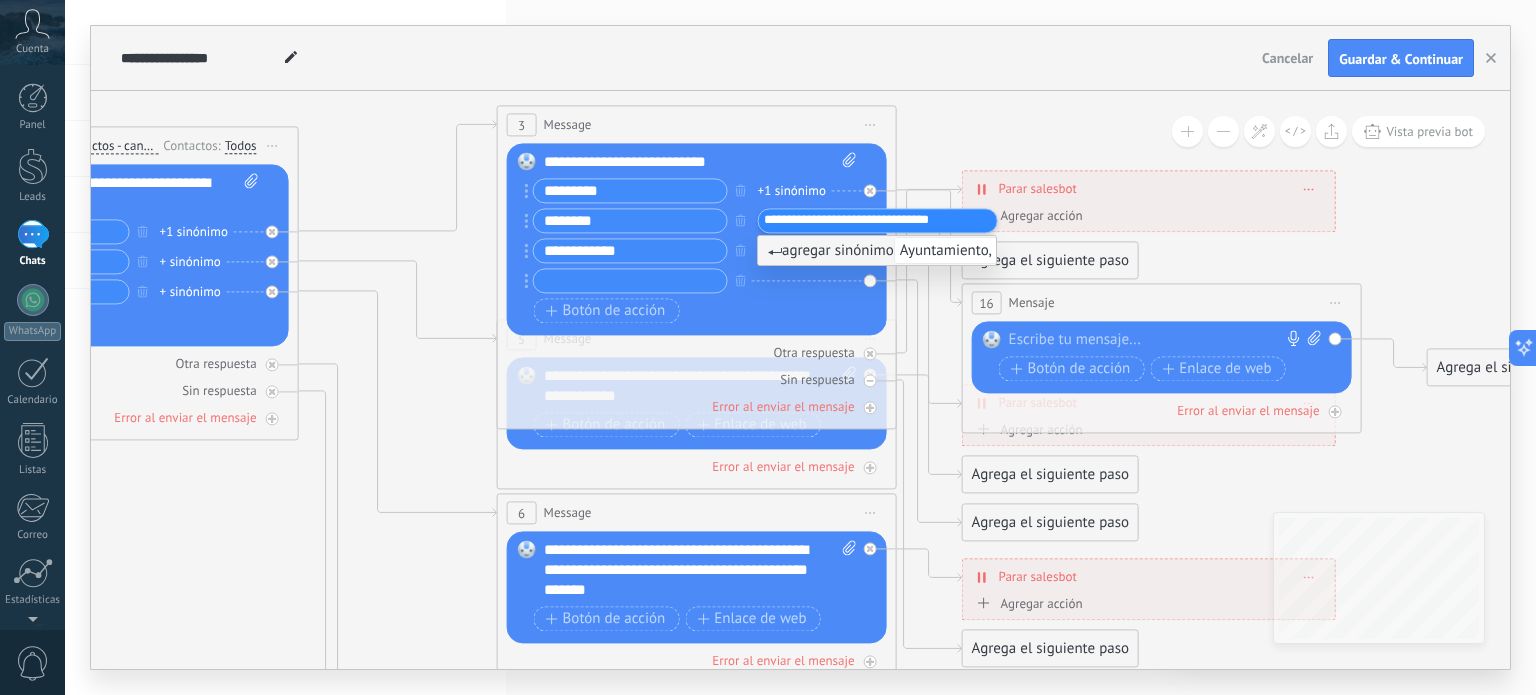 click on "**********" at bounding box center [630, 251] 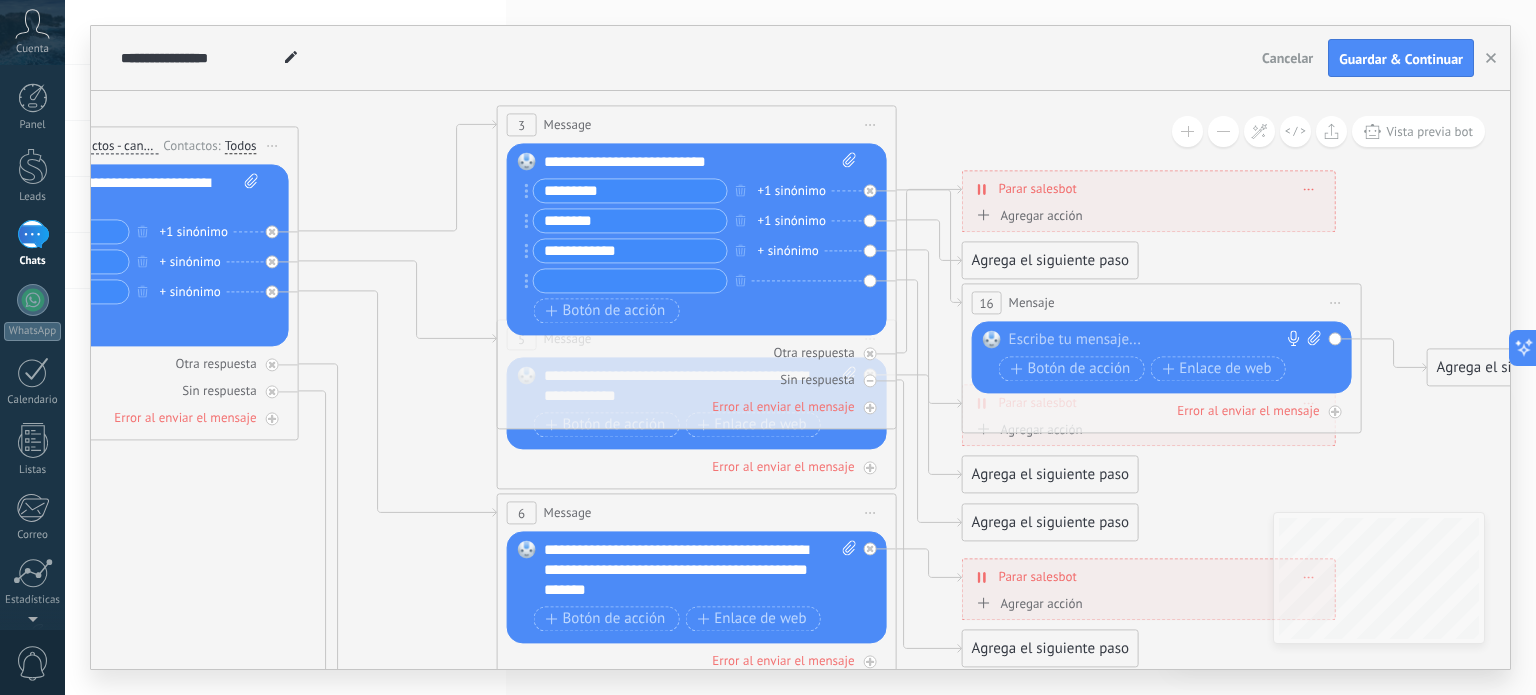 click on "**********" at bounding box center [630, 251] 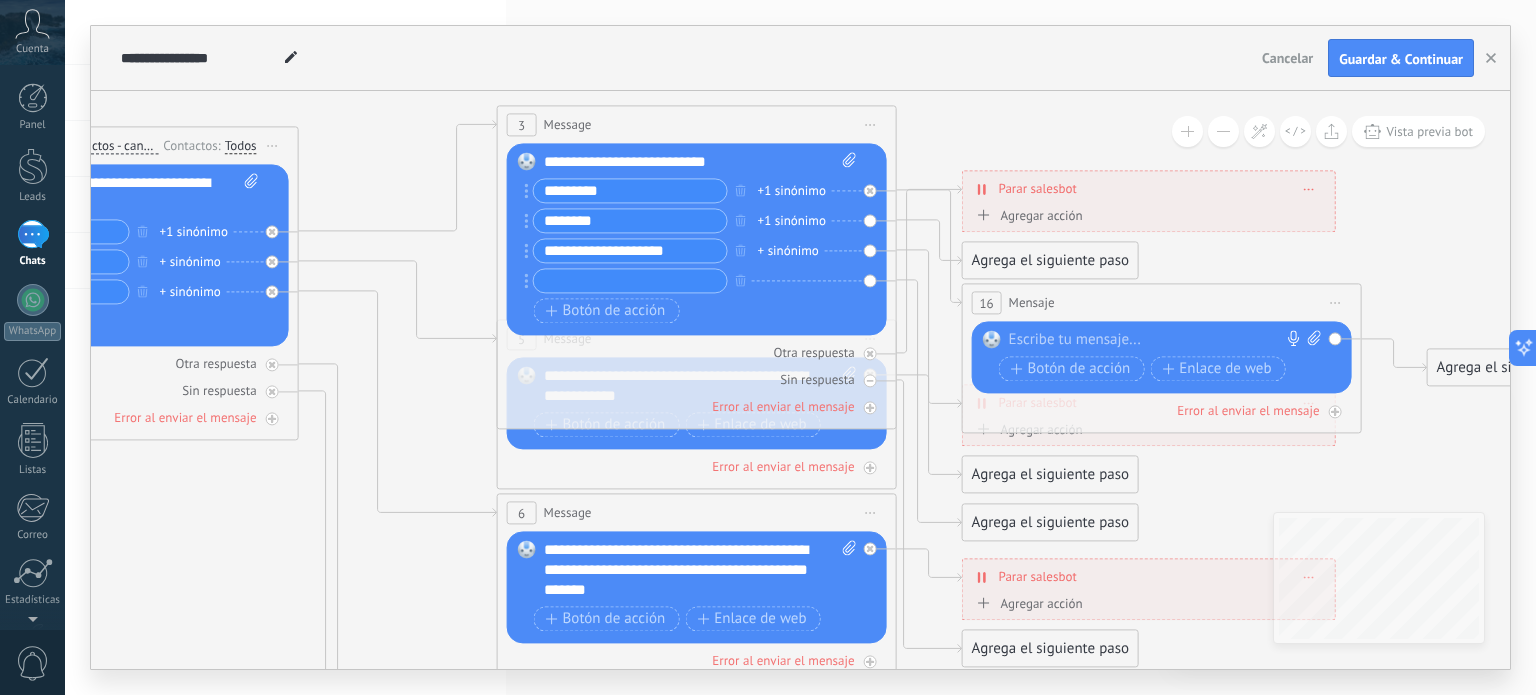 type on "**********" 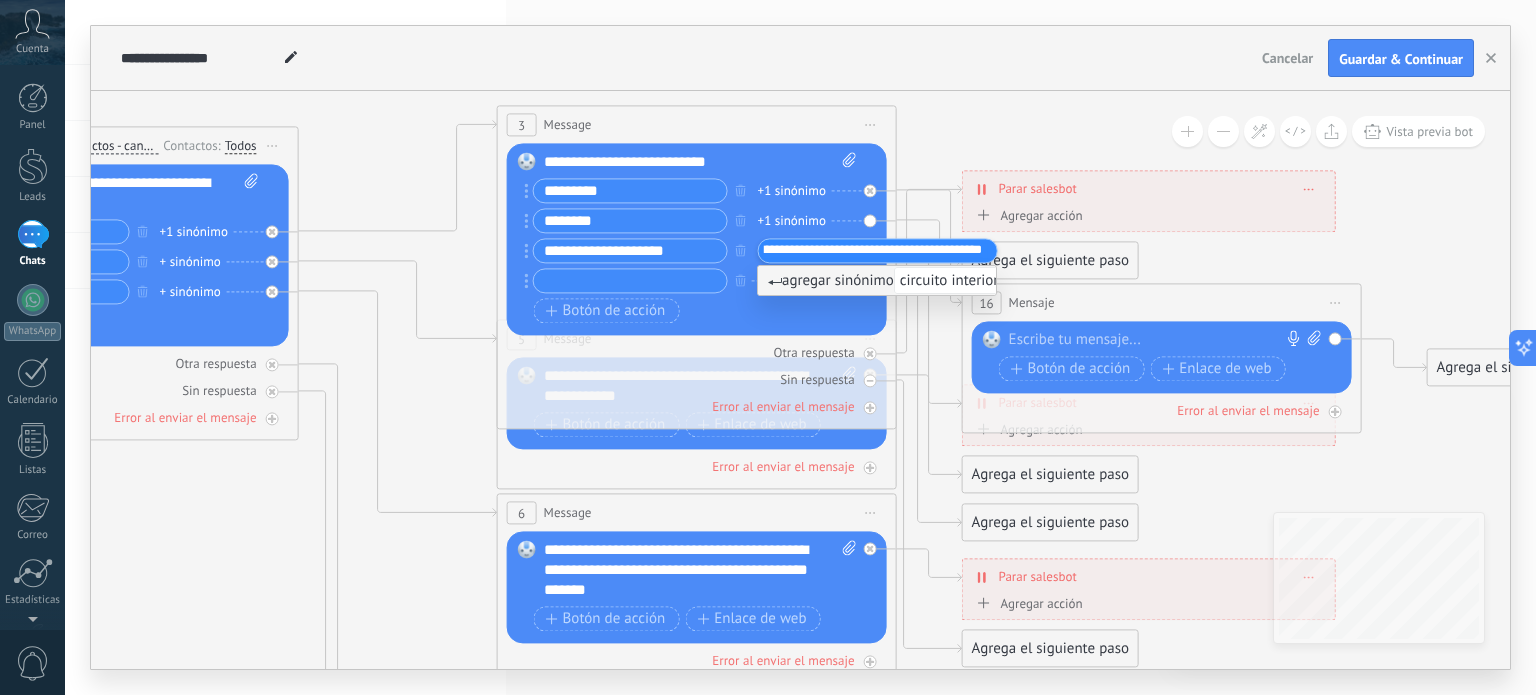 scroll, scrollTop: 0, scrollLeft: 29, axis: horizontal 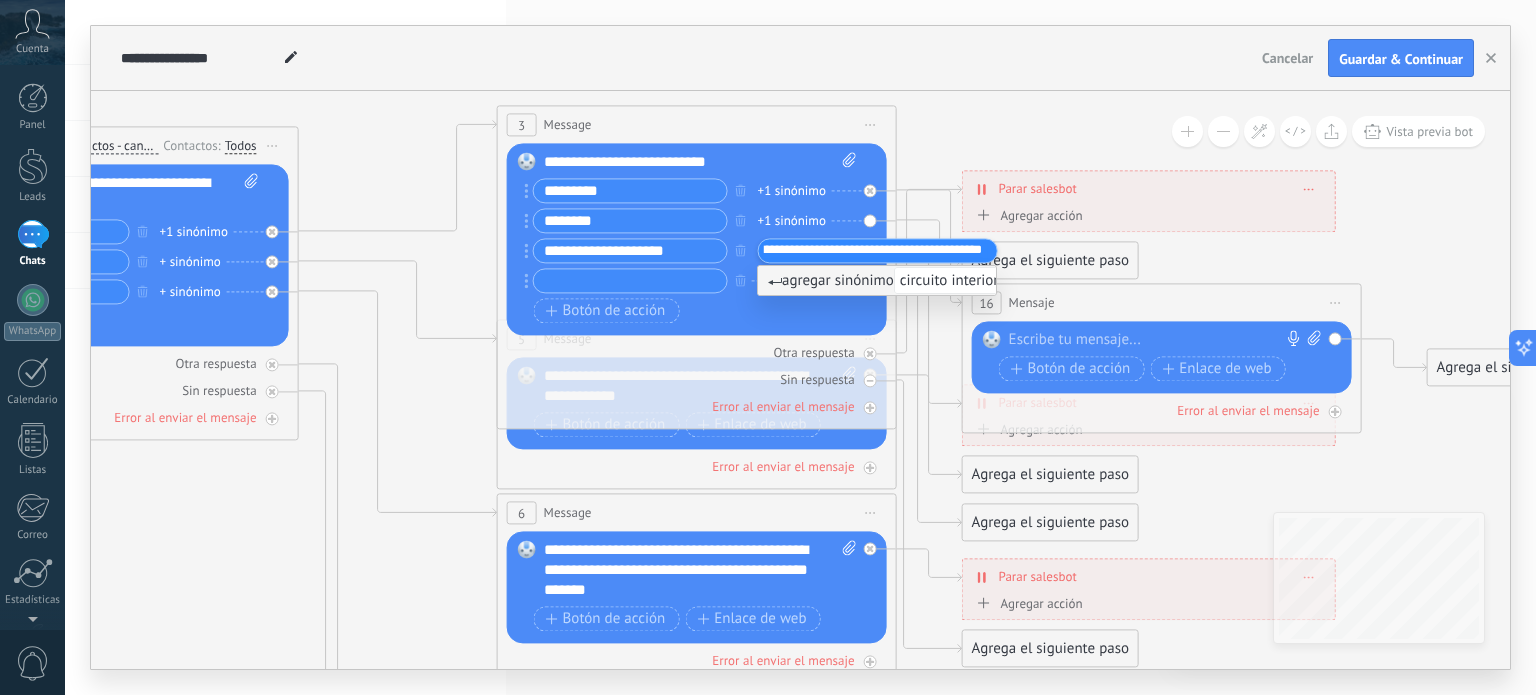 type on "**********" 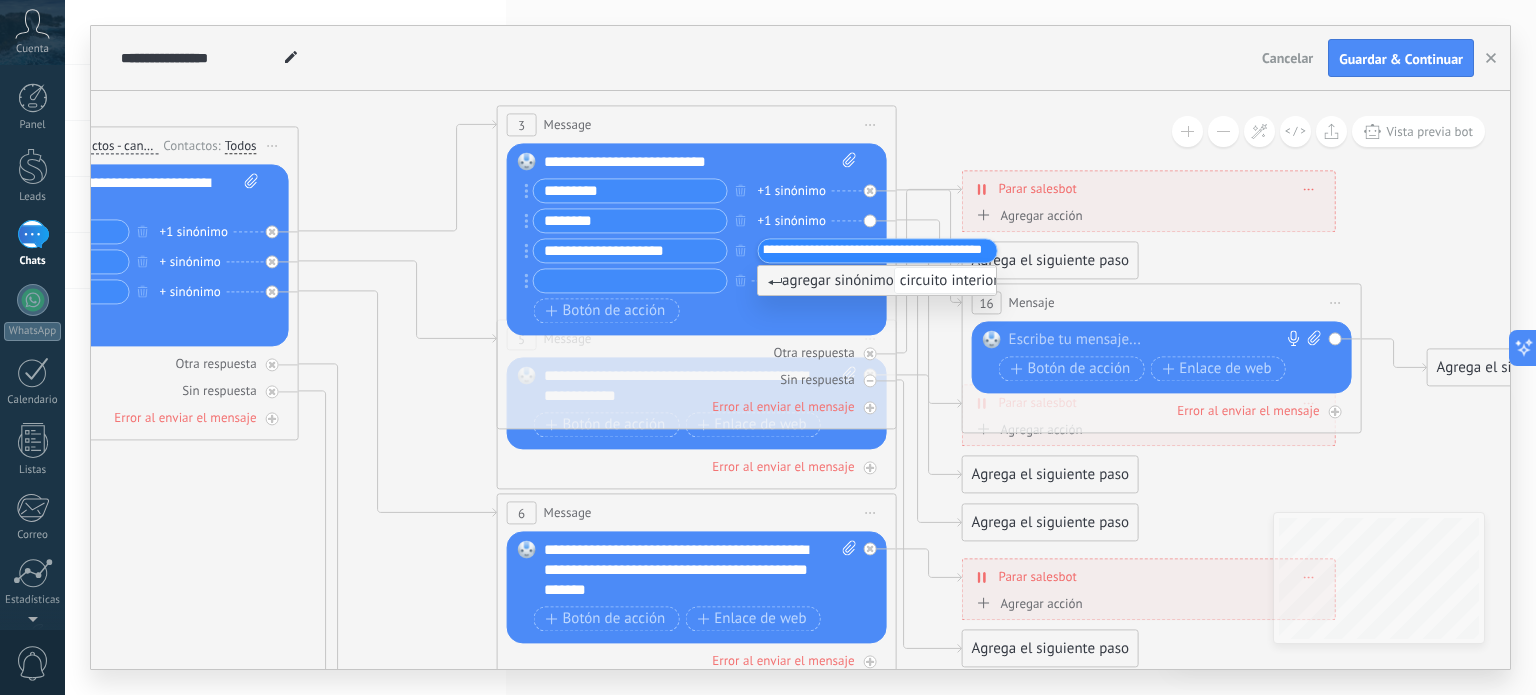 scroll, scrollTop: 0, scrollLeft: 121, axis: horizontal 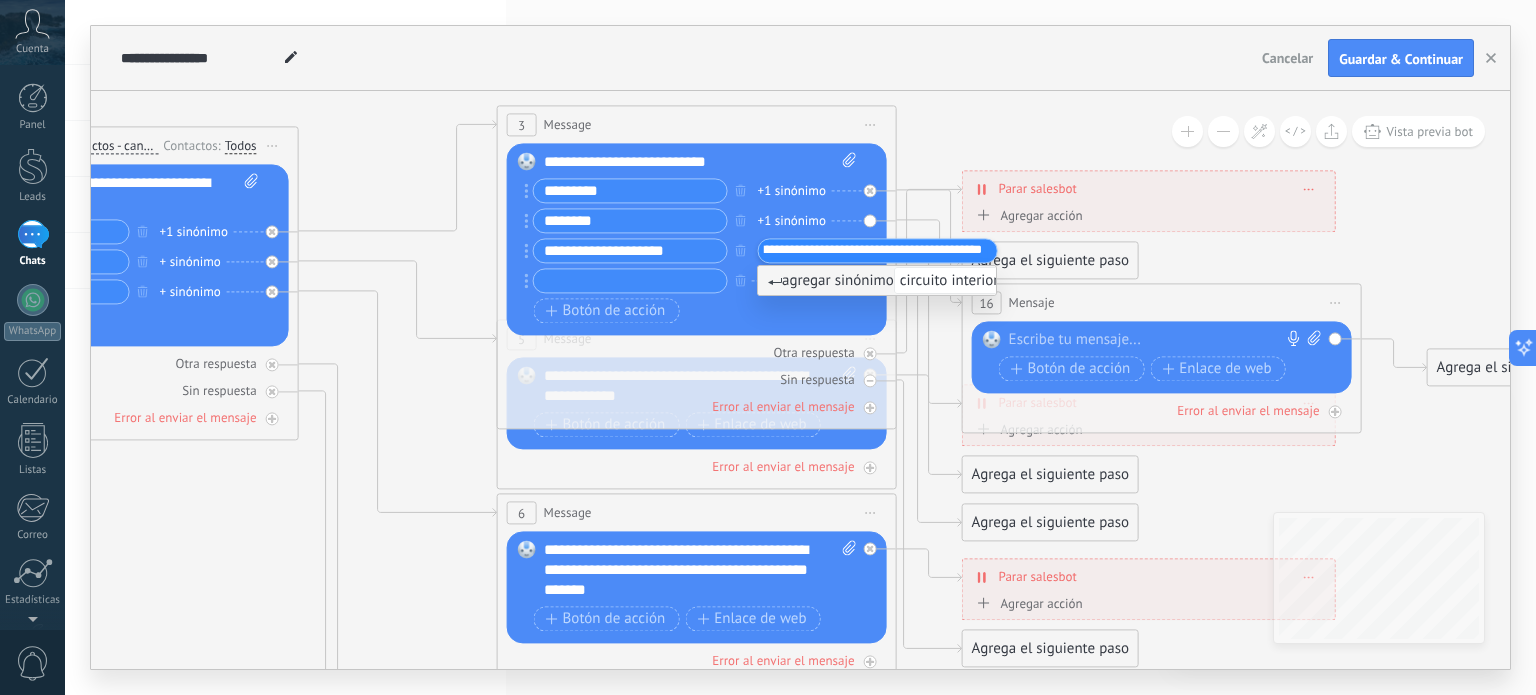 click 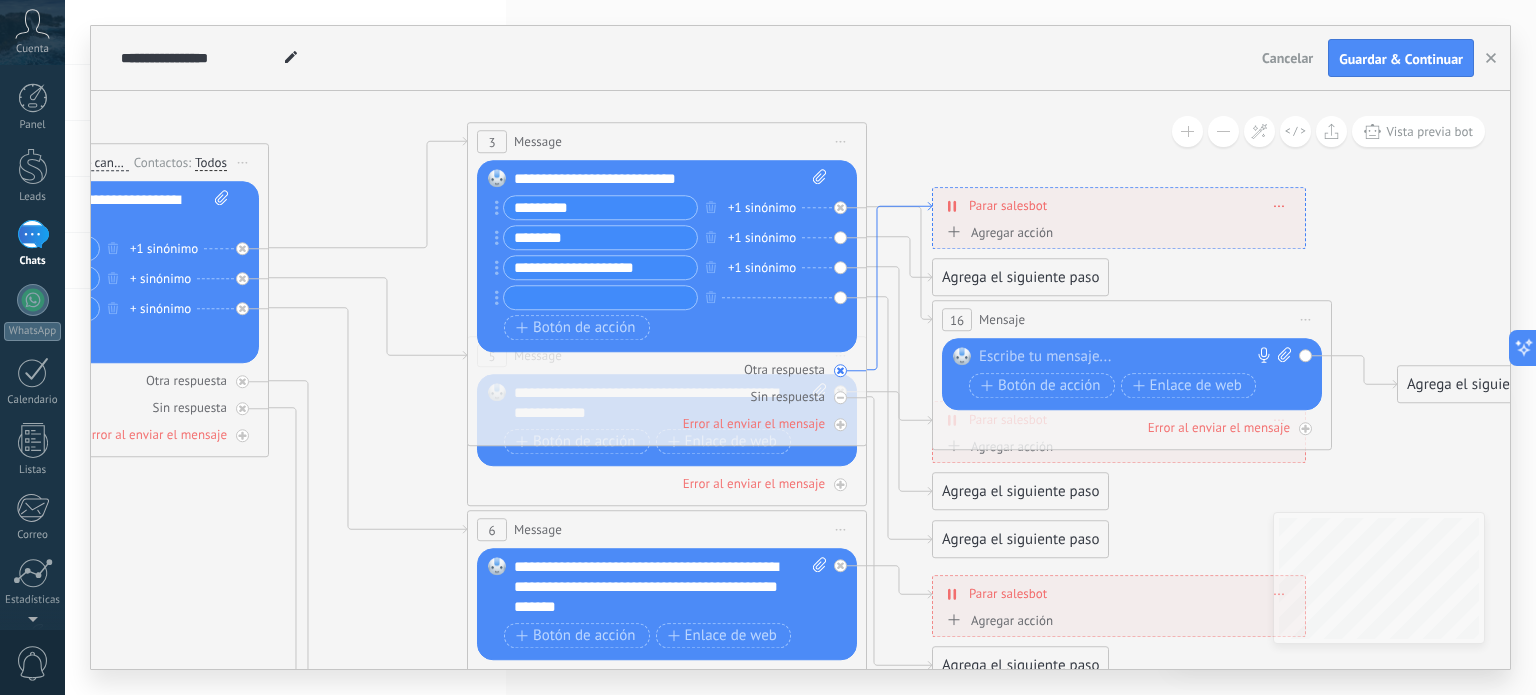 drag, startPoint x: 959, startPoint y: 190, endPoint x: 929, endPoint y: 207, distance: 34.48188 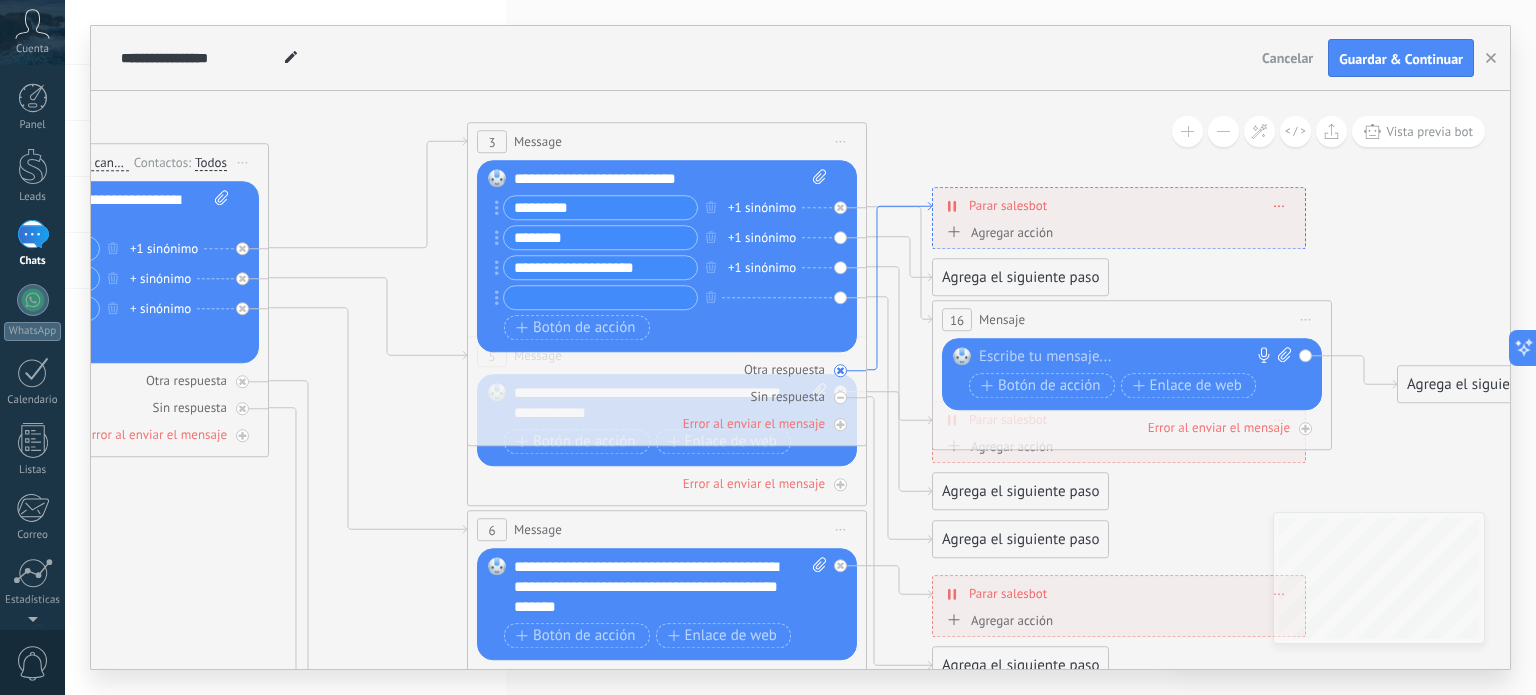 click 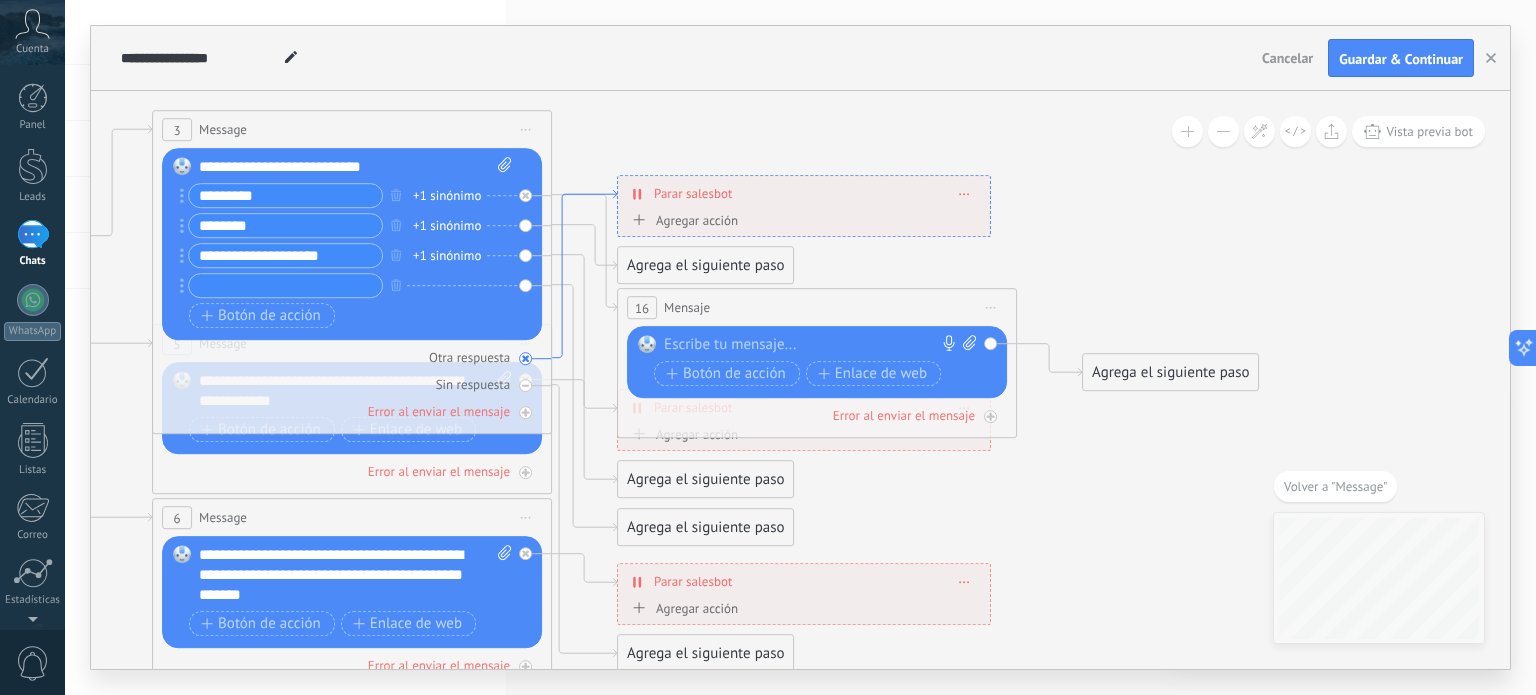 click 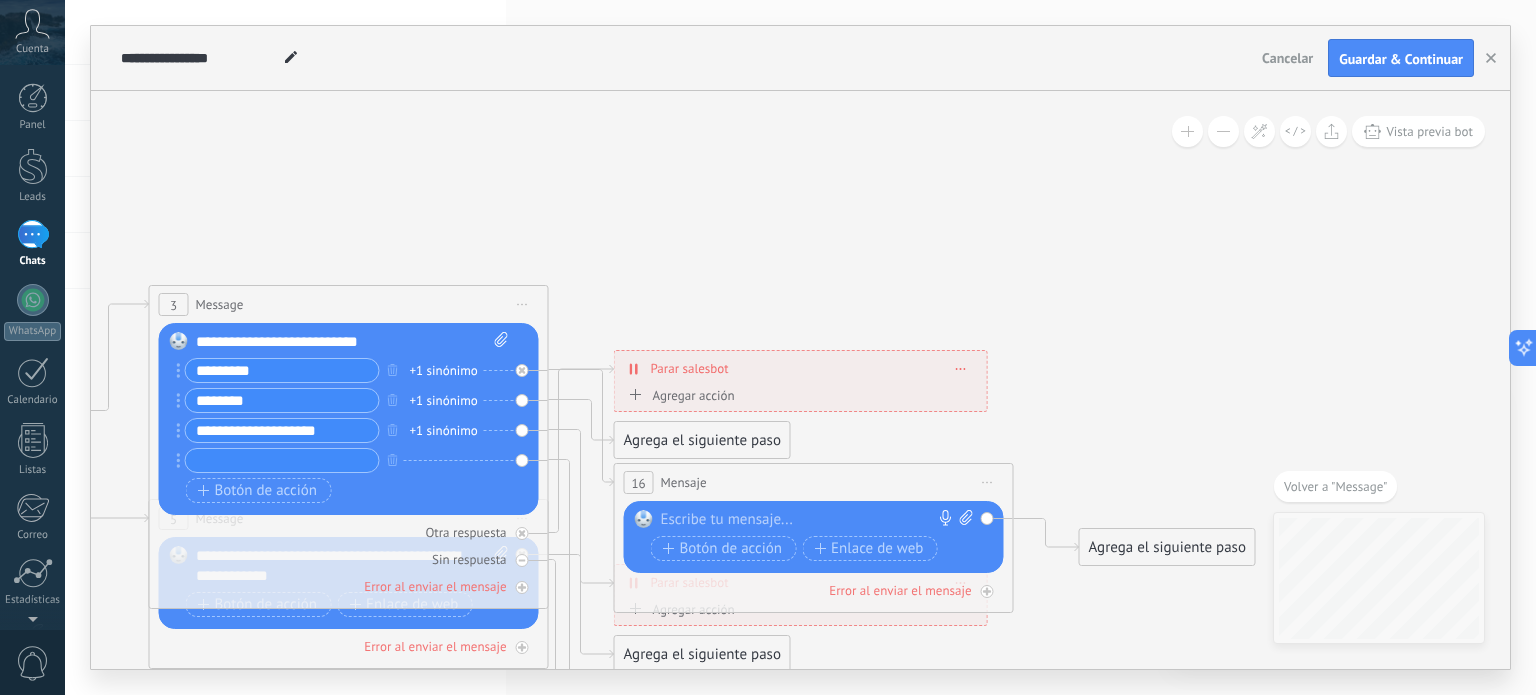 click on "3
Message
*******
(a):
Todos los contactos - canales seleccionados
Todos los contactos - canales seleccionados
Todos los contactos - canal primario
Contacto principal - canales seleccionados
Contacto principal - canal primario
Todos los contactos - canales seleccionados
Todos los contactos - canales seleccionados
Todos los contactos - canal primario
Contacto principal - canales seleccionados" at bounding box center (349, 447) 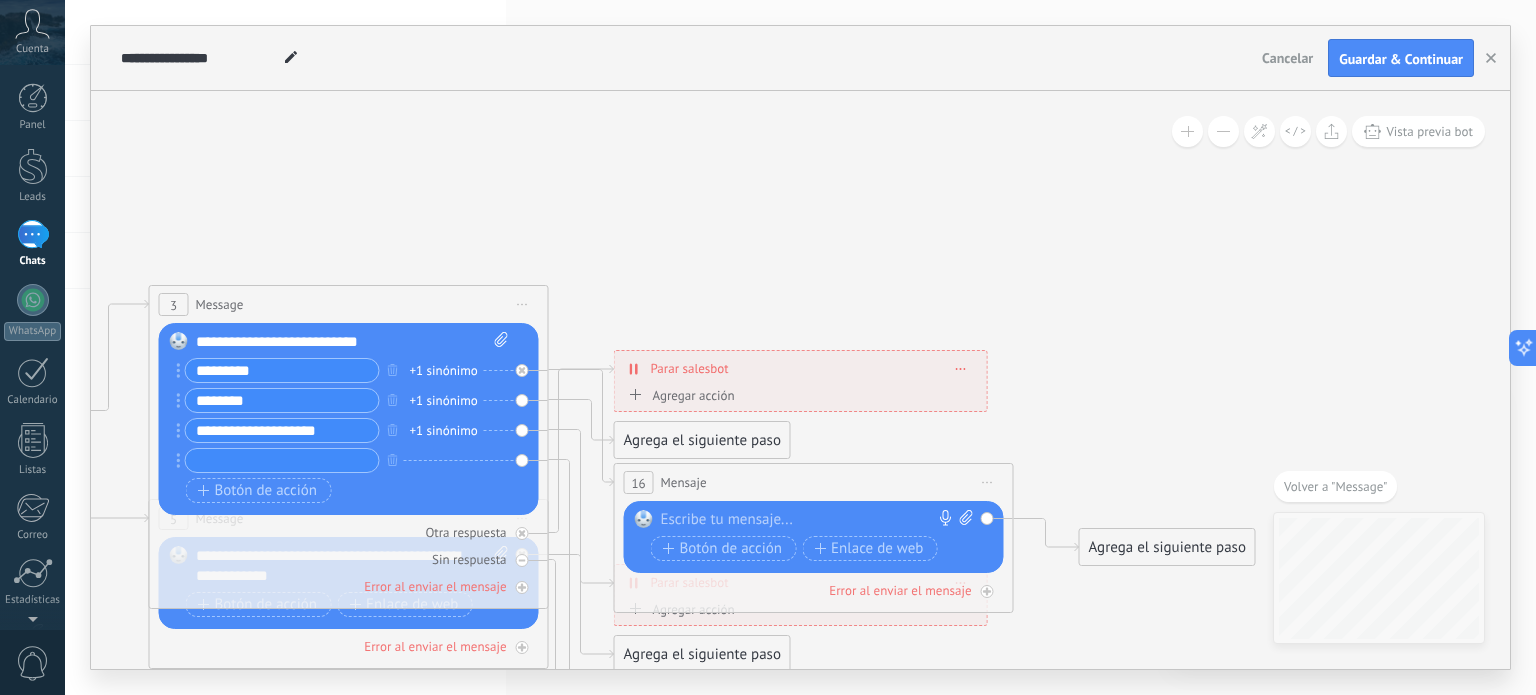drag, startPoint x: 542, startPoint y: 369, endPoint x: 547, endPoint y: 402, distance: 33.37664 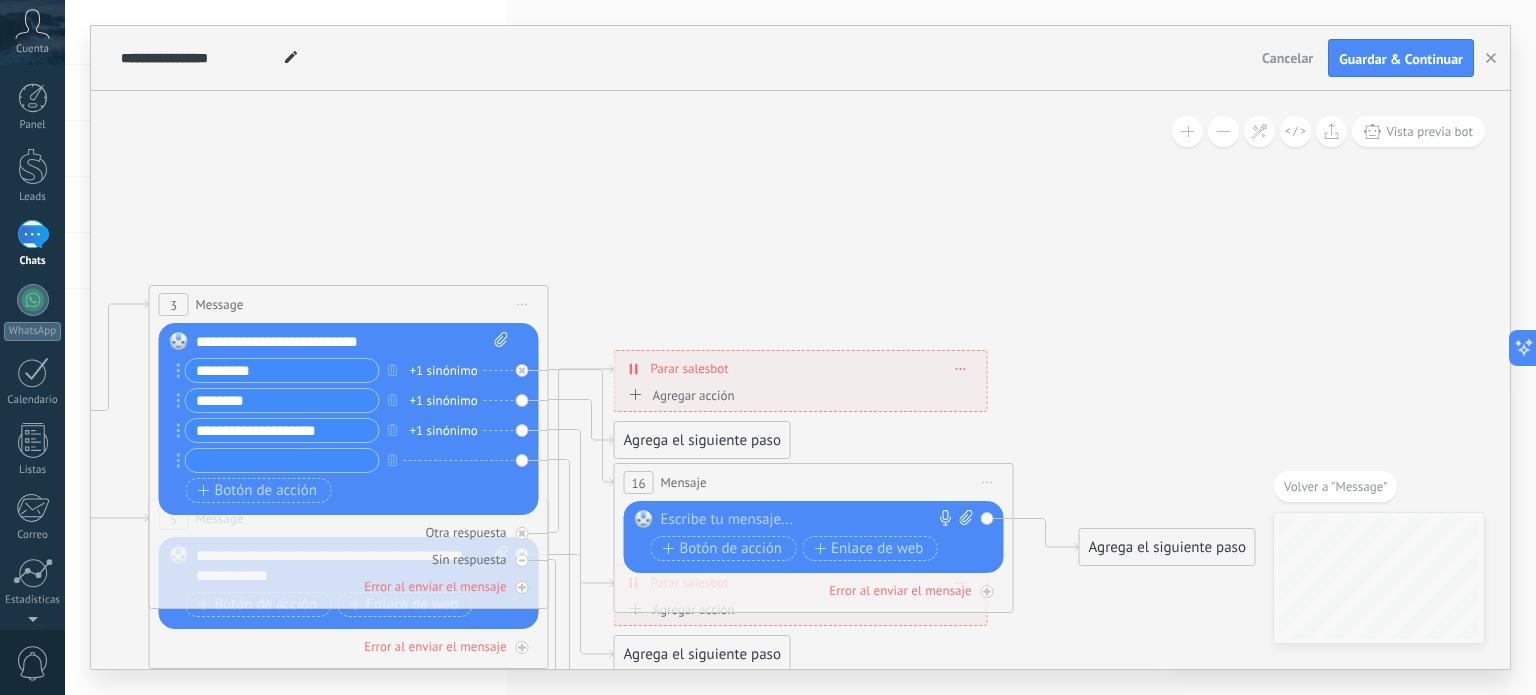 click on "3
Message
*******
(a):
Todos los contactos - canales seleccionados
Todos los contactos - canales seleccionados
Todos los contactos - canal primario
Contacto principal - canales seleccionados
Contacto principal - canal primario
Todos los contactos - canales seleccionados
Todos los contactos - canales seleccionados
Todos los contactos - canal primario
Contacto principal - canales seleccionados" at bounding box center [349, 447] 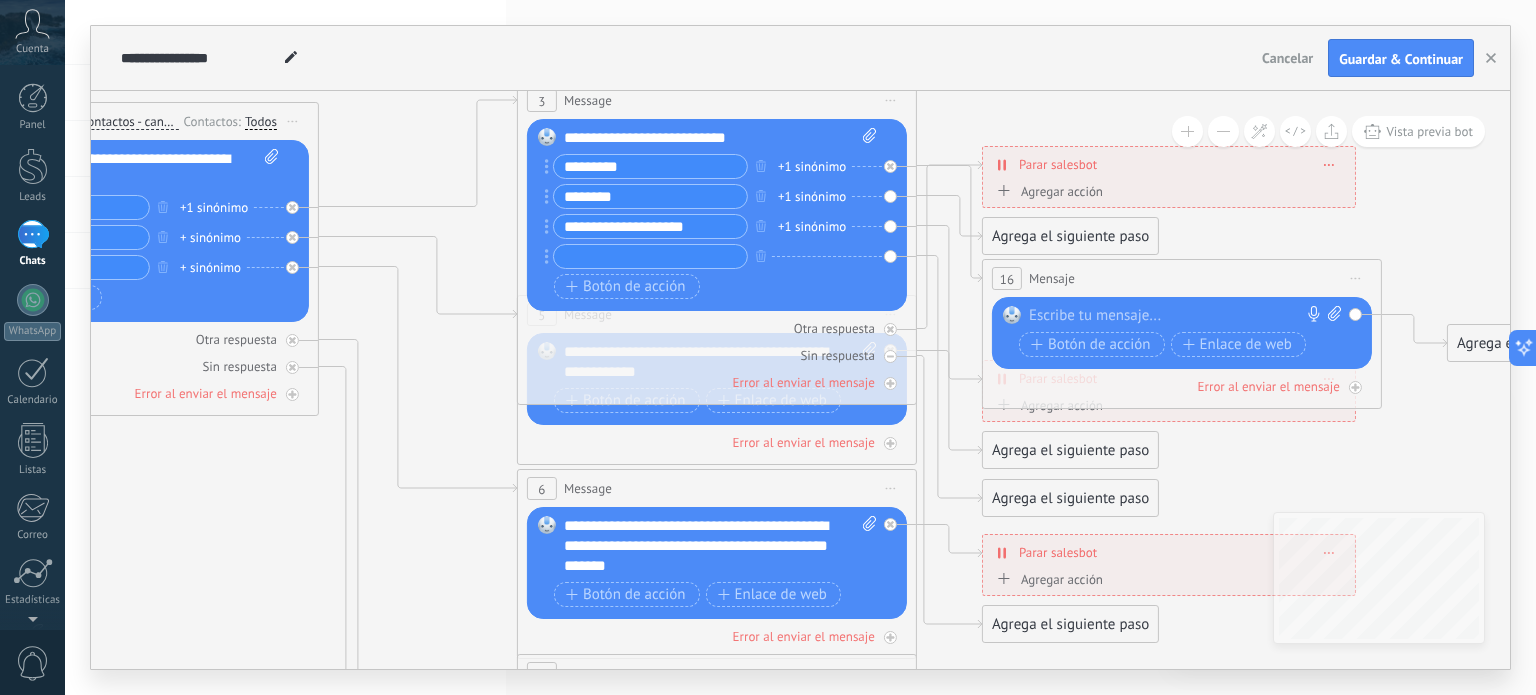 click on "Reemplazar
Quitar
Convertir a mensaje de voz
Arrastre la imagen aquí para adjuntarla.
Añadir imagen
Subir
Arrastrar y soltar
Archivo no encontrado
Escribe tu mensaje..." at bounding box center [717, 215] 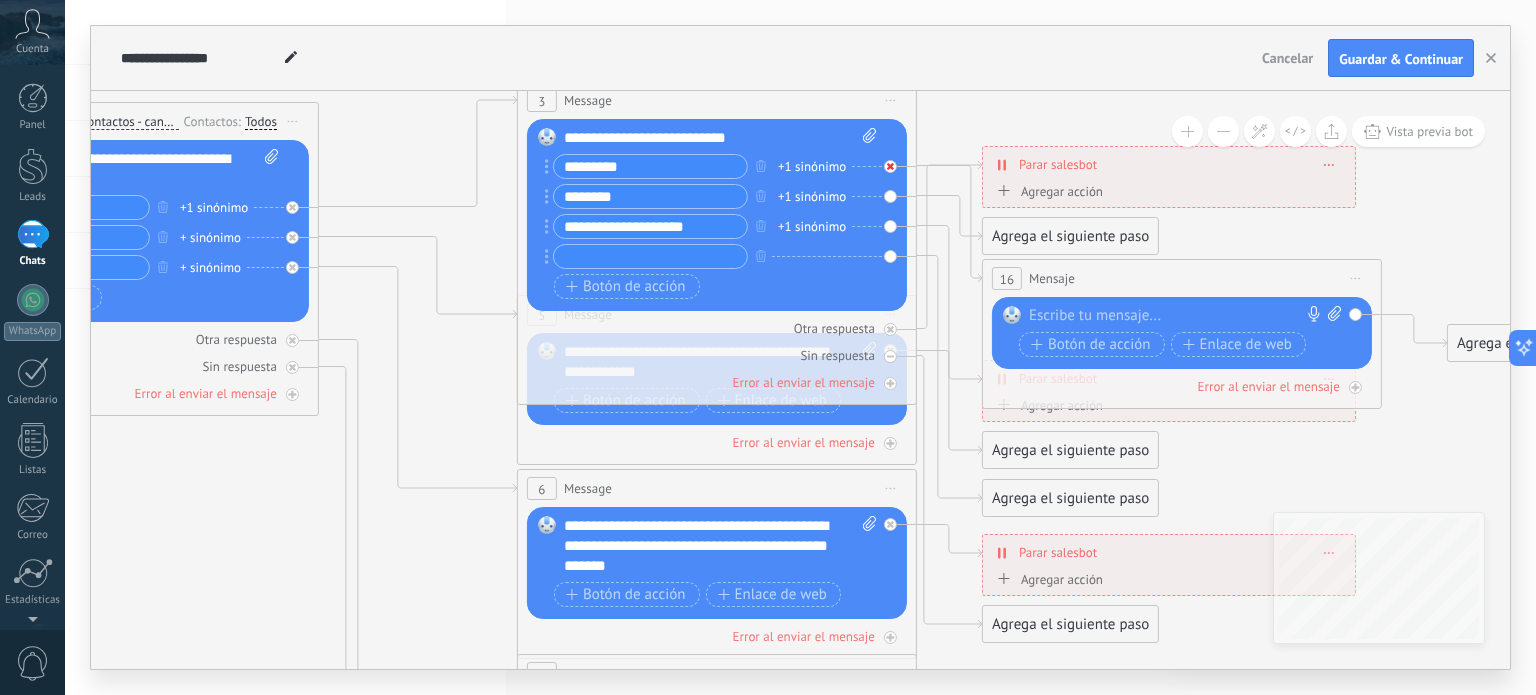drag, startPoint x: 891, startPoint y: 255, endPoint x: 887, endPoint y: 167, distance: 88.09086 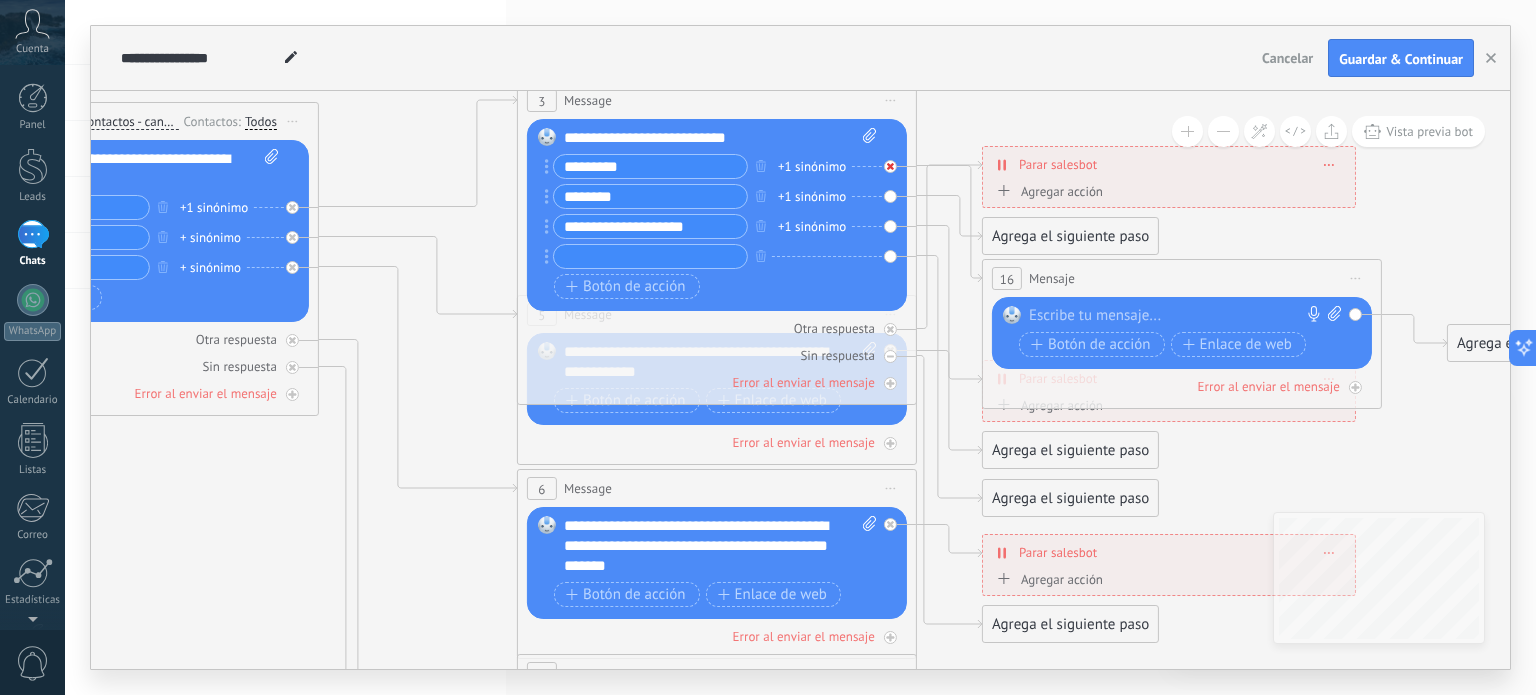 click on "Reemplazar
Quitar
Convertir a mensaje de voz
Arrastre la imagen aquí para adjuntarla.
Añadir imagen
Subir
Arrastrar y soltar
Archivo no encontrado
Escribe tu mensaje..." at bounding box center (717, 215) 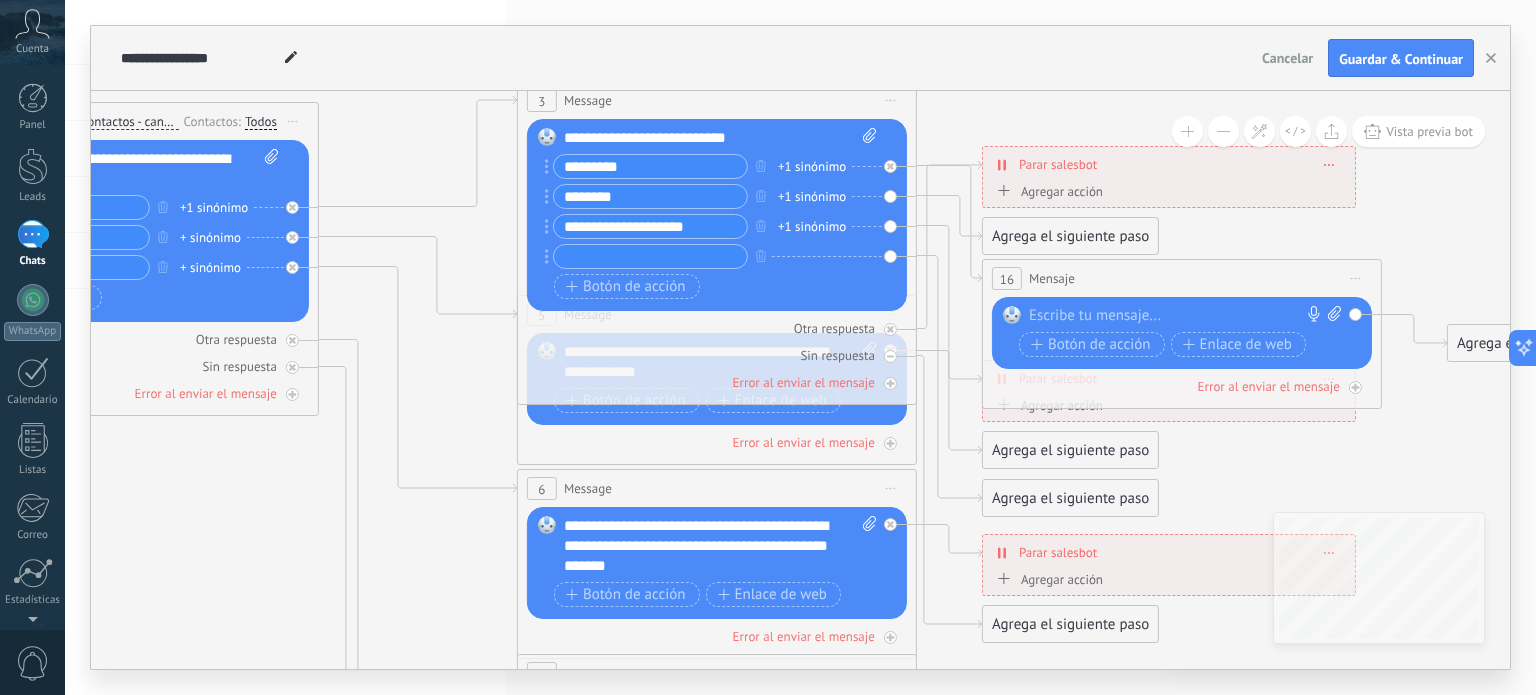 click on "*********" at bounding box center [650, 166] 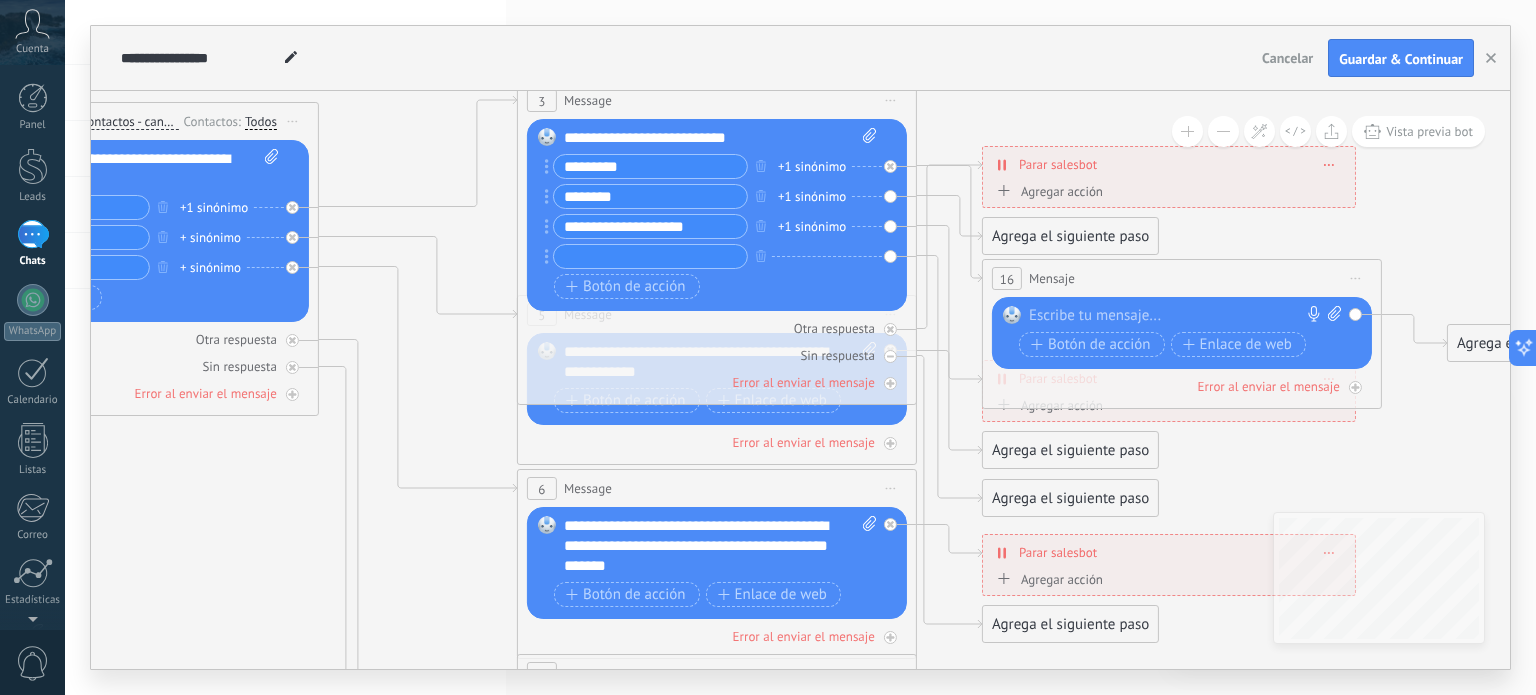 click at bounding box center [650, 256] 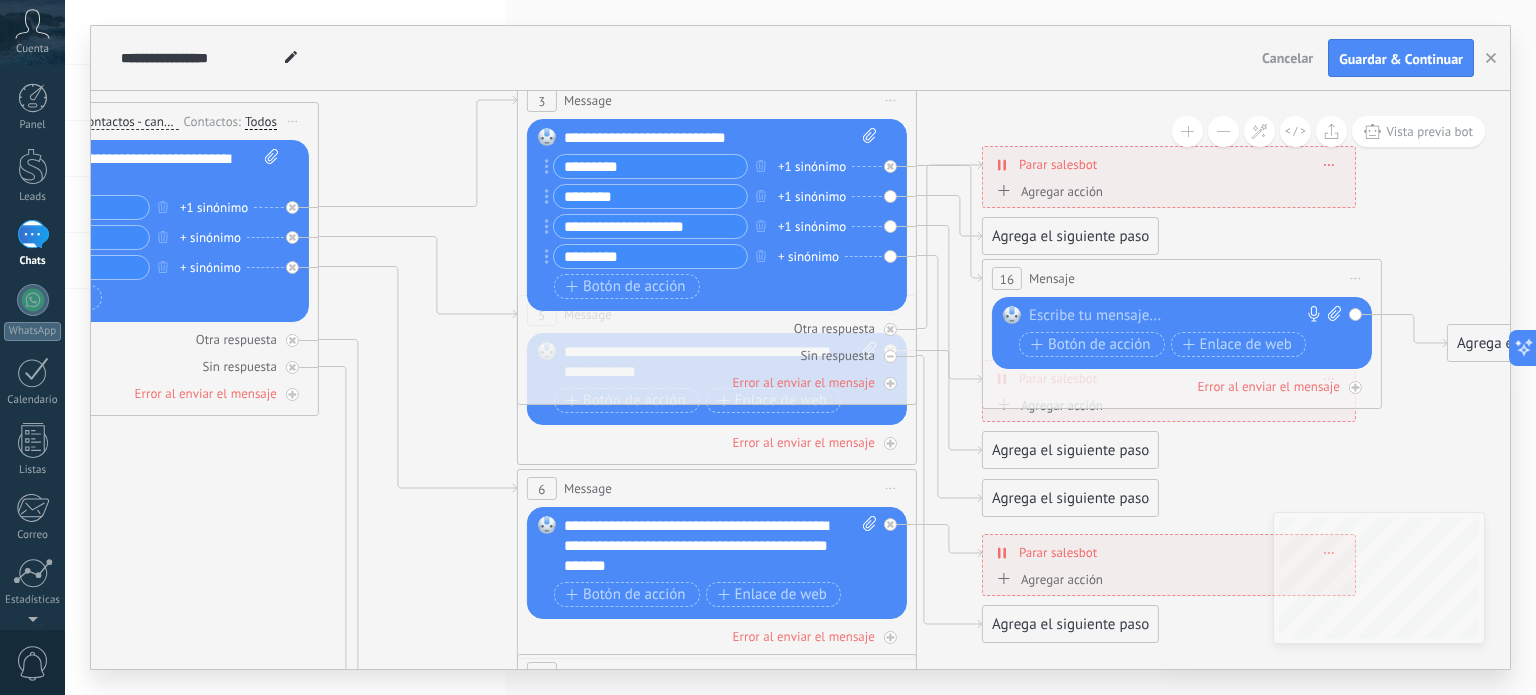 type on "*********" 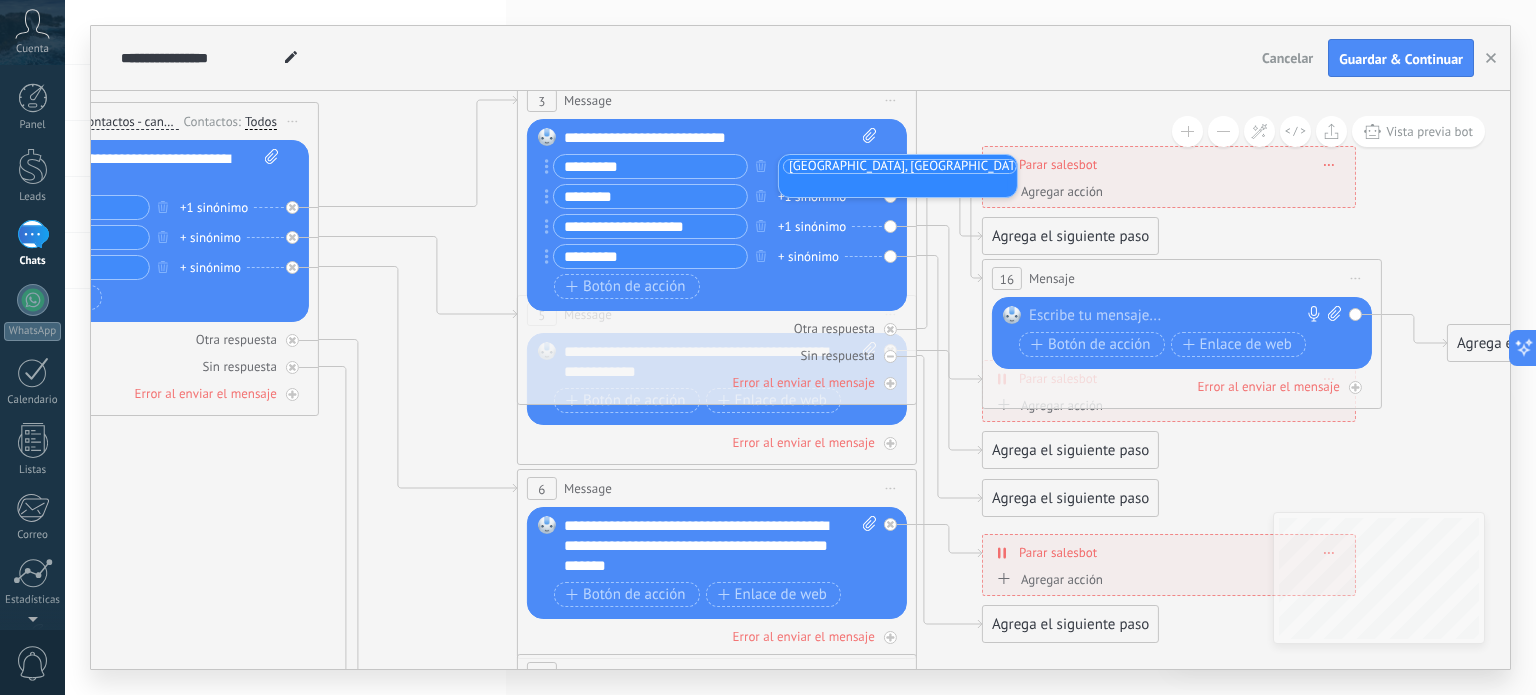 click on "[GEOGRAPHIC_DATA], [GEOGRAPHIC_DATA], condesa, viaducto, morena" at bounding box center [898, 176] 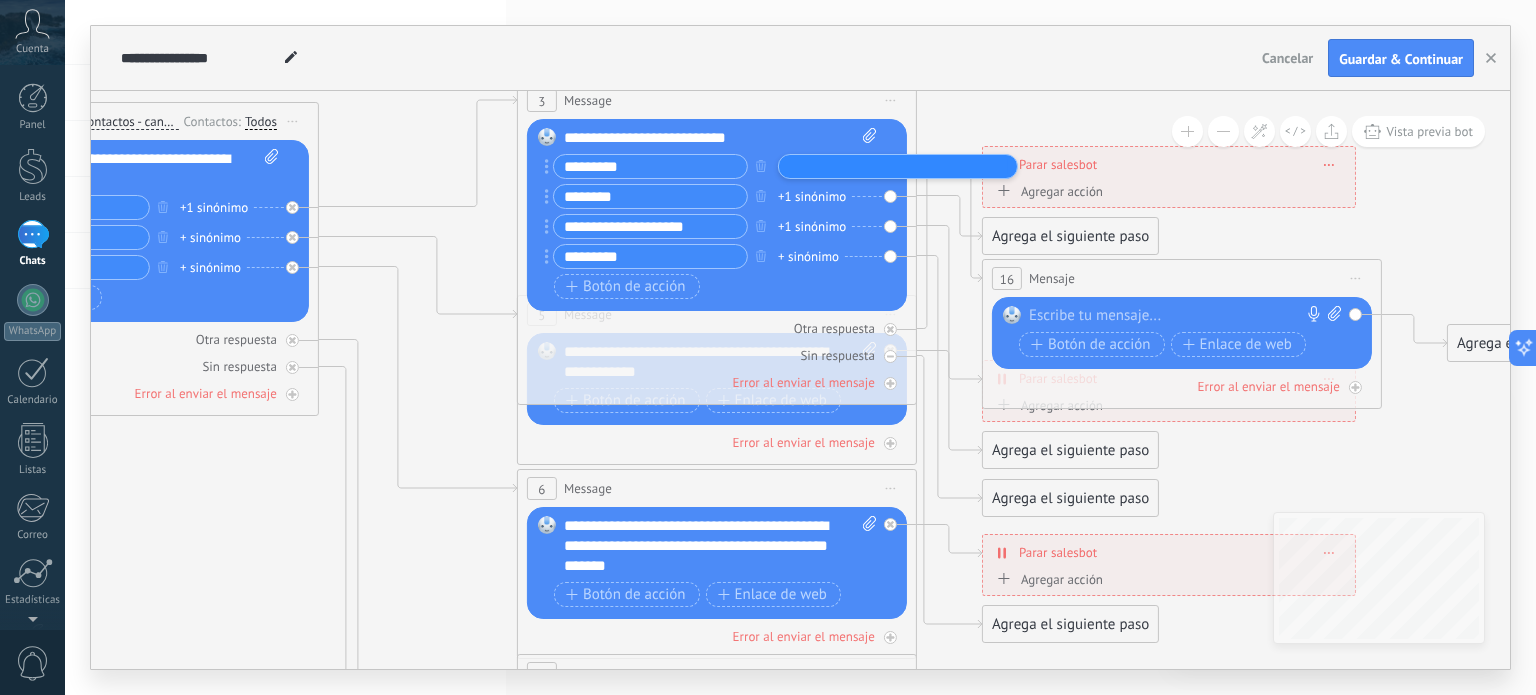 click on "**********" at bounding box center [721, 138] 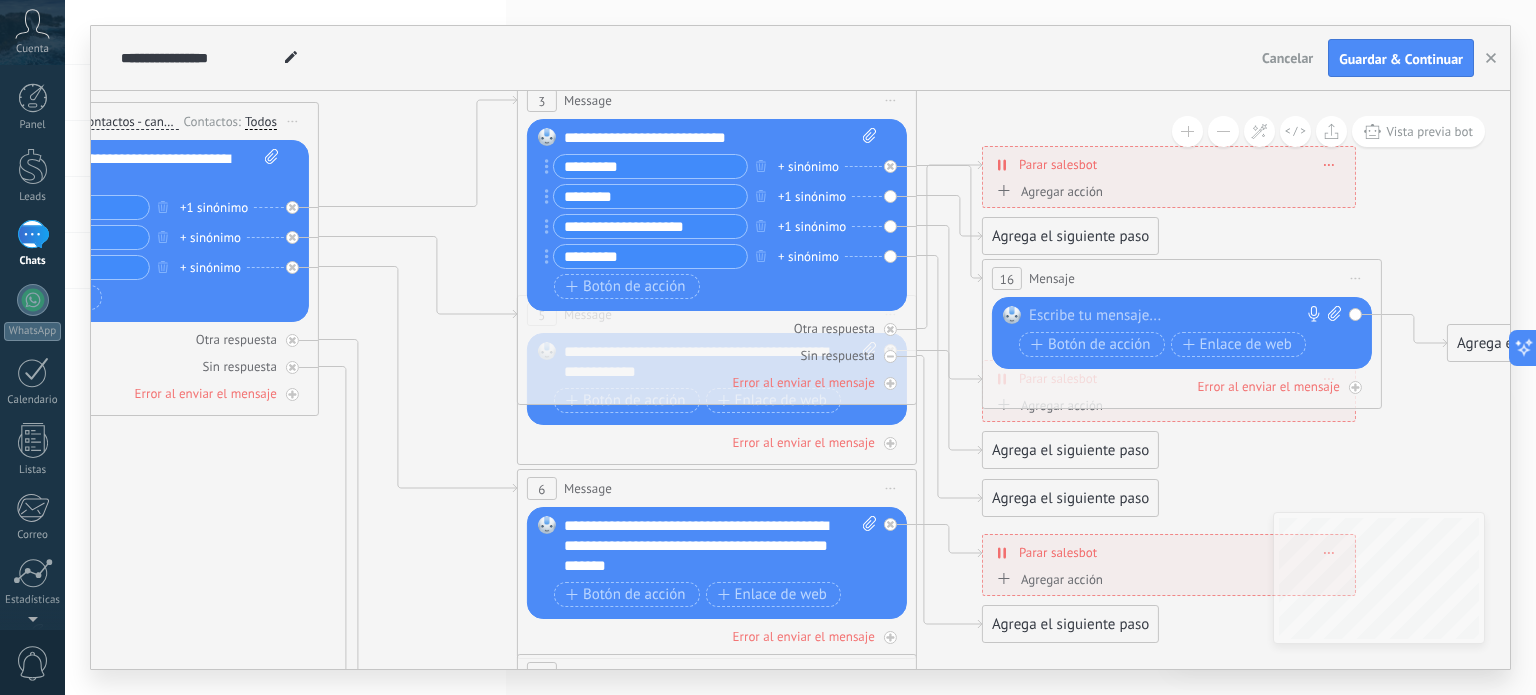 click on "+ sinónimo" at bounding box center (808, 167) 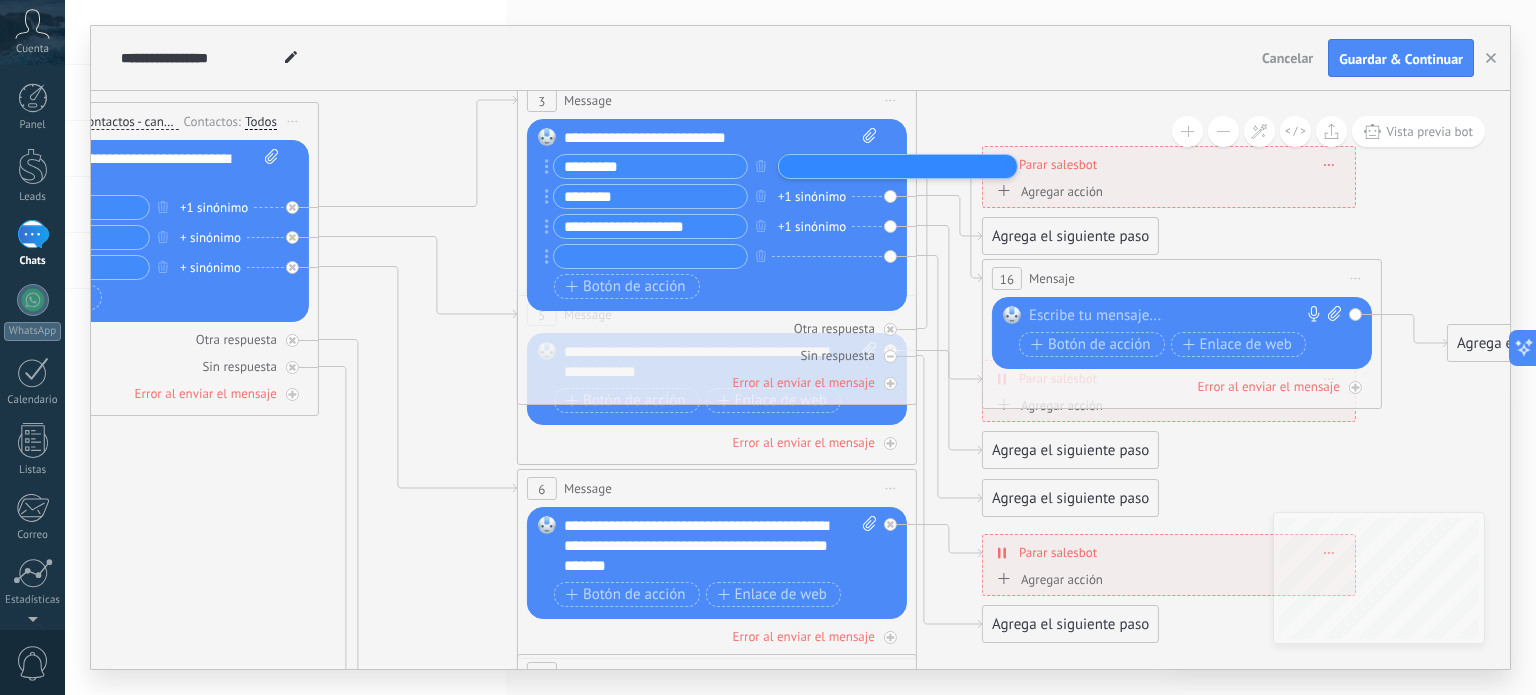 click at bounding box center [834, 166] 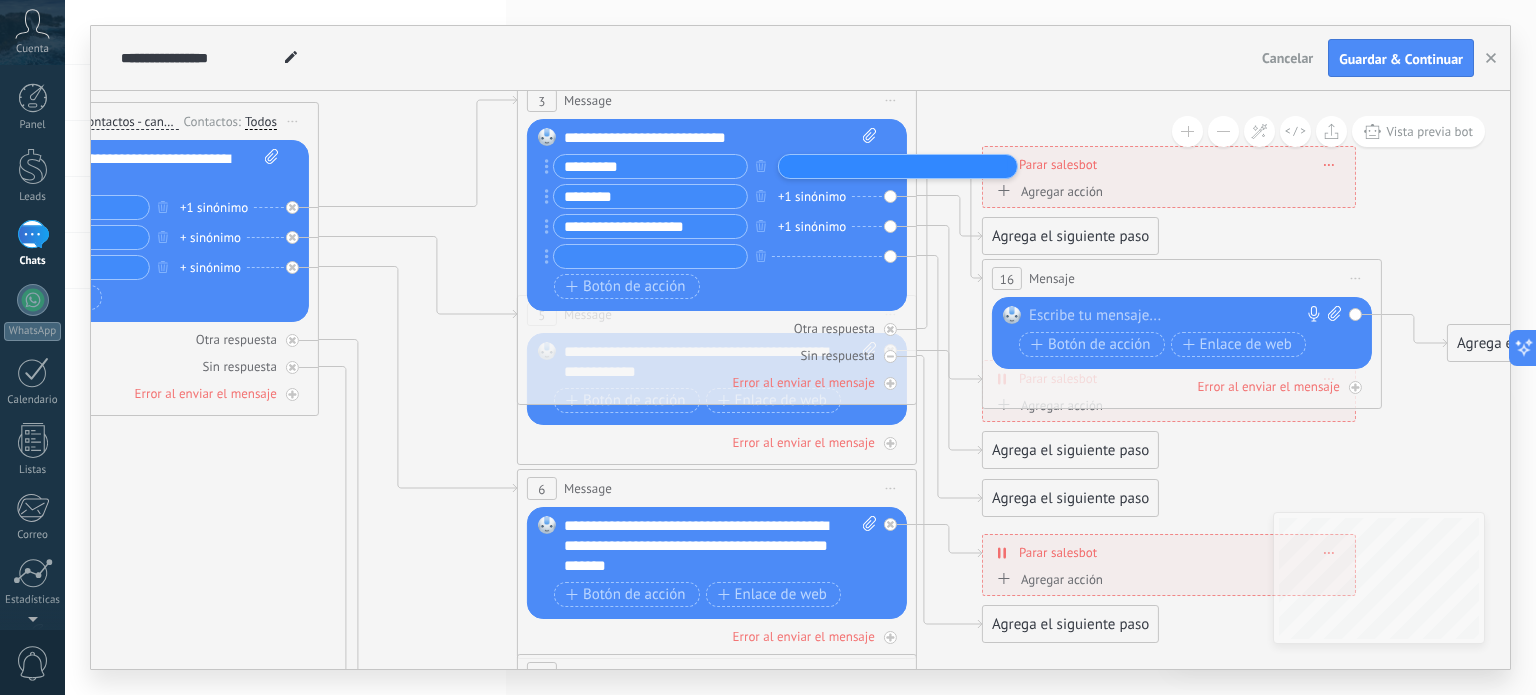 click at bounding box center [650, 256] 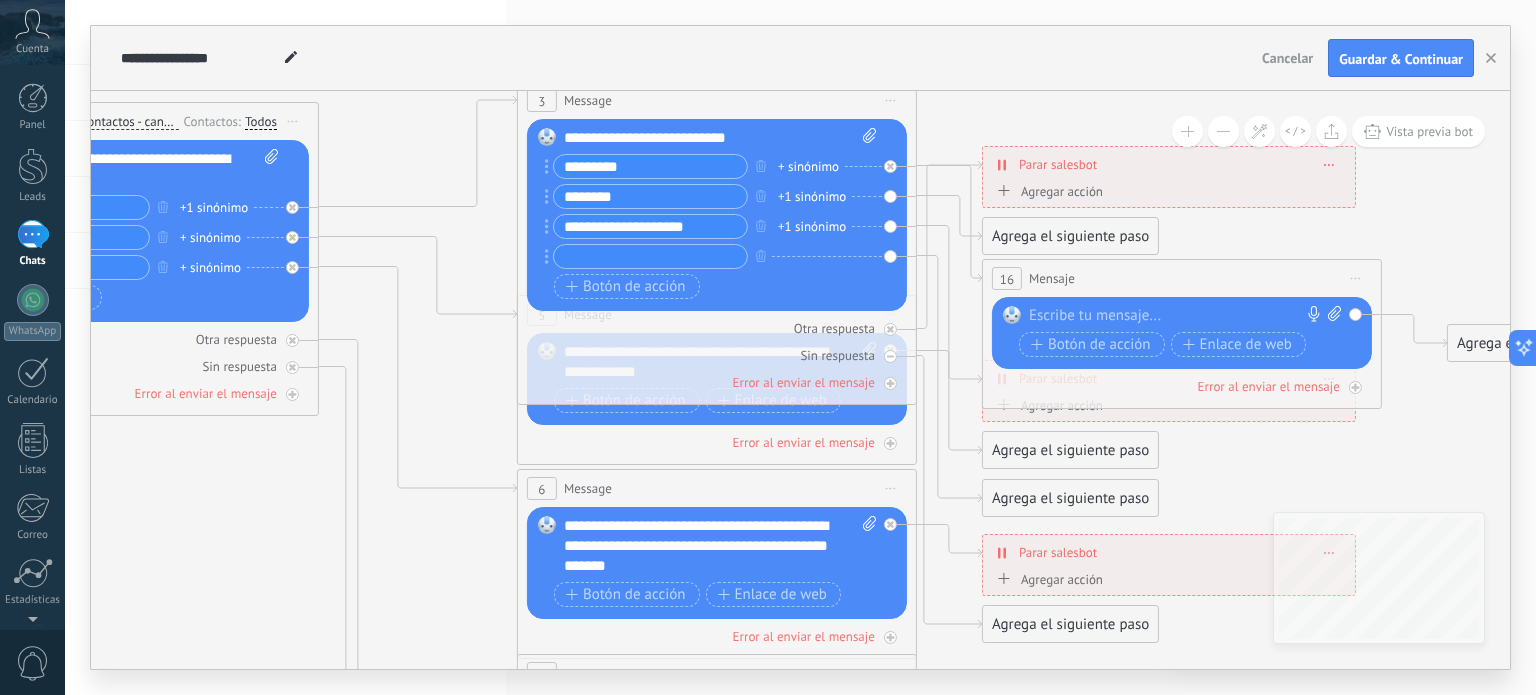 paste on "*********" 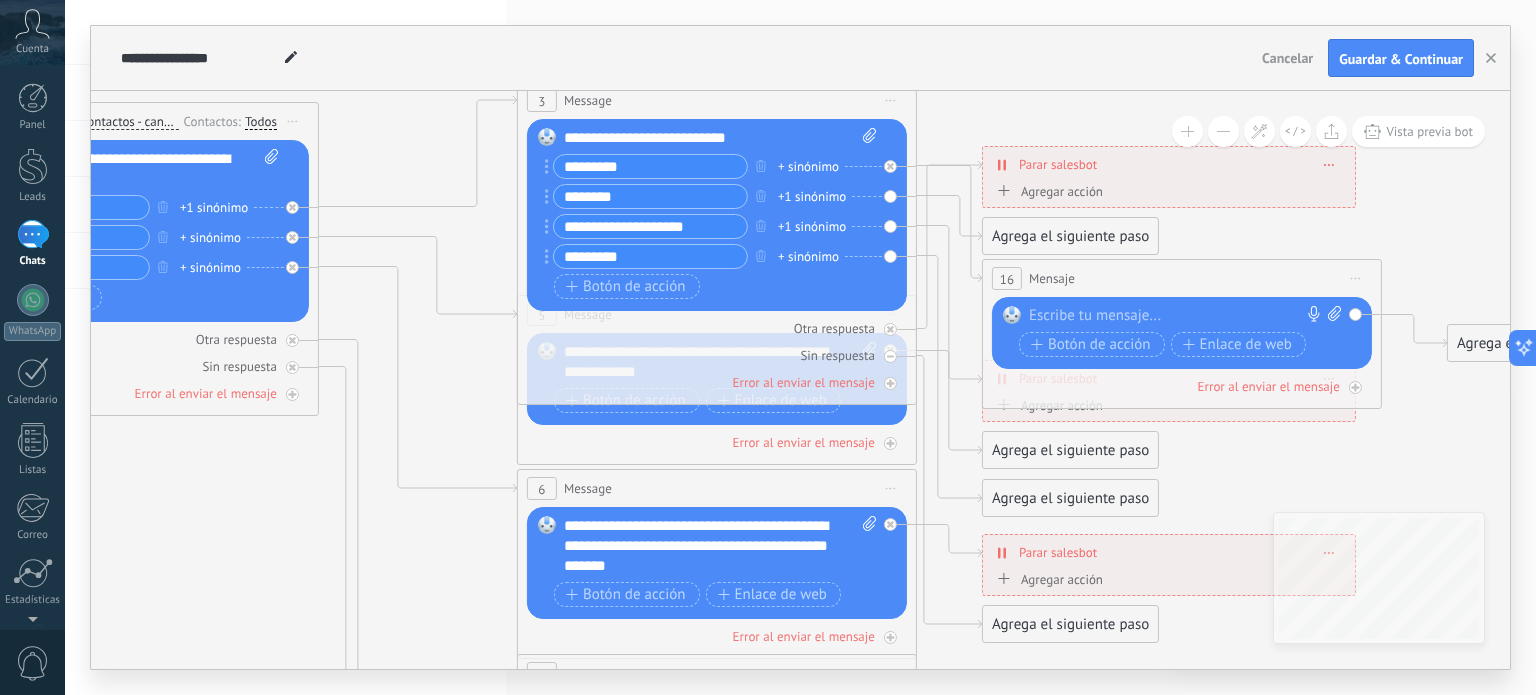 type on "*********" 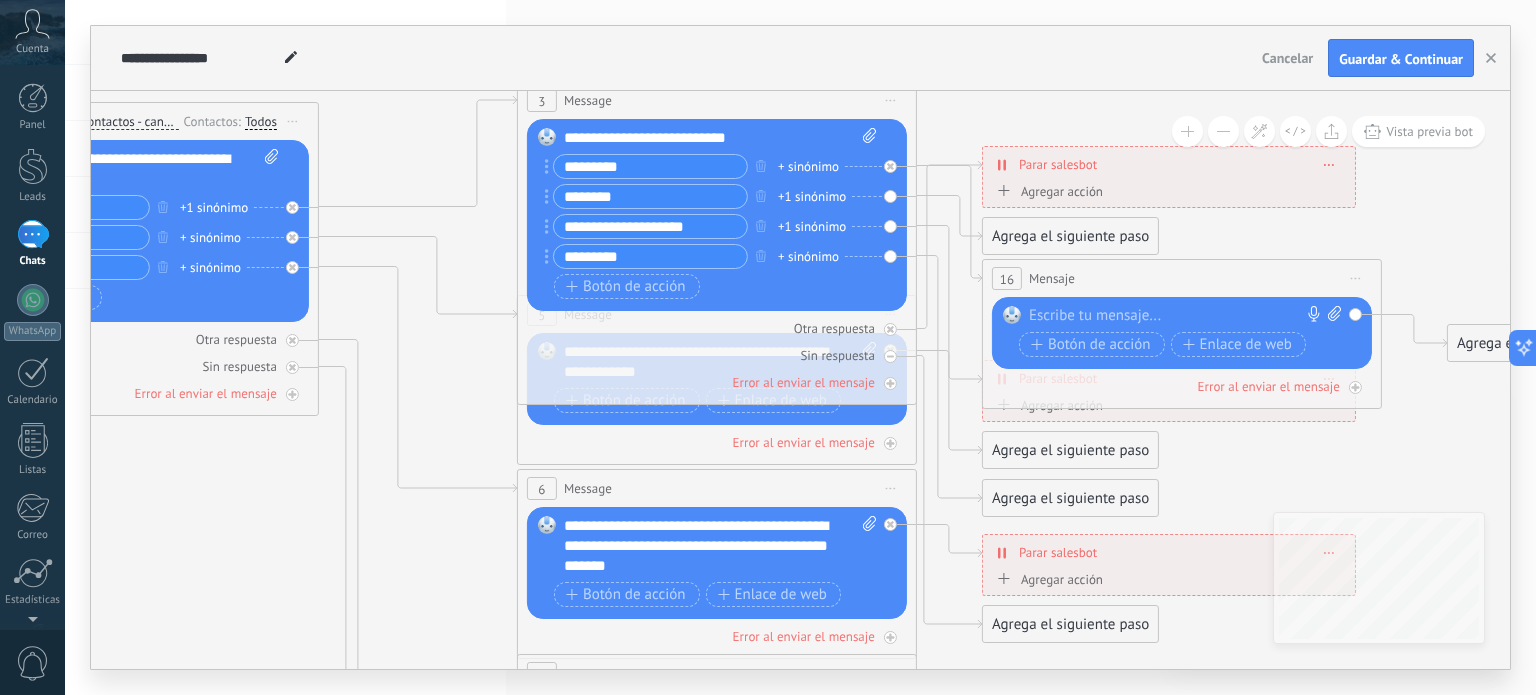 click on "+ sinónimo" at bounding box center (808, 257) 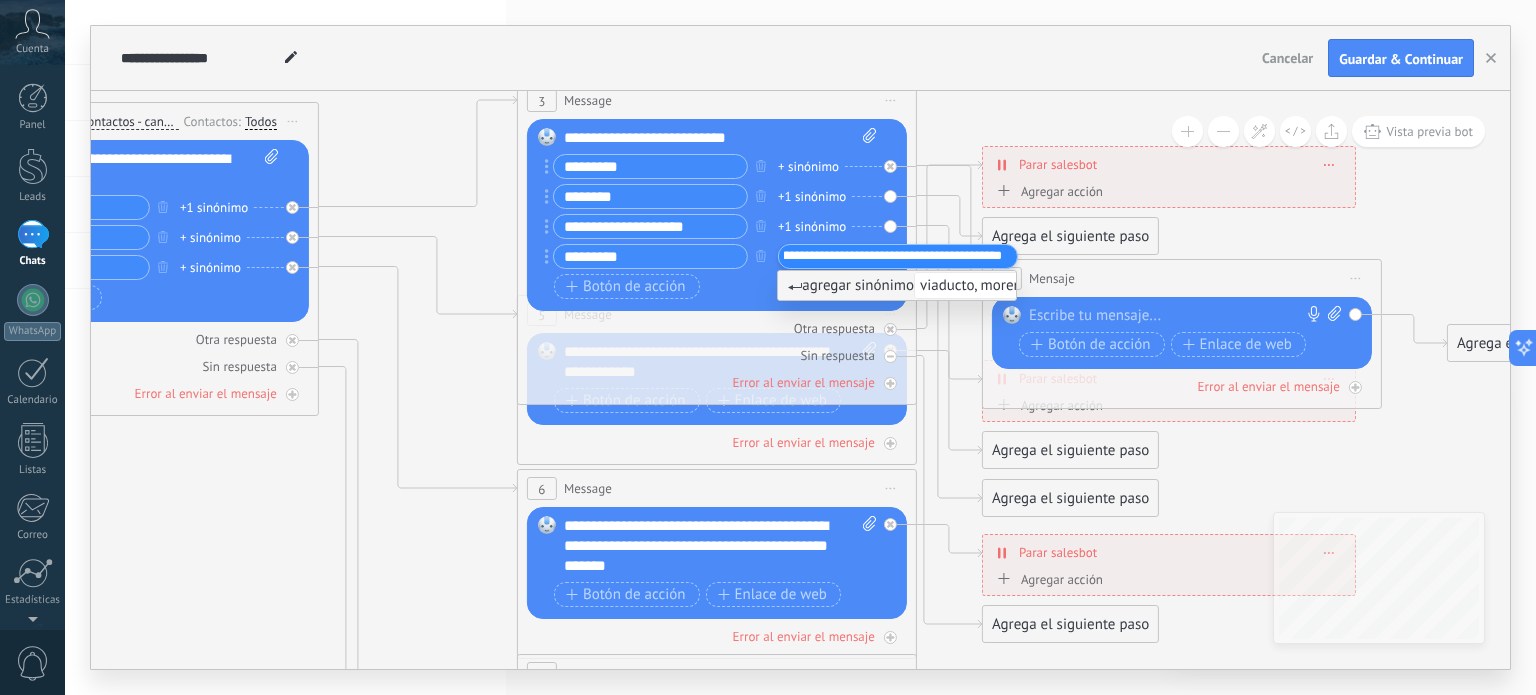 scroll, scrollTop: 0, scrollLeft: 116, axis: horizontal 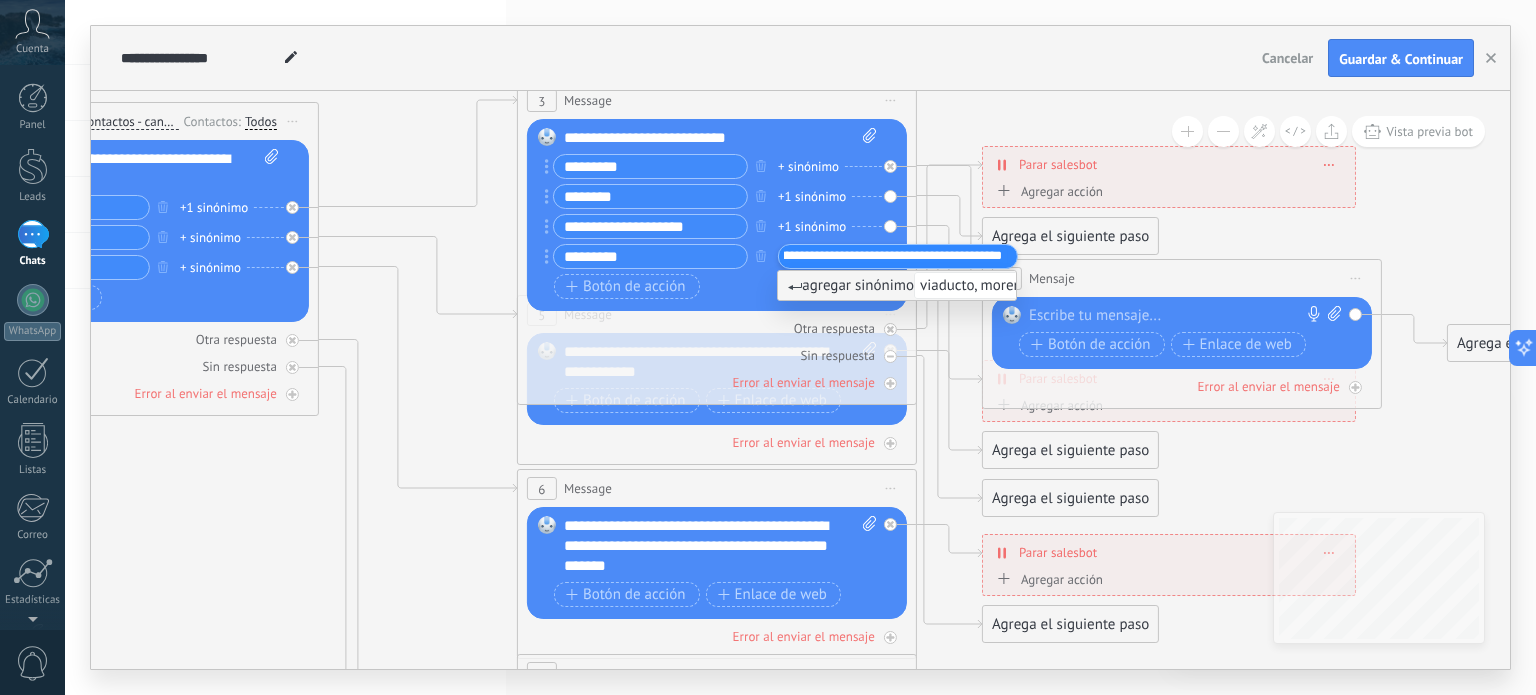 type on "**********" 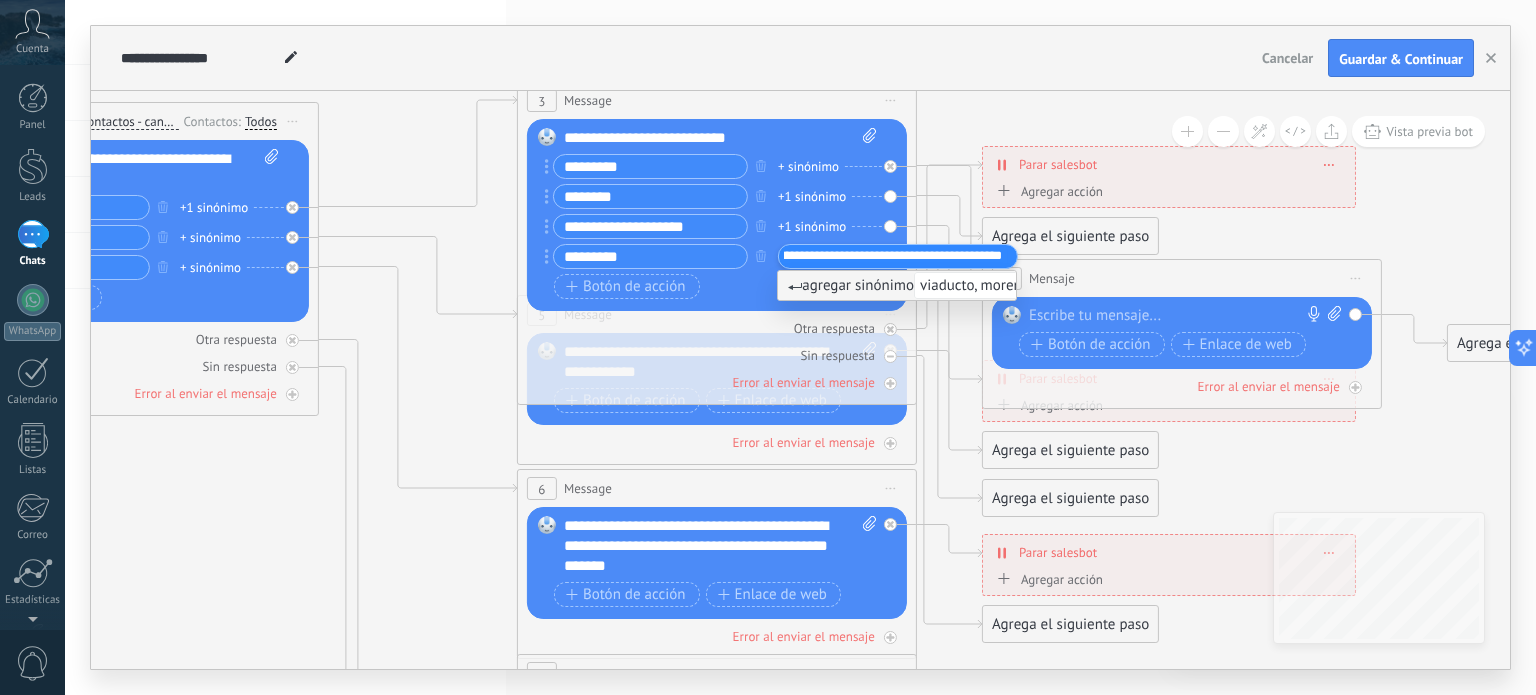 scroll, scrollTop: 0, scrollLeft: 289, axis: horizontal 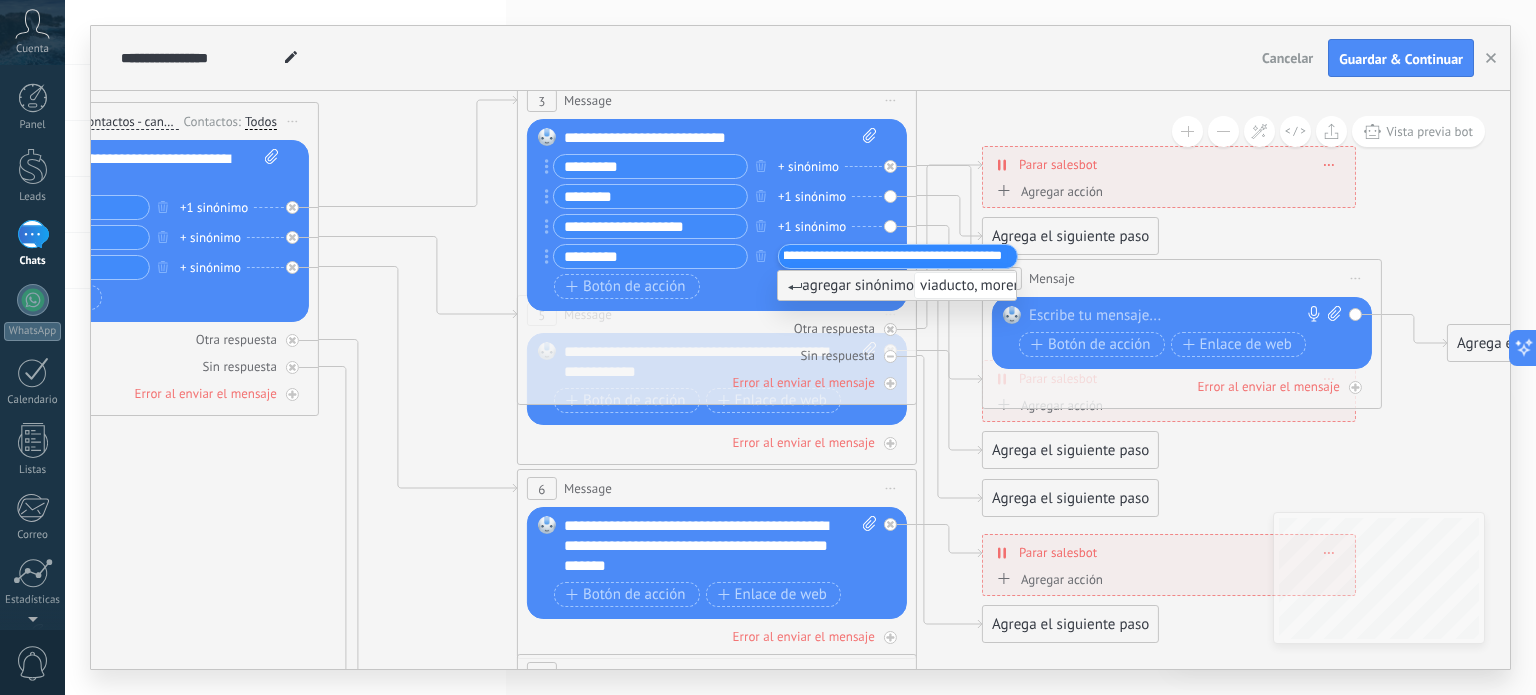 type 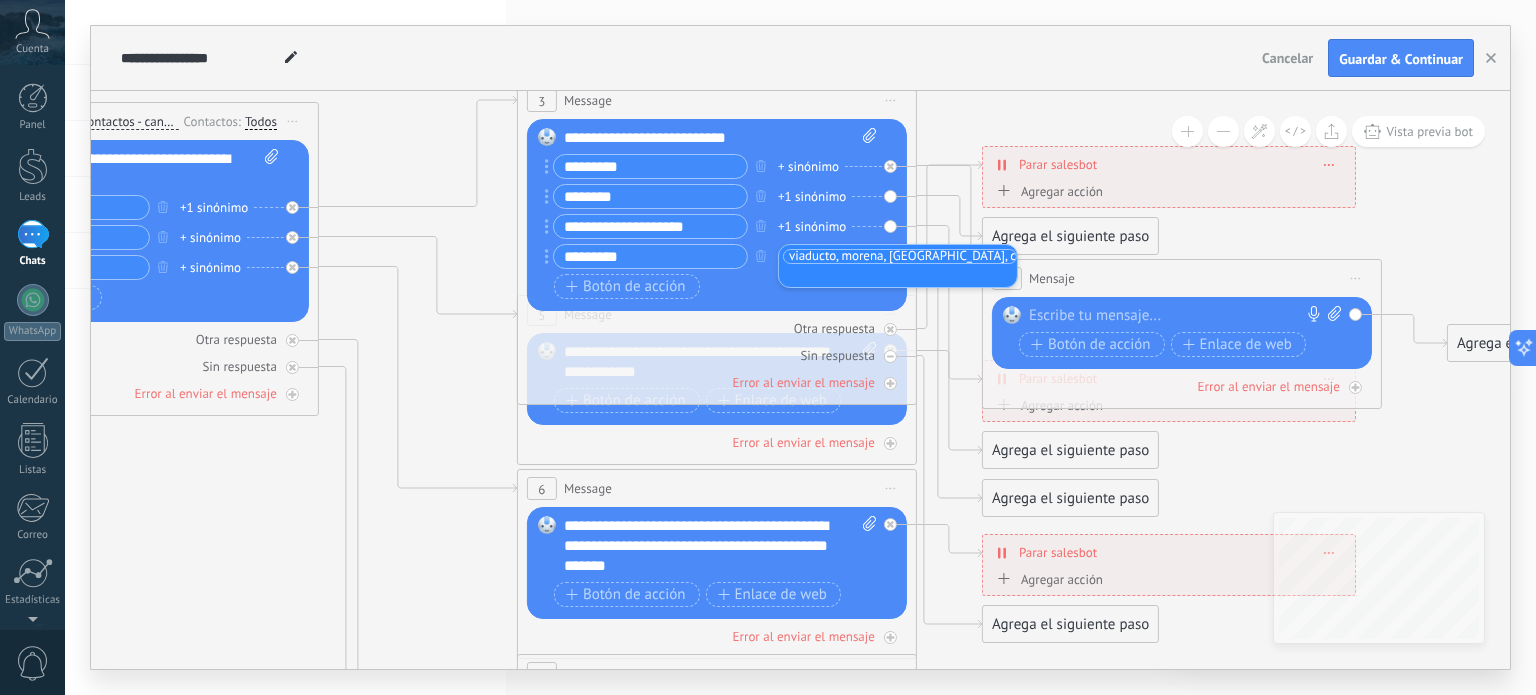 scroll, scrollTop: 0, scrollLeft: 0, axis: both 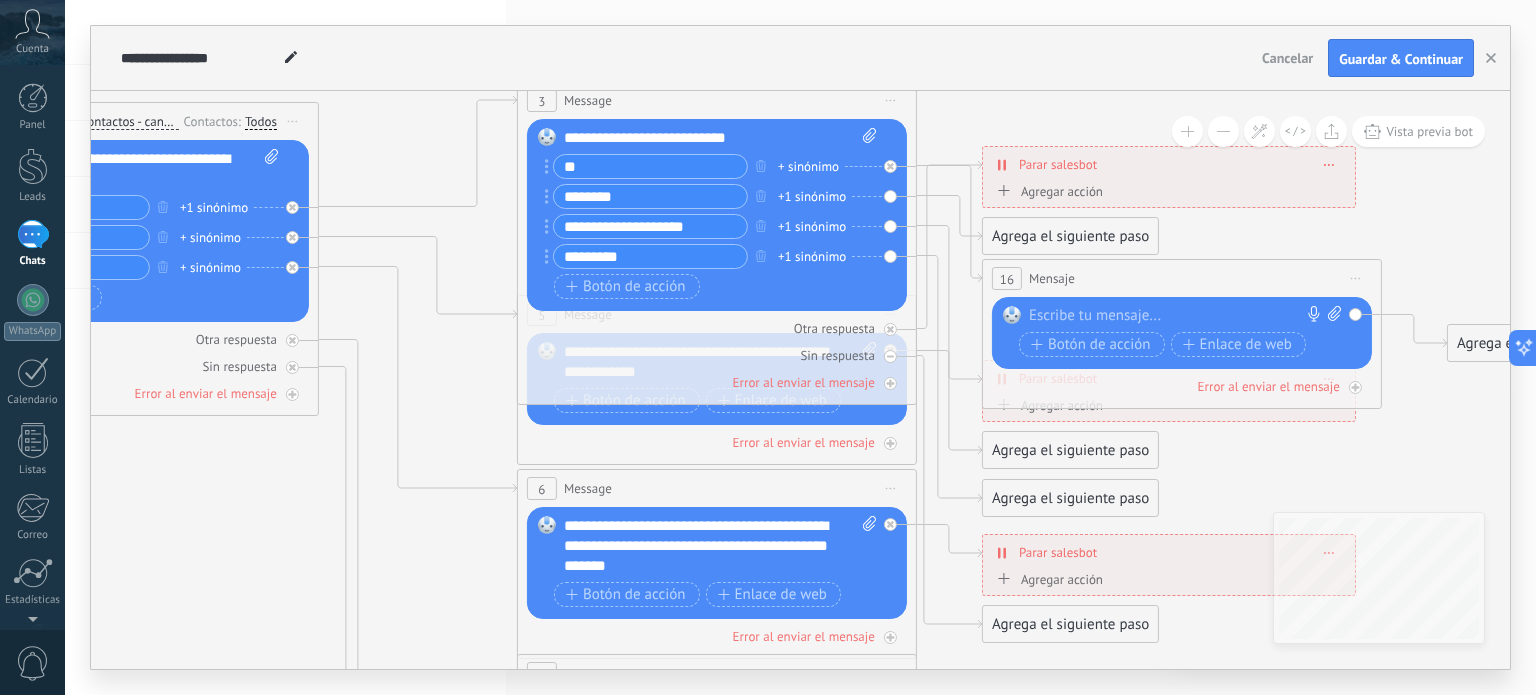 type on "*" 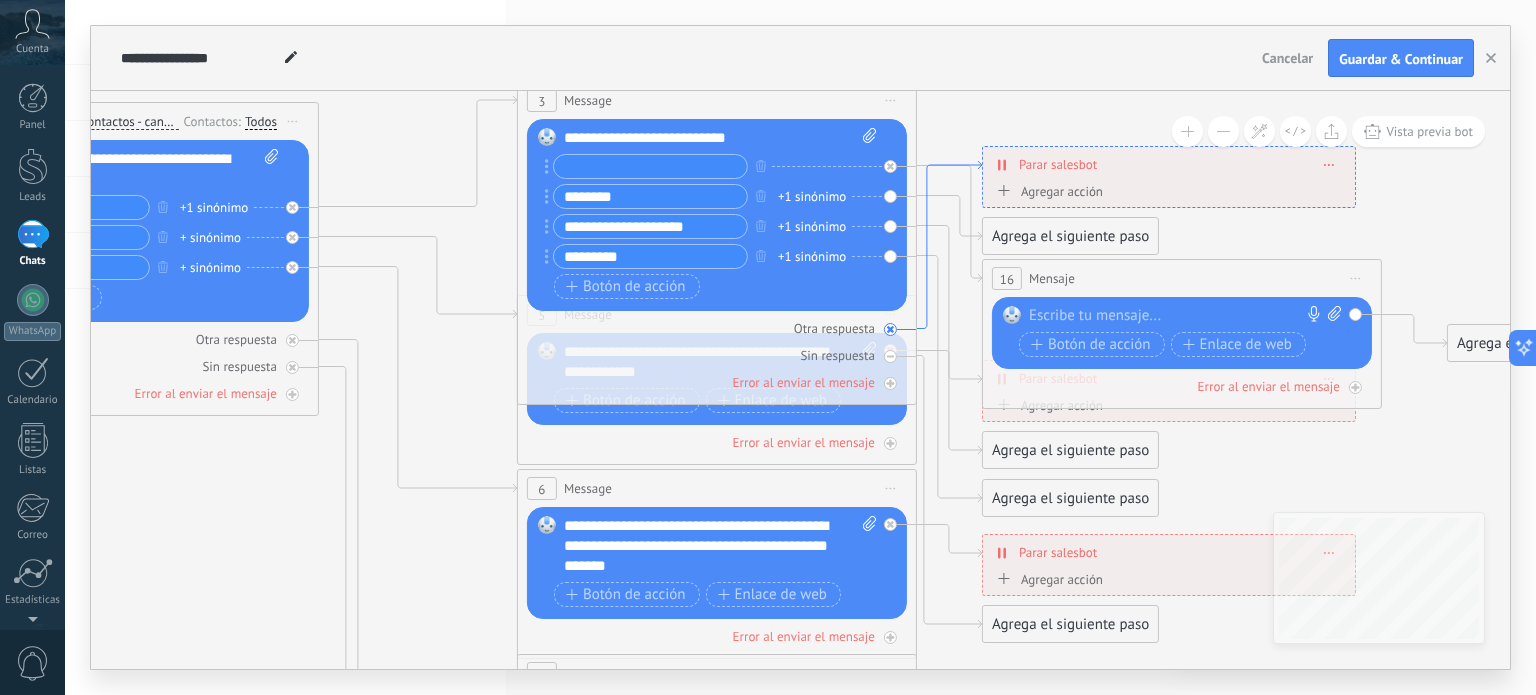 type 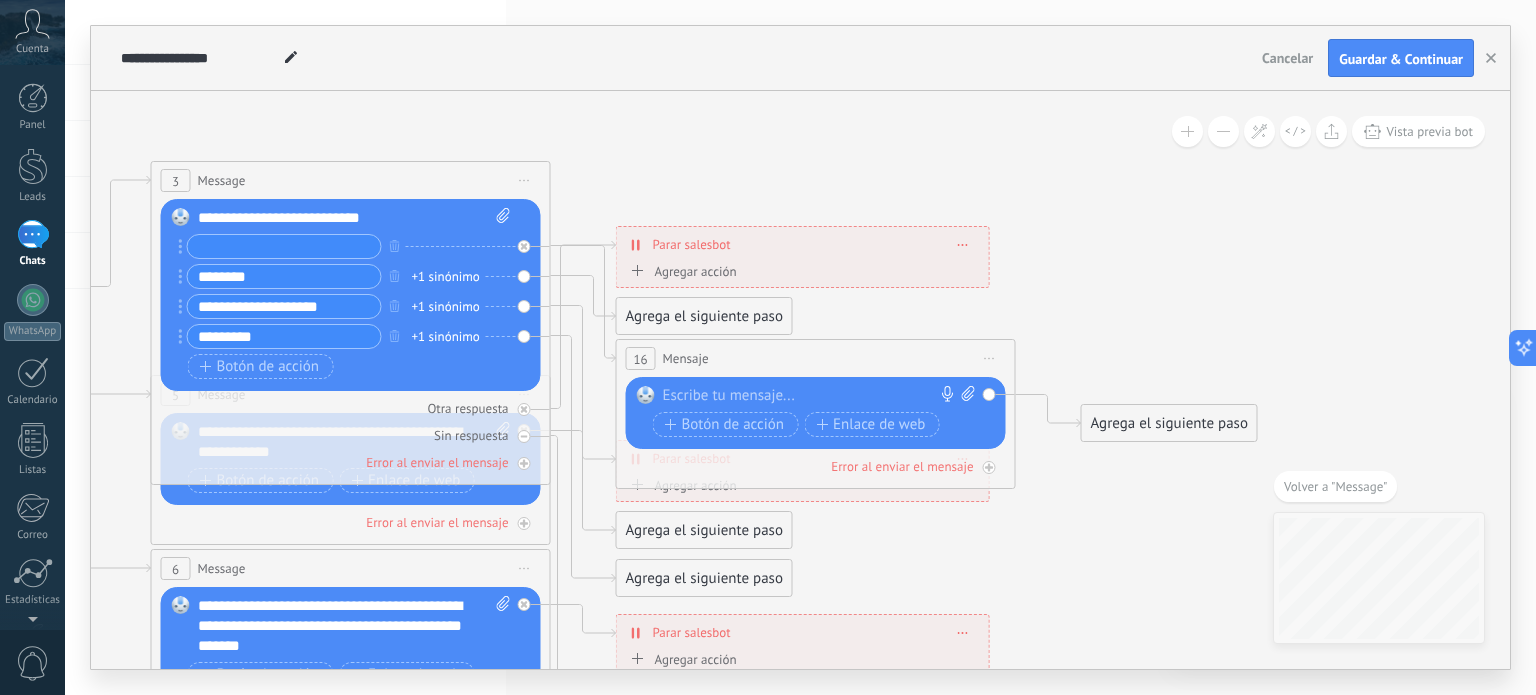 click on "Agrega el siguiente paso" at bounding box center [704, 316] 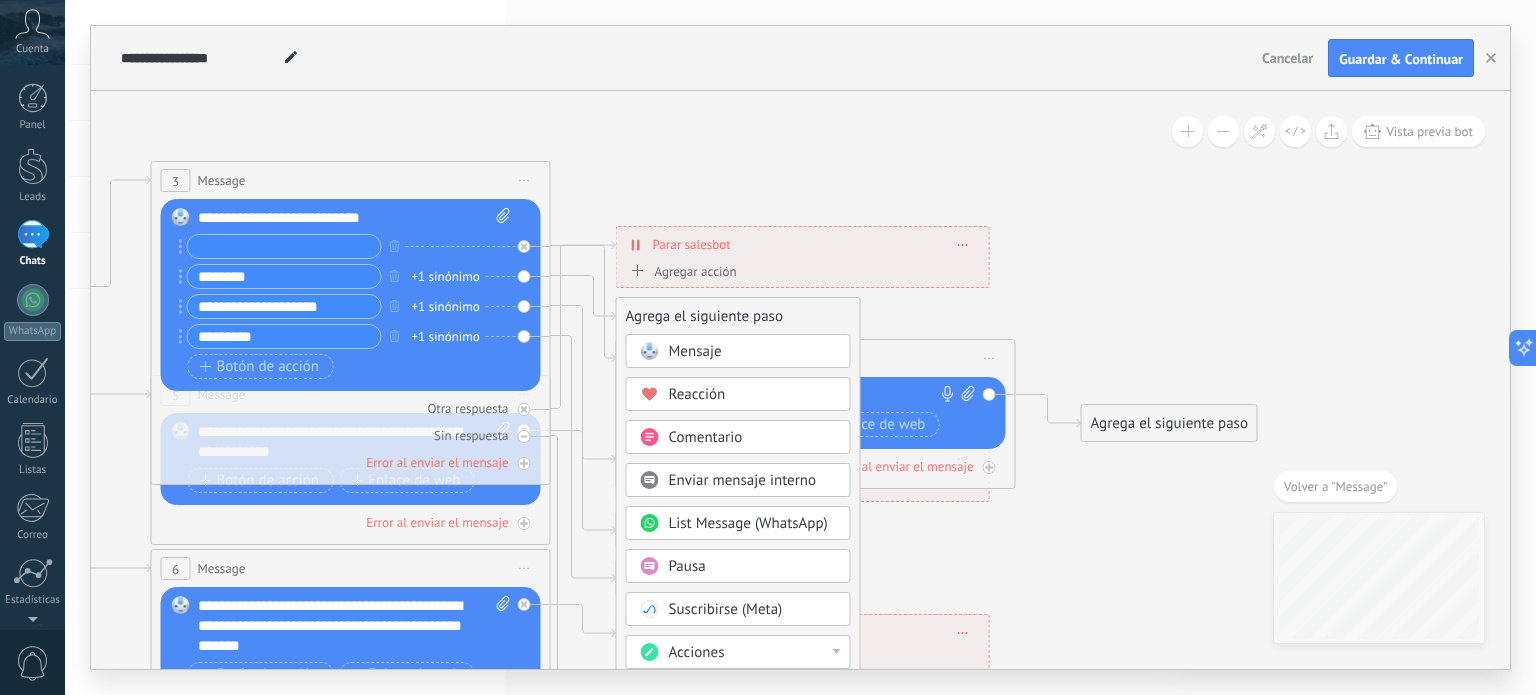 click on "List Message (WhatsApp)" at bounding box center (748, 523) 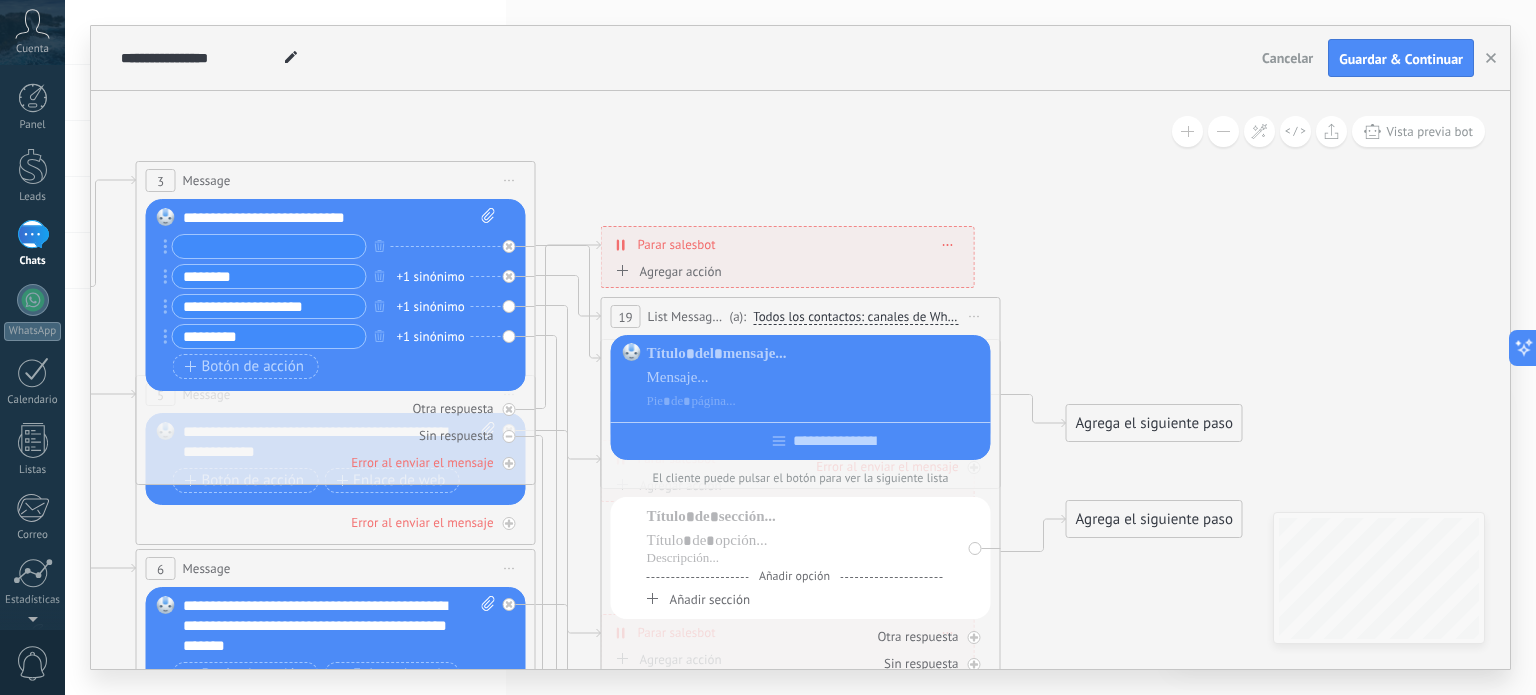 click on "List Message (WhatsApp)" at bounding box center [686, 316] 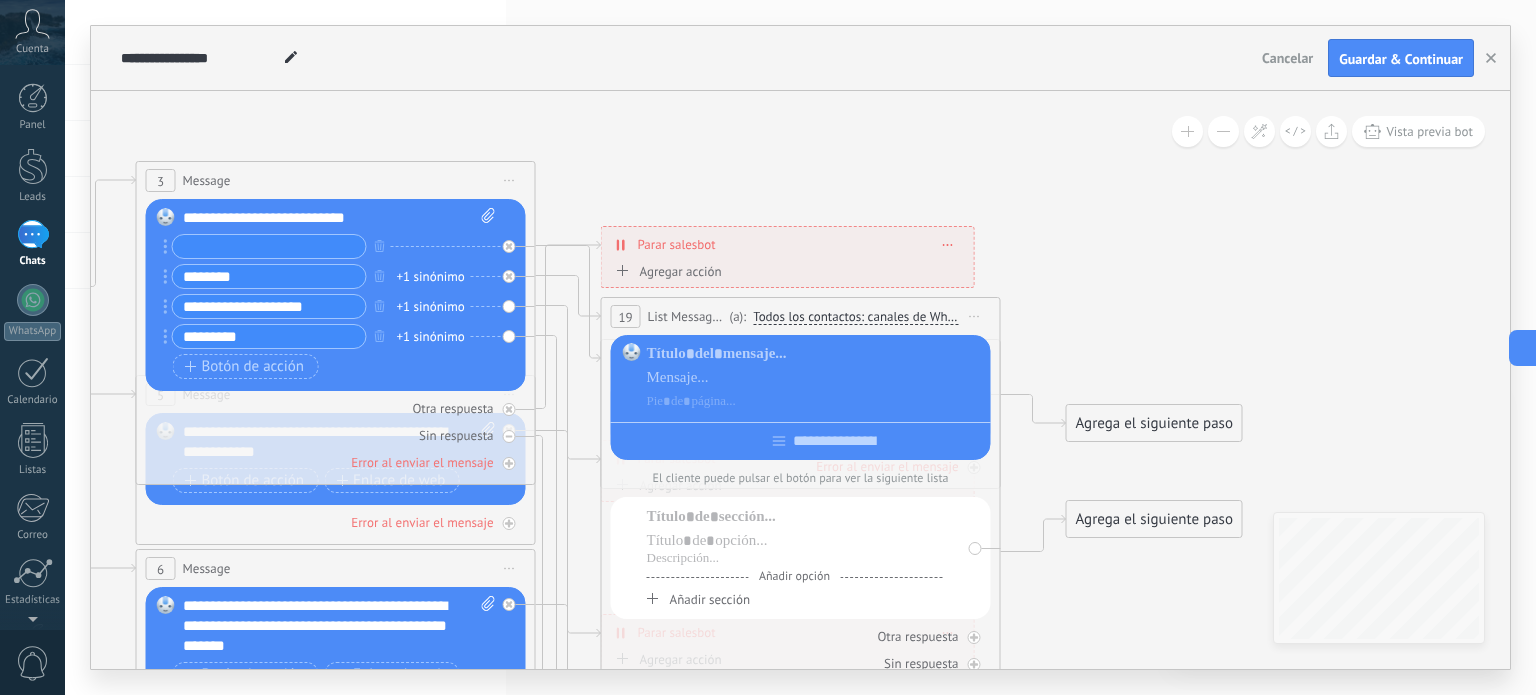 click on "Todos los contactos: canales de WhatsApp seleccionados" at bounding box center (855, 317) 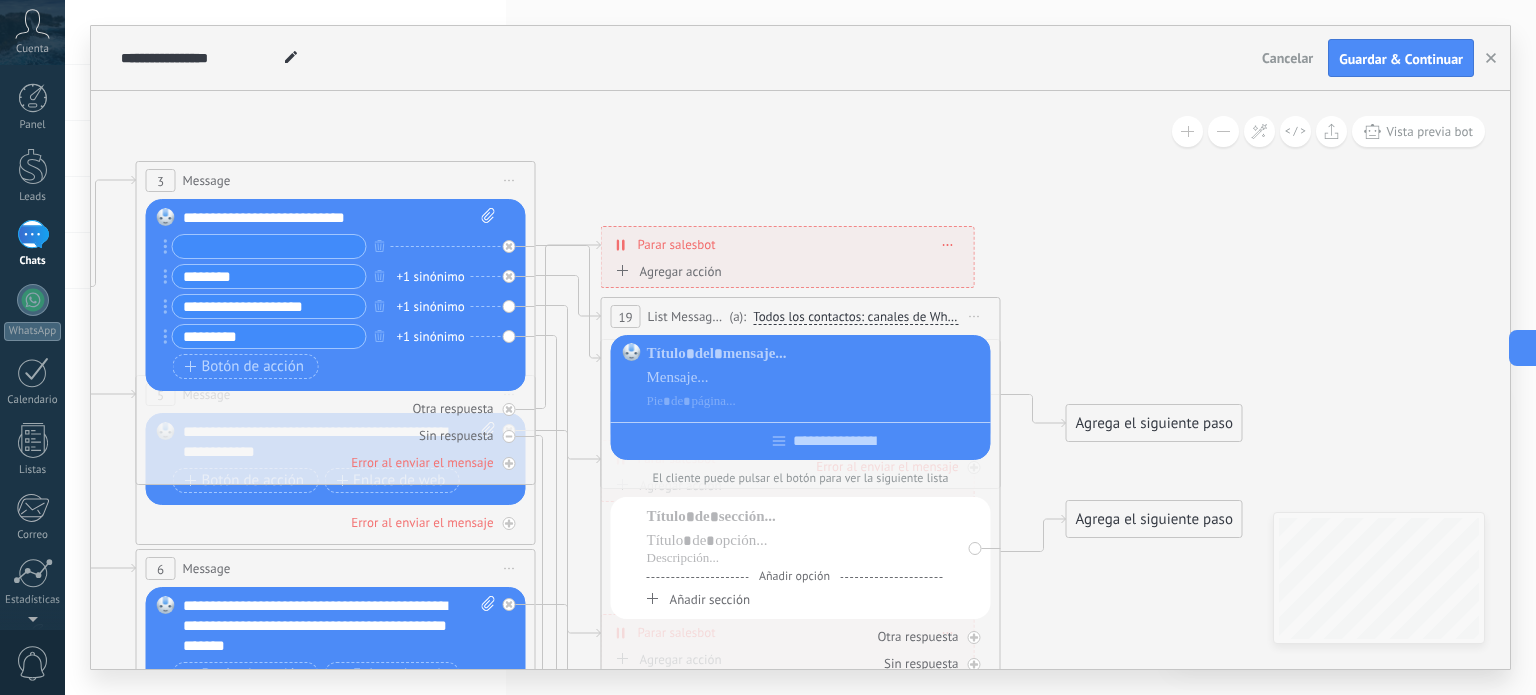 click on "Todos los contactos: canales de WhatsApp seleccionados" at bounding box center (895, 317) 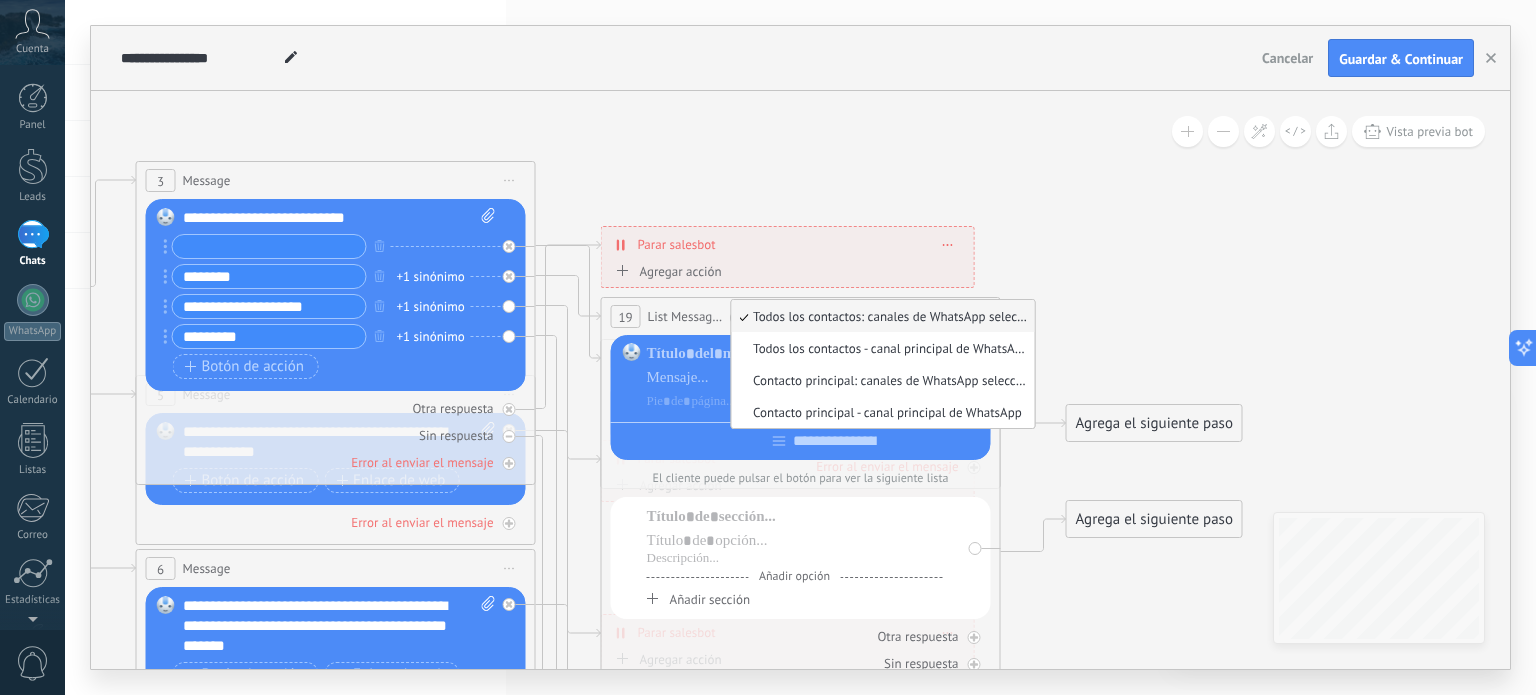 click on "19" at bounding box center [625, 317] 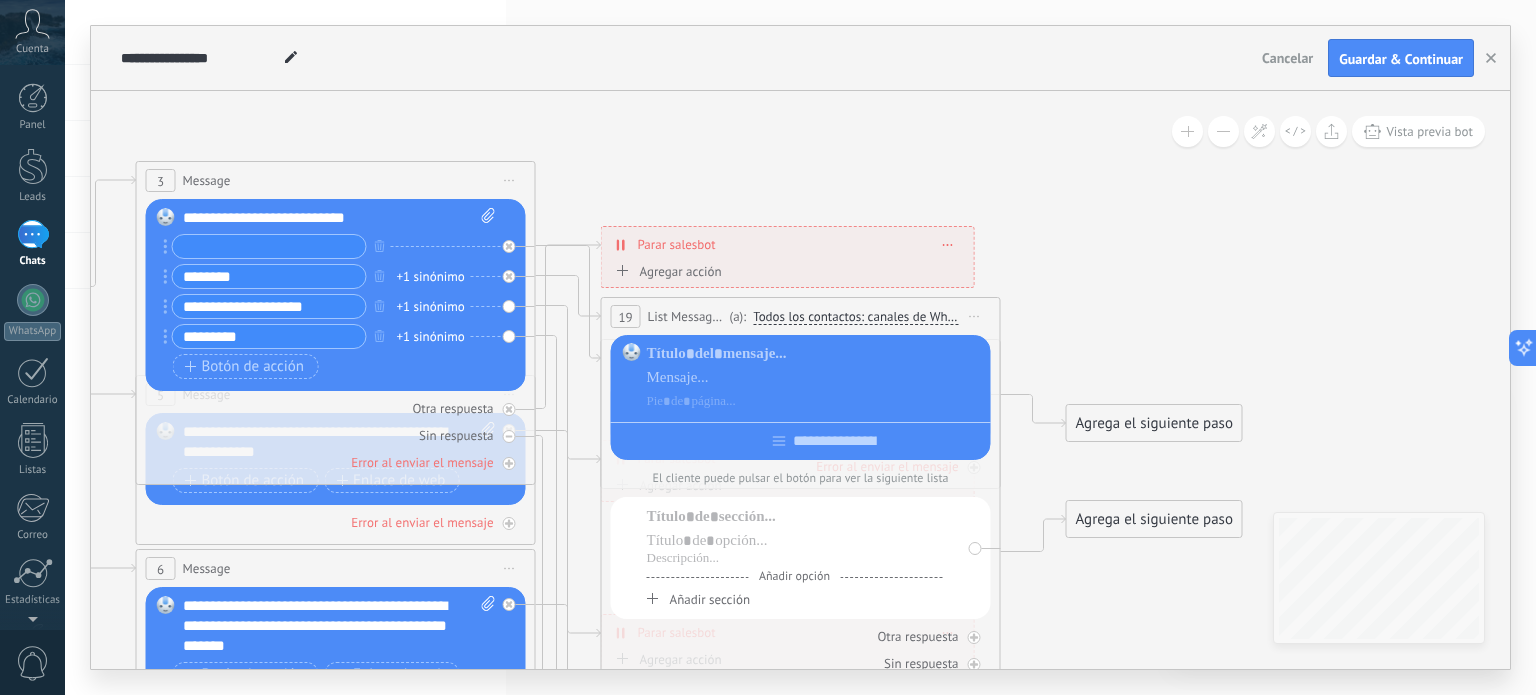 click on "List Message (WhatsApp)" at bounding box center (686, 316) 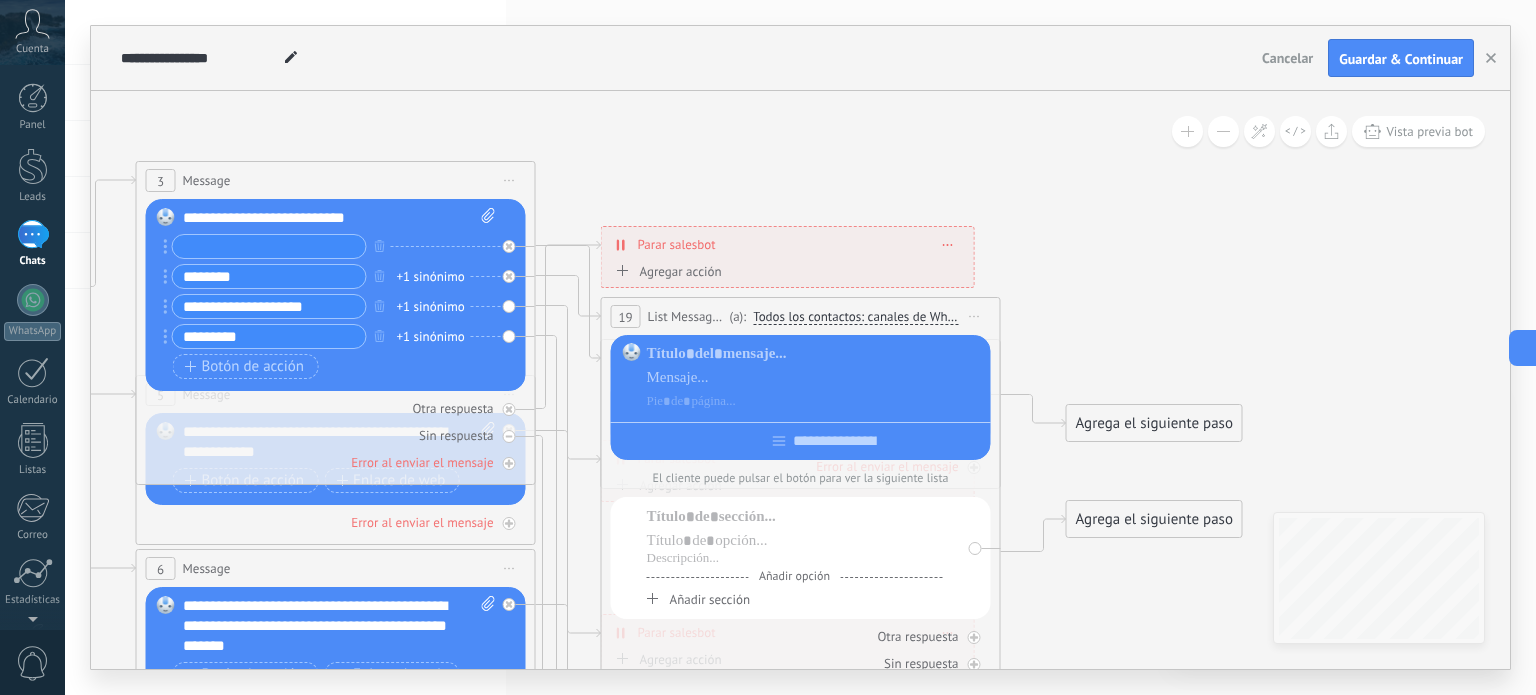 click on "Iniciar vista previa aquí
Cambiar nombre
Duplicar
[GEOGRAPHIC_DATA]" at bounding box center (975, 316) 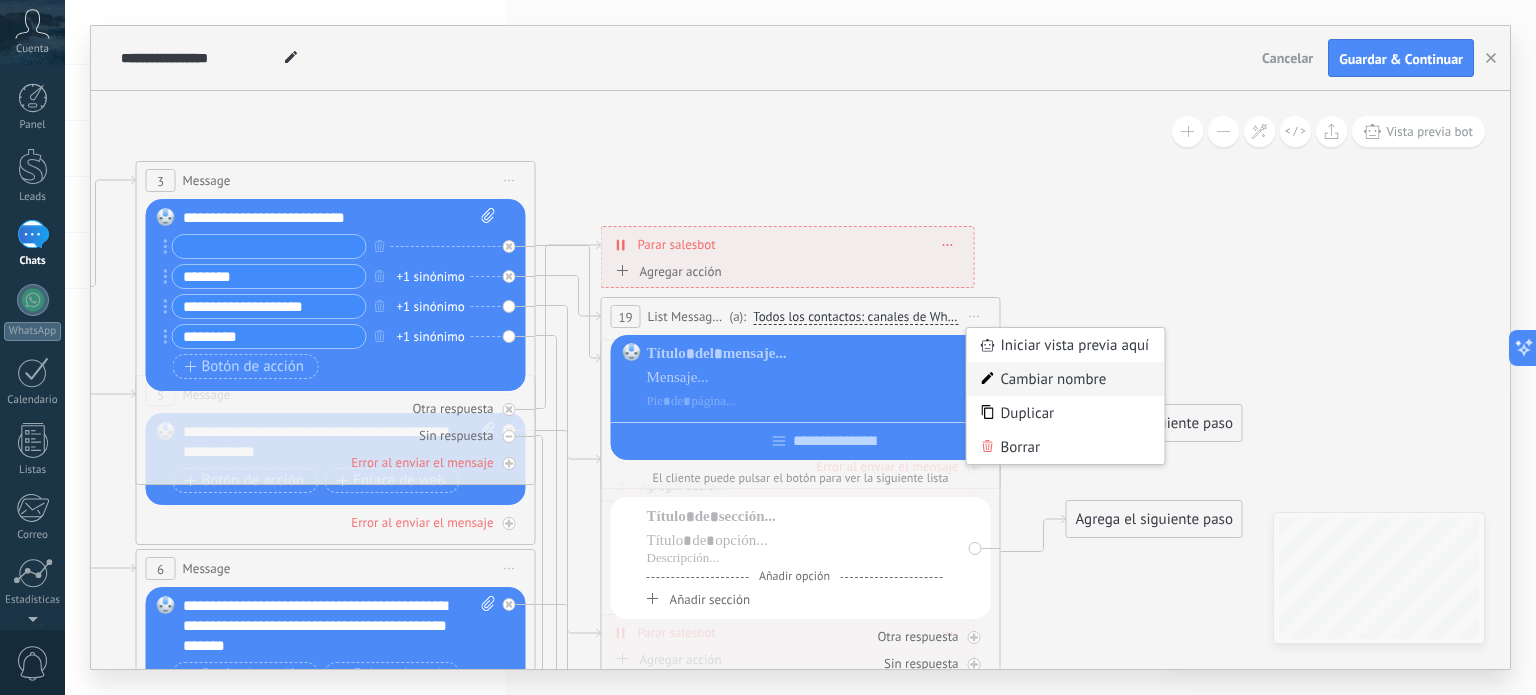 click on "Cambiar nombre" at bounding box center [1066, 379] 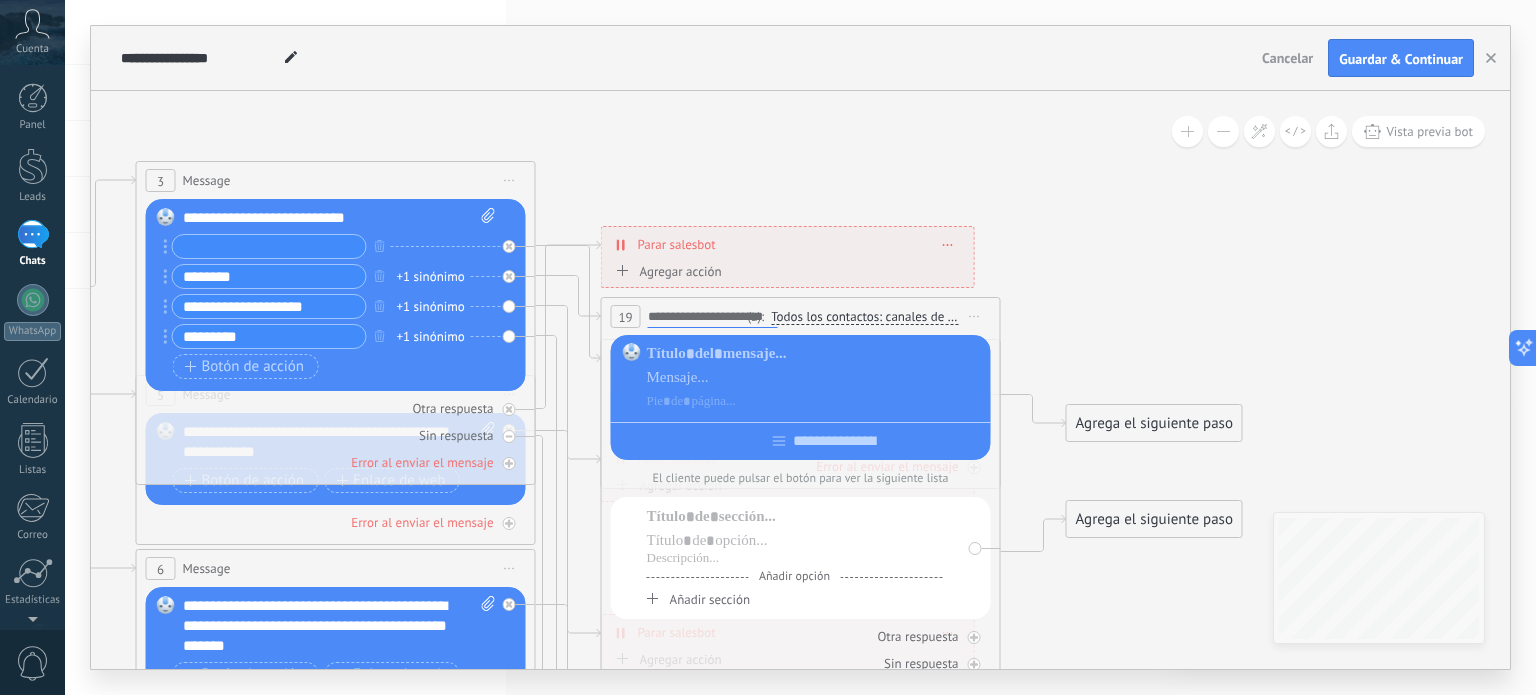 click on "Iniciar vista previa aquí
Cambiar nombre
Duplicar
[GEOGRAPHIC_DATA]" at bounding box center (975, 316) 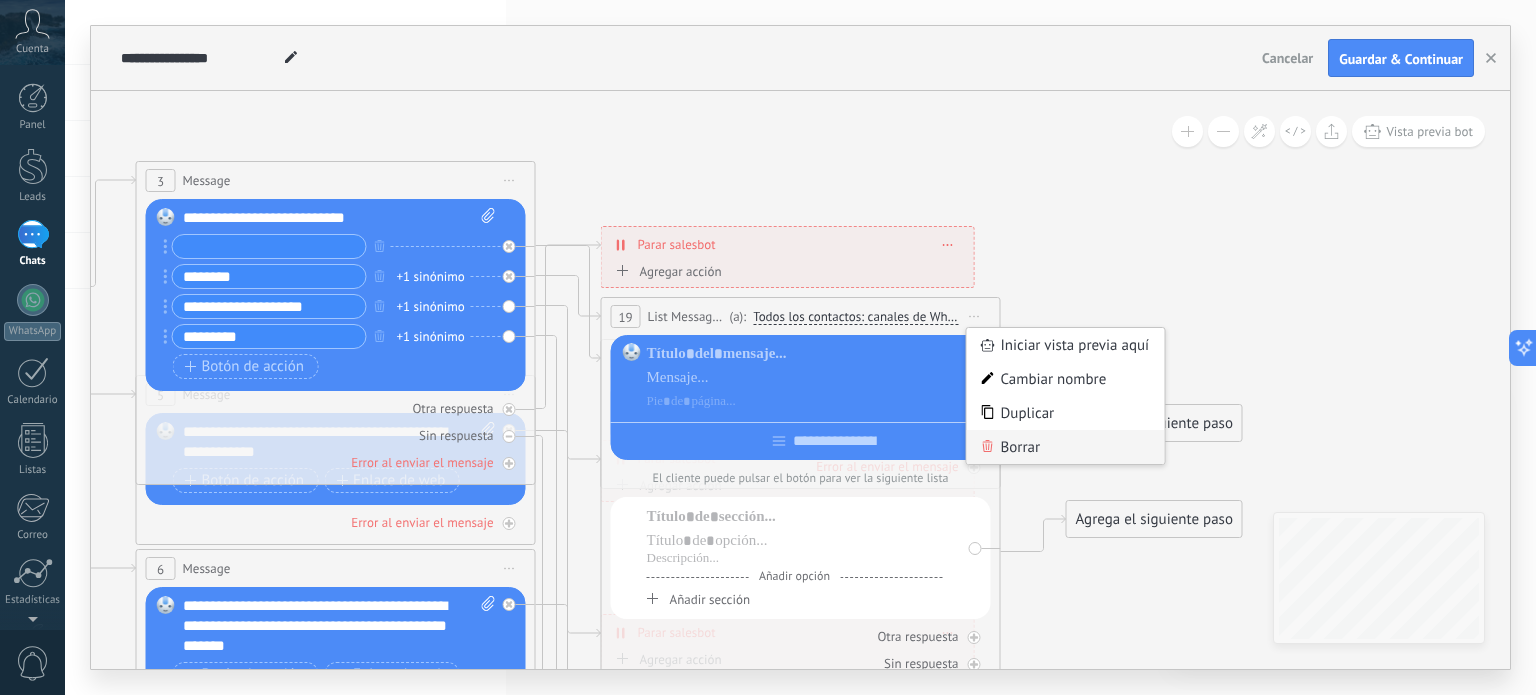 click on "Borrar" at bounding box center (1066, 447) 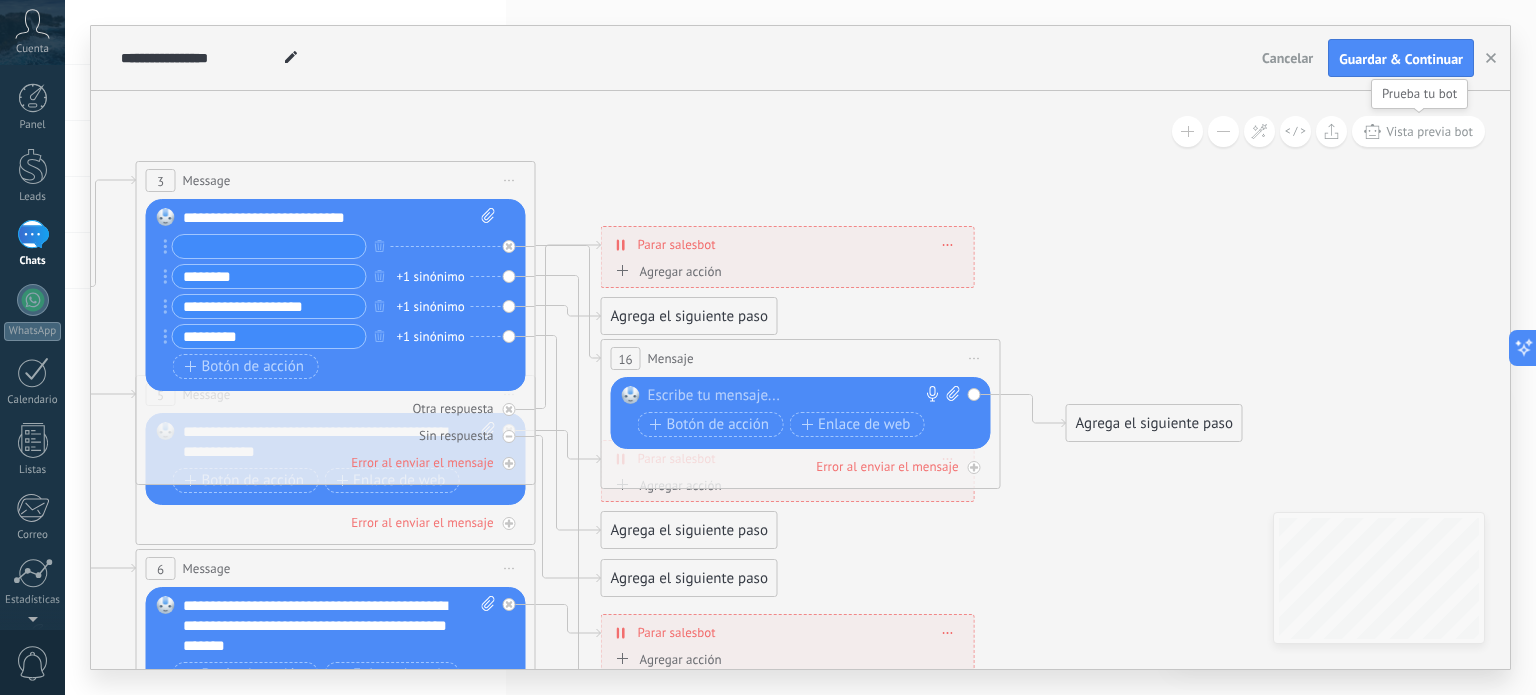 click on "Vista previa bot" at bounding box center (1429, 131) 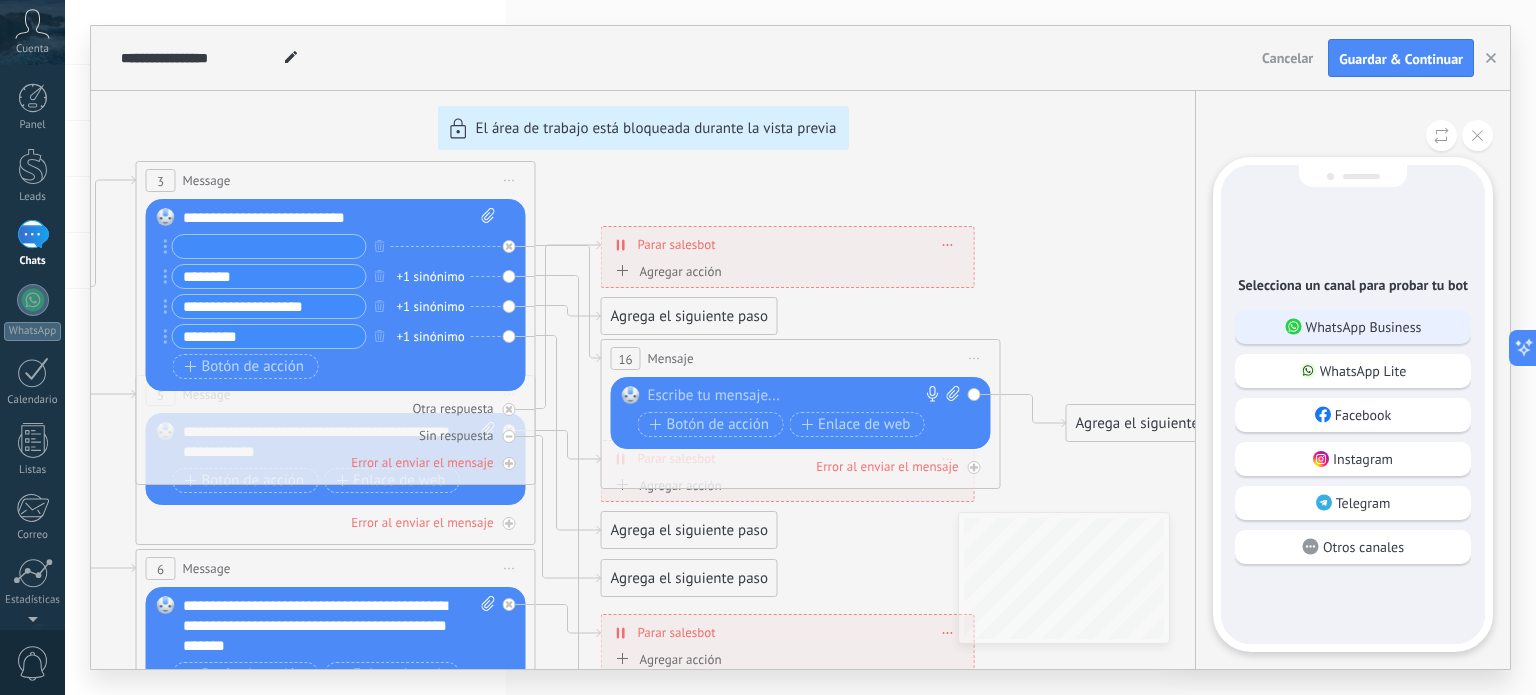 click on "WhatsApp Business" at bounding box center (1364, 327) 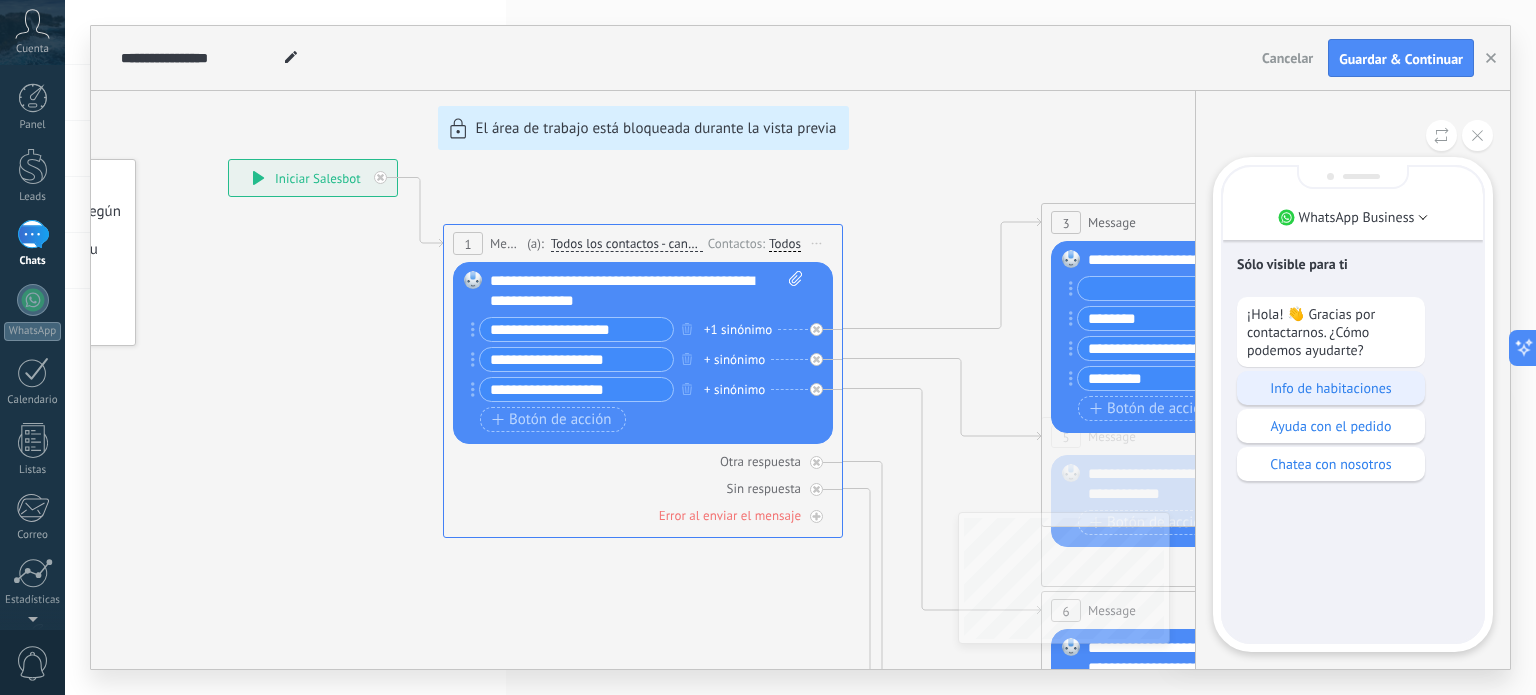 click on "Info de habitaciones" at bounding box center [1331, 388] 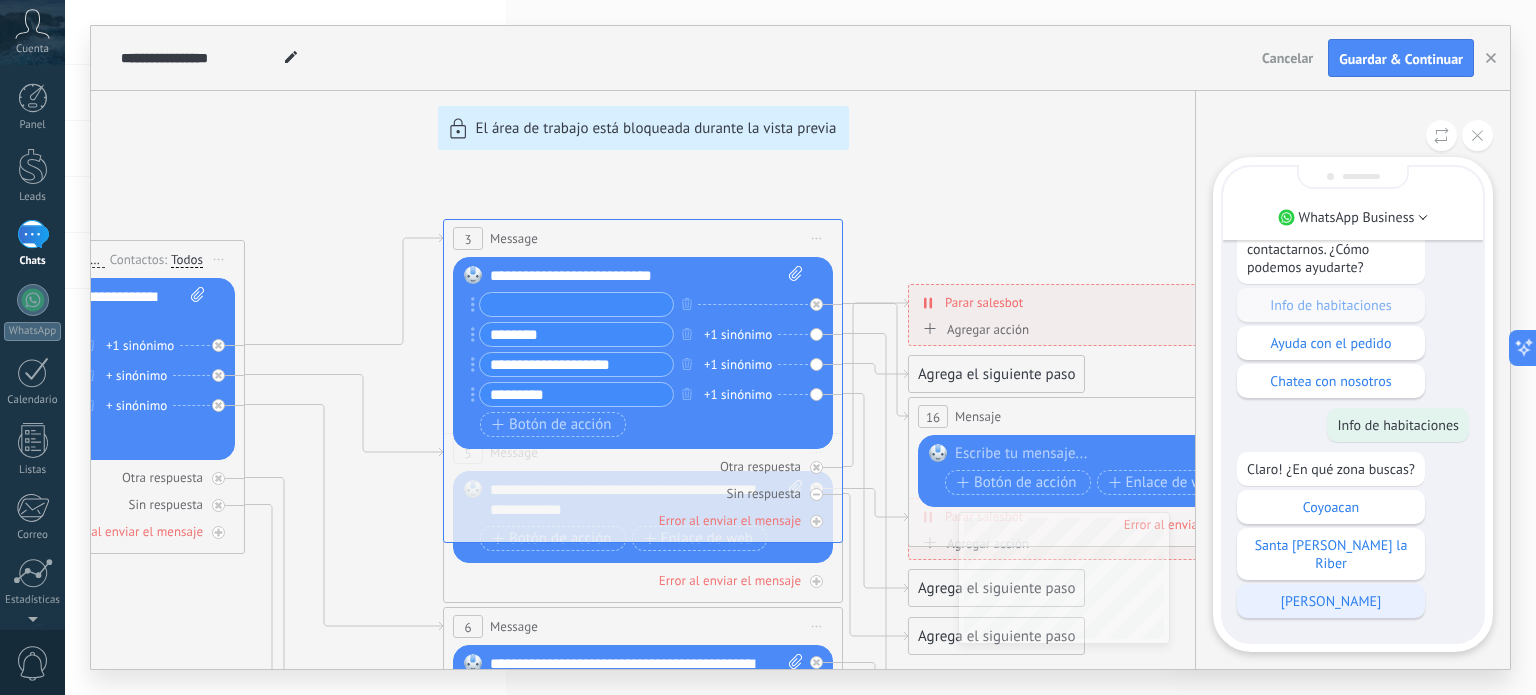 click on "[PERSON_NAME]" at bounding box center (1331, 601) 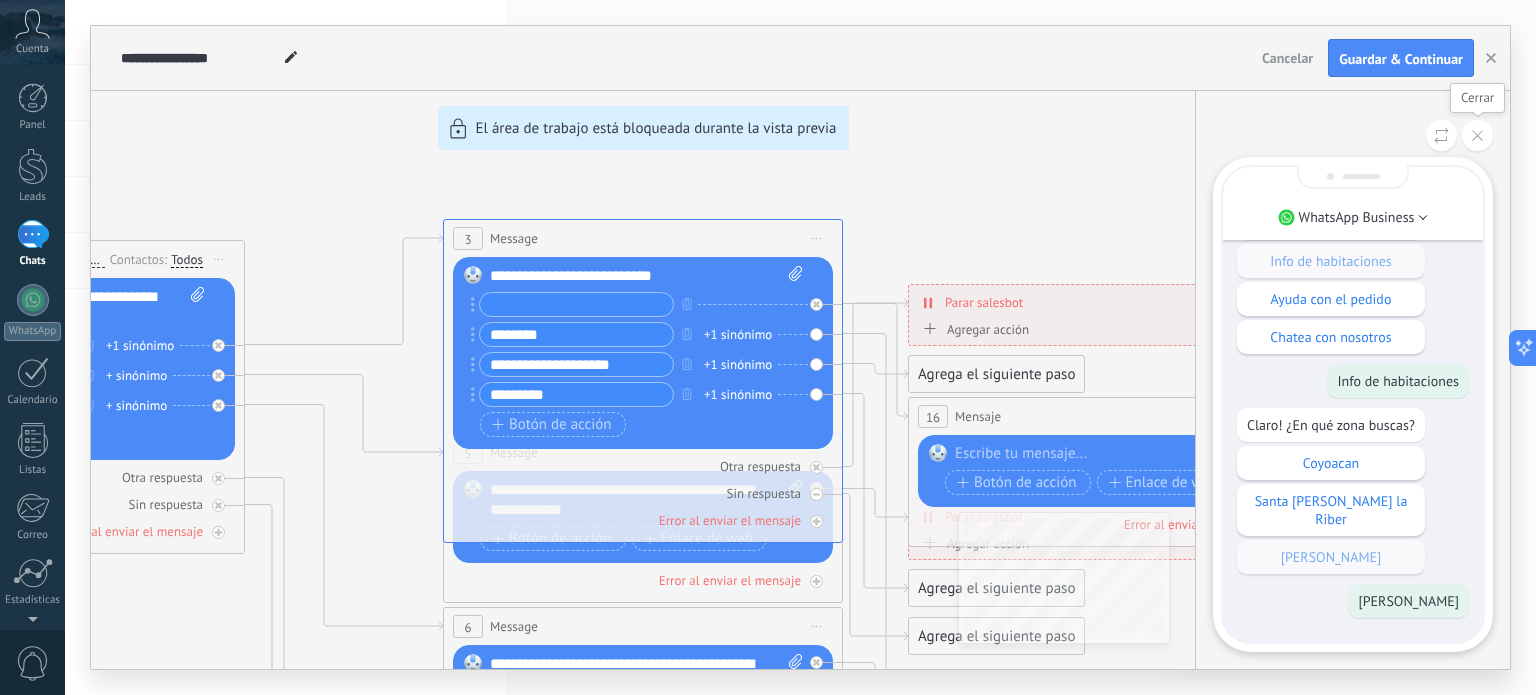 click 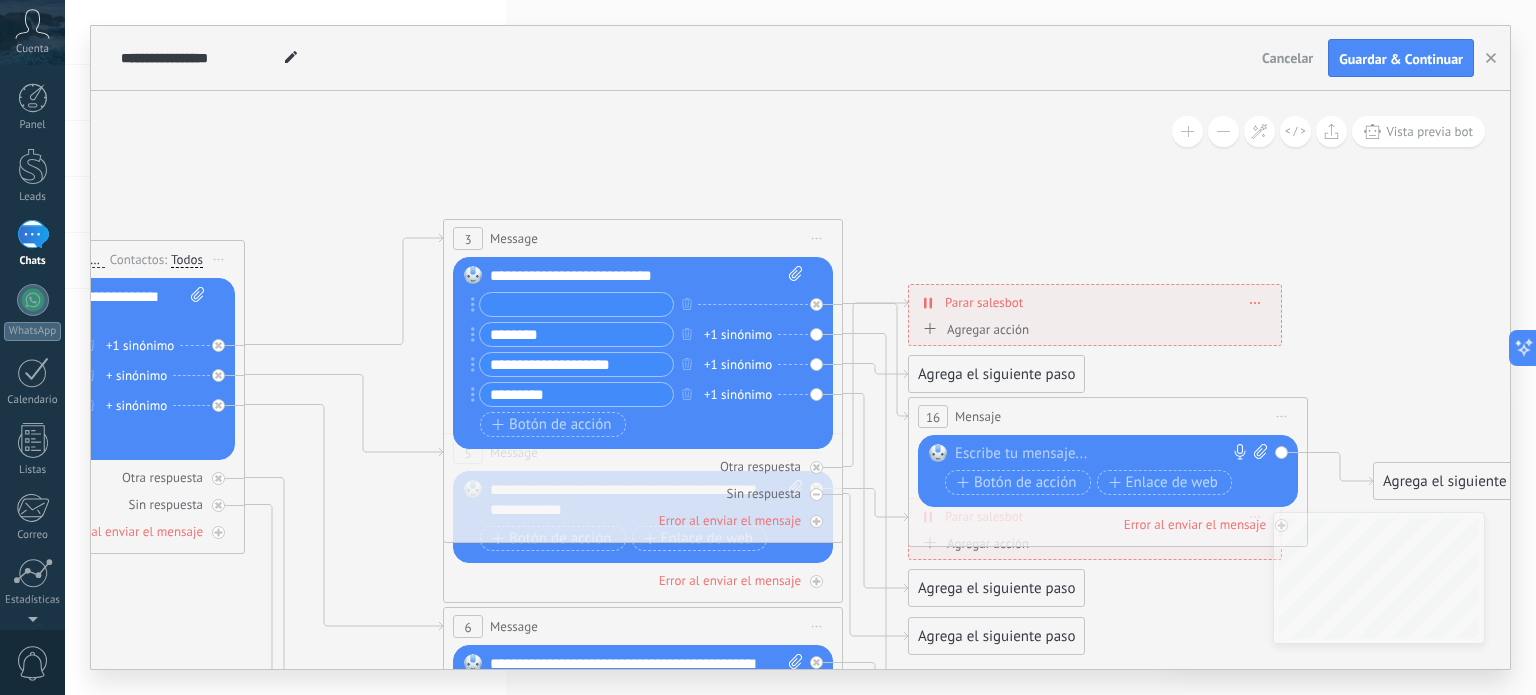 click on "Agrega el siguiente paso" at bounding box center [996, 588] 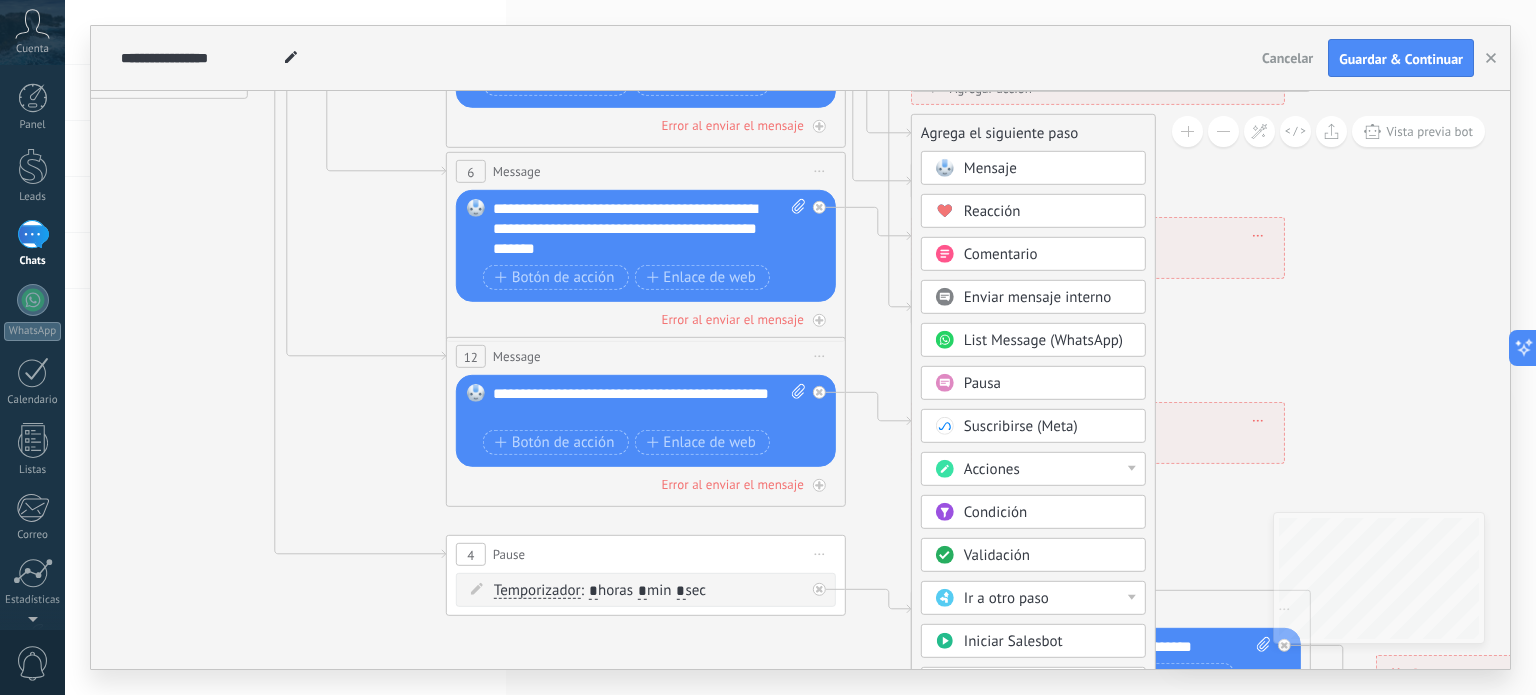 click on "Acciones" at bounding box center [1048, 470] 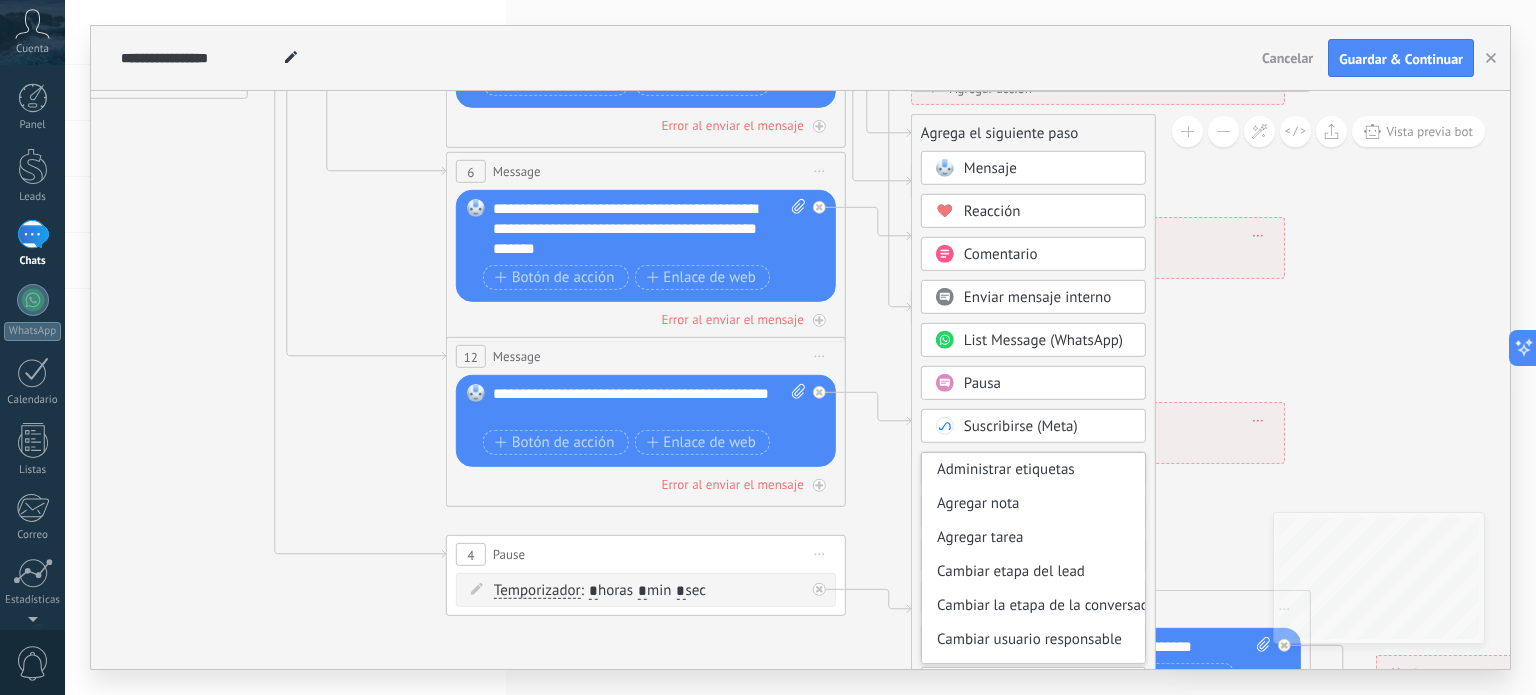 click on "Mensaje" at bounding box center (1048, 169) 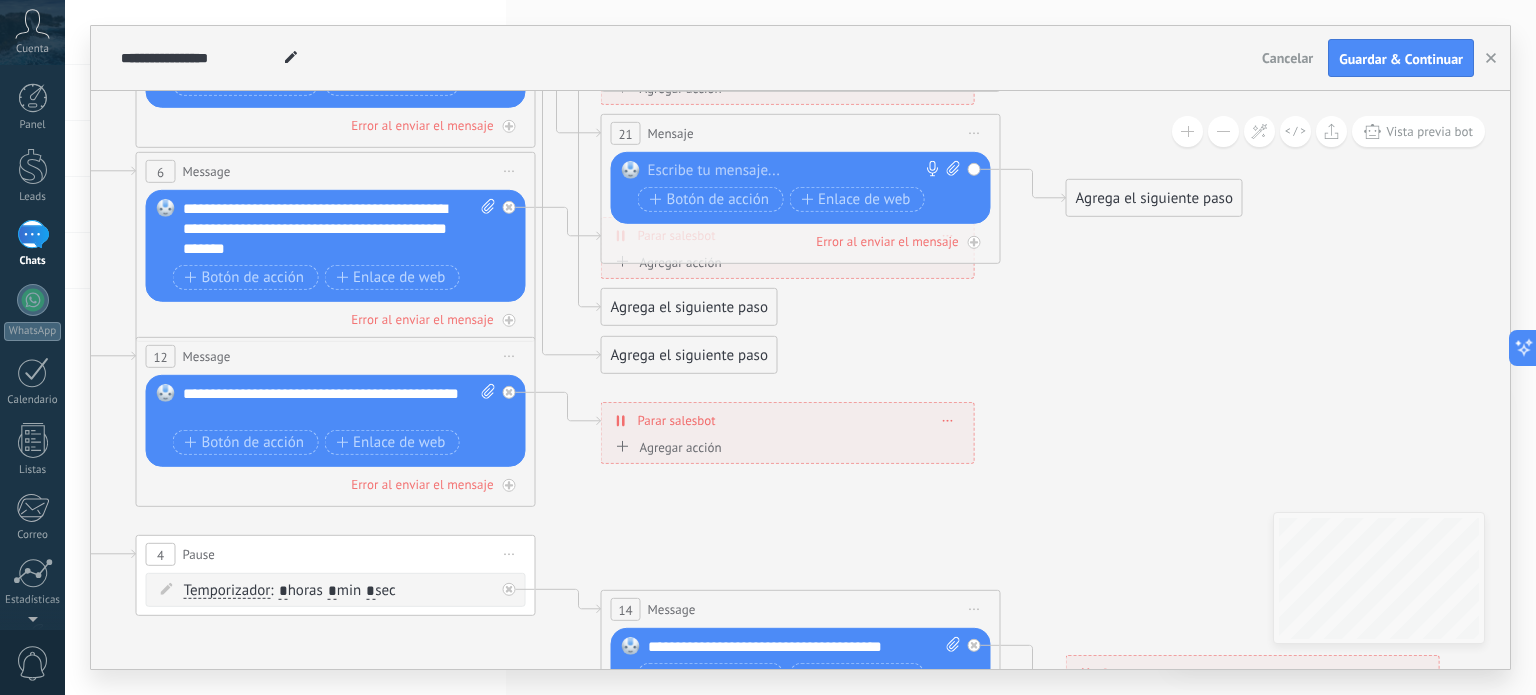 click at bounding box center (796, 171) 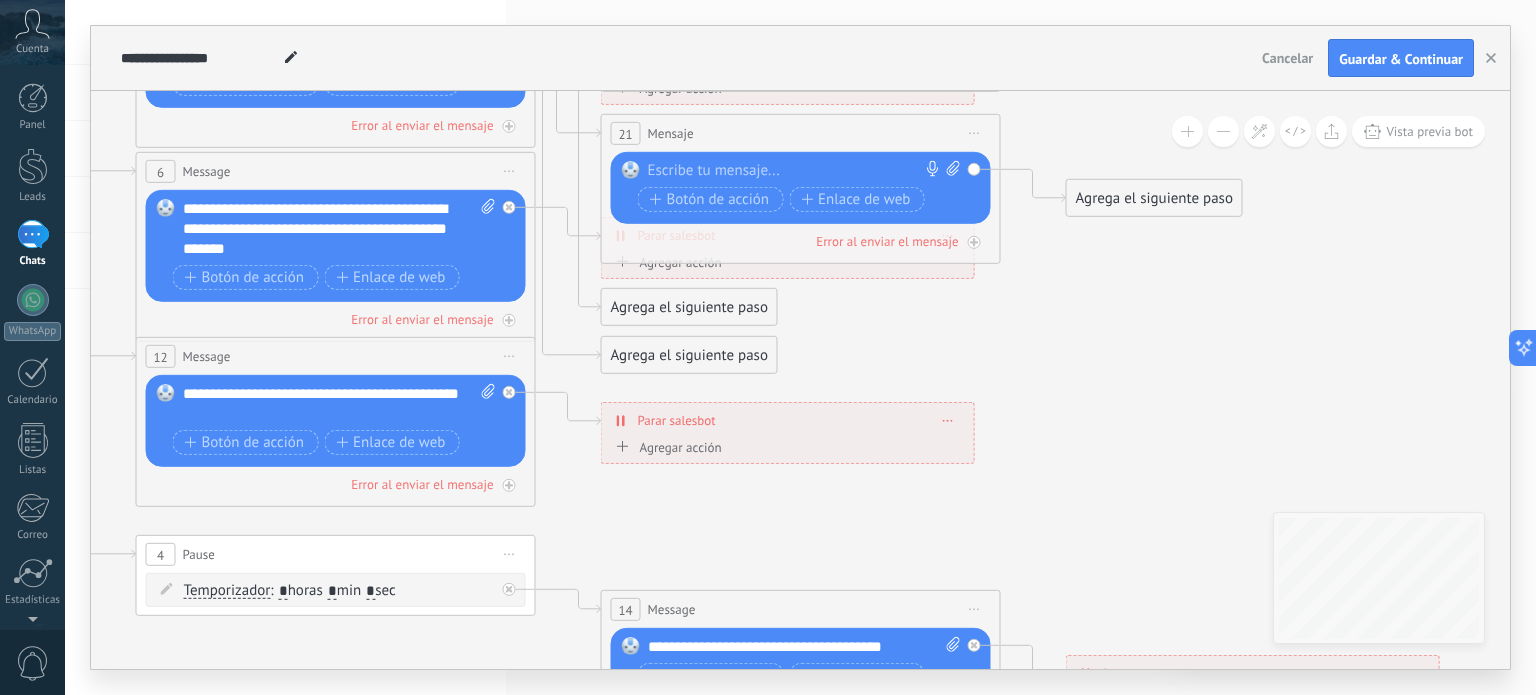paste 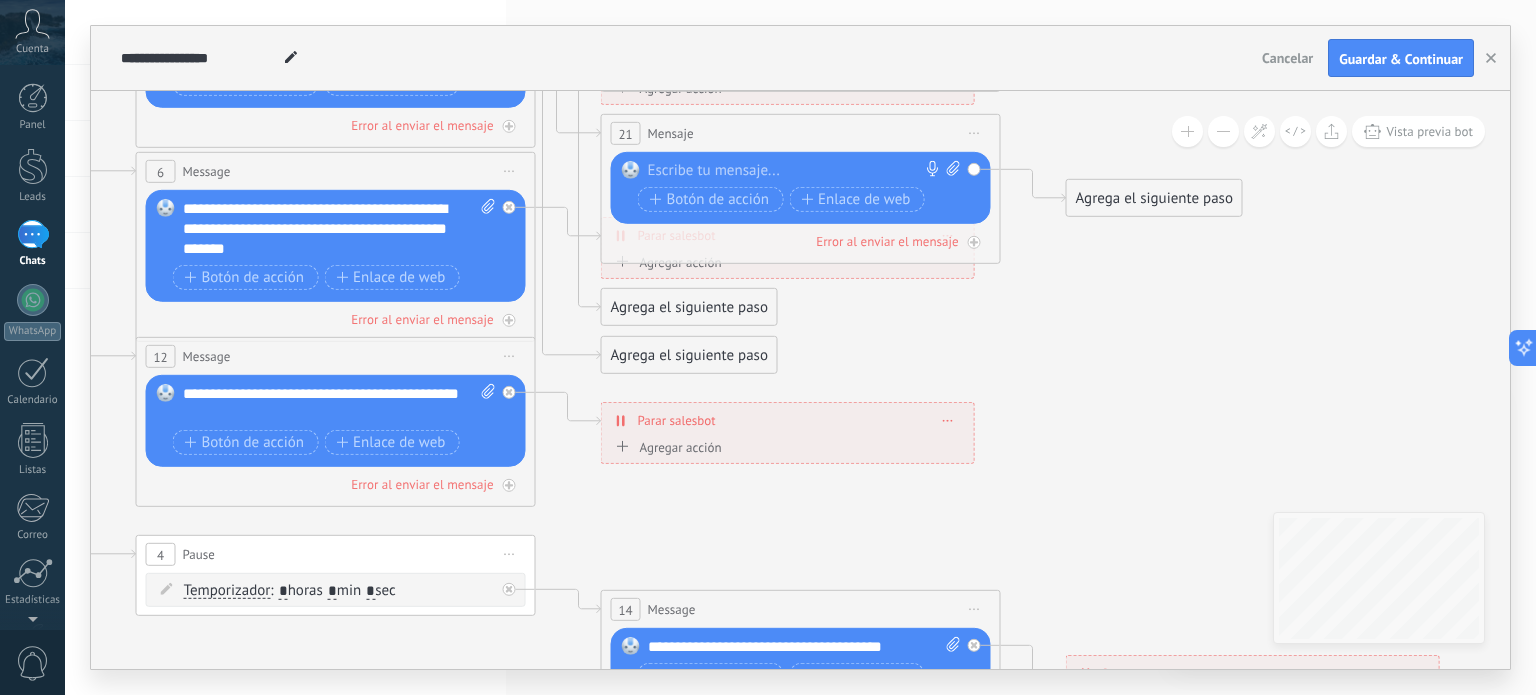 type 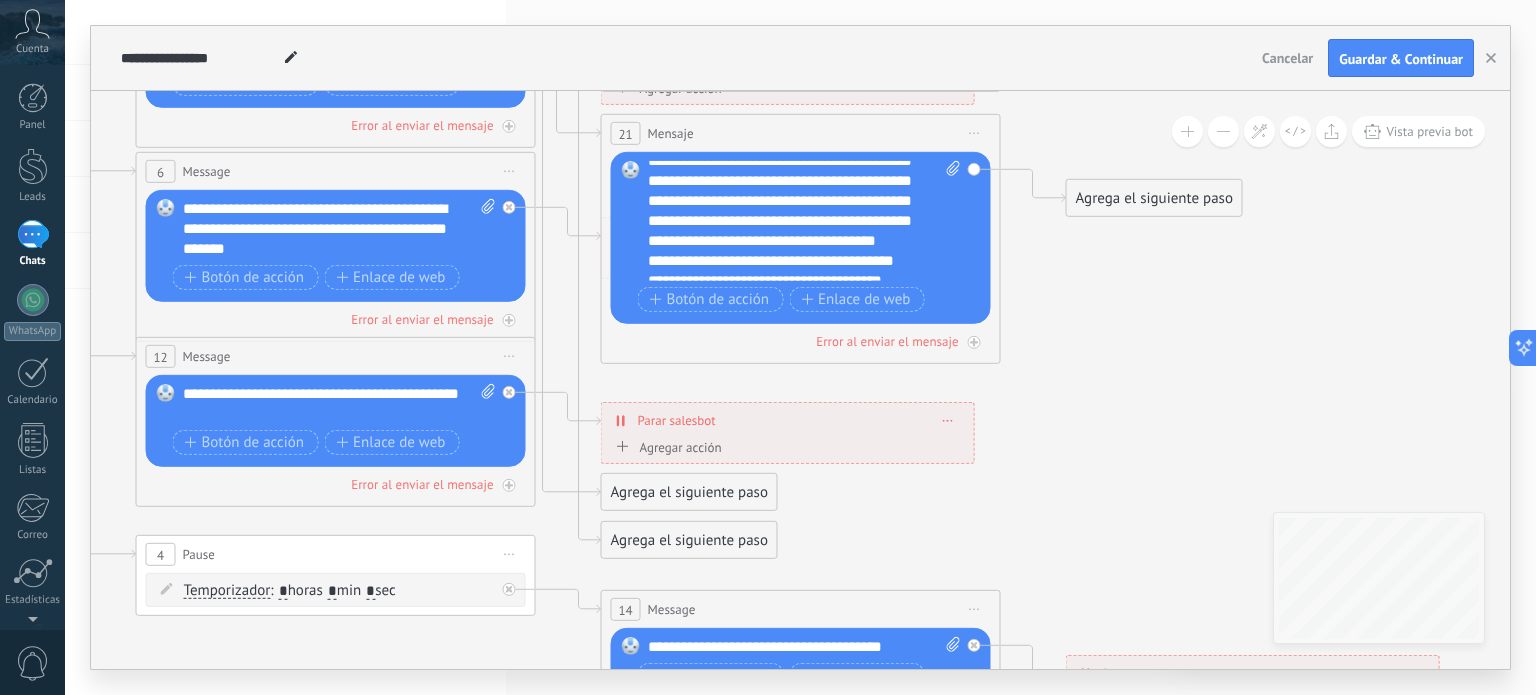 scroll, scrollTop: 0, scrollLeft: 0, axis: both 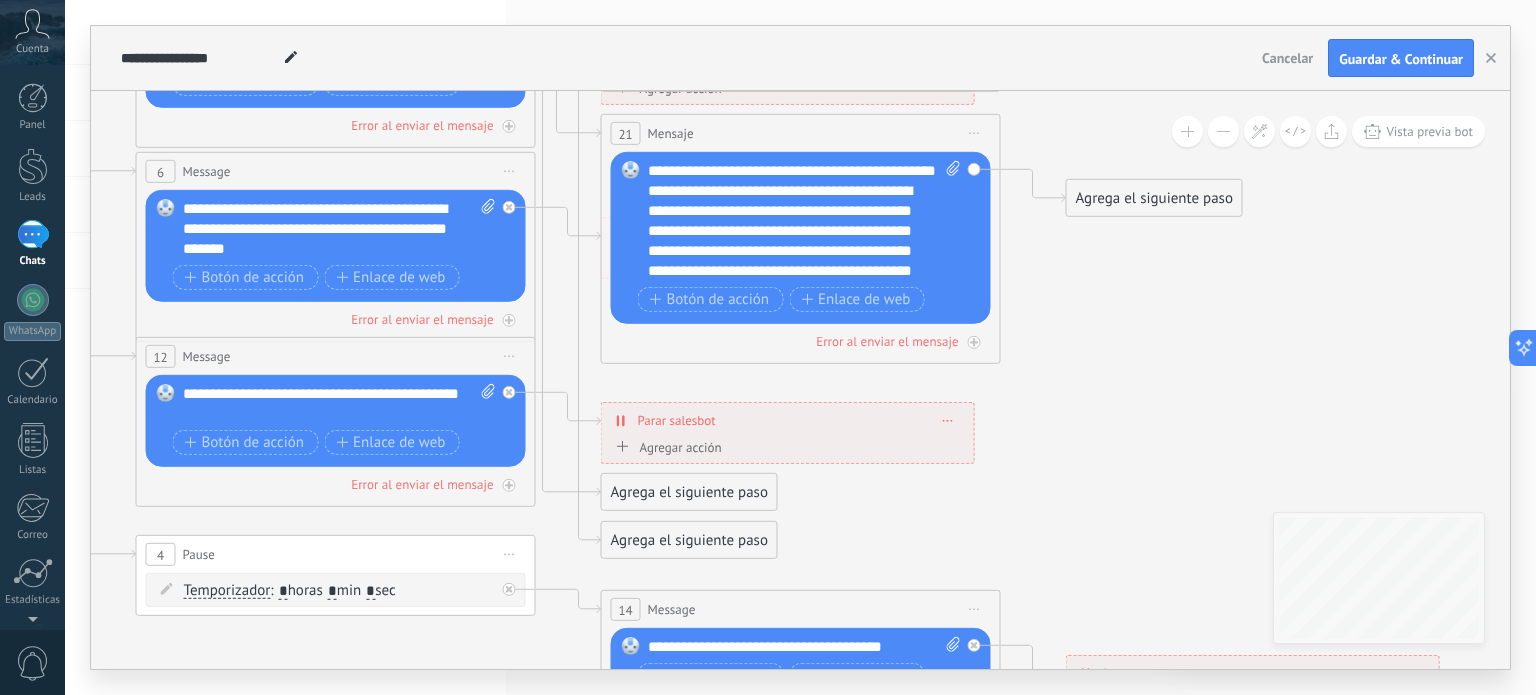 click on "**********" at bounding box center [792, 170] 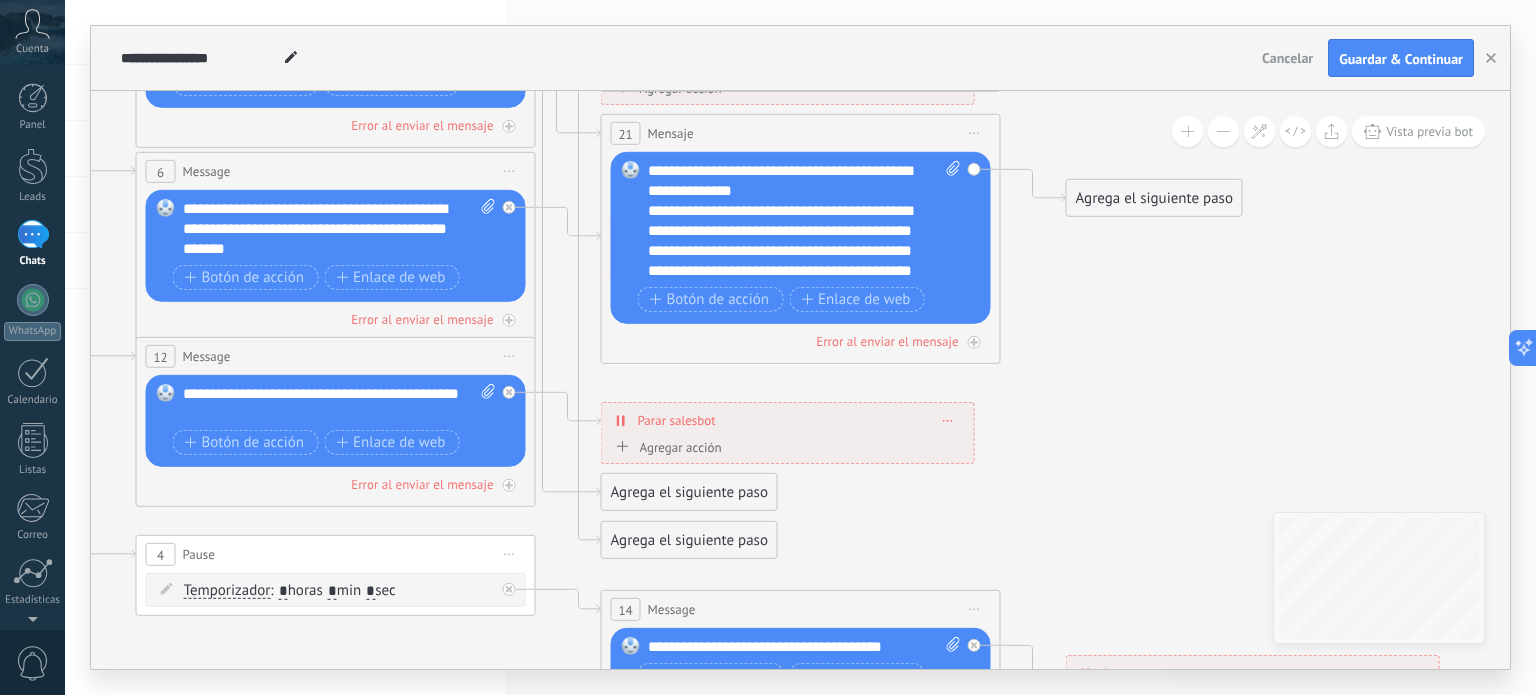 click on "**********" at bounding box center (780, 260) 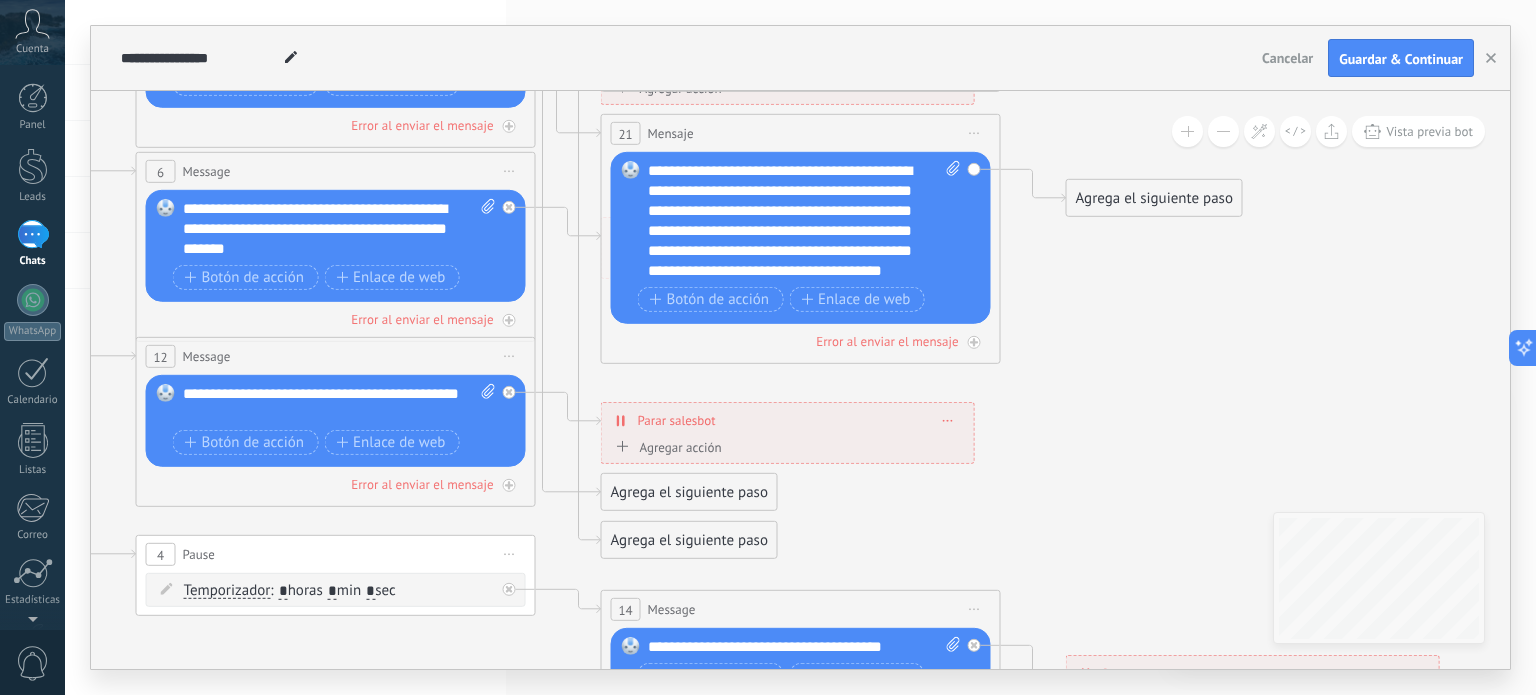 scroll, scrollTop: 41, scrollLeft: 0, axis: vertical 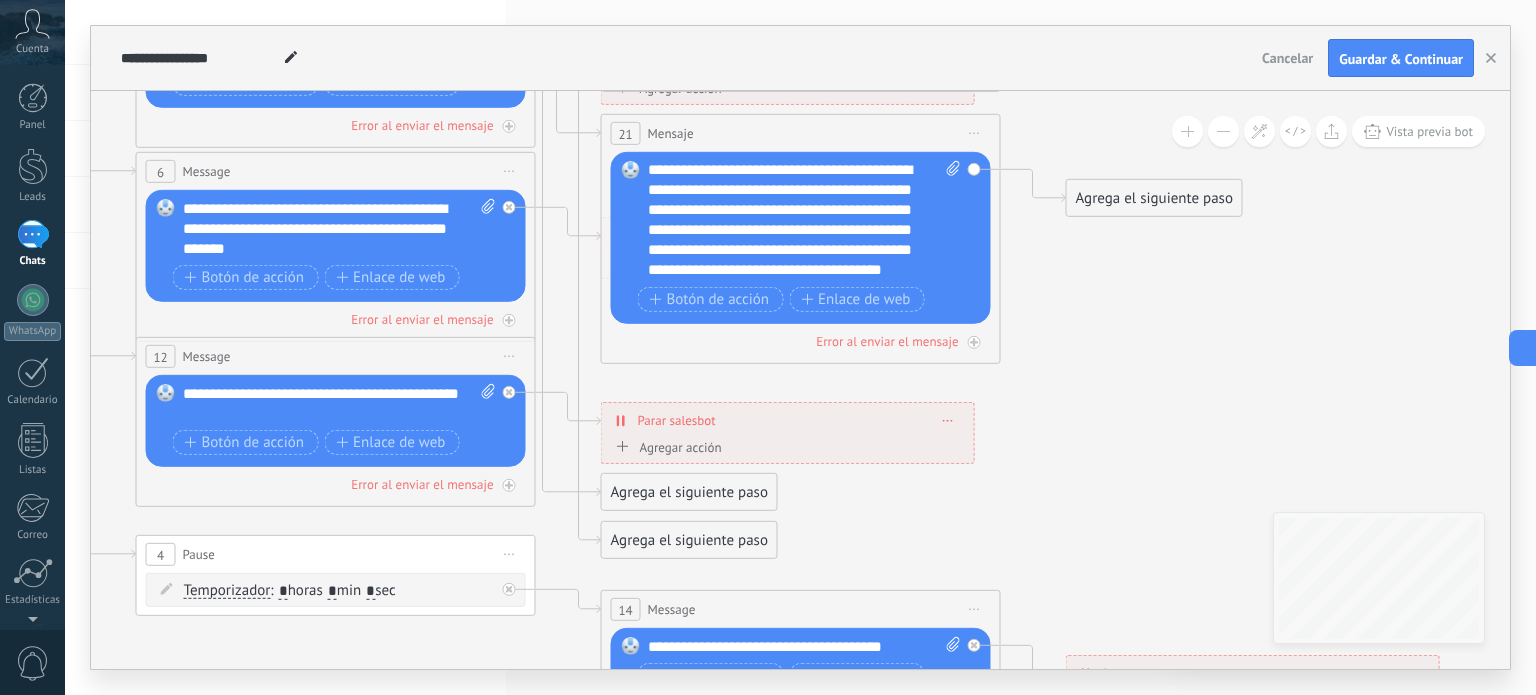 click on "**********" at bounding box center [780, 219] 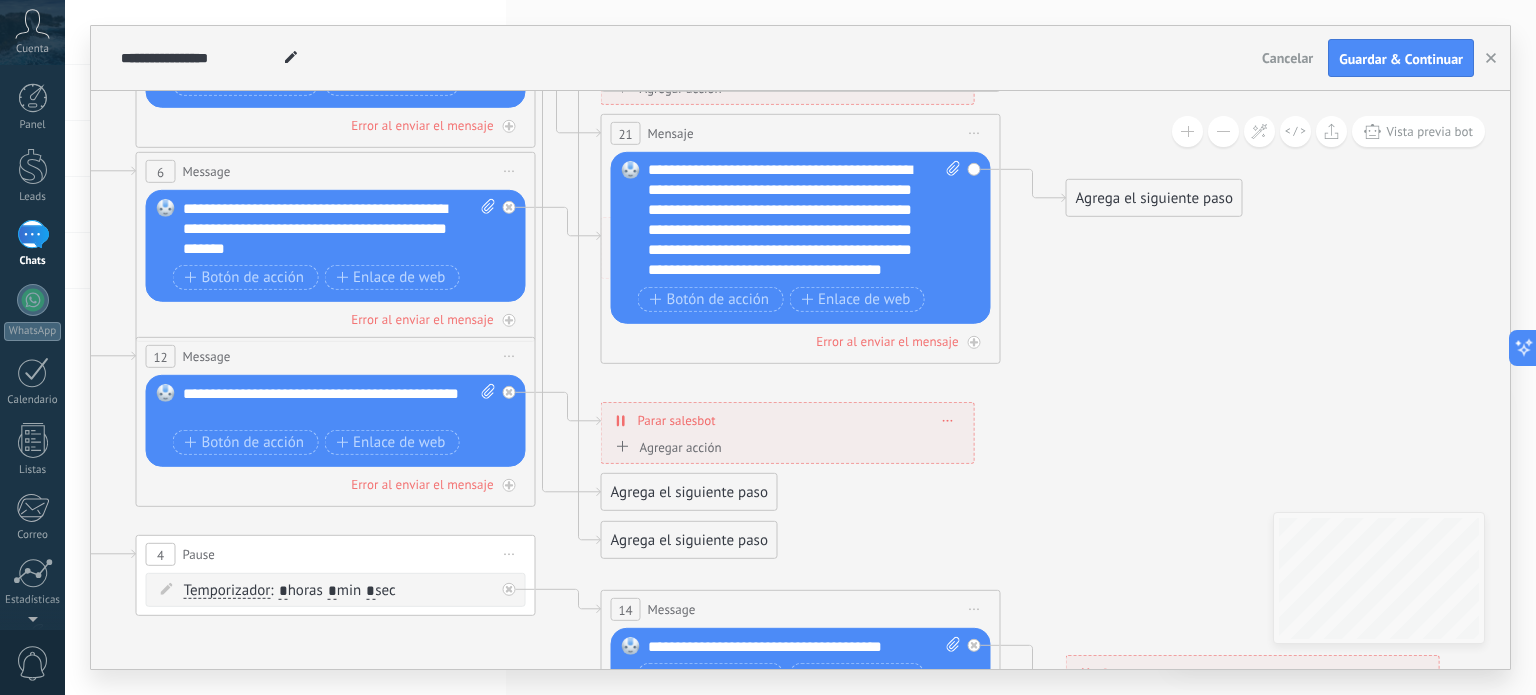 click on "**********" at bounding box center [780, 219] 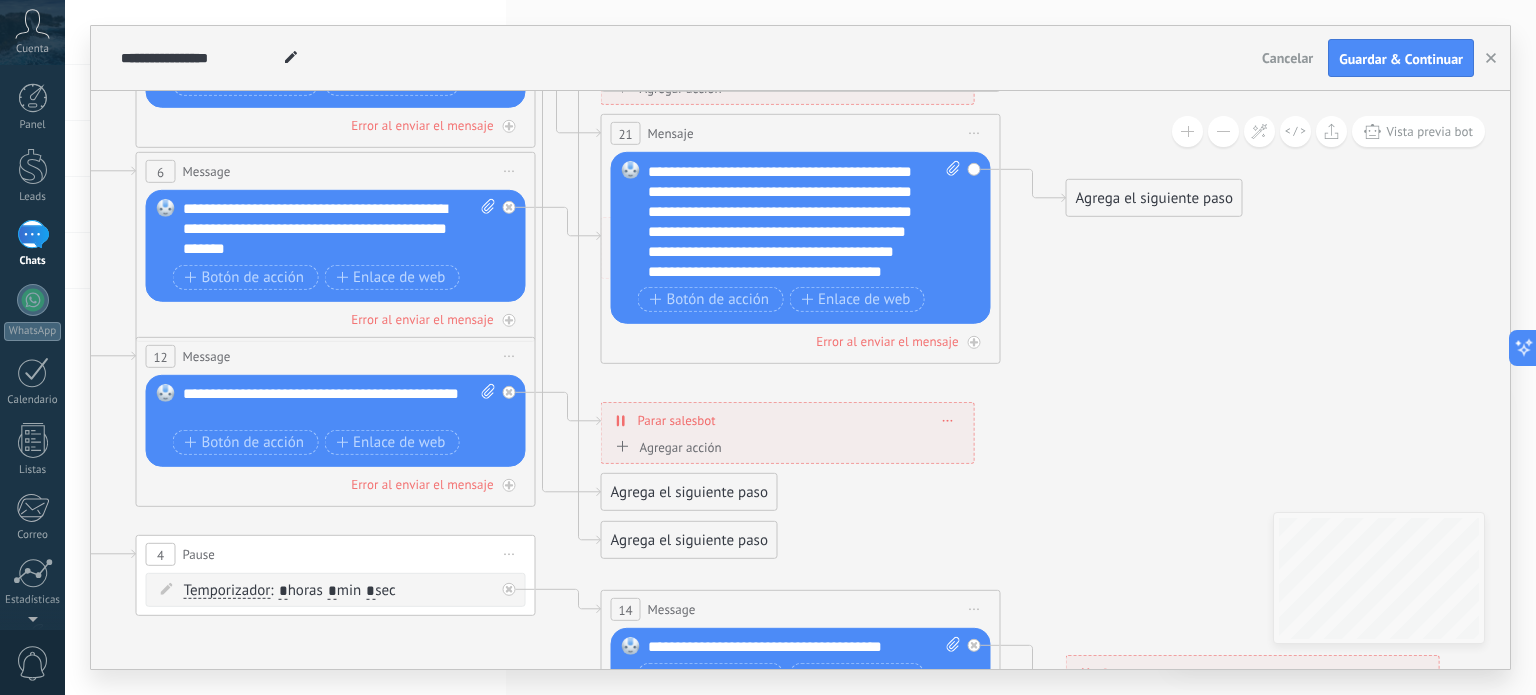 scroll, scrollTop: 100, scrollLeft: 0, axis: vertical 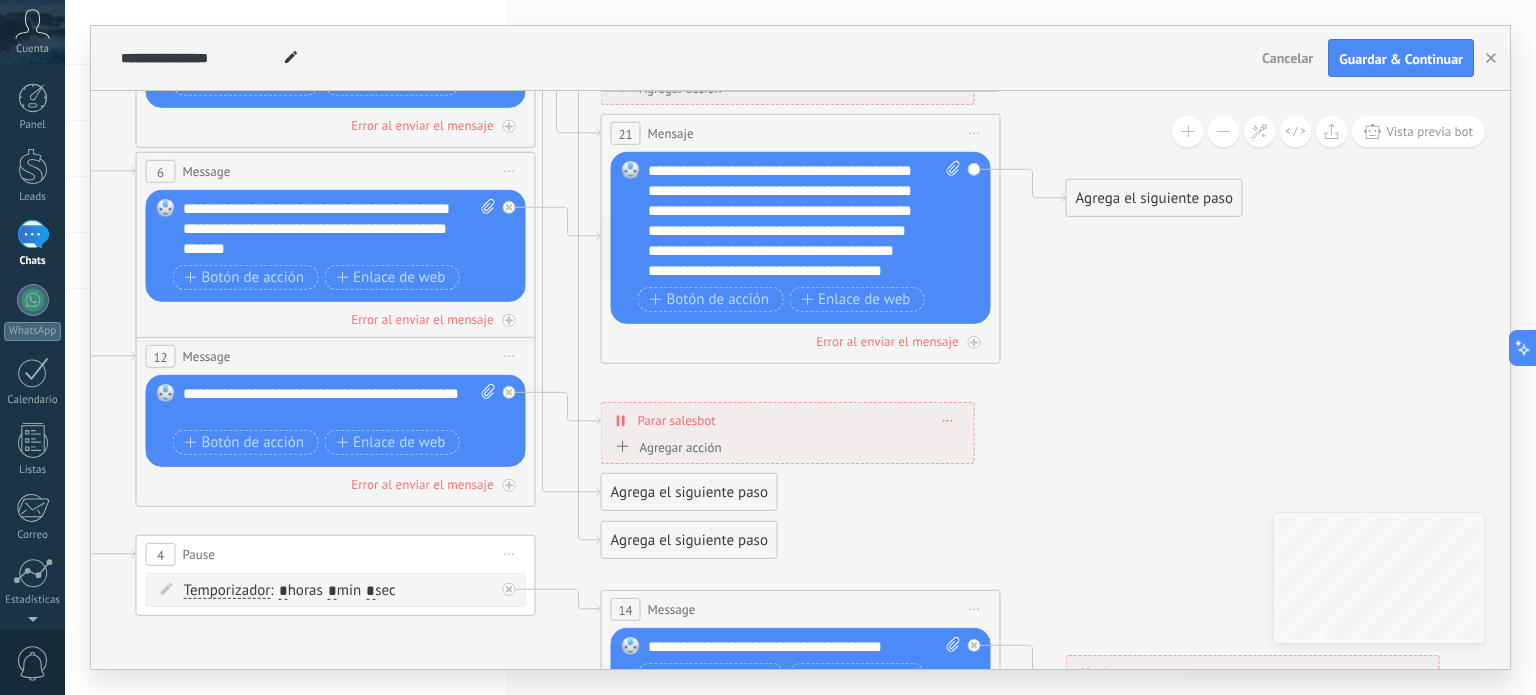 click on "**********" at bounding box center [771, 250] 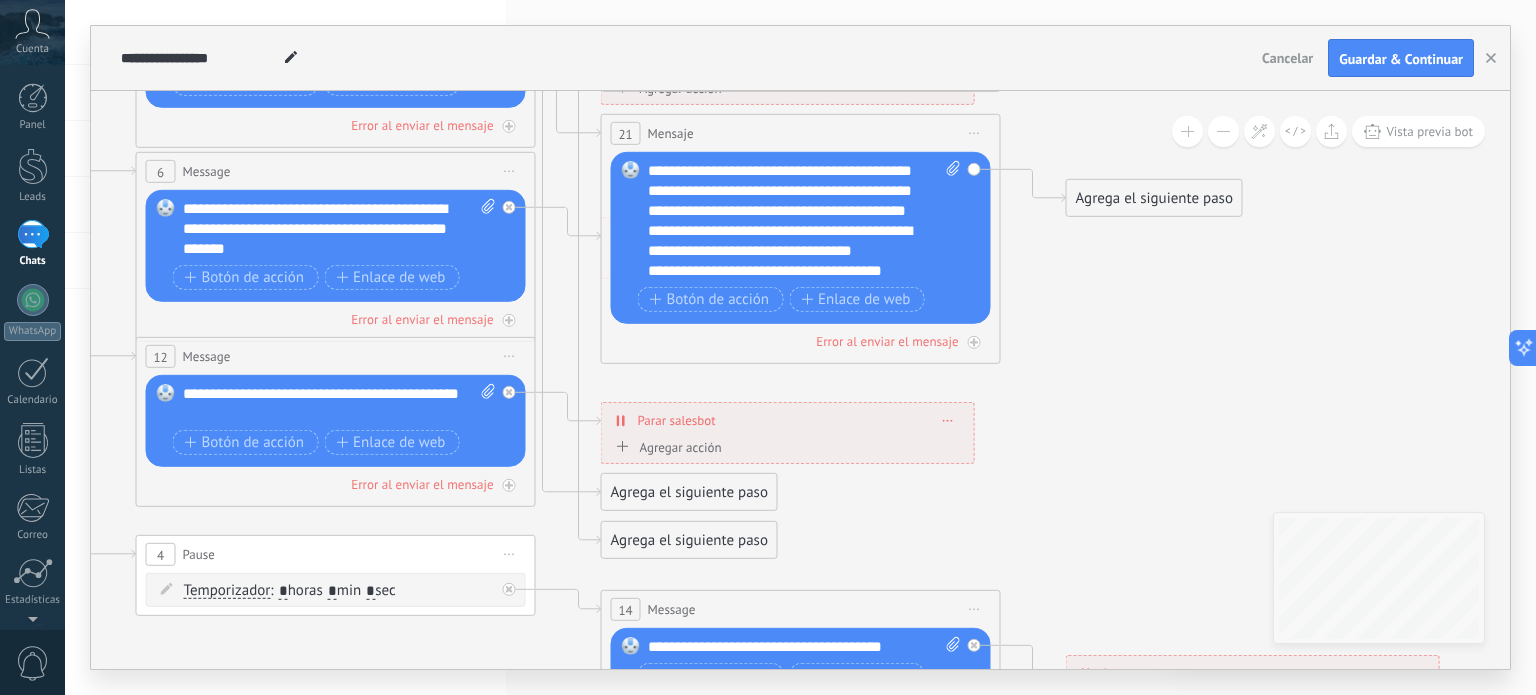 scroll, scrollTop: 120, scrollLeft: 0, axis: vertical 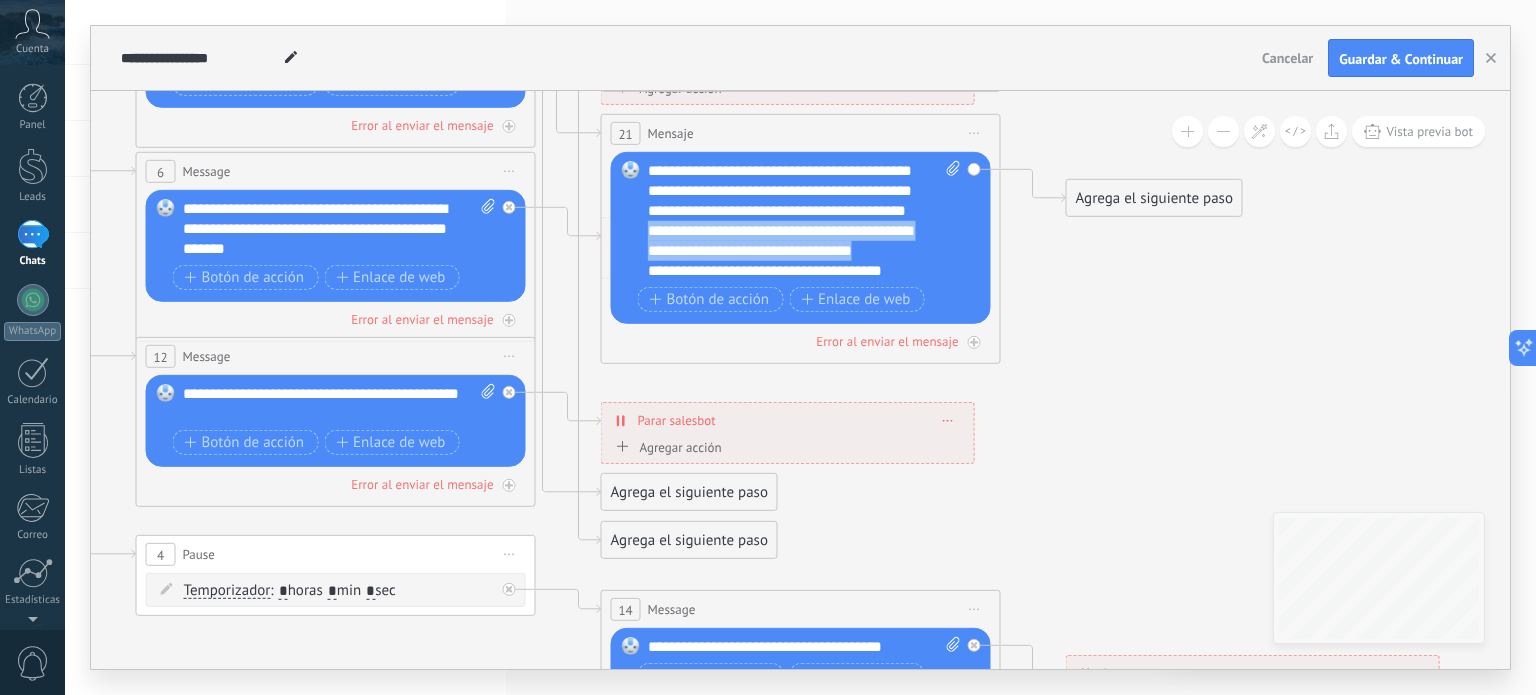 copy on "**********" 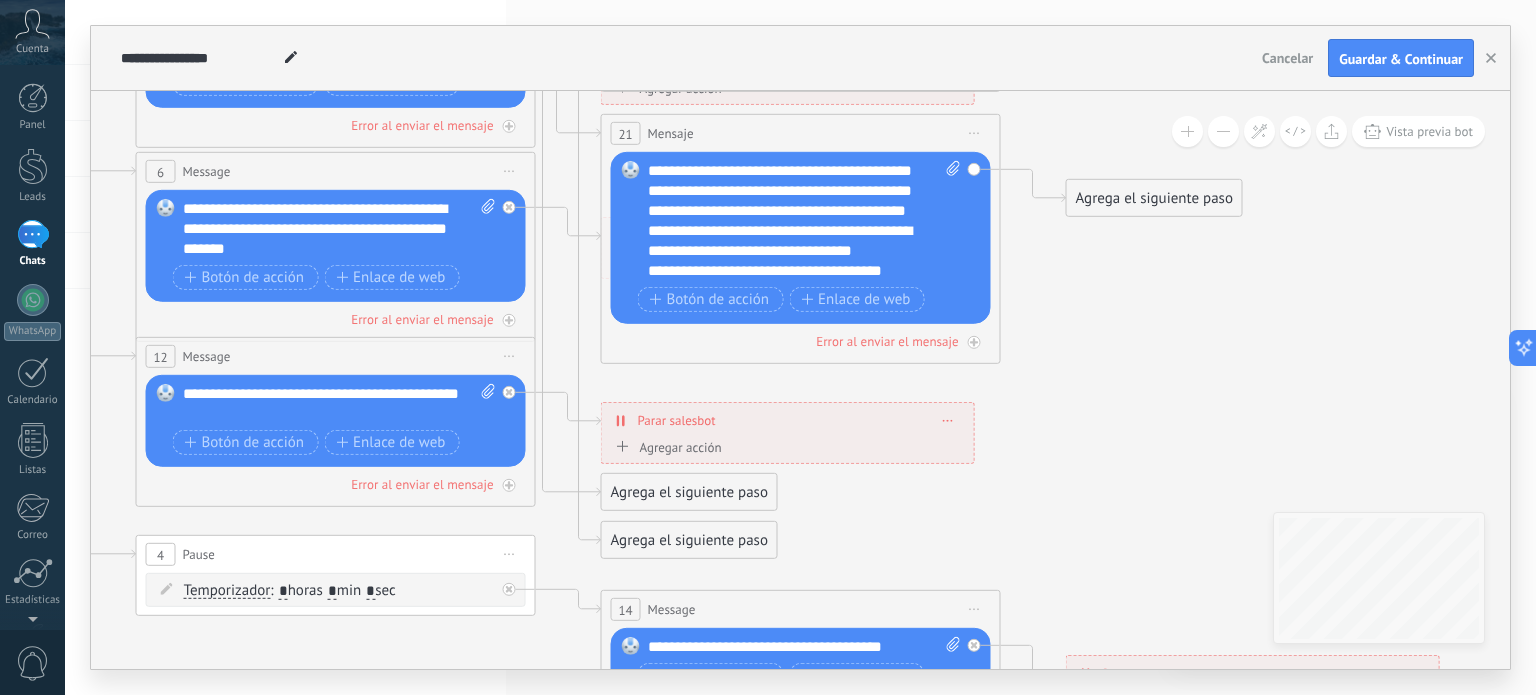 click on "**********" at bounding box center [780, 240] 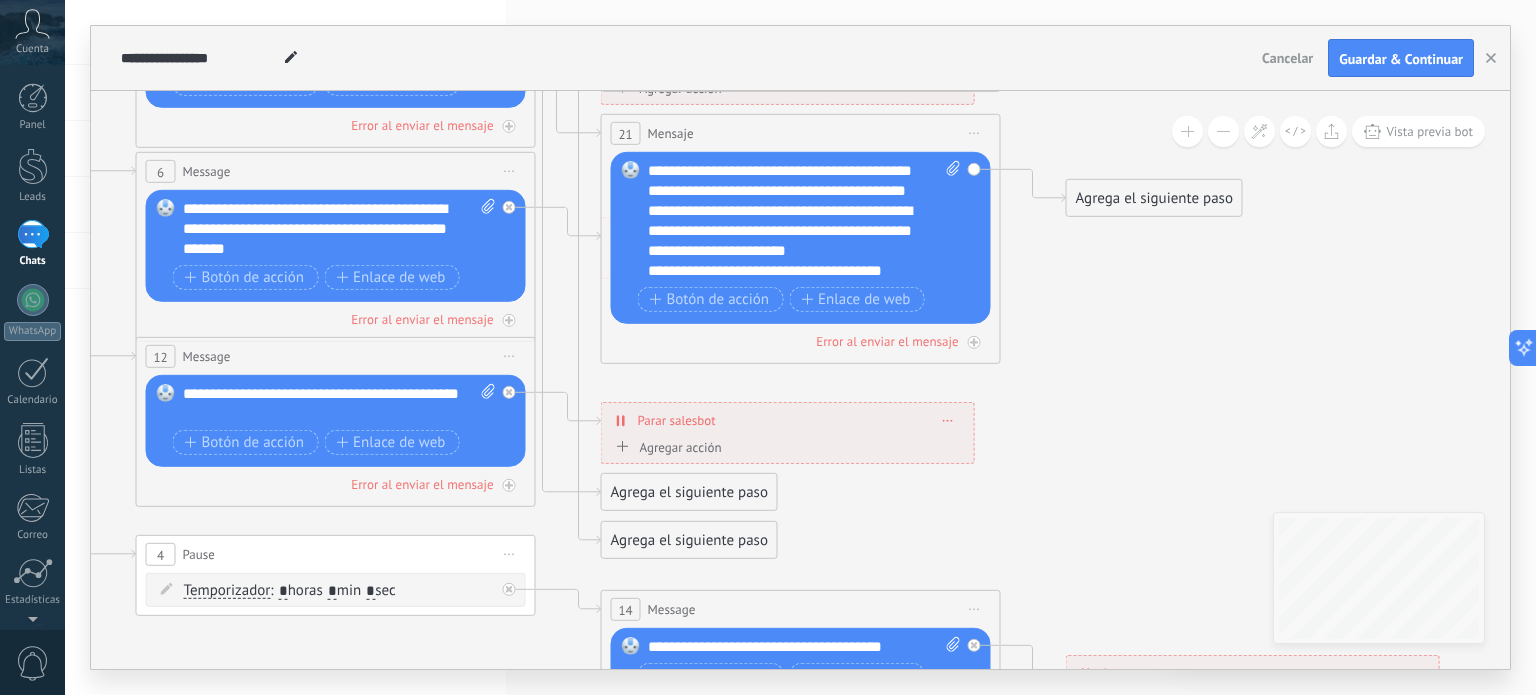 scroll, scrollTop: 140, scrollLeft: 0, axis: vertical 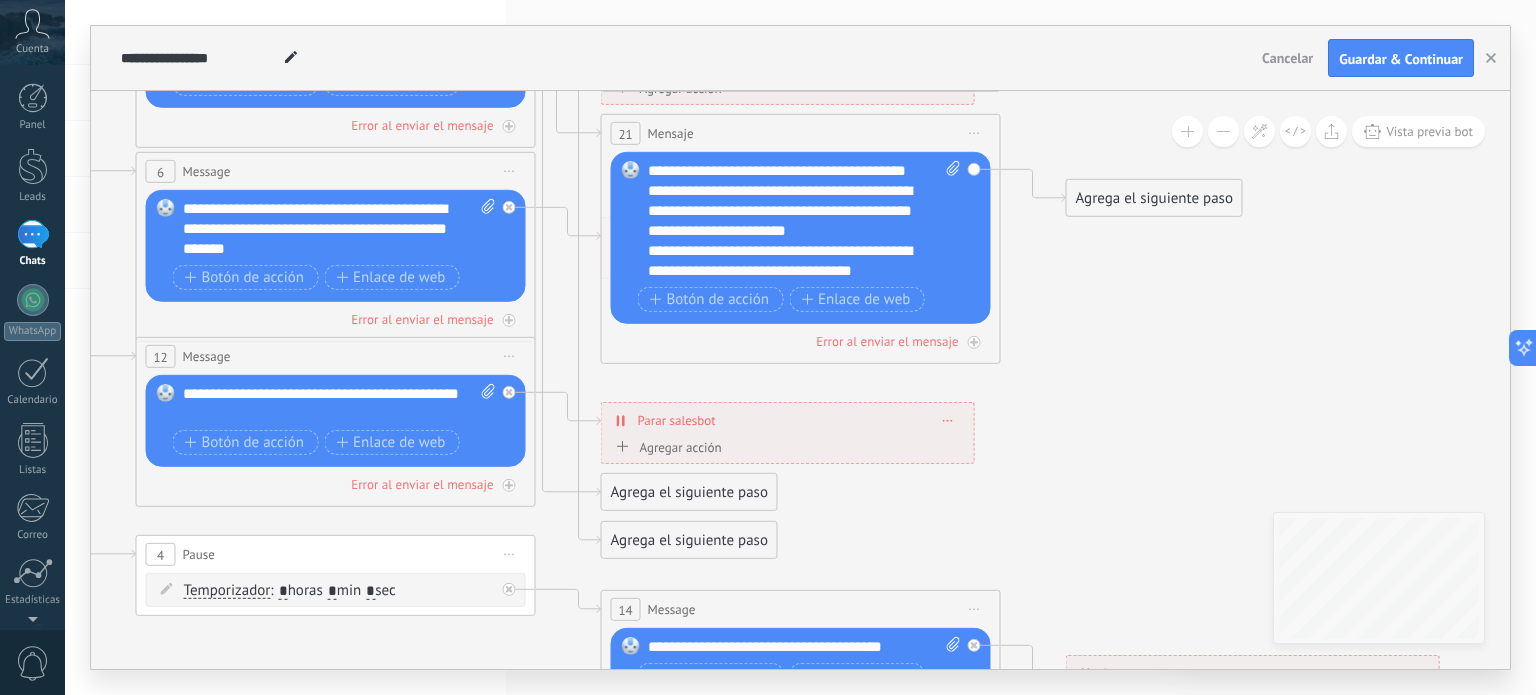 click on "**********" at bounding box center (795, 261) 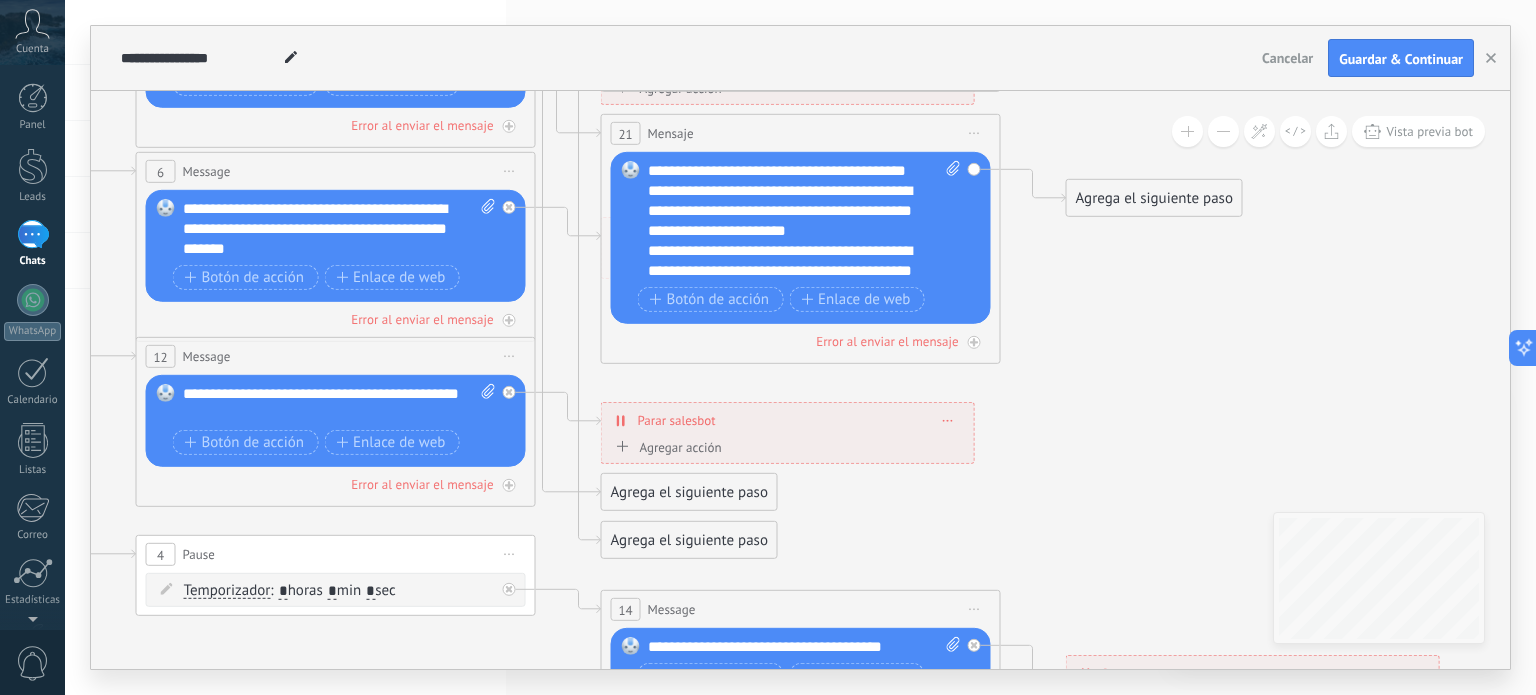 scroll, scrollTop: 179, scrollLeft: 0, axis: vertical 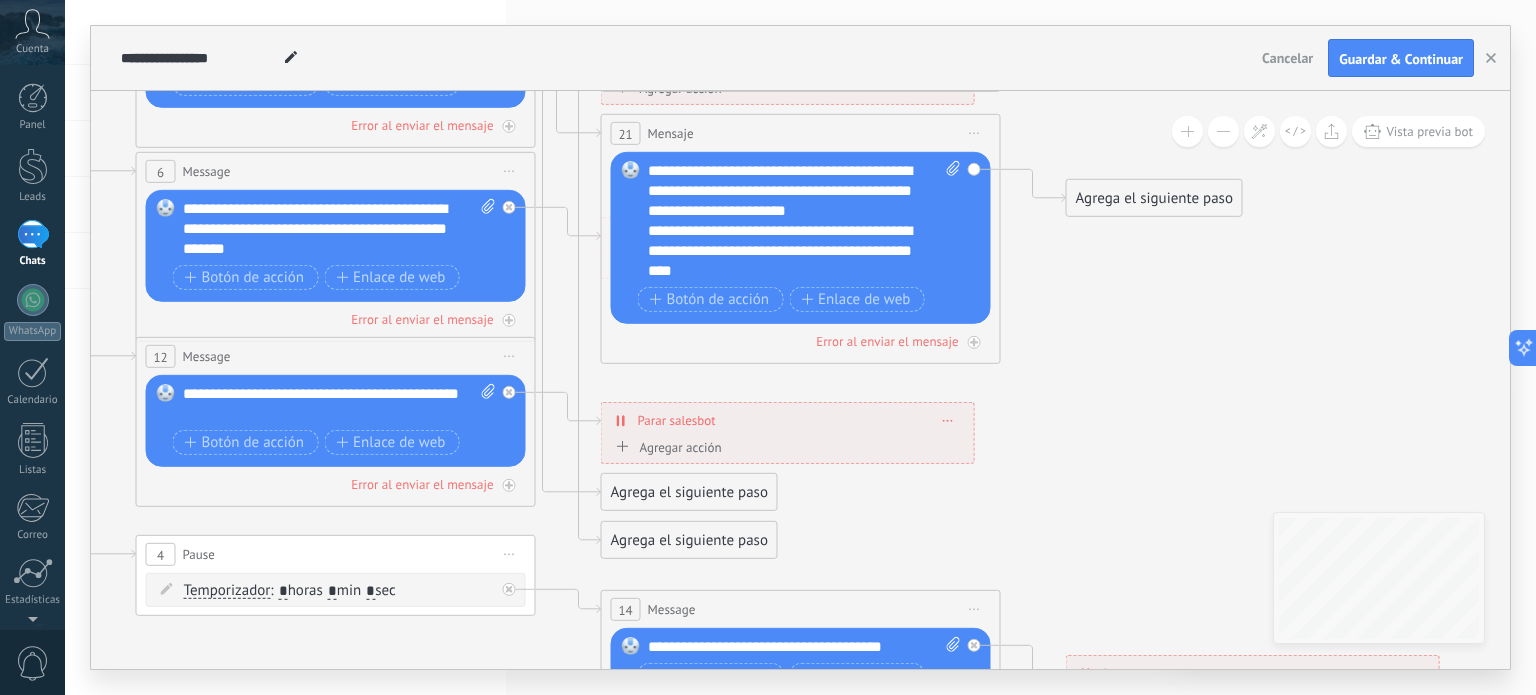 click on "**********" at bounding box center (795, 251) 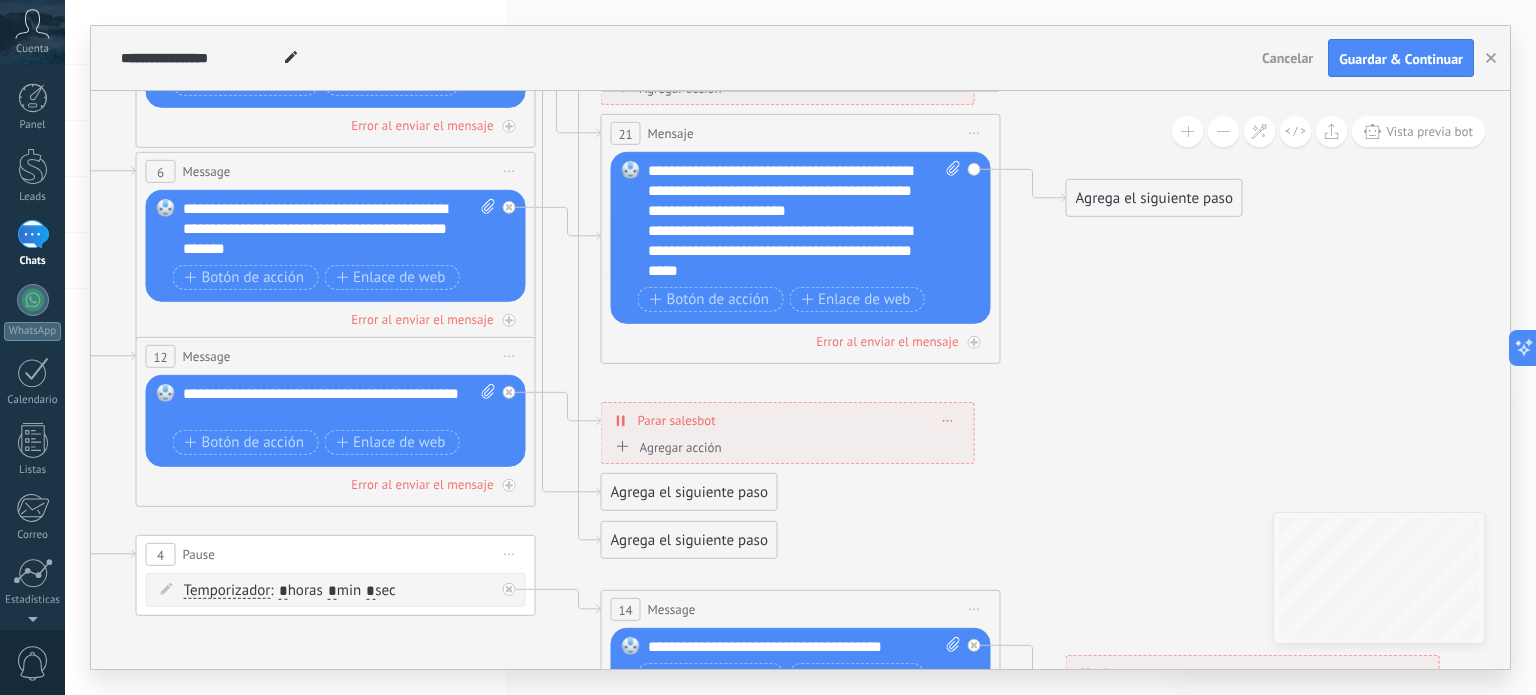 click on "**********" at bounding box center [795, 251] 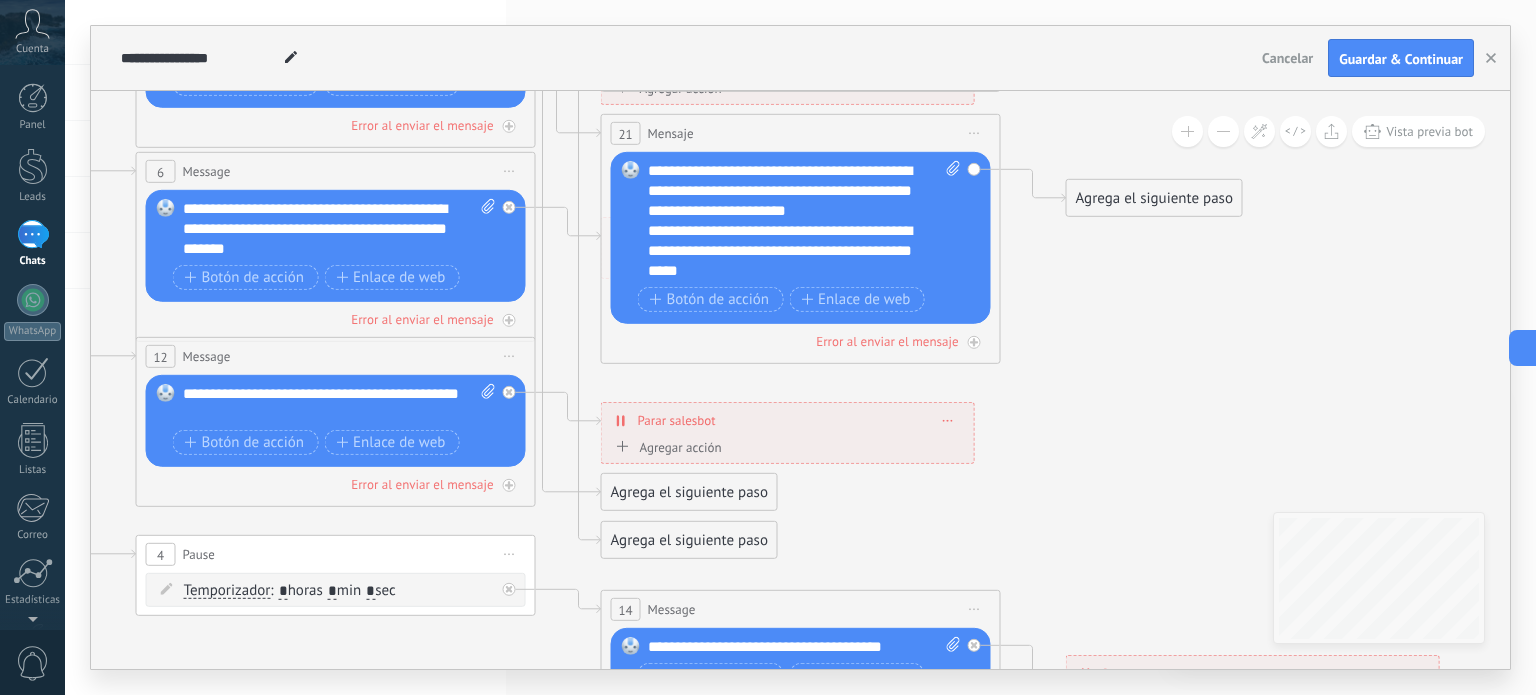 click on "Reemplazar
Quitar
Convertir a mensaje de voz
Arrastre la imagen aquí para adjuntarla.
Añadir imagen
Subir
Arrastrar y soltar
Archivo no encontrado
Escribe tu mensaje..." at bounding box center (801, 238) 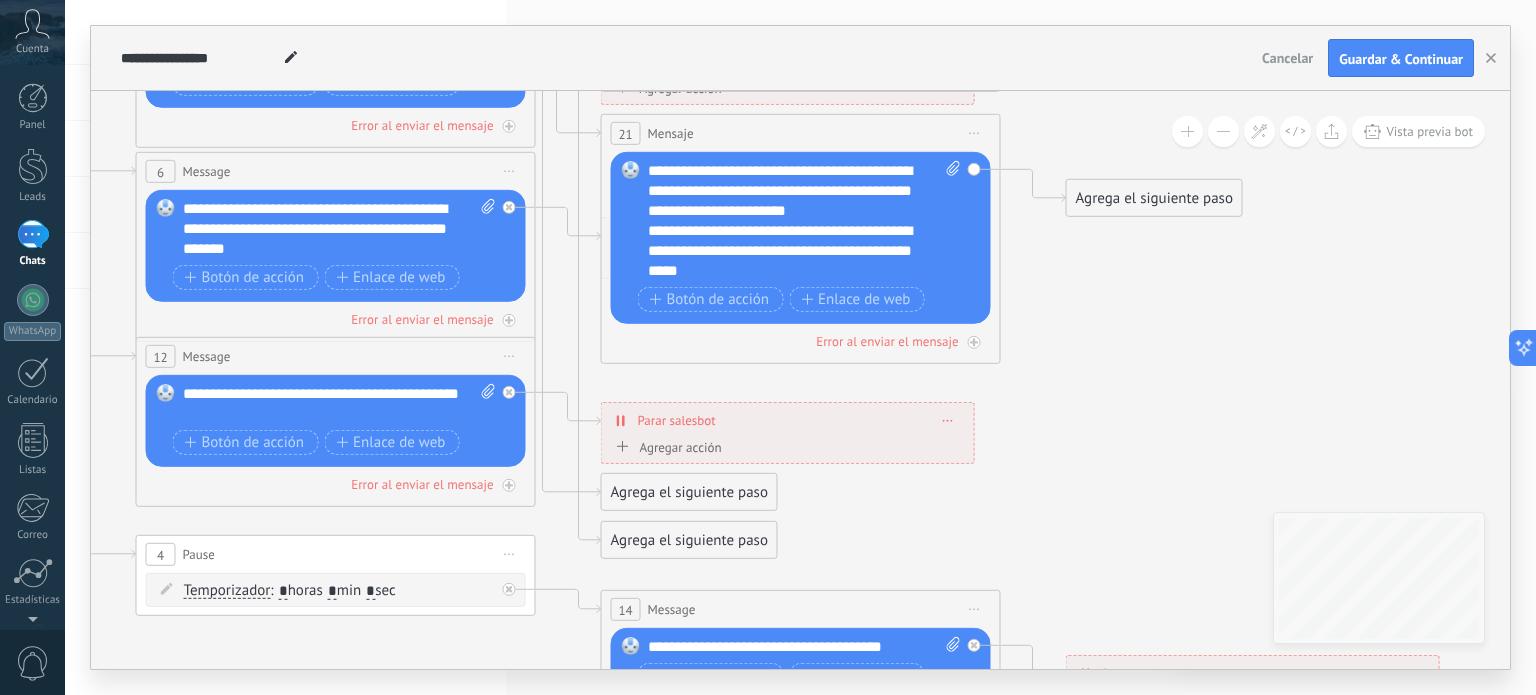 click 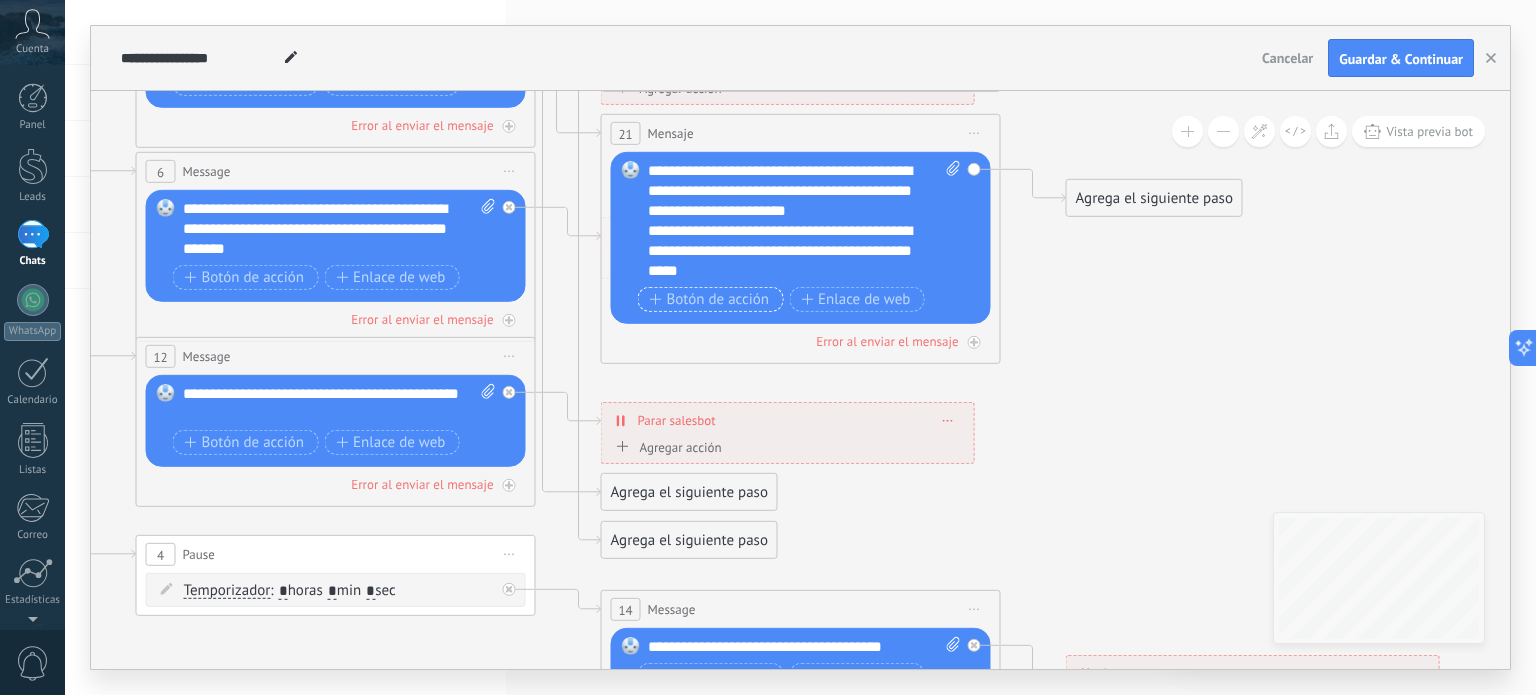click on "Botón de acción" at bounding box center (711, 299) 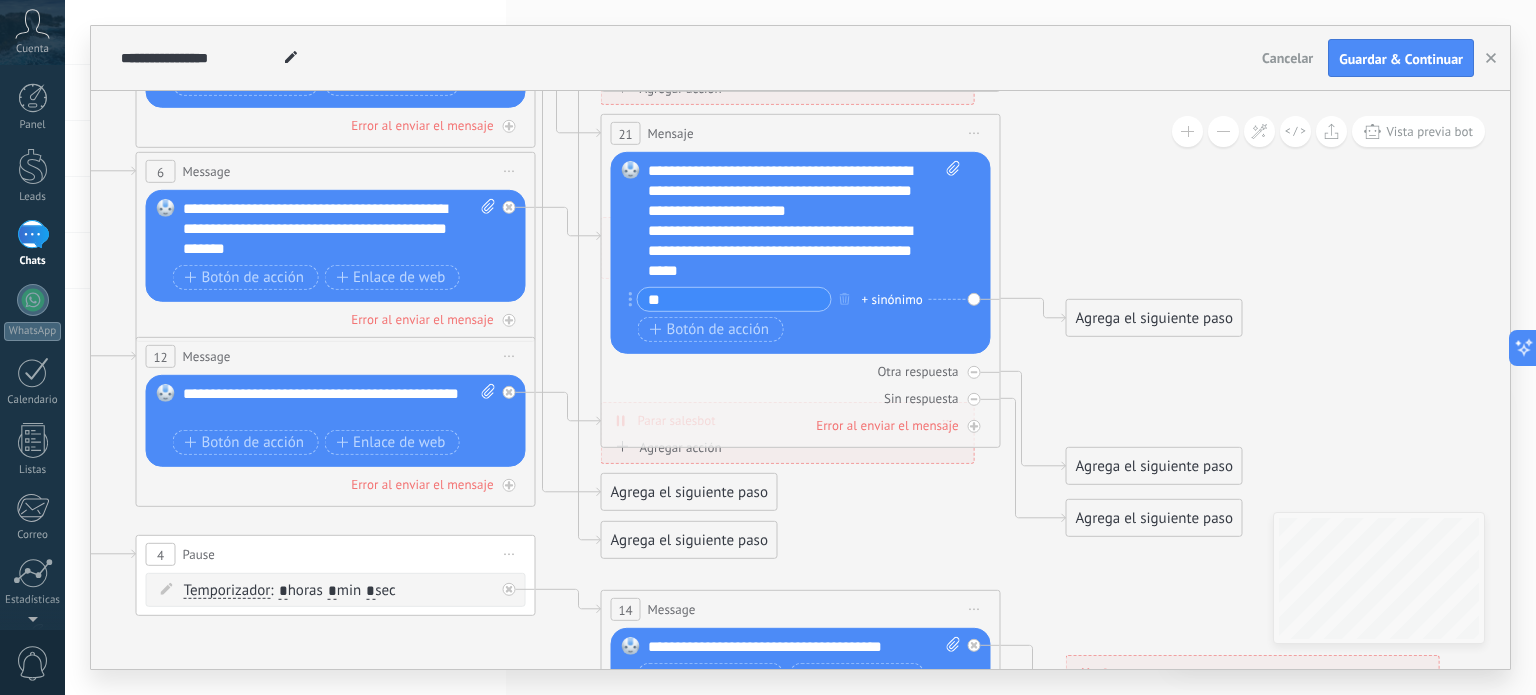 type on "*" 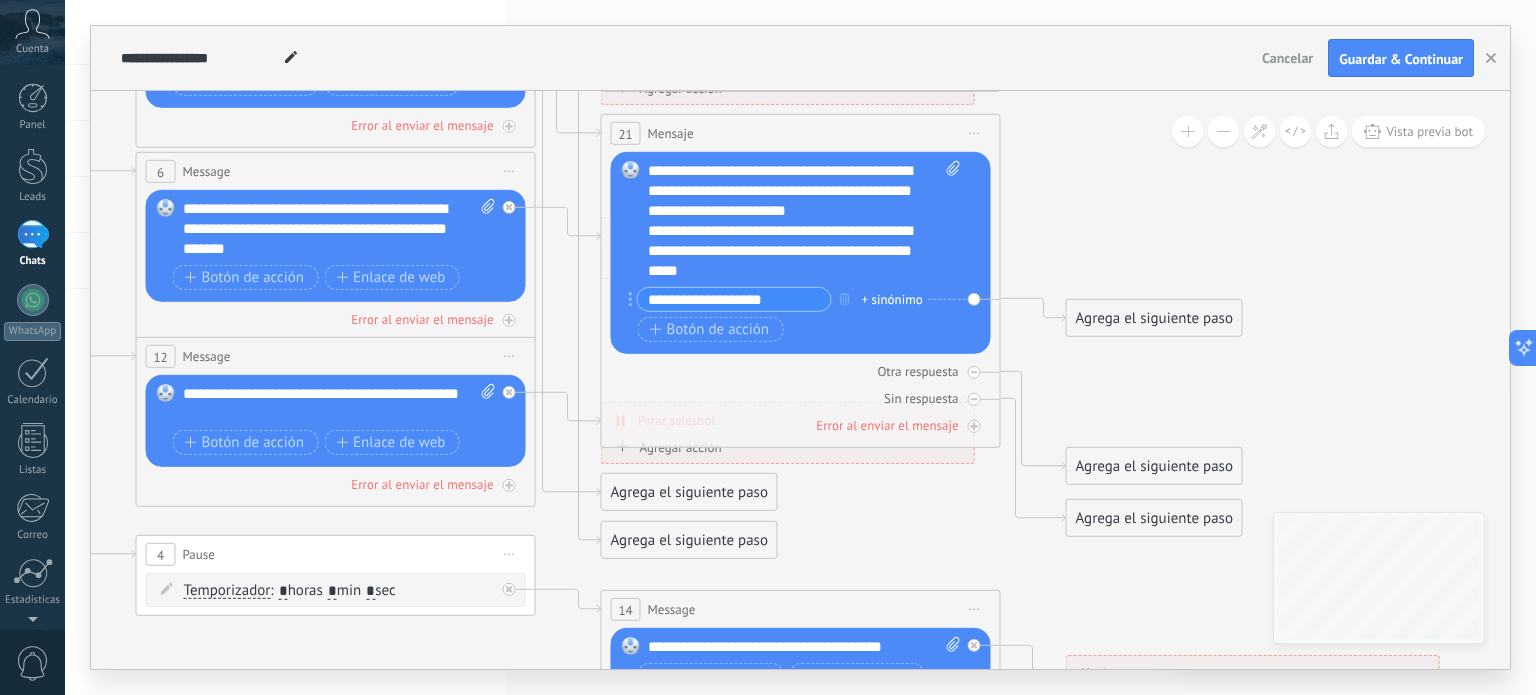 type on "**********" 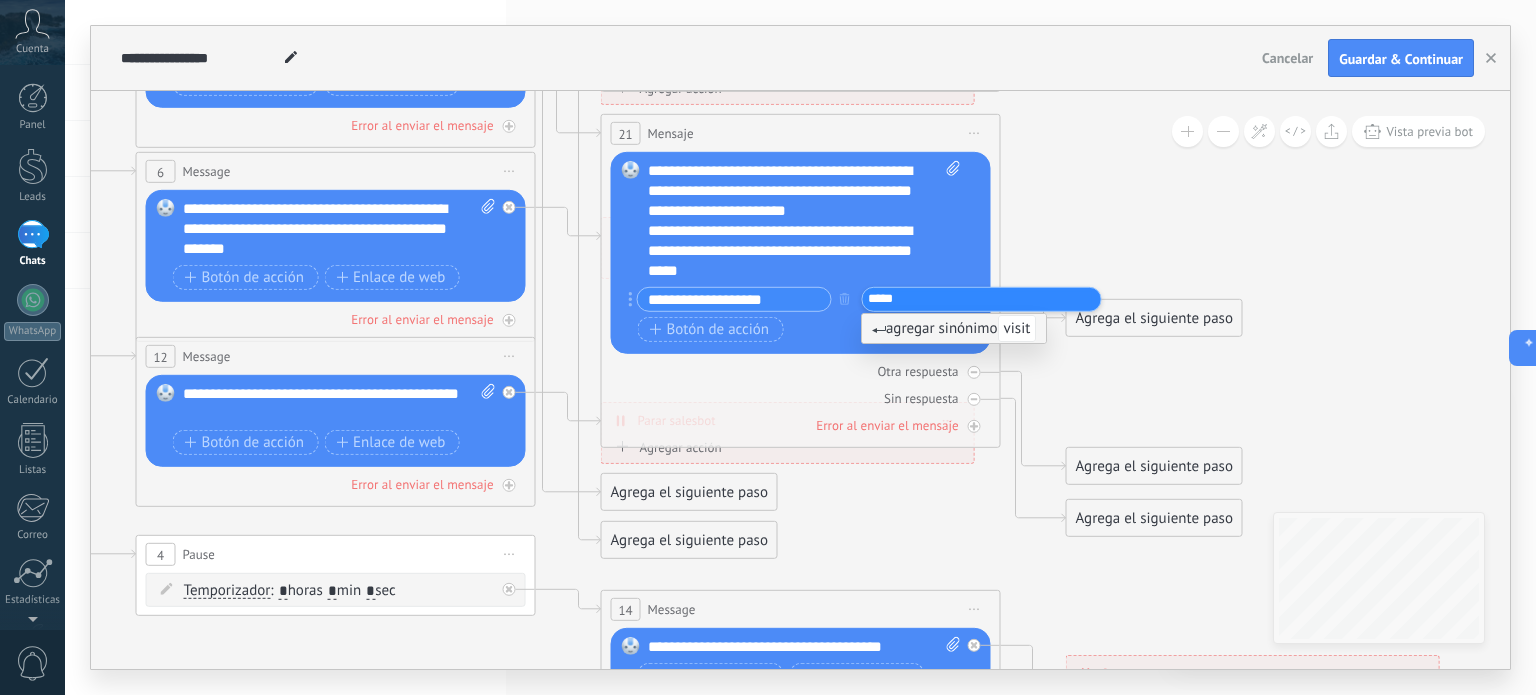 type on "******" 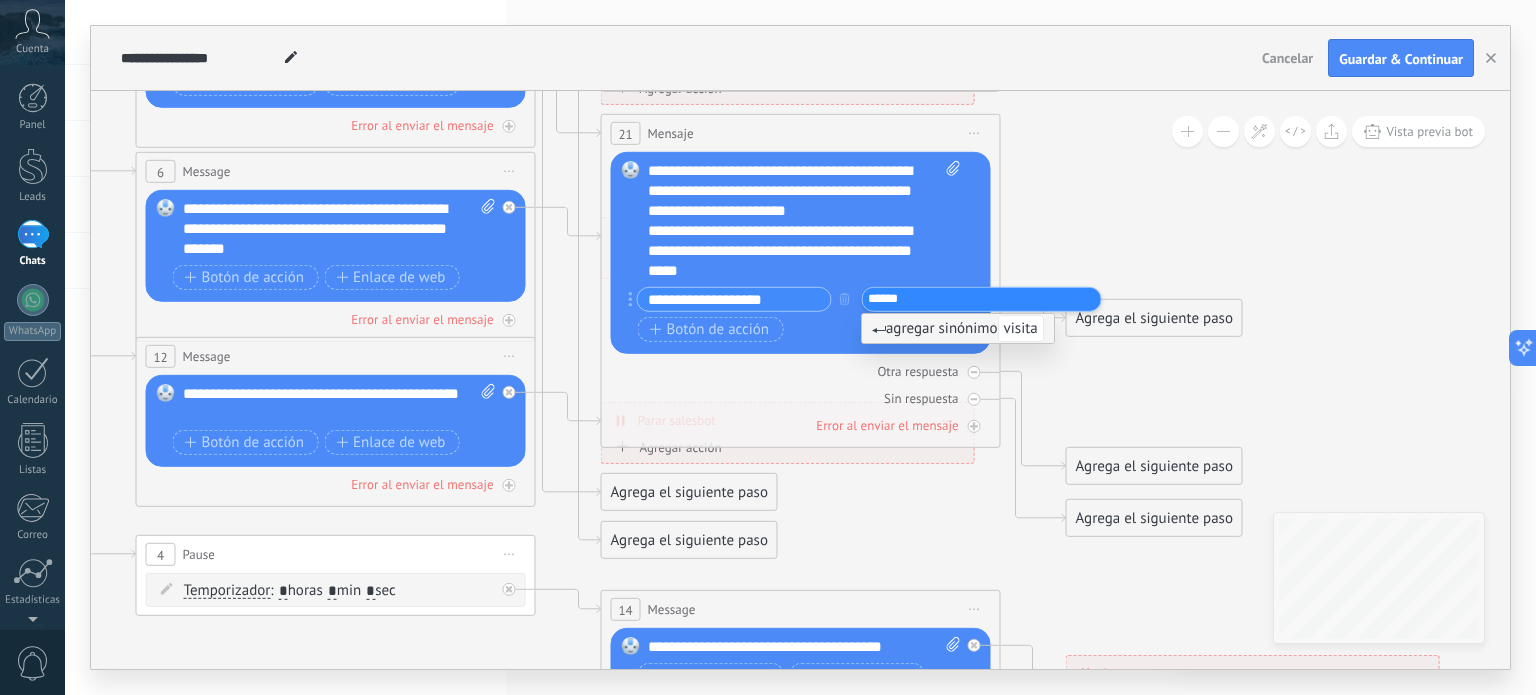 click on "Botón de acción
Enlace de web" at bounding box center [799, 329] 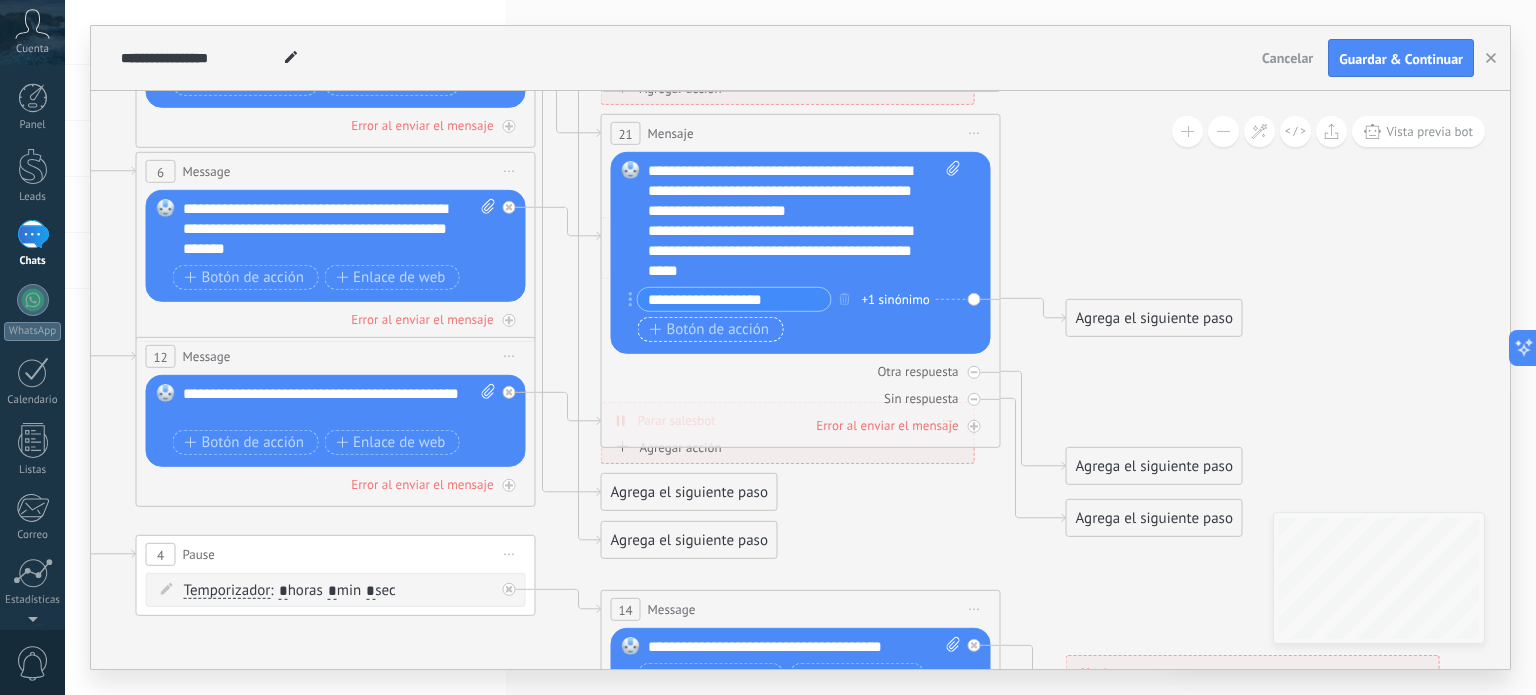 click on "Botón de acción" at bounding box center (710, 330) 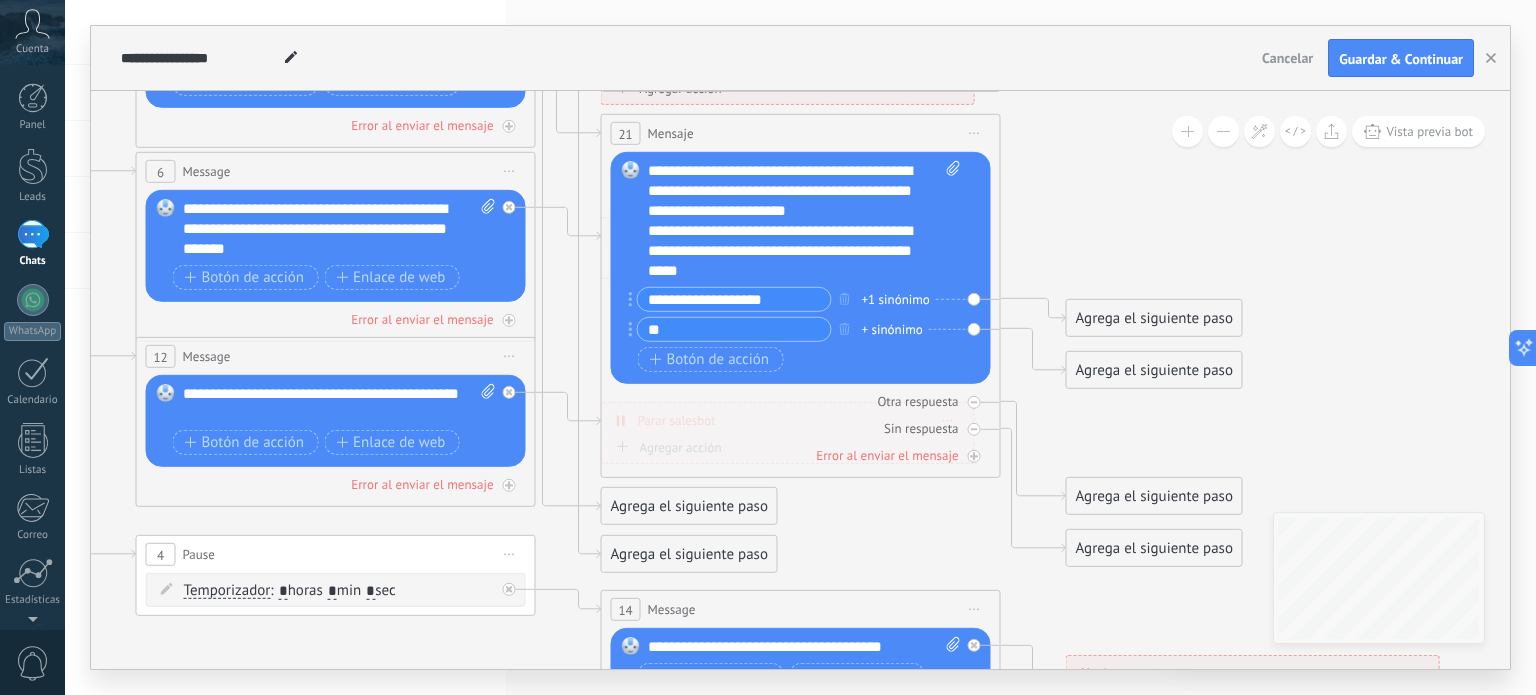 type on "*" 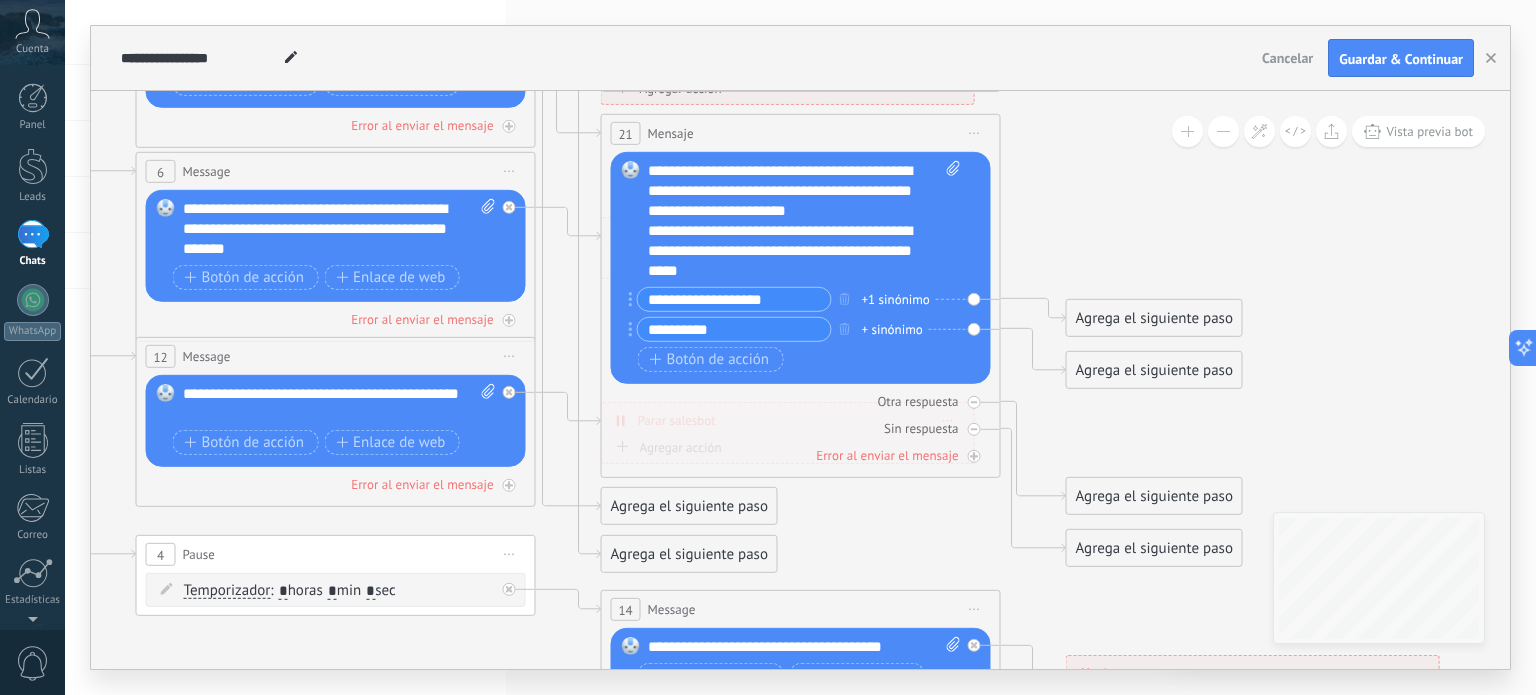 type on "**********" 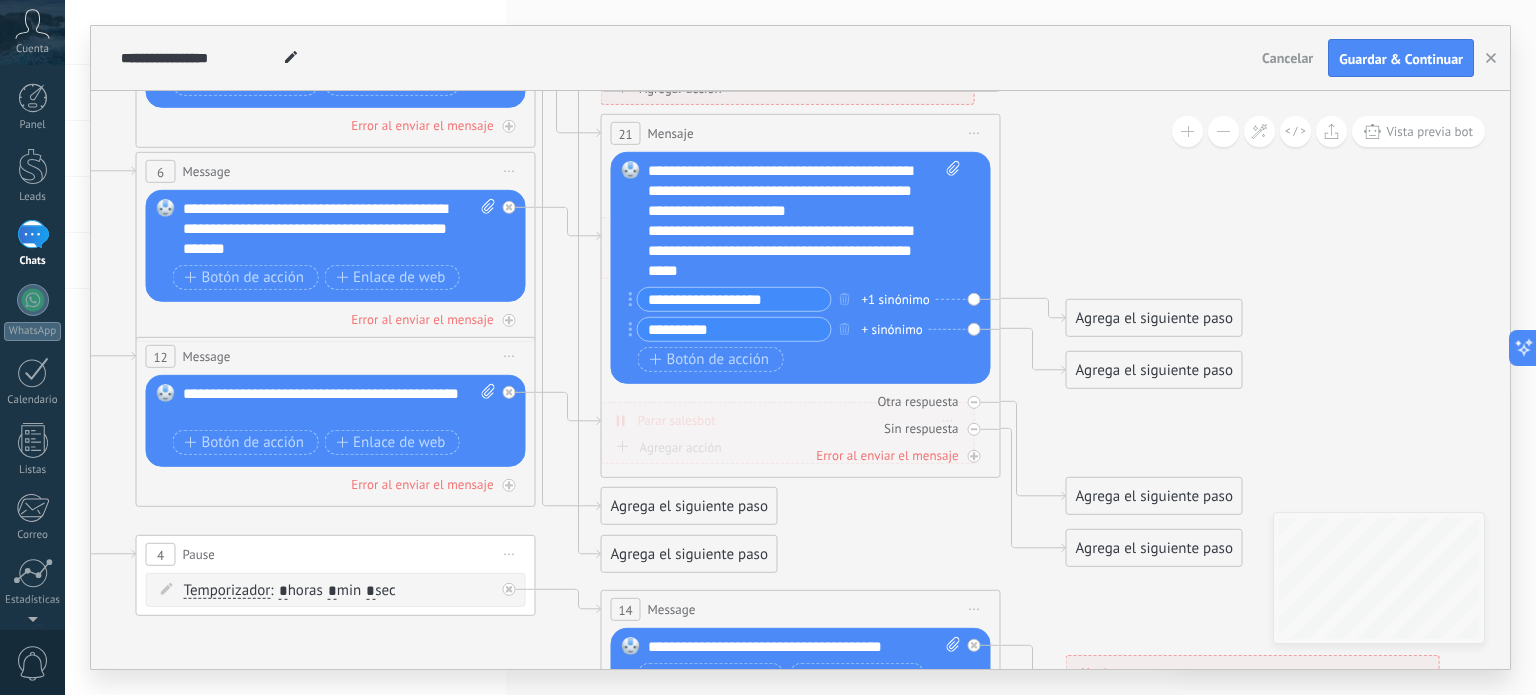 click on "+ sinónimo" at bounding box center (892, 330) 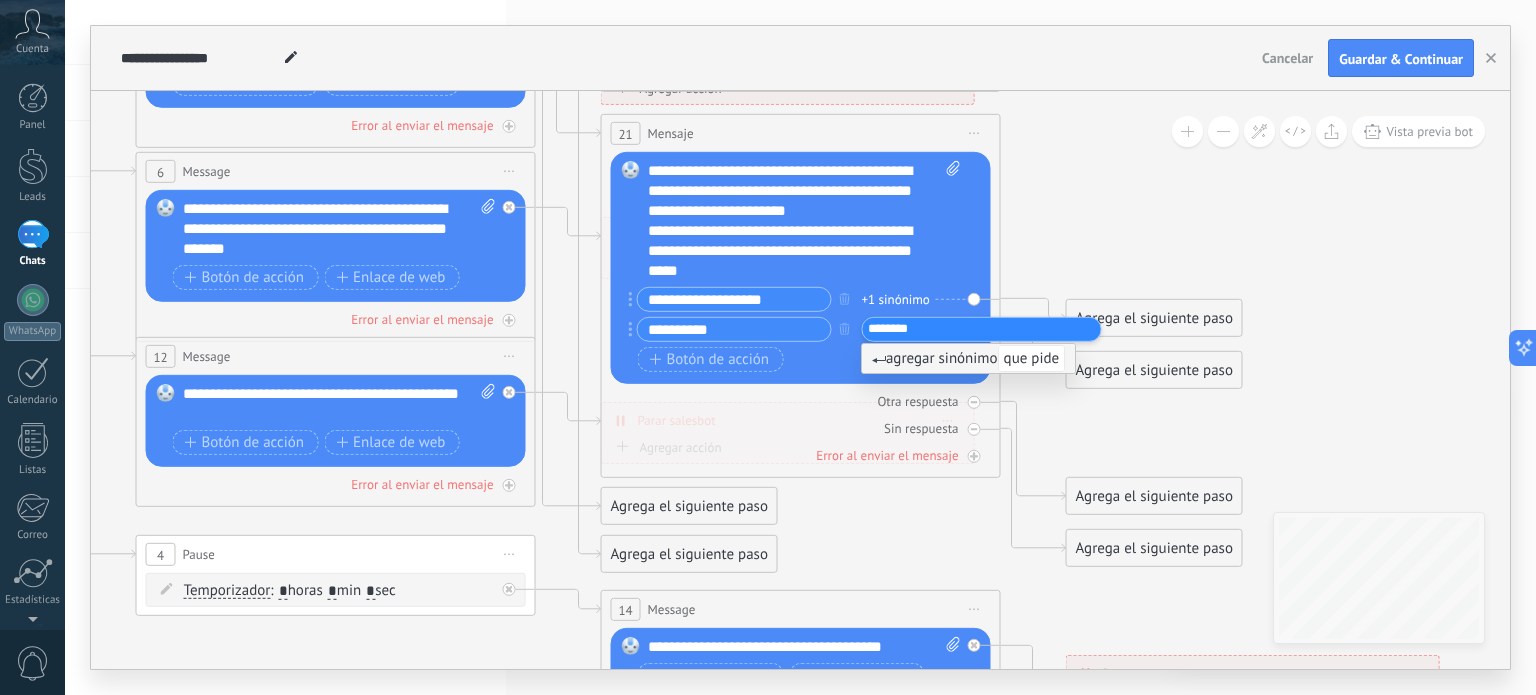 type on "*********" 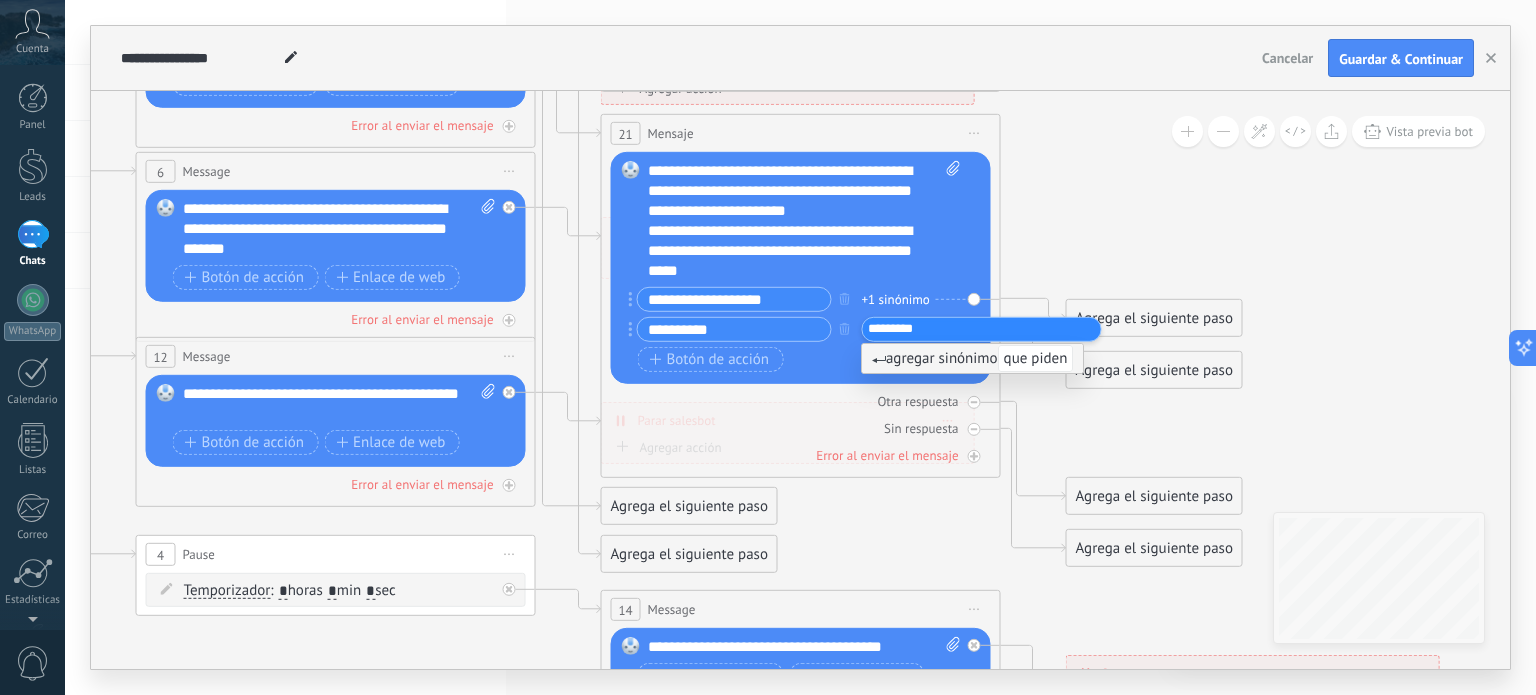 click 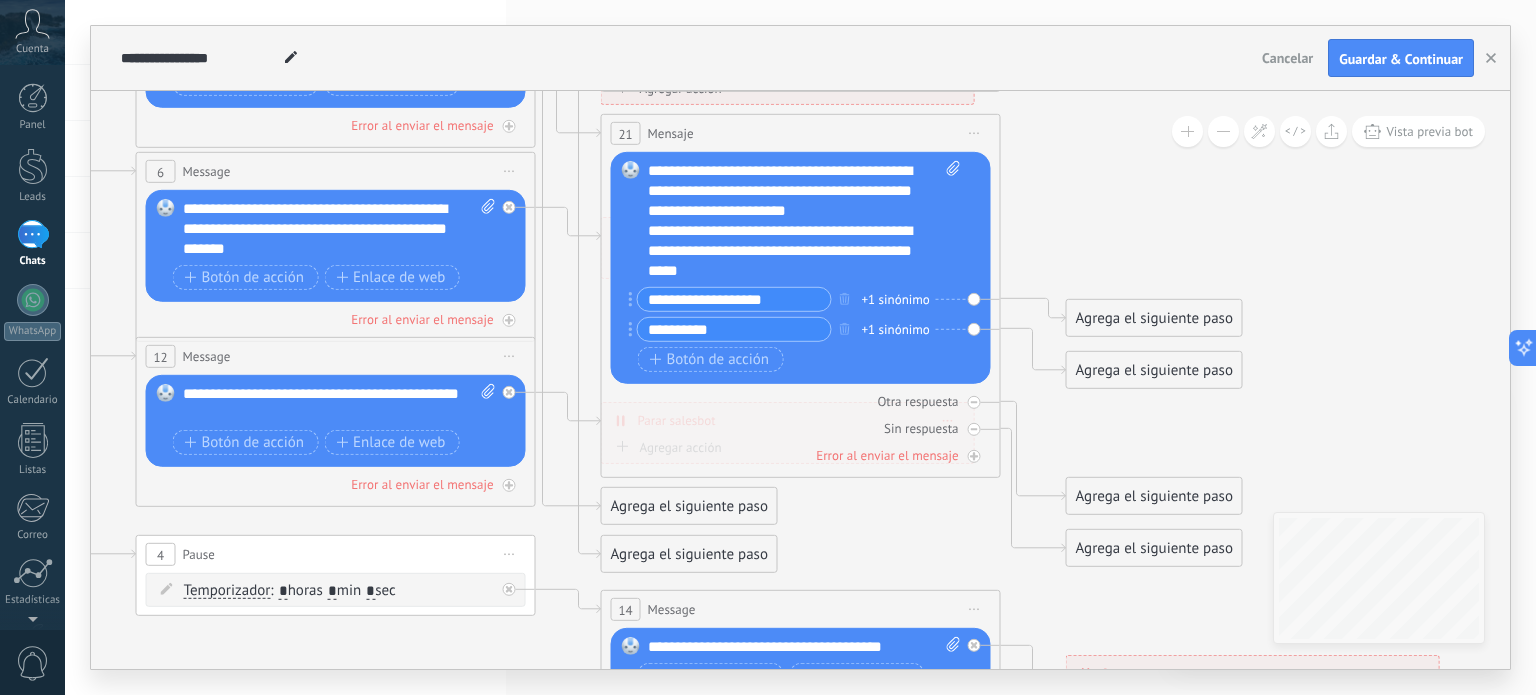 click on "Agrega el siguiente paso" at bounding box center (1154, 318) 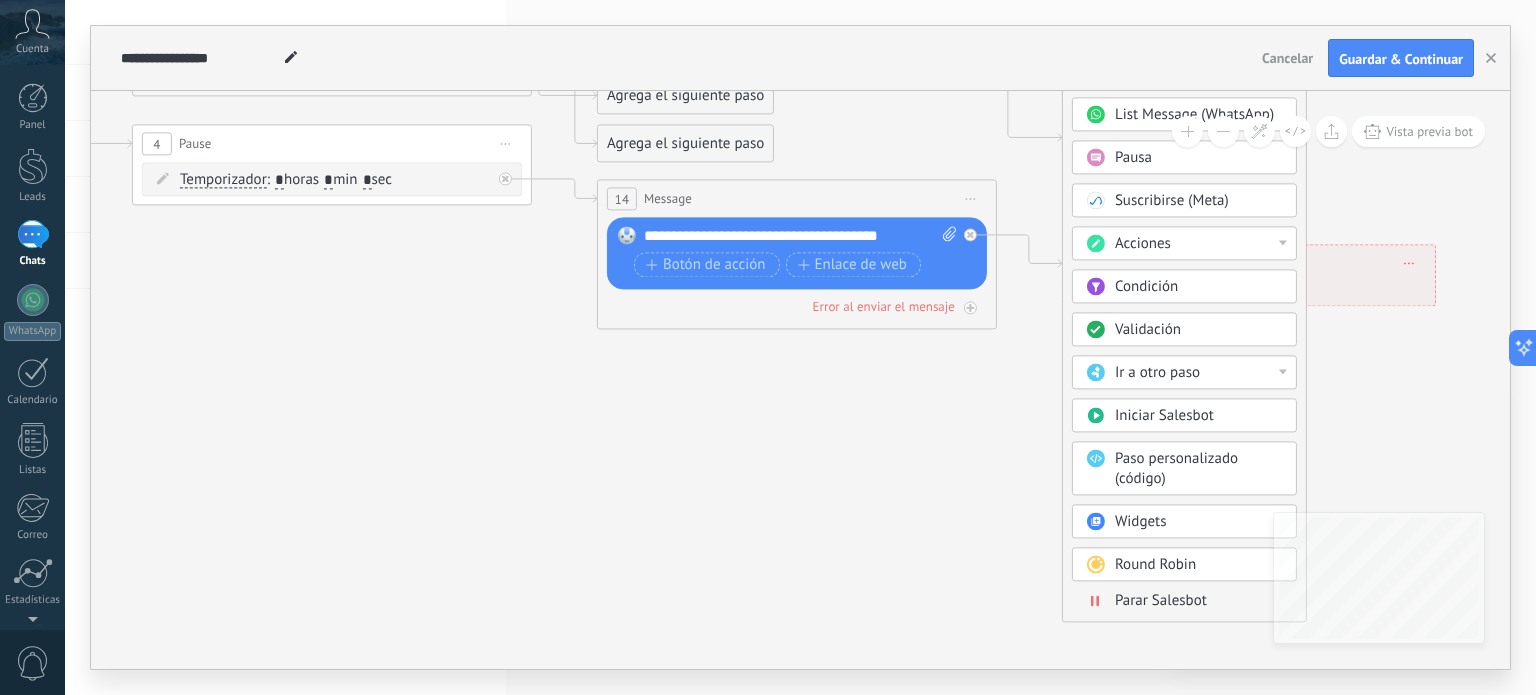 click on "Ir a otro paso" at bounding box center (1199, 374) 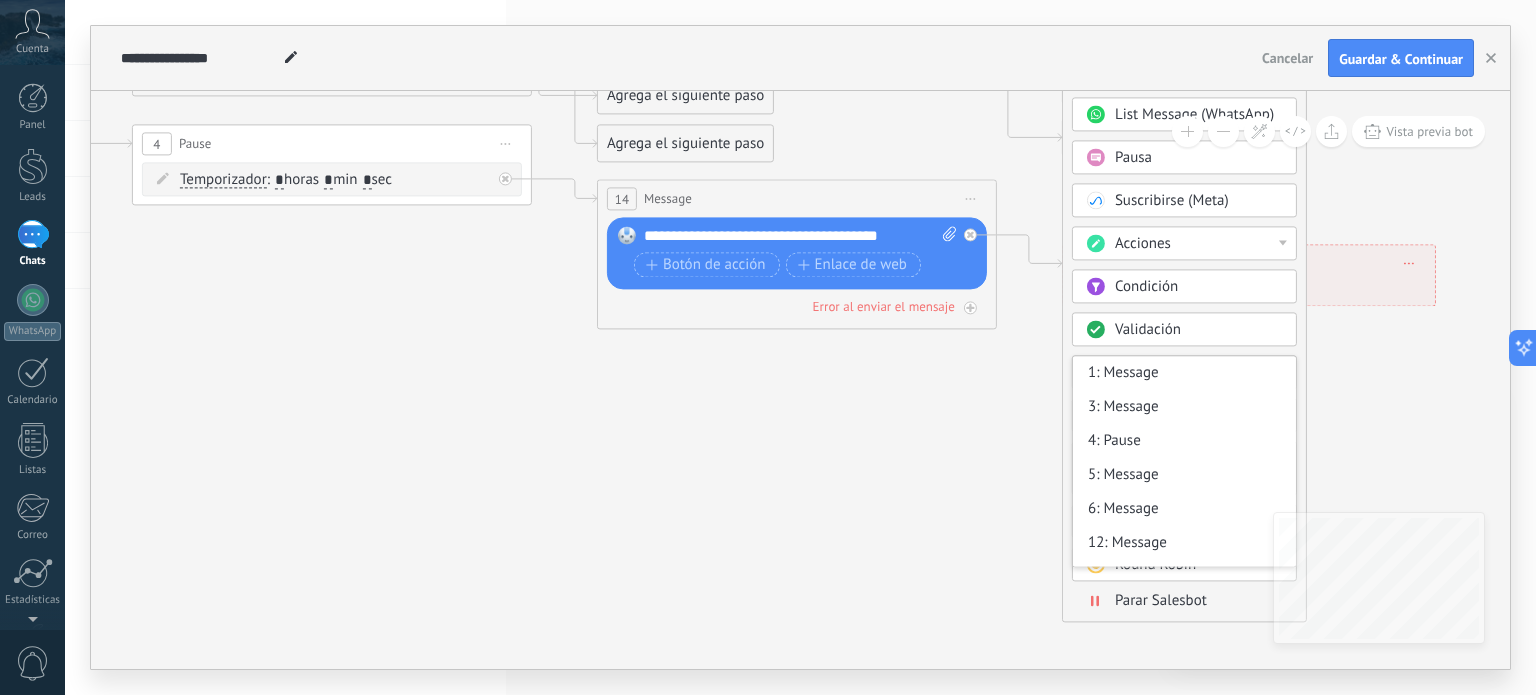 click on "1: Message" at bounding box center [1184, 374] 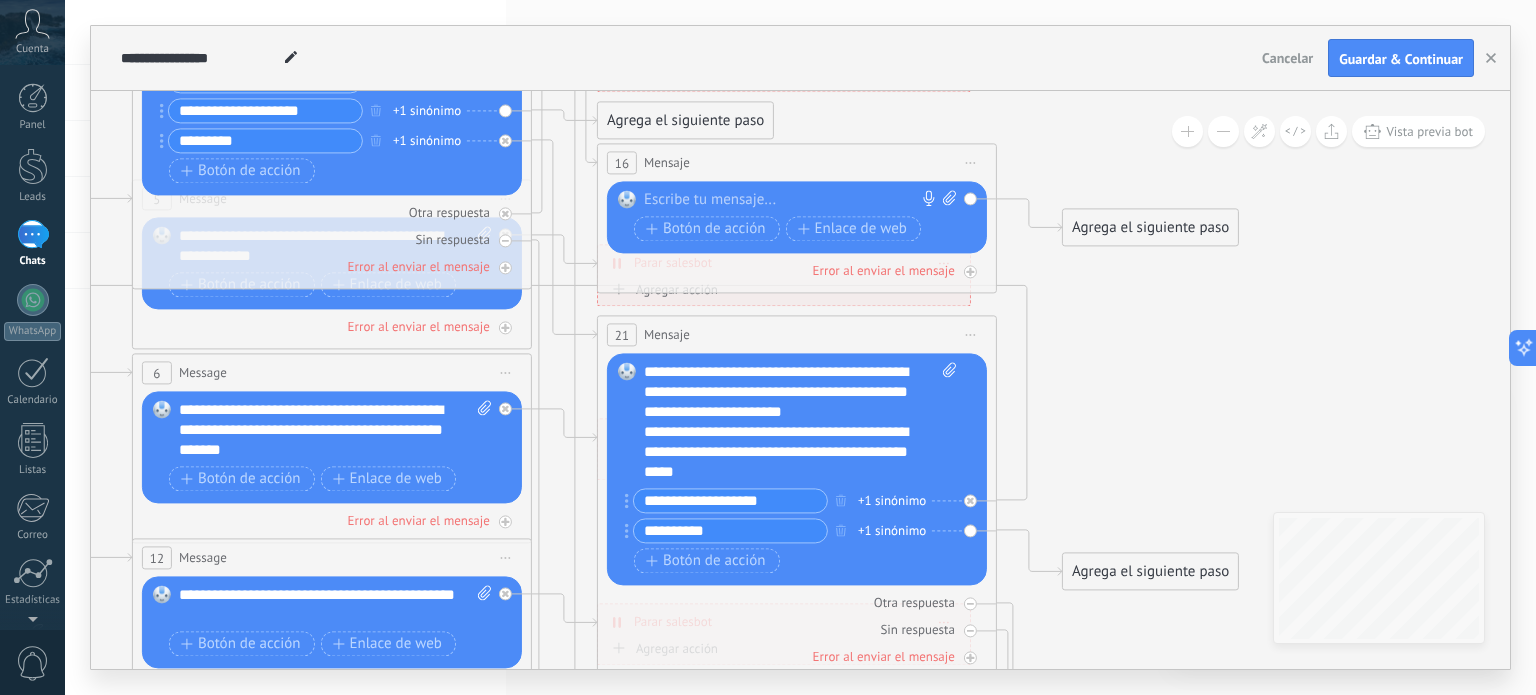 drag, startPoint x: 829, startPoint y: 195, endPoint x: 933, endPoint y: 208, distance: 104.80935 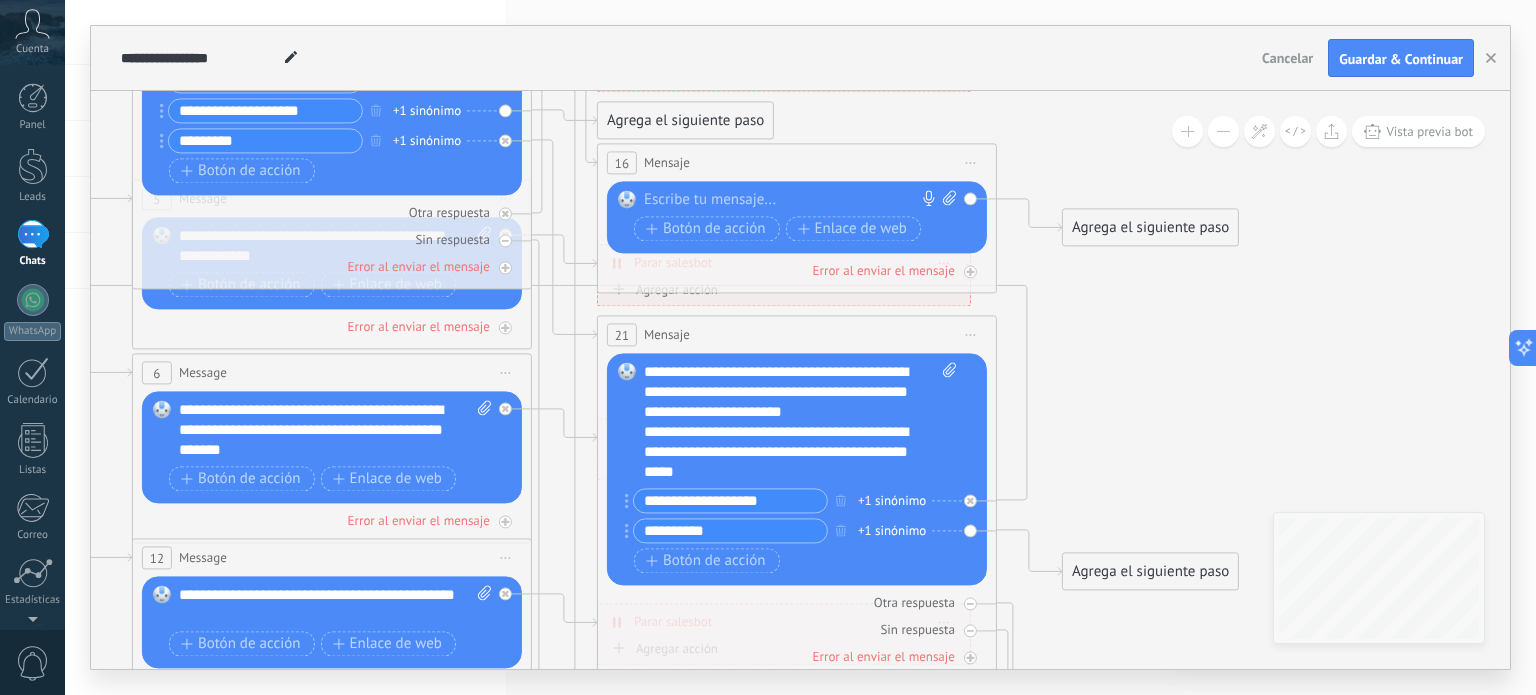 click on "Escribe tu mensaje..." at bounding box center [800, 201] 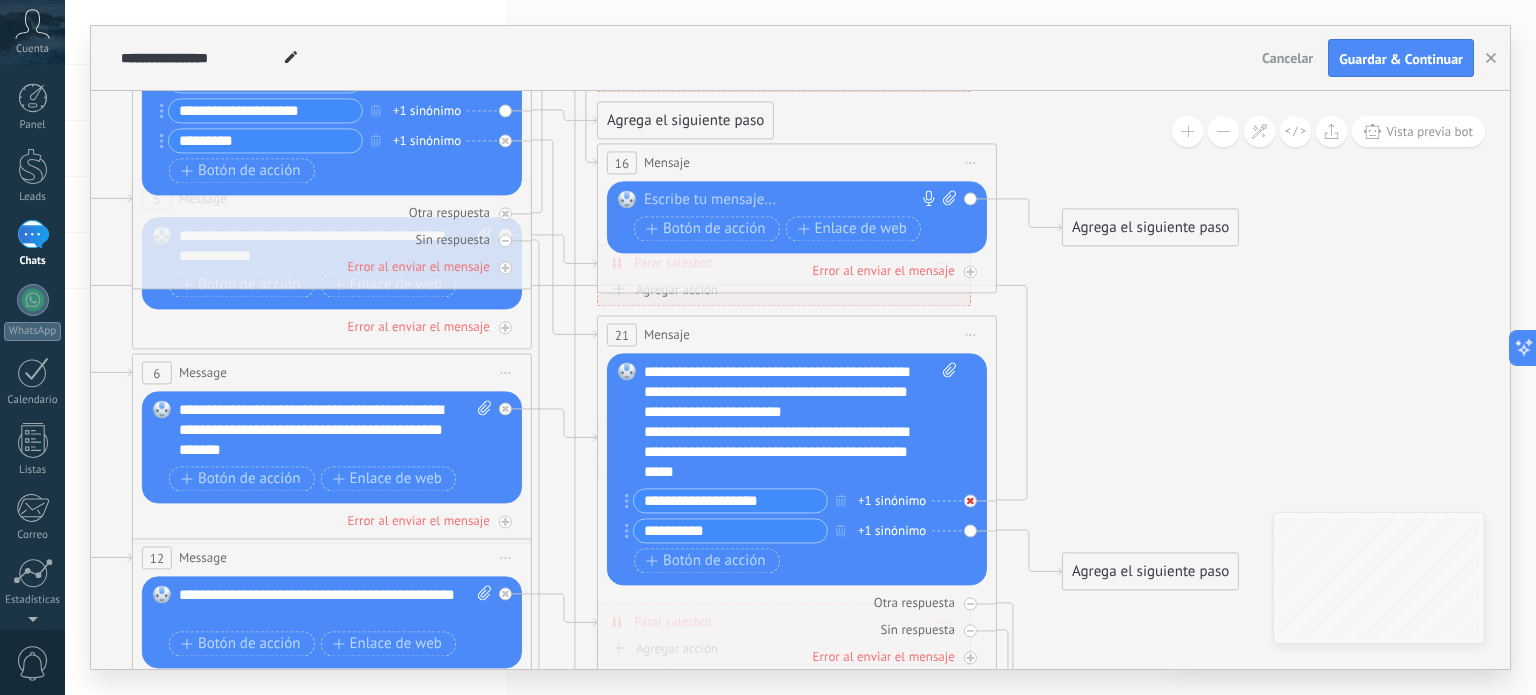 click 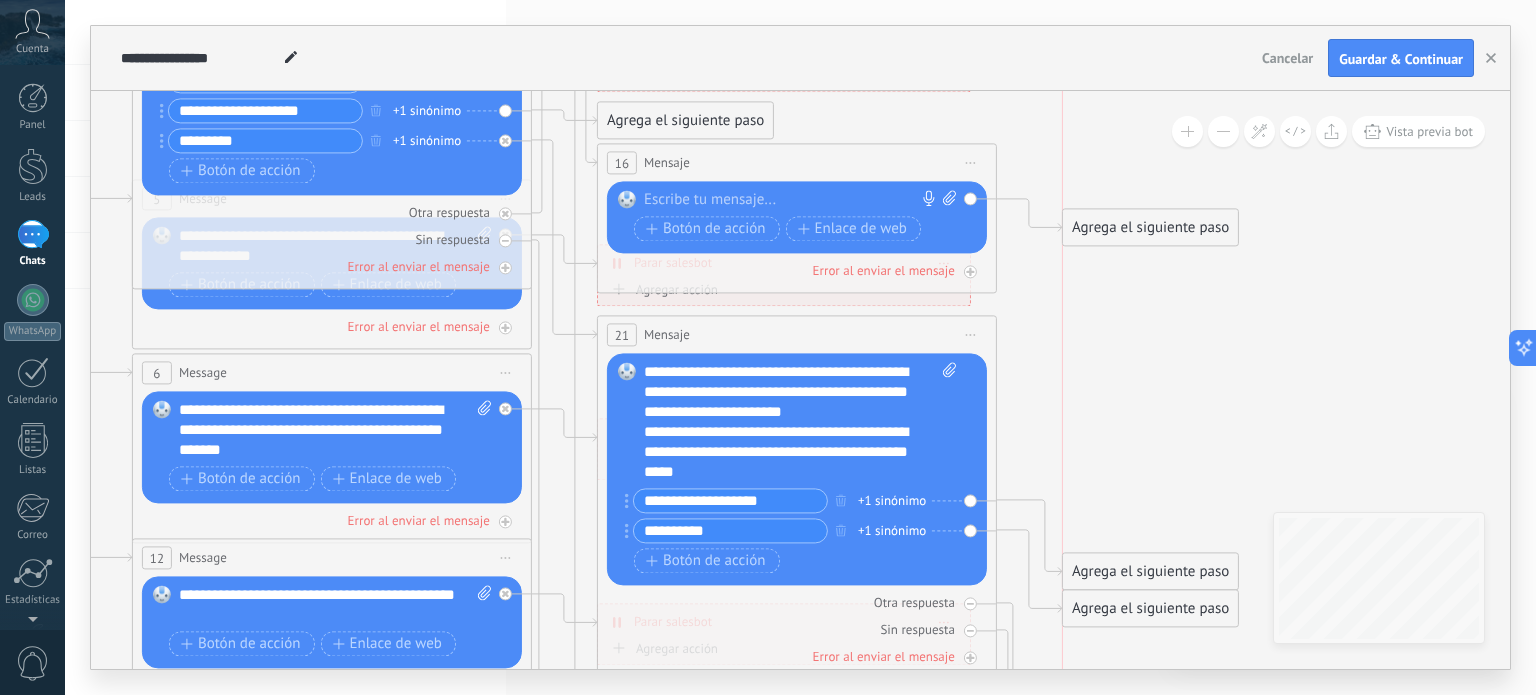 drag, startPoint x: 1154, startPoint y: 510, endPoint x: 1148, endPoint y: 600, distance: 90.199776 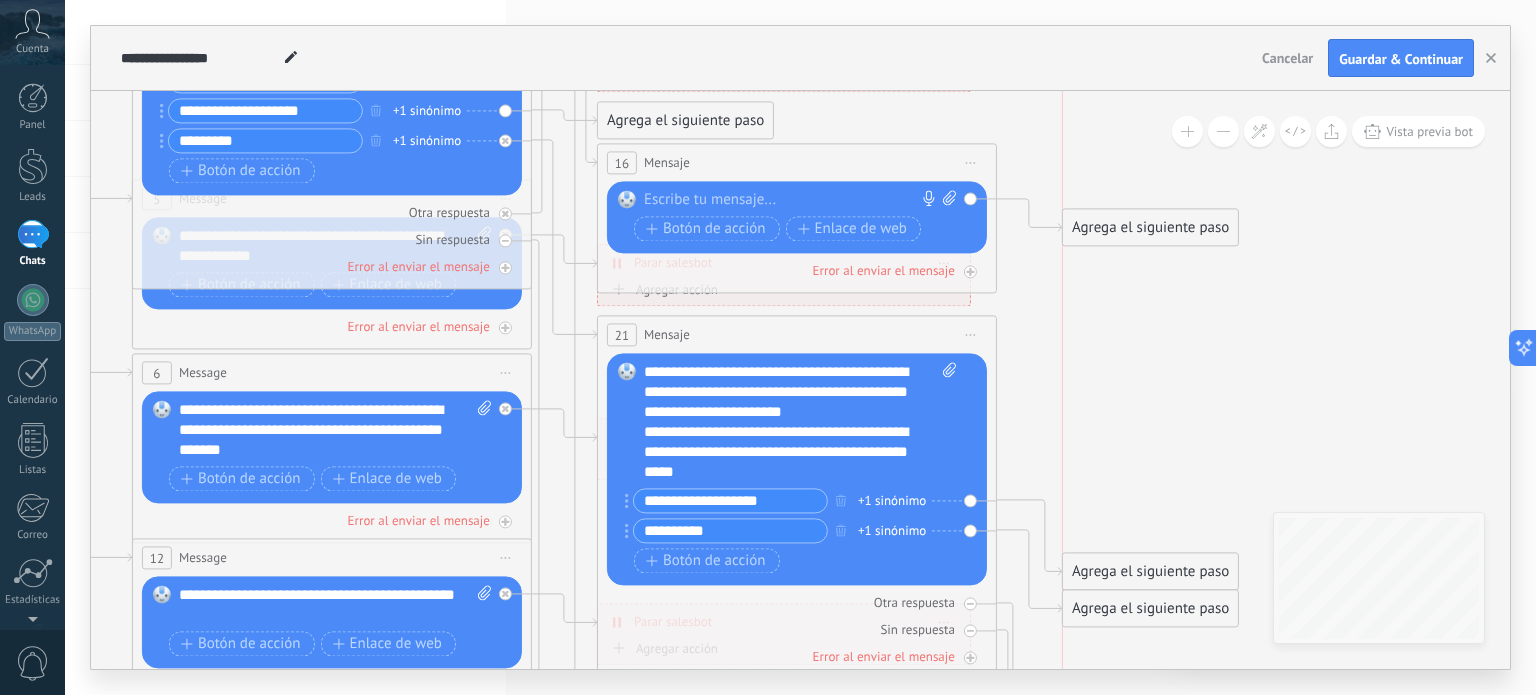click on "Agrega el siguiente paso" at bounding box center [1150, 609] 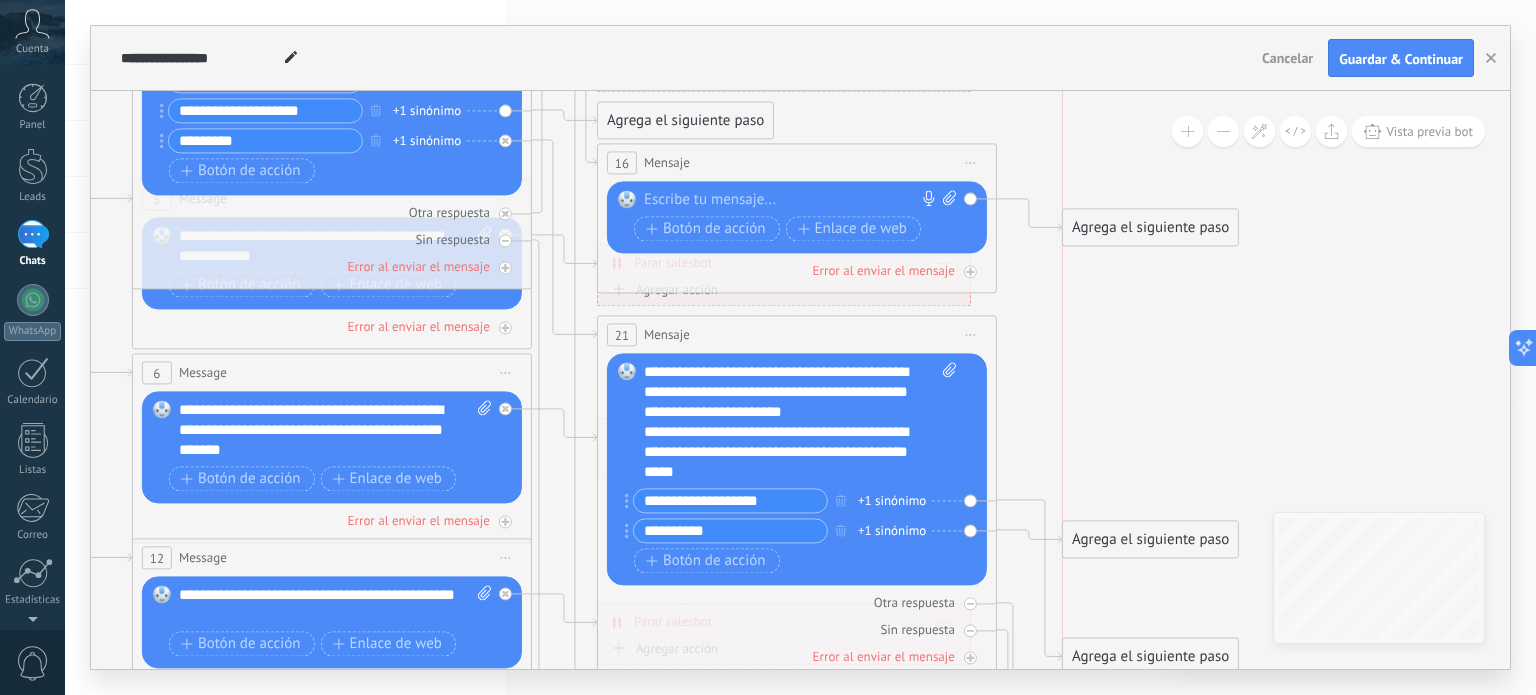 drag, startPoint x: 1147, startPoint y: 592, endPoint x: 1151, endPoint y: 524, distance: 68.117546 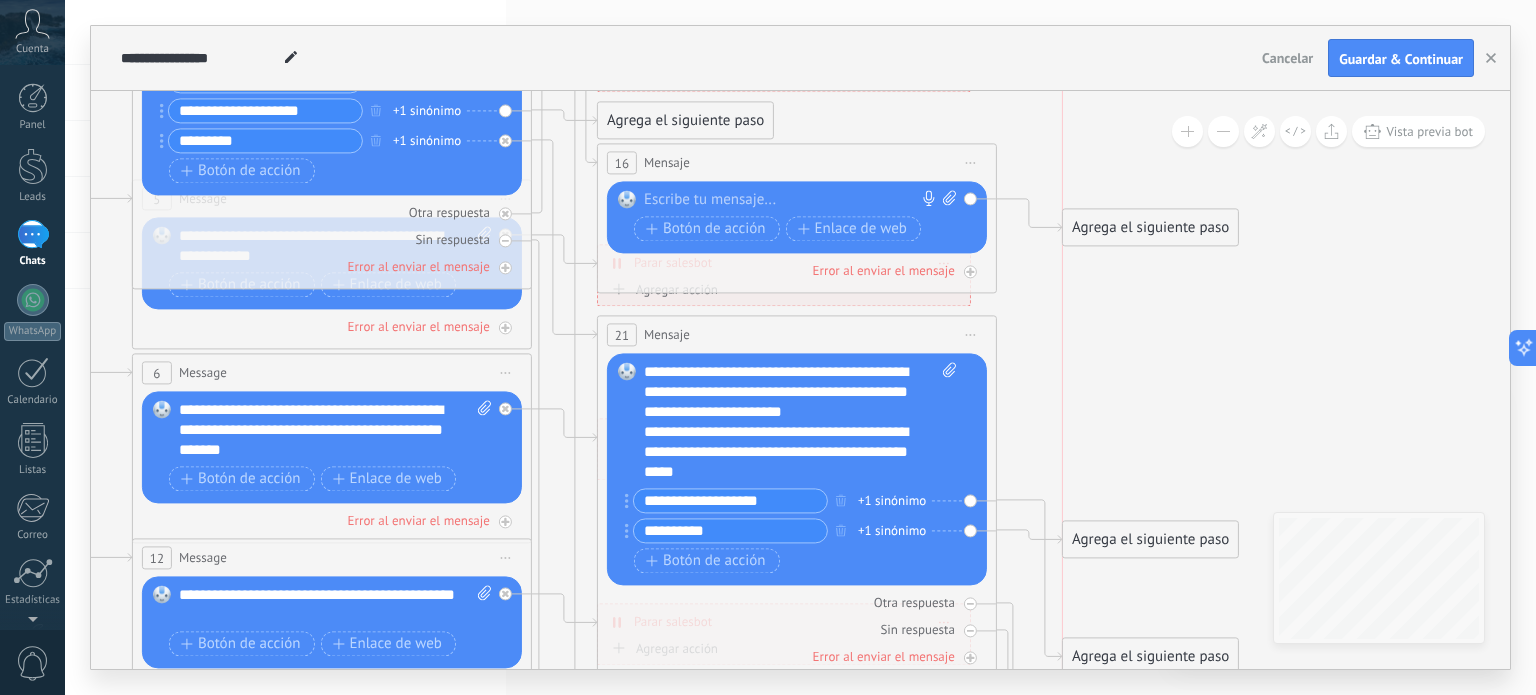 click on "Agrega el siguiente paso" at bounding box center [1150, 540] 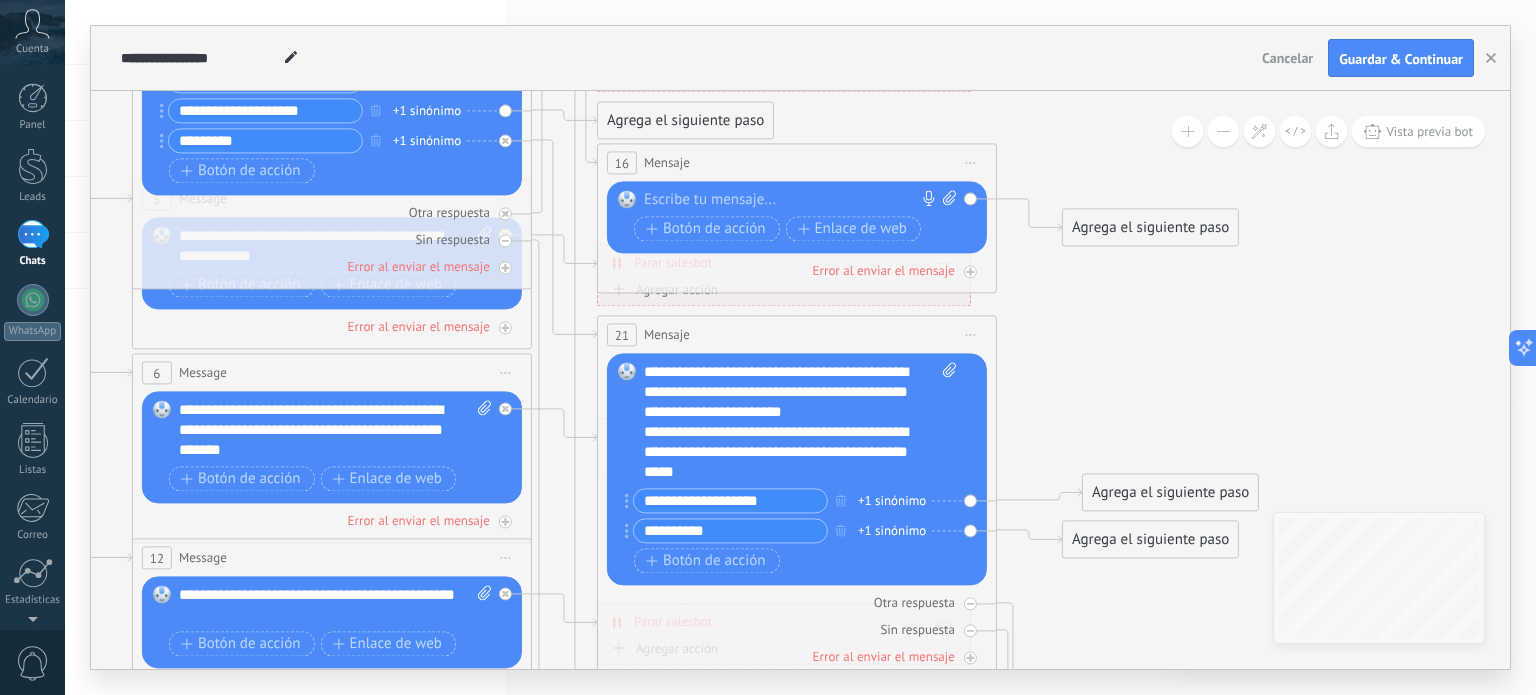 drag, startPoint x: 1136, startPoint y: 648, endPoint x: 1156, endPoint y: 484, distance: 165.21501 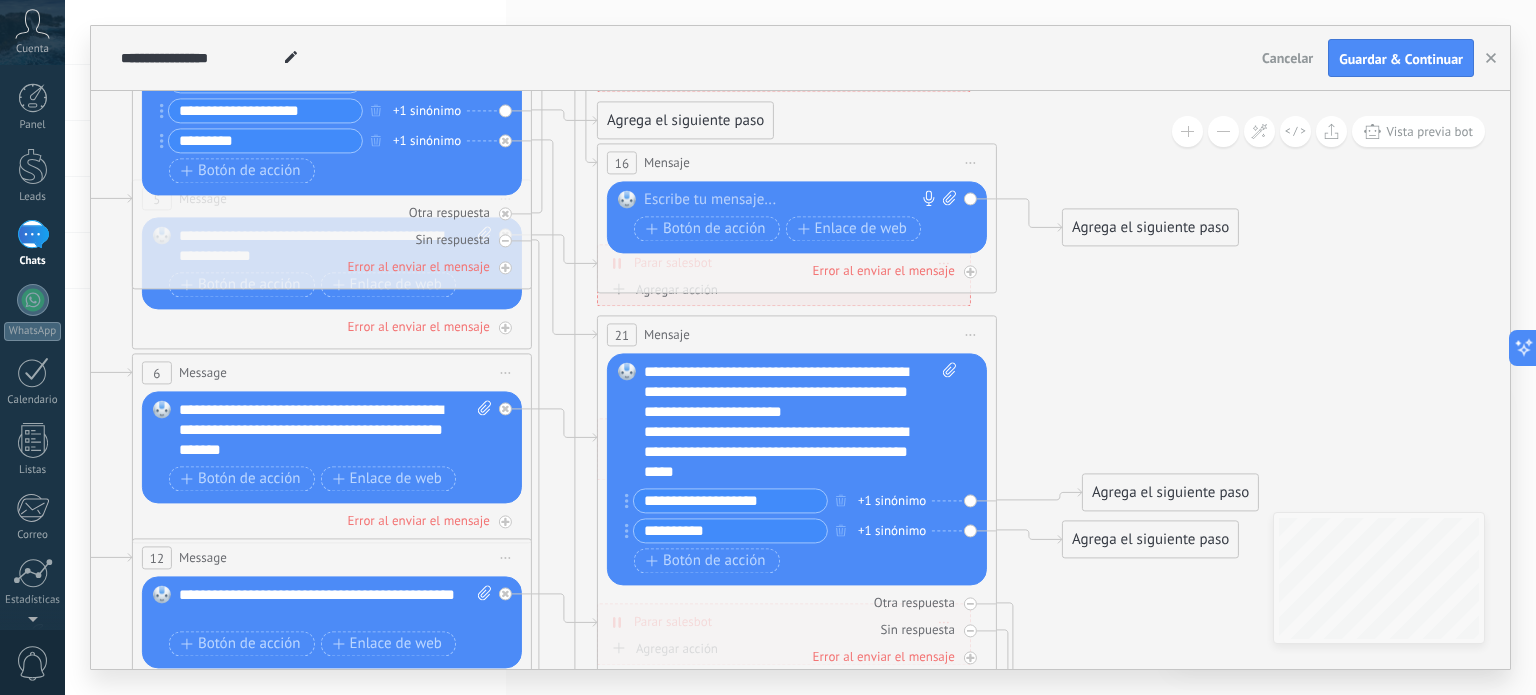 click on "Agrega el siguiente paso" at bounding box center (1170, 493) 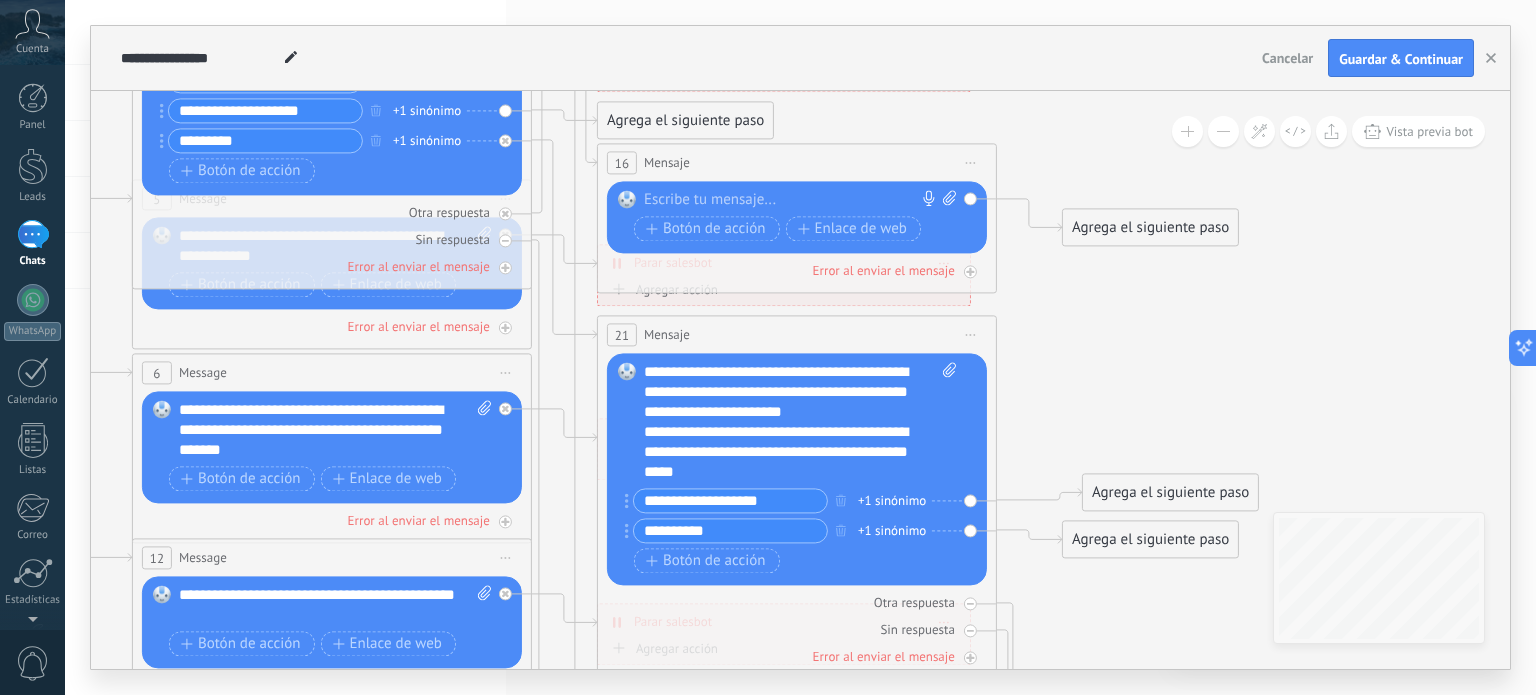click on "Agrega el siguiente paso" at bounding box center [1170, 493] 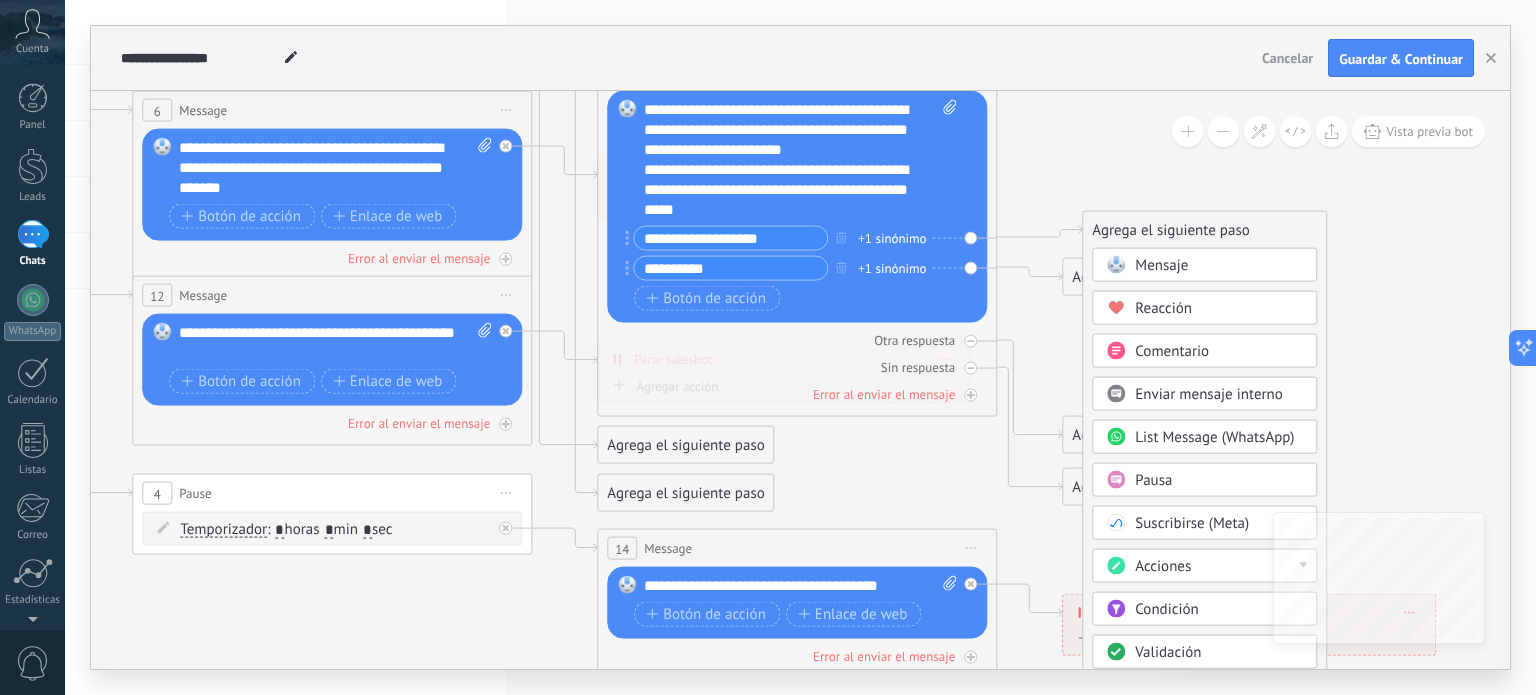 click on "Acciones" at bounding box center [1163, 566] 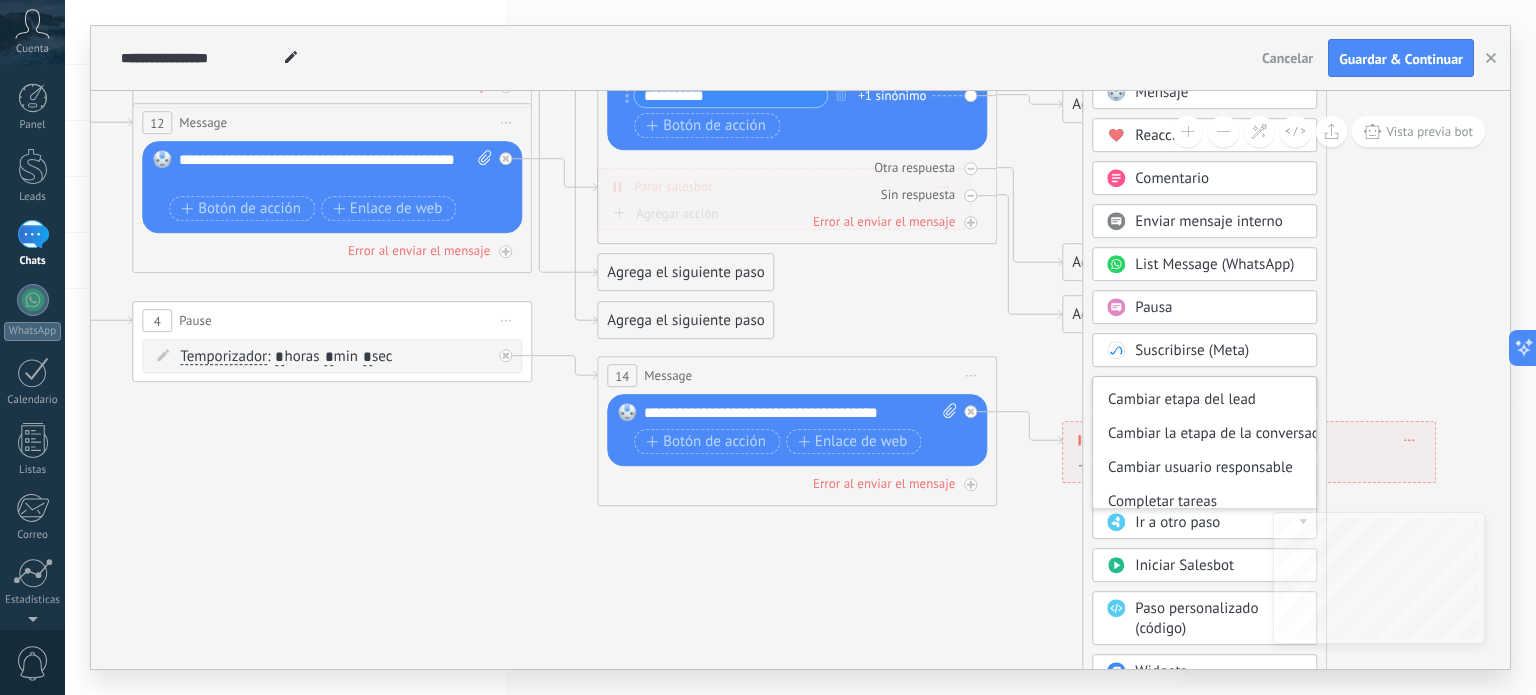 scroll, scrollTop: 92, scrollLeft: 0, axis: vertical 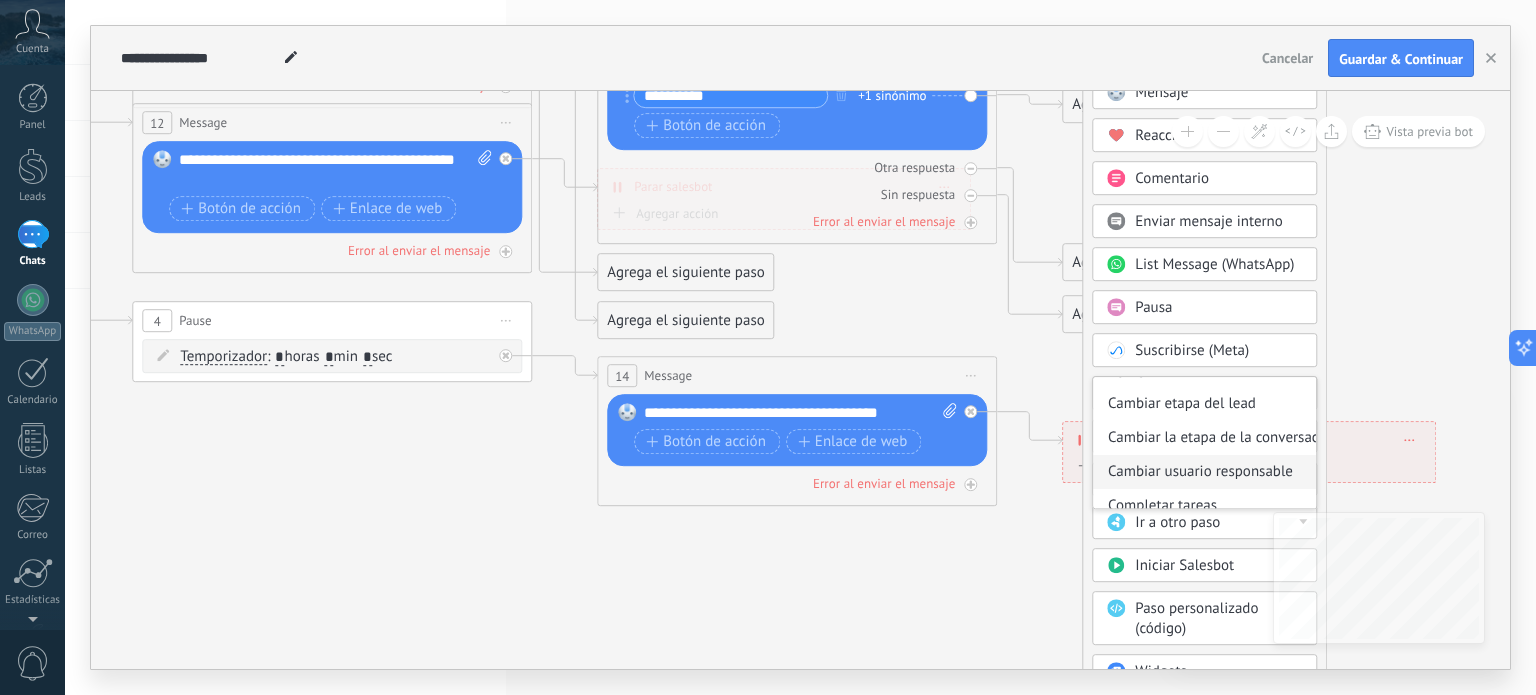 click on "Cambiar usuario responsable" at bounding box center (1204, 472) 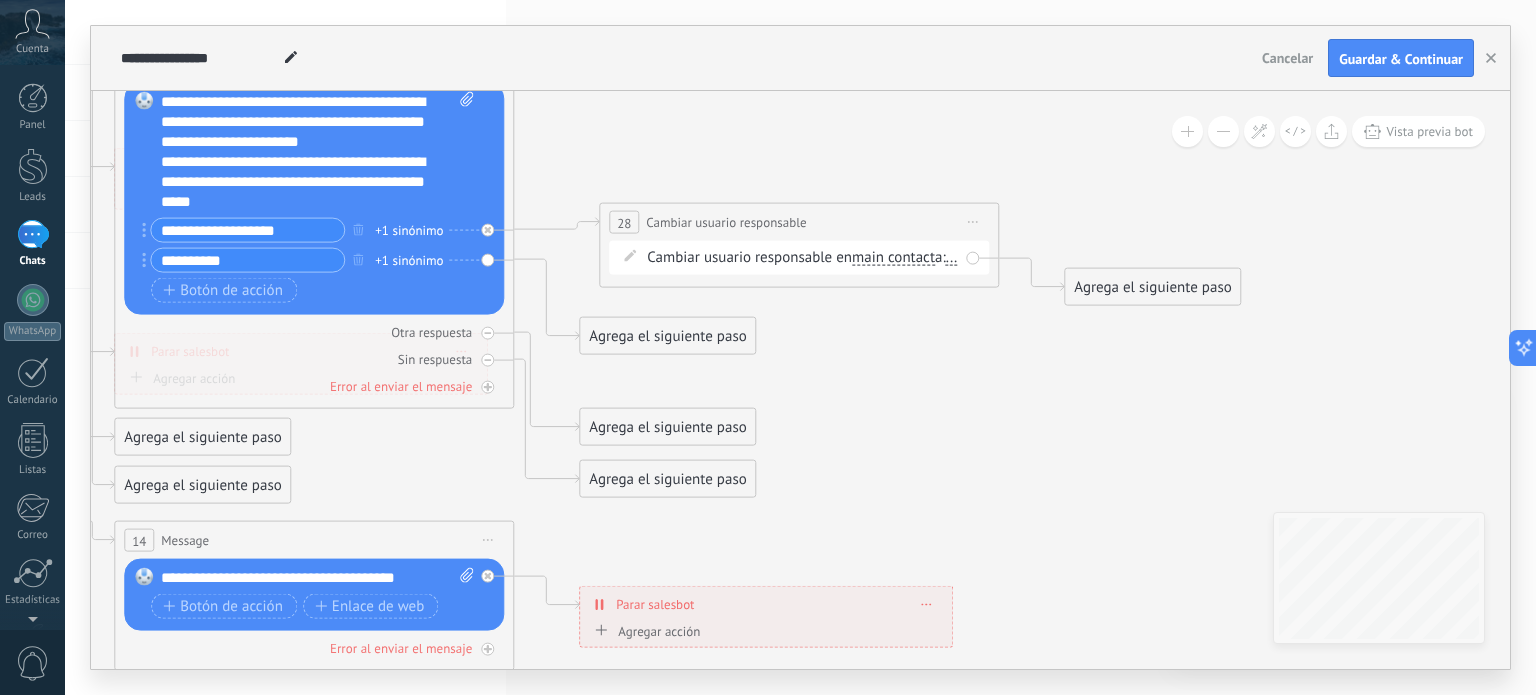 click on "Cambiar usuario responsable en
main contact
main contact
all contacts
chat contact
acuerdo
empresa
main contact
main contact
all contacts
chat contact
acuerdo" at bounding box center [802, 258] 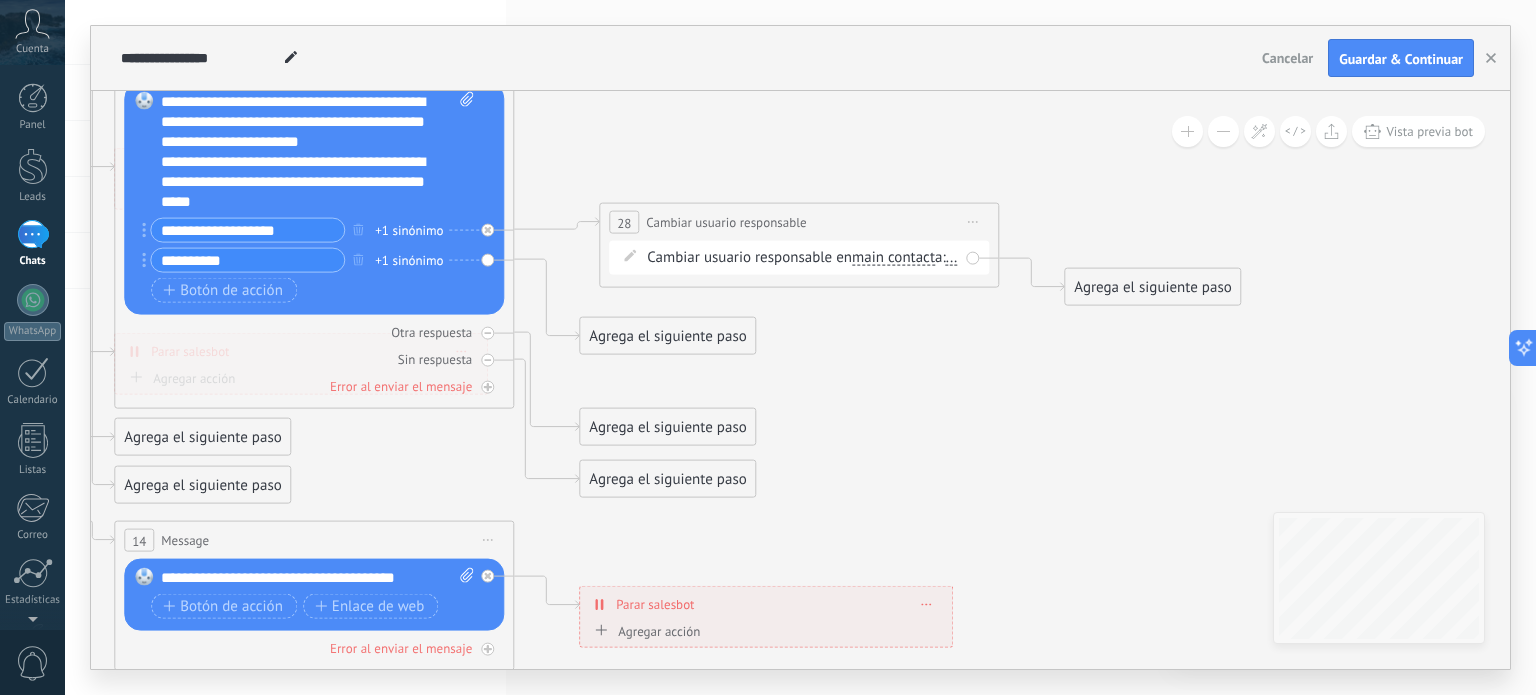 click on "main contact" at bounding box center (893, 258) 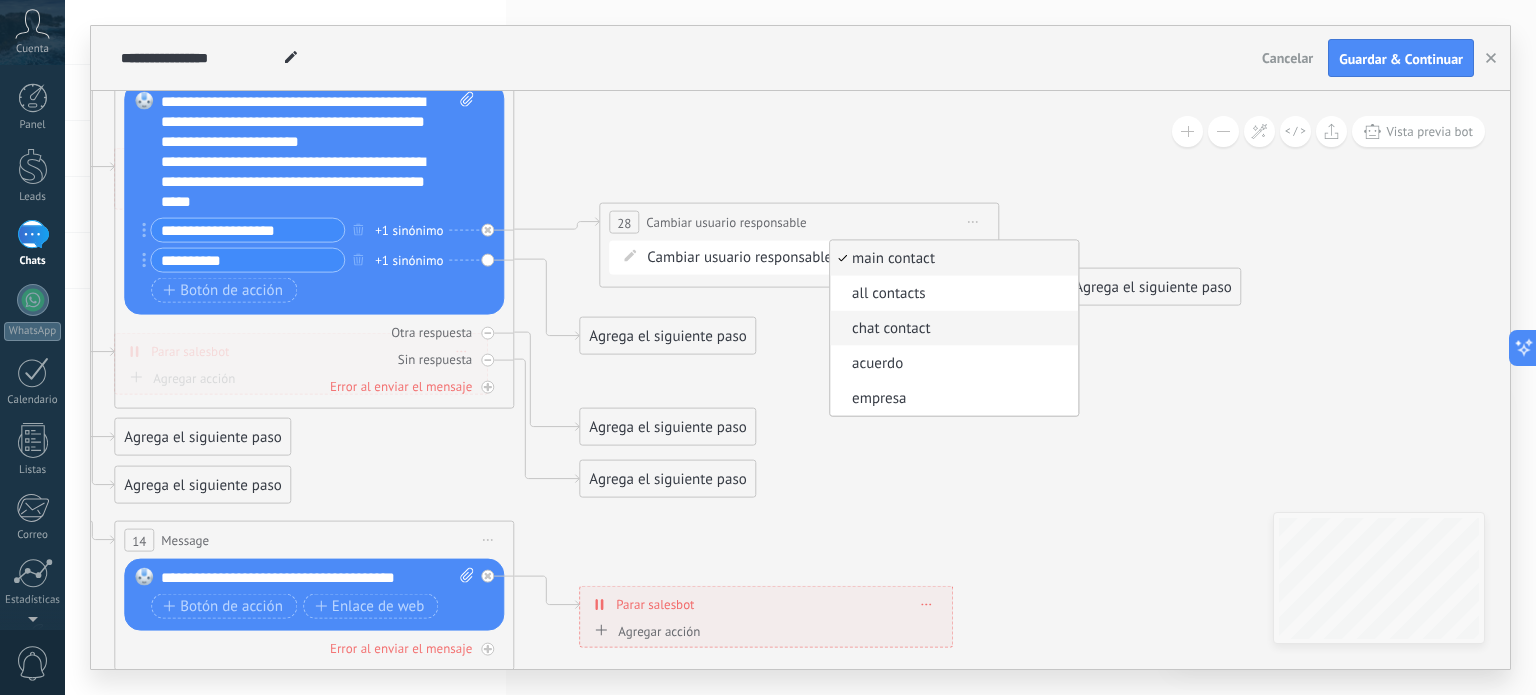 click on "chat contact" at bounding box center [951, 329] 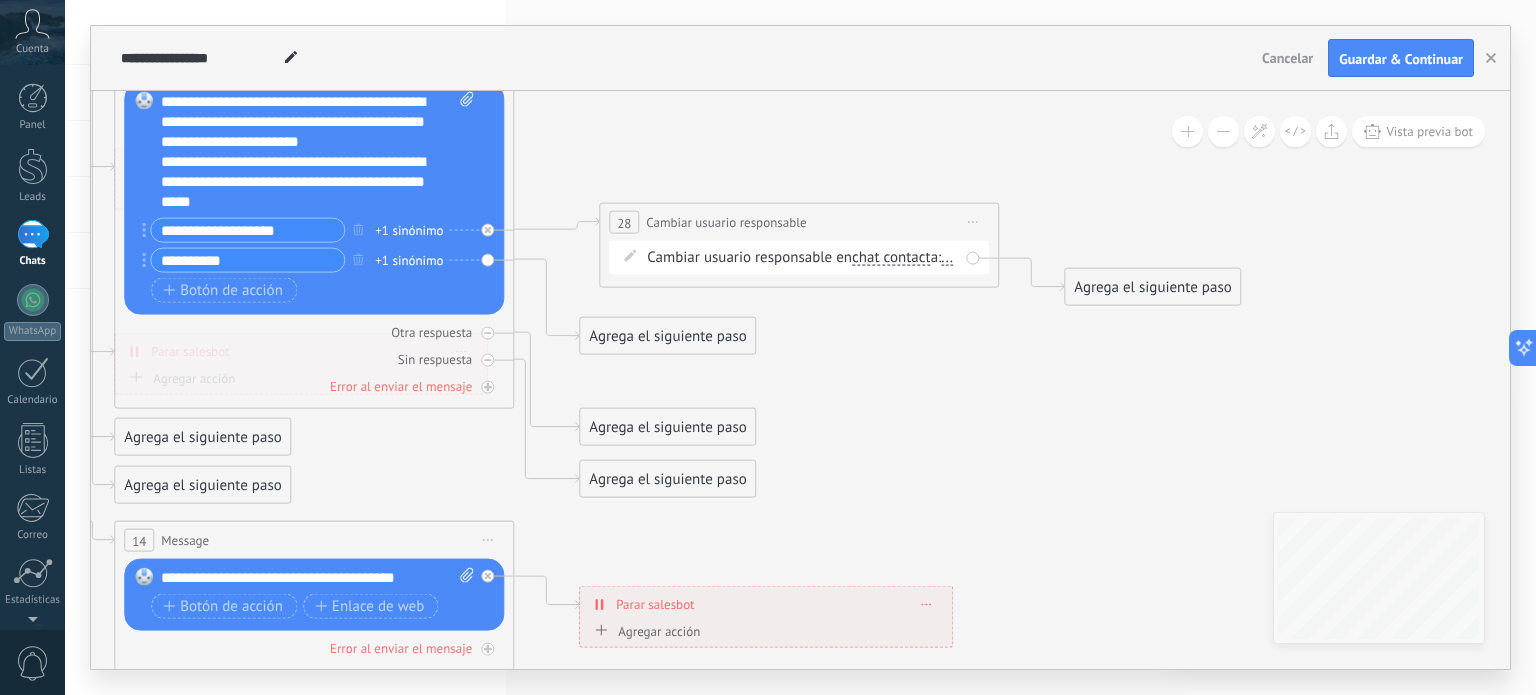 click on "Cambiar usuario responsable en
chat contact
main contact
all contacts
chat contact
acuerdo
empresa
chat contact
main contact
all contacts
chat contact
acuerdo" at bounding box center [802, 258] 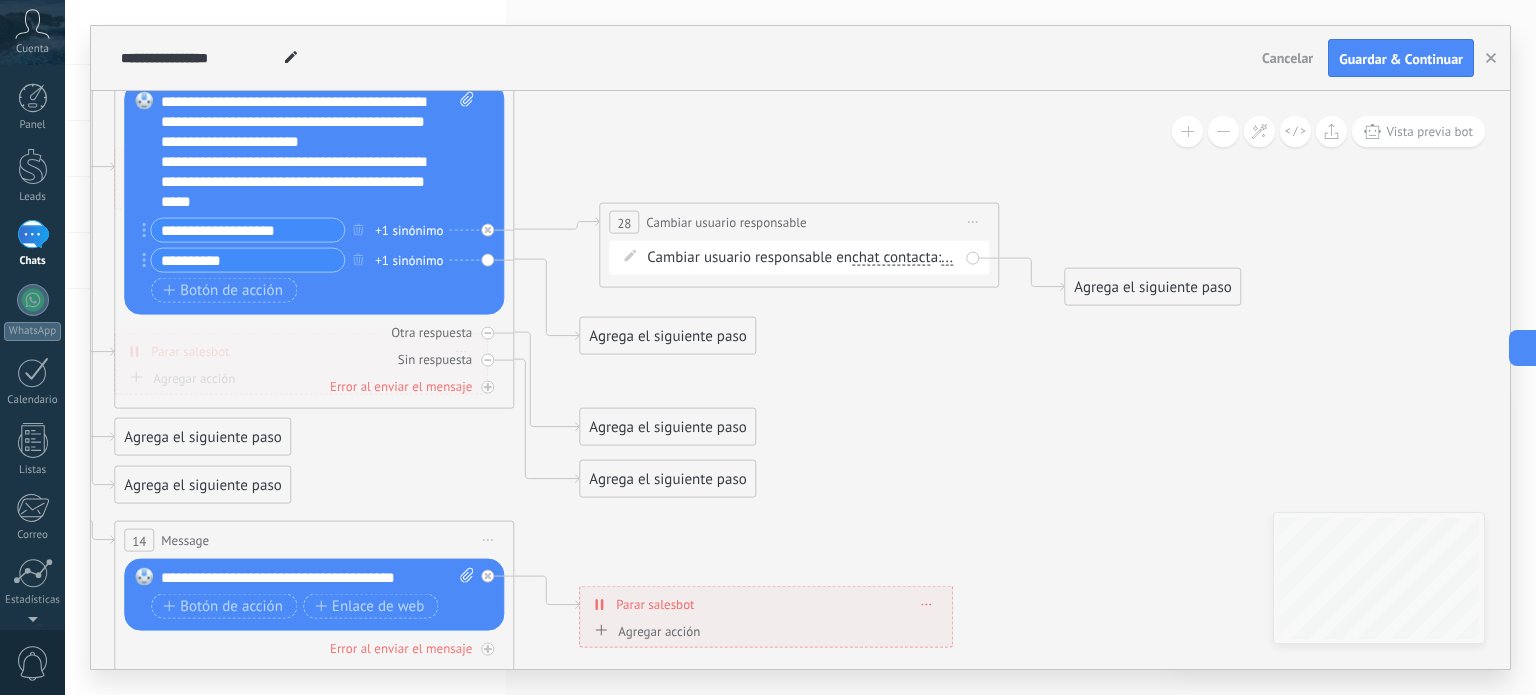 click on "..." at bounding box center [947, 258] 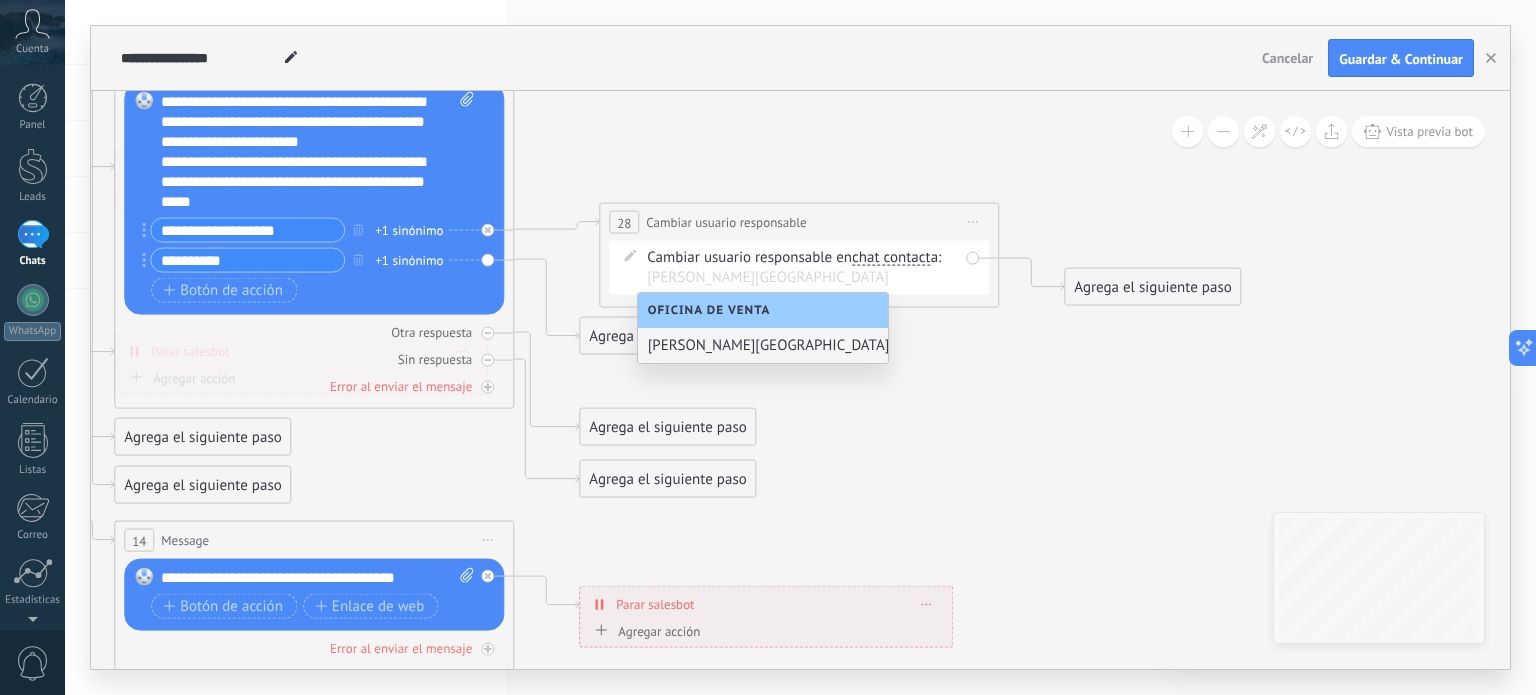 click on "[PERSON_NAME][GEOGRAPHIC_DATA]" at bounding box center [763, 345] 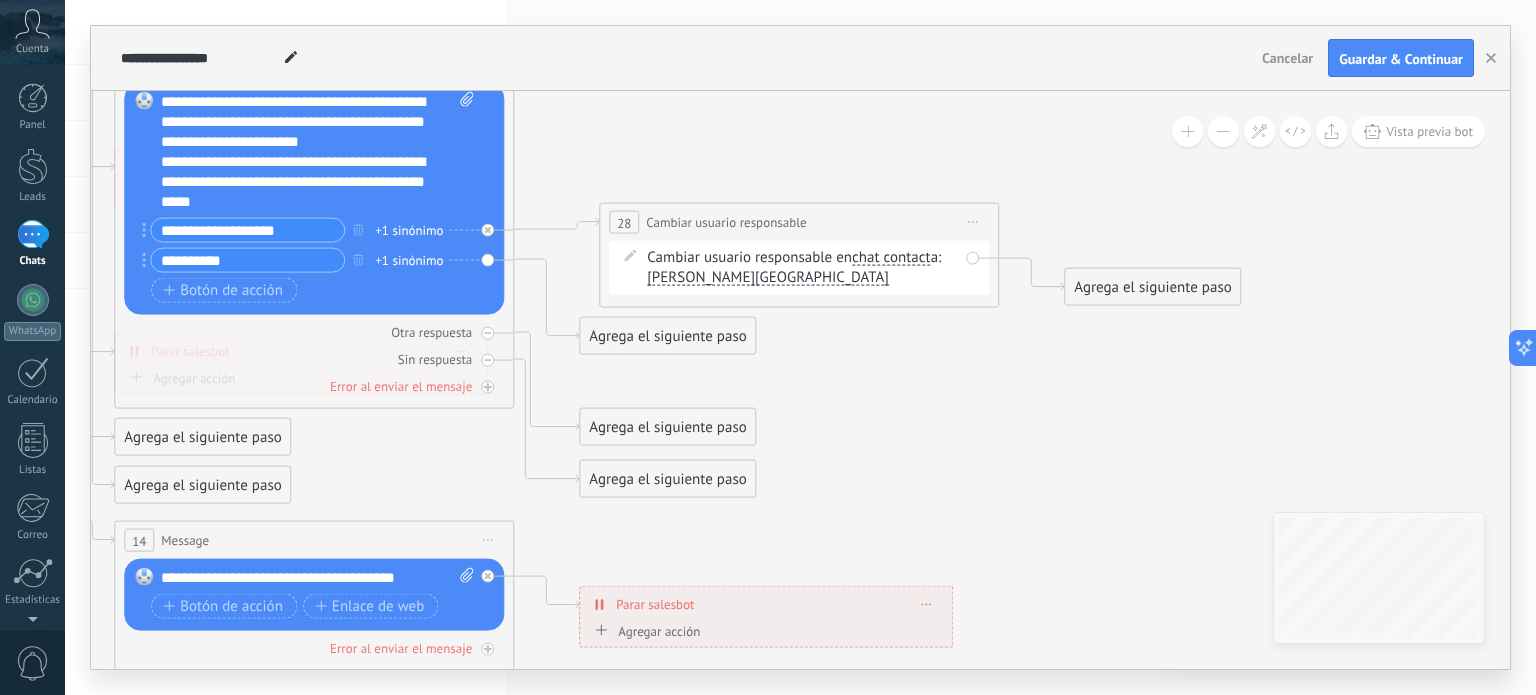 click 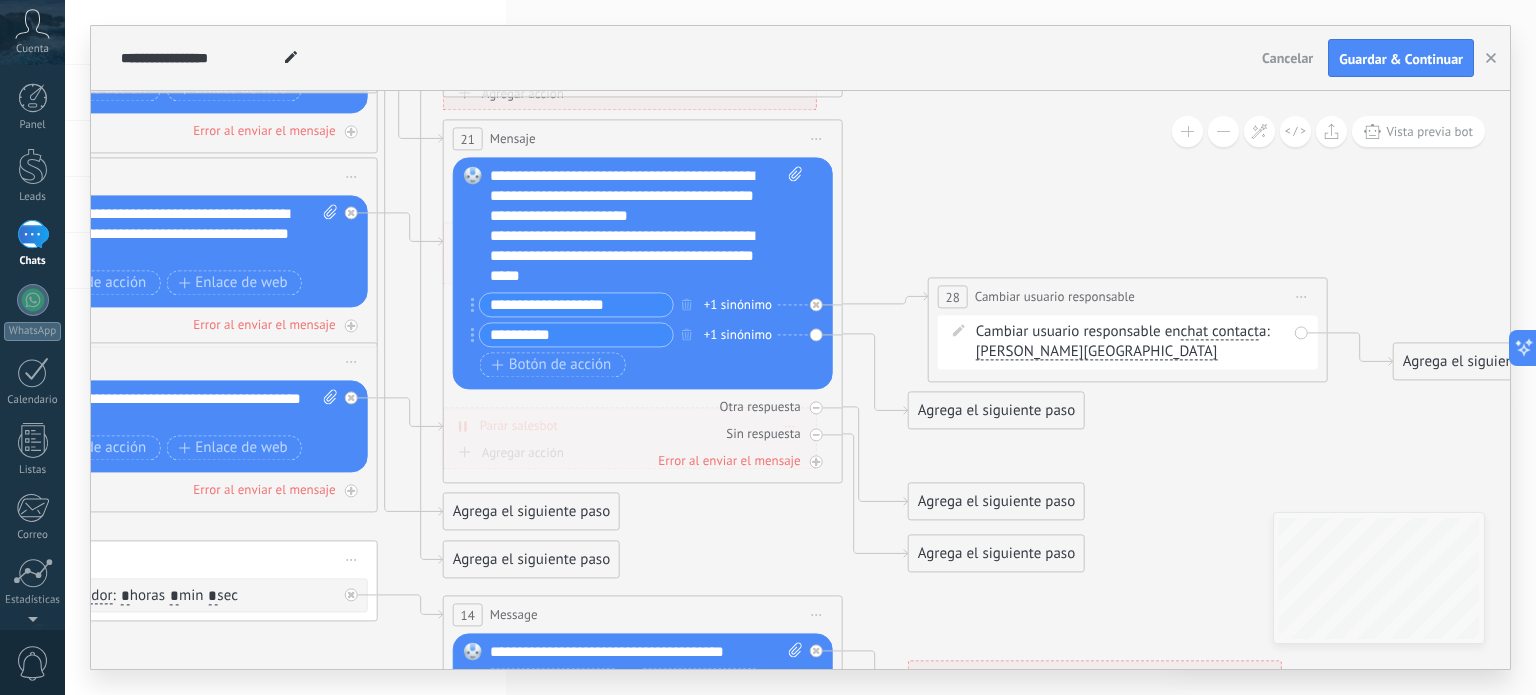 click on "Agrega el siguiente paso" at bounding box center [996, 411] 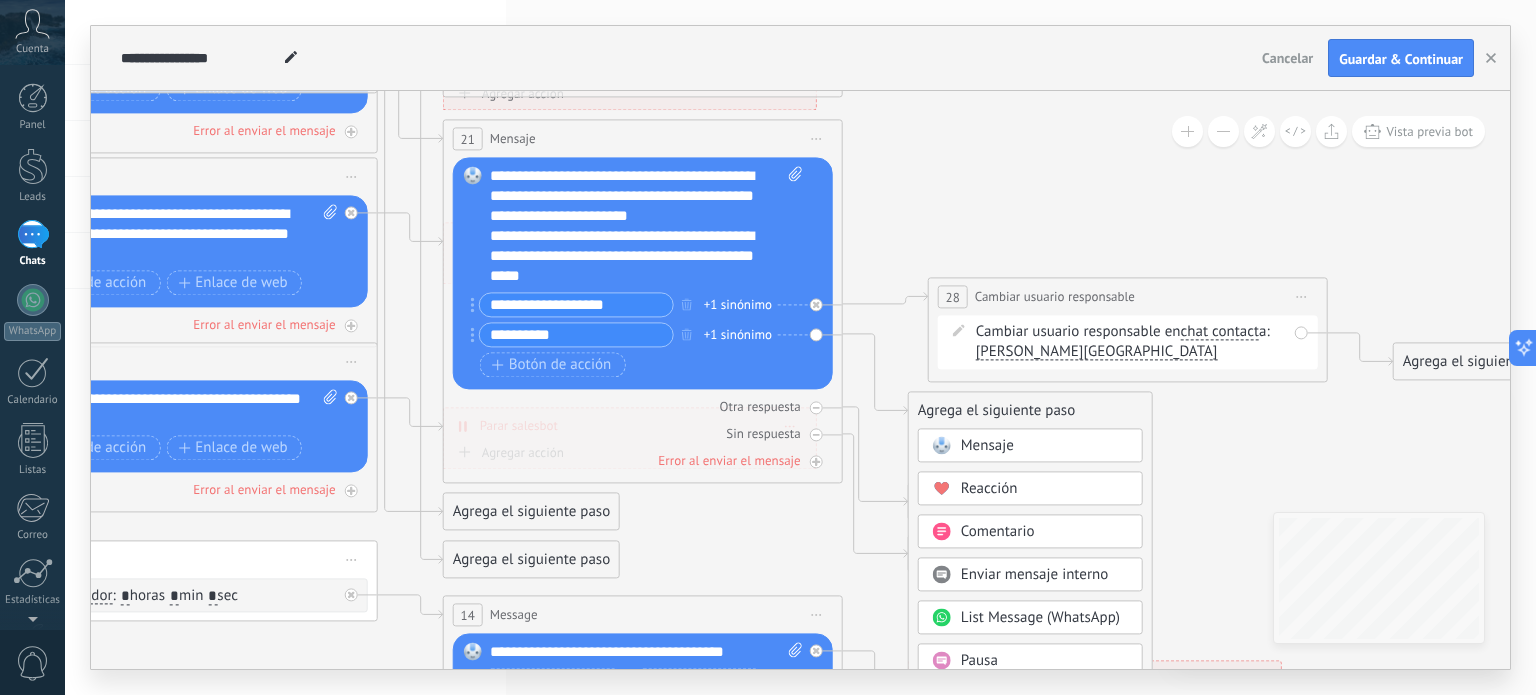 click on "Mensaje" at bounding box center [987, 446] 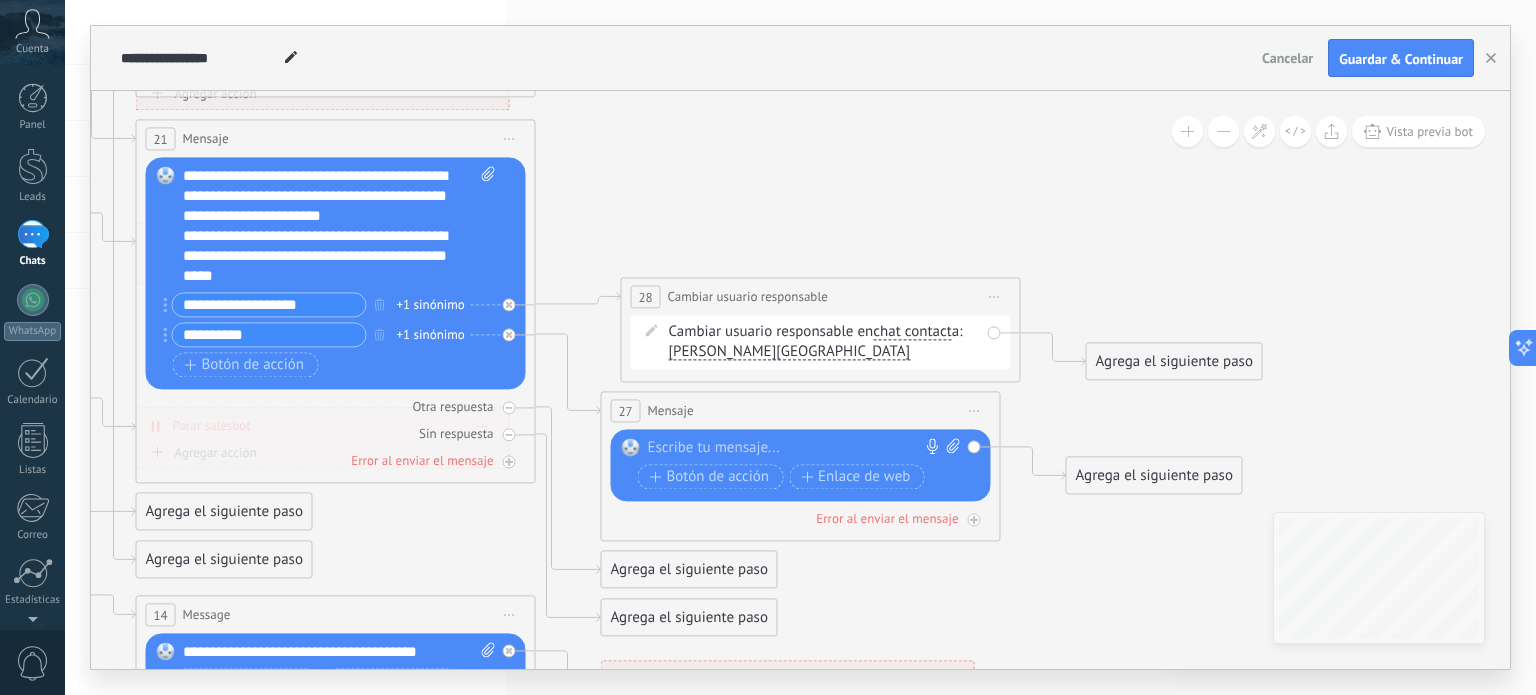 click on "Mensaje" at bounding box center (671, 411) 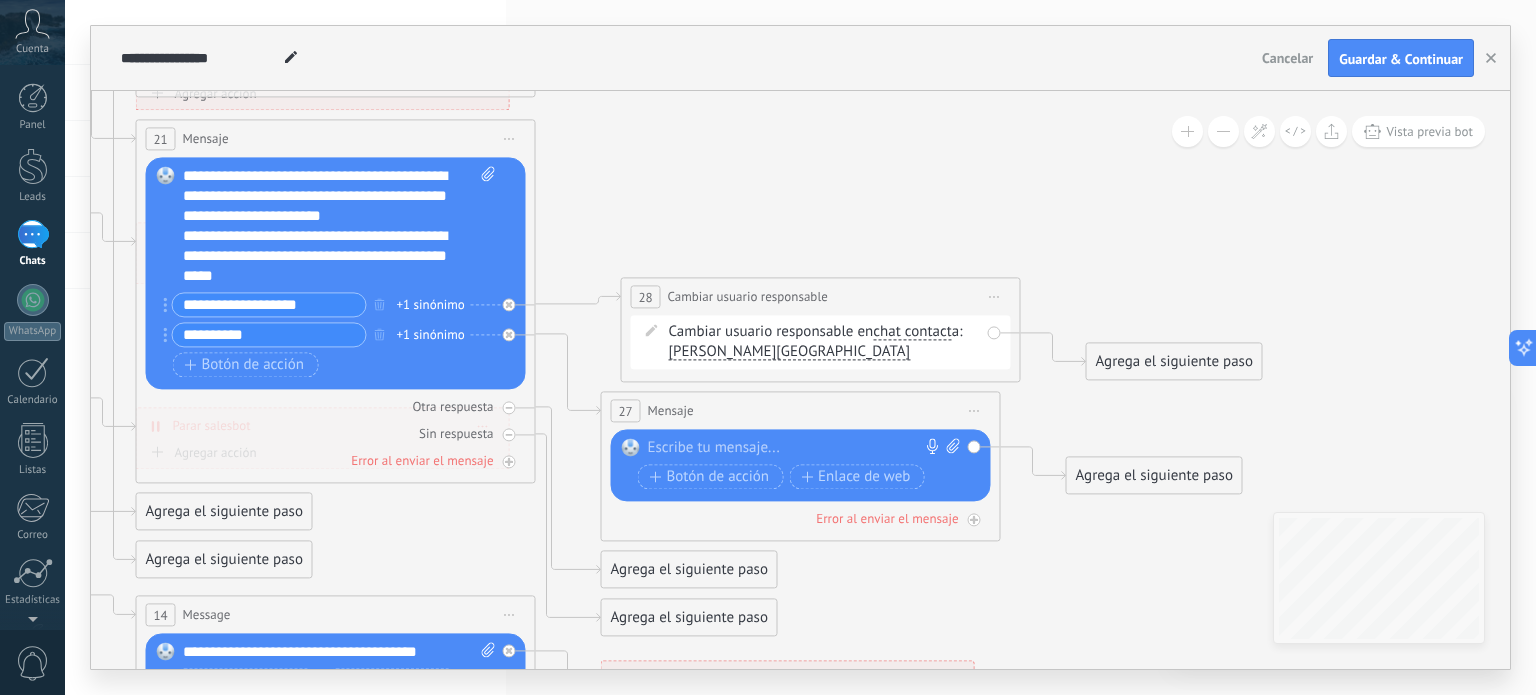 paste 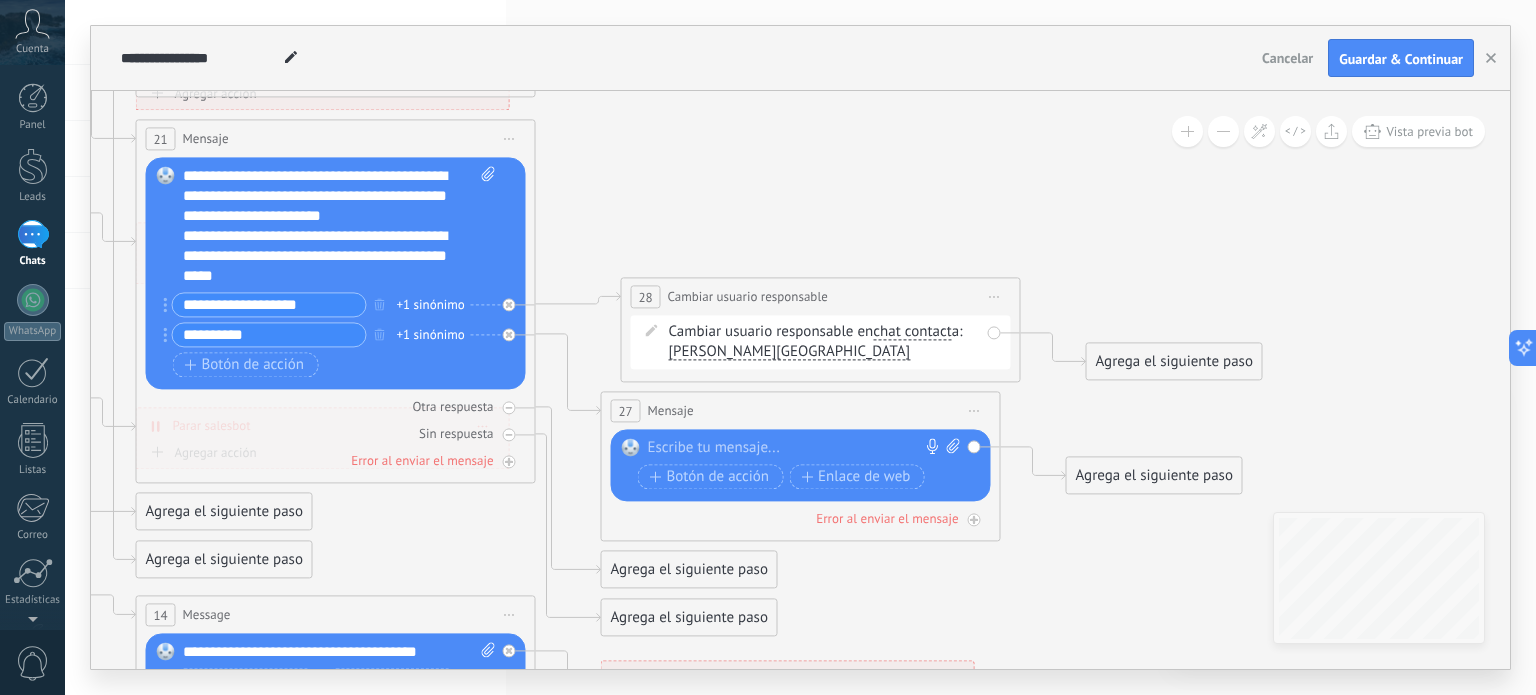 type 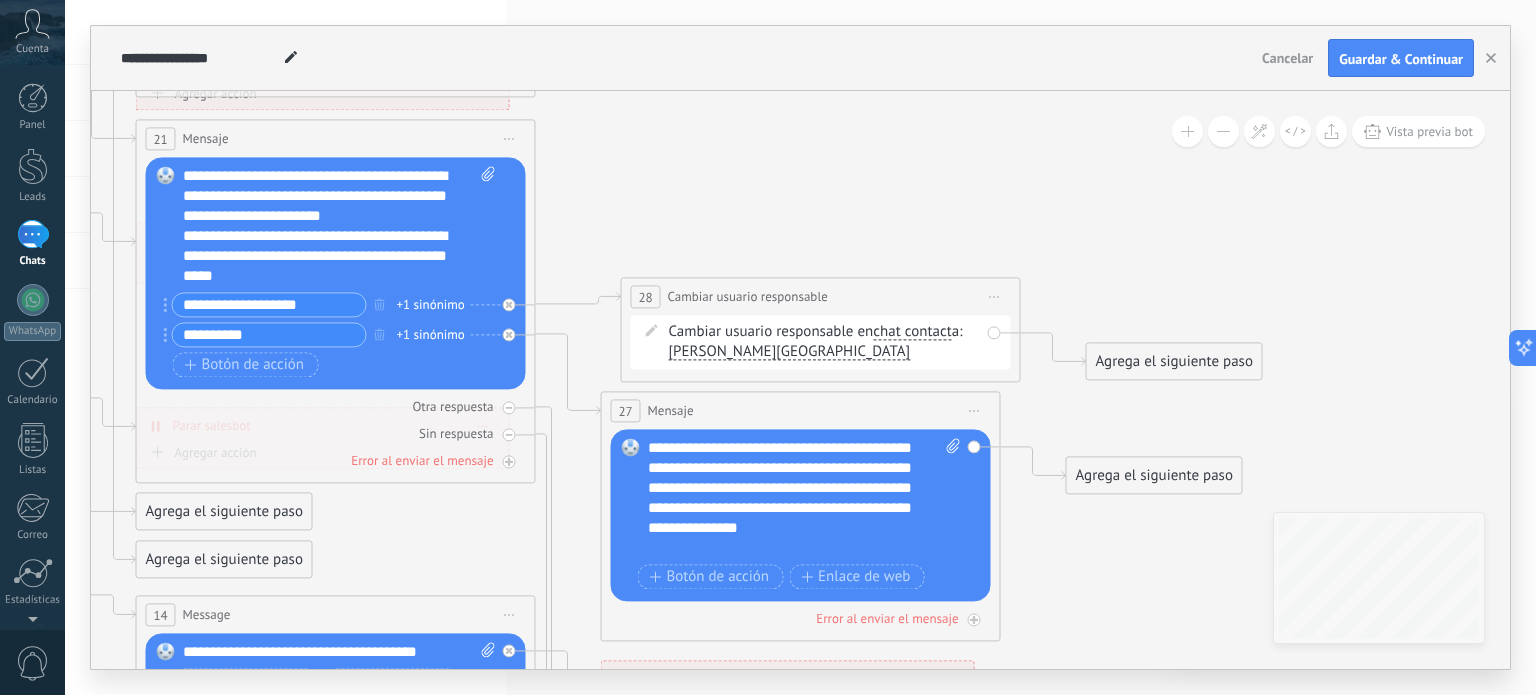scroll, scrollTop: 38, scrollLeft: 0, axis: vertical 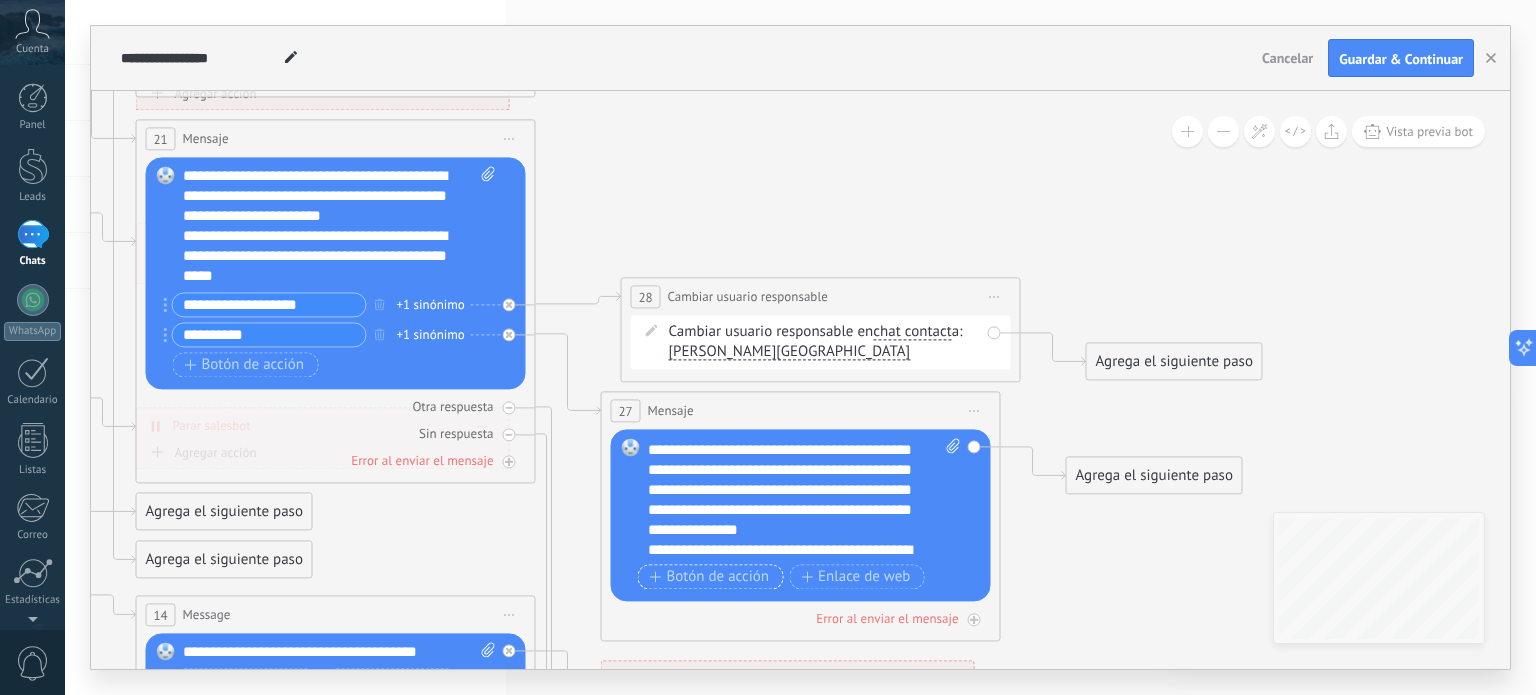 click on "Botón de acción" at bounding box center [710, 577] 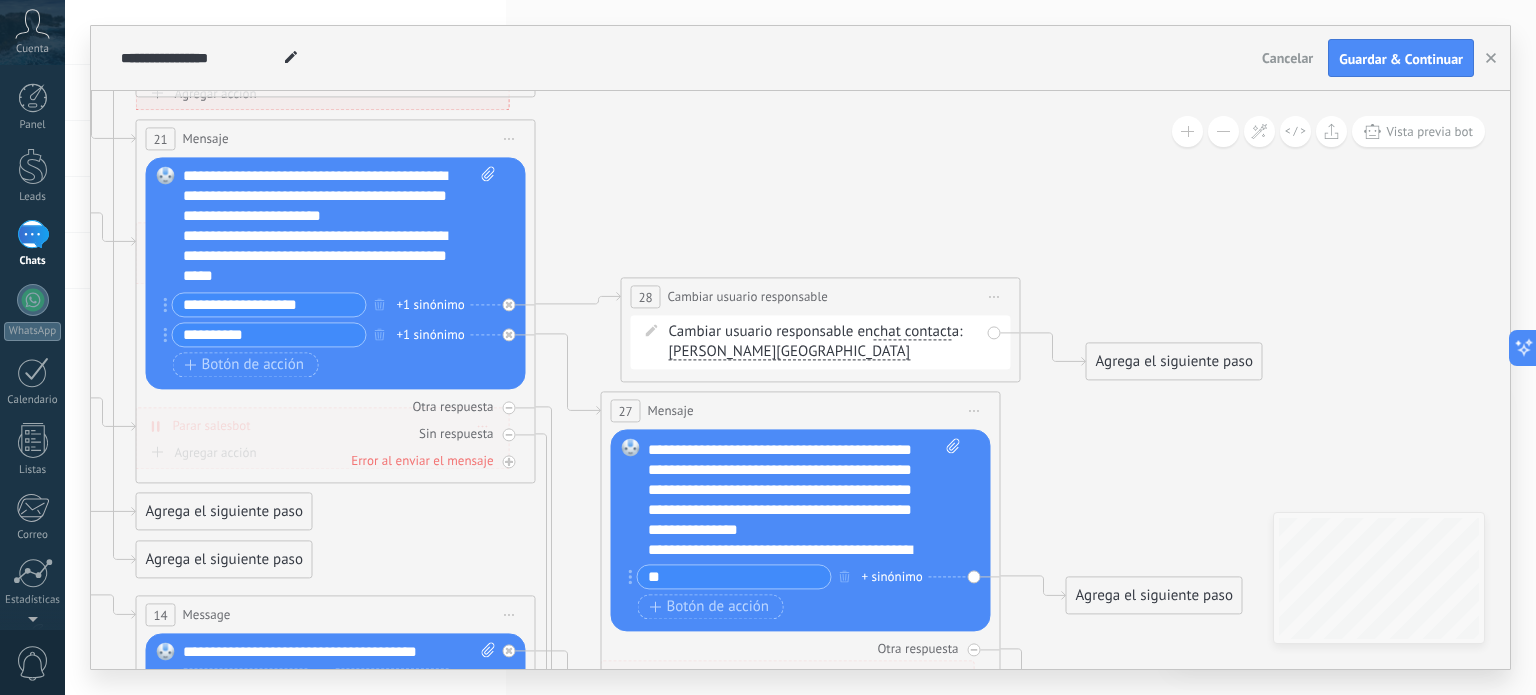 type on "*" 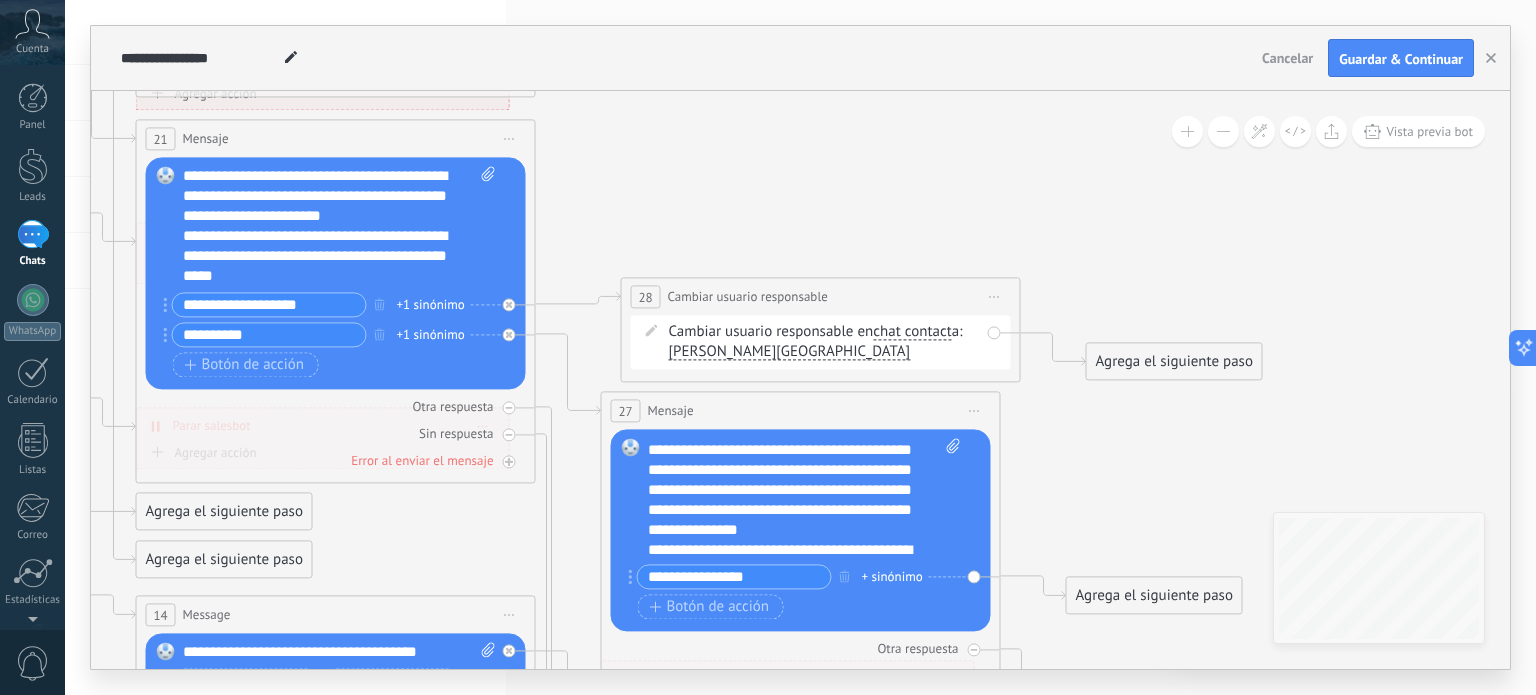 type on "**********" 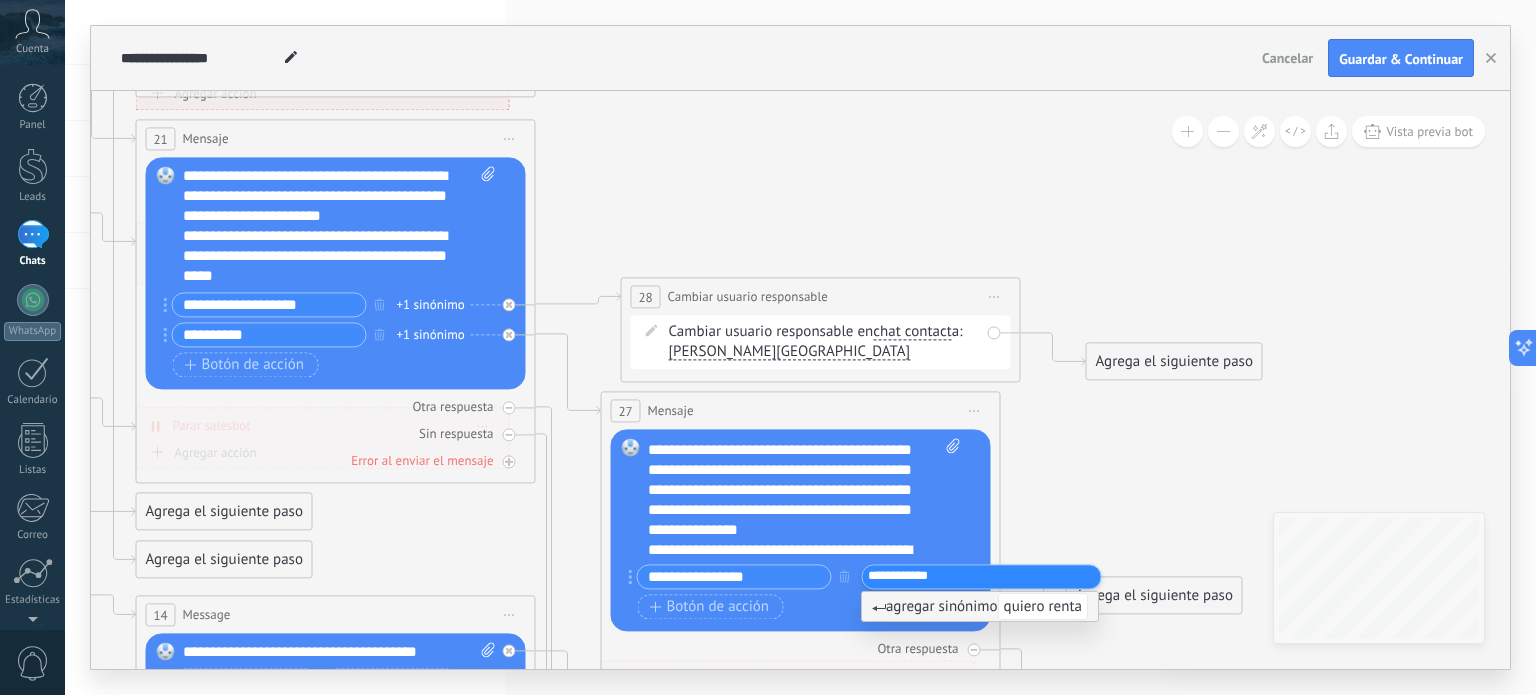 type on "**********" 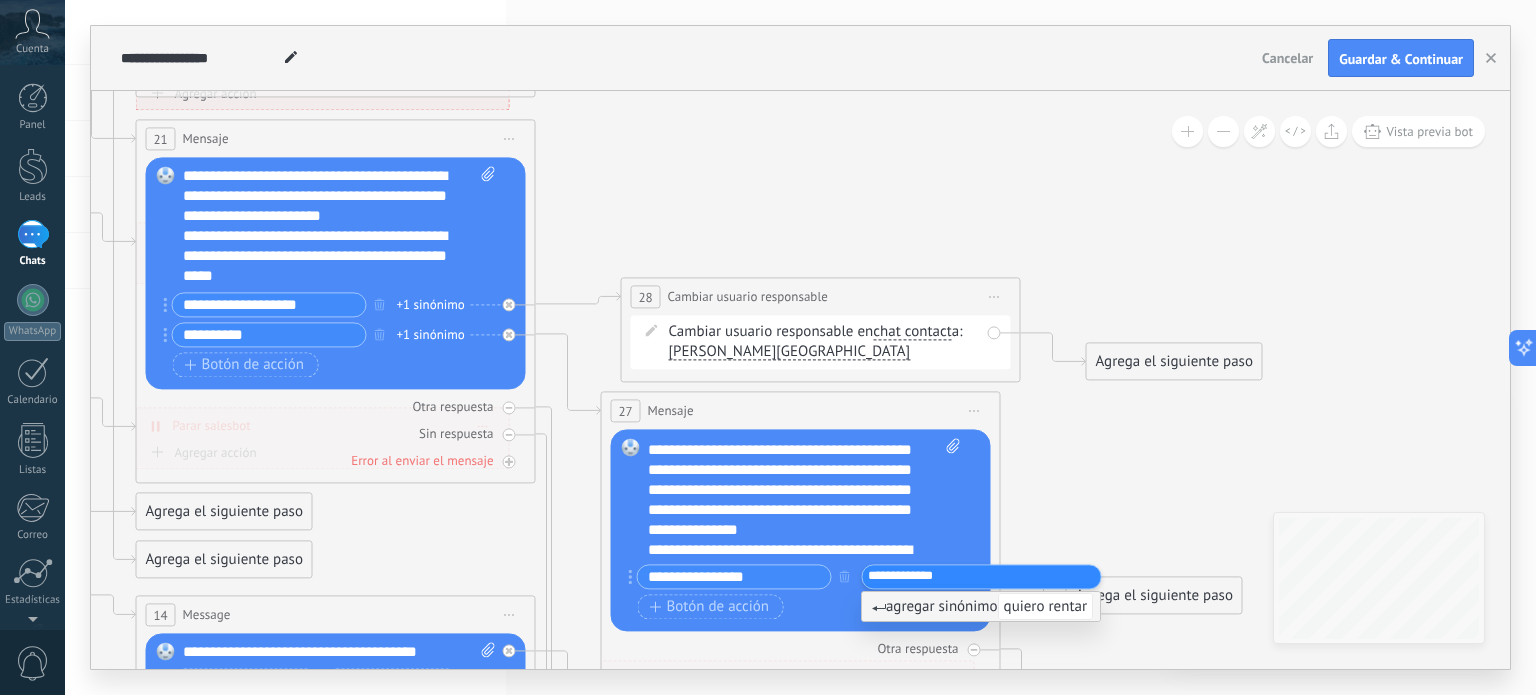 click 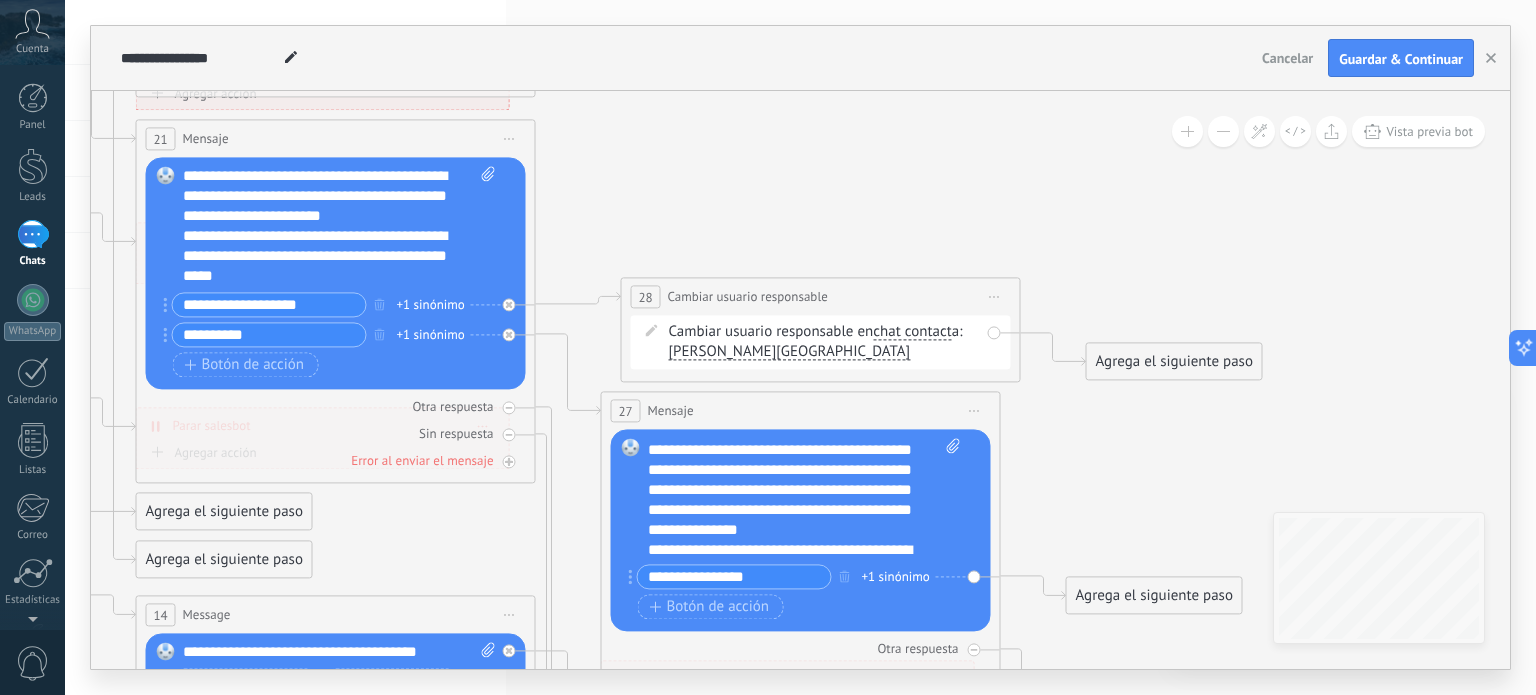 click on "Agrega el siguiente paso" at bounding box center [1154, 596] 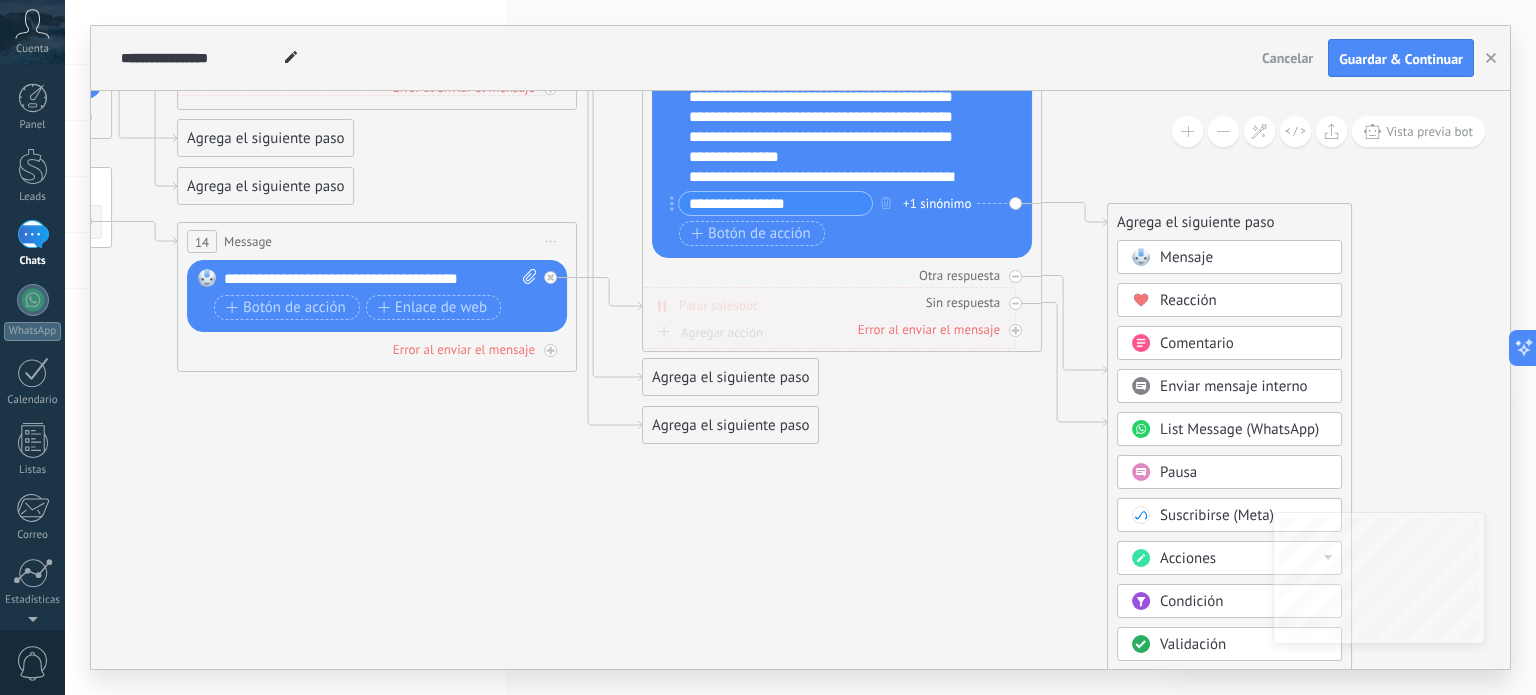 click on "Acciones" at bounding box center (1188, 558) 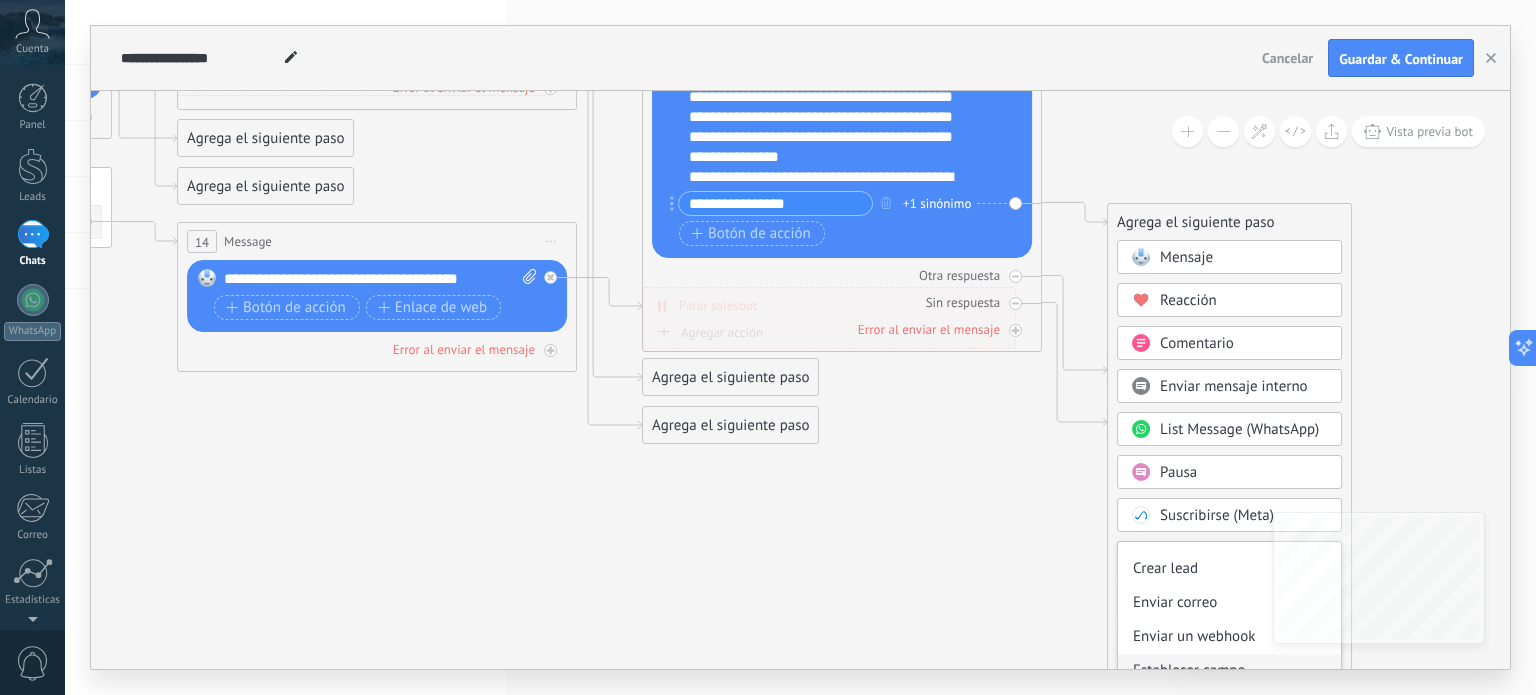 scroll, scrollTop: 232, scrollLeft: 0, axis: vertical 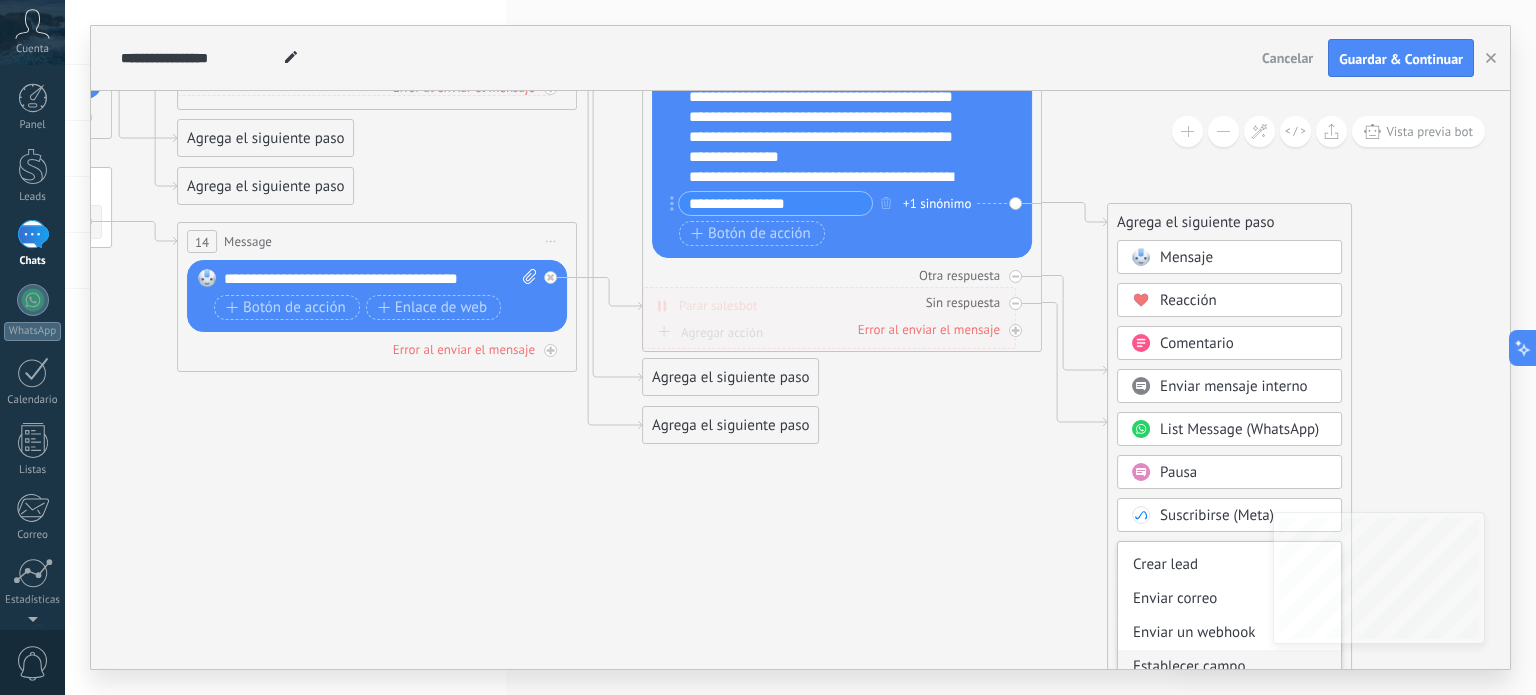 click on "Crear lead" at bounding box center [1229, 565] 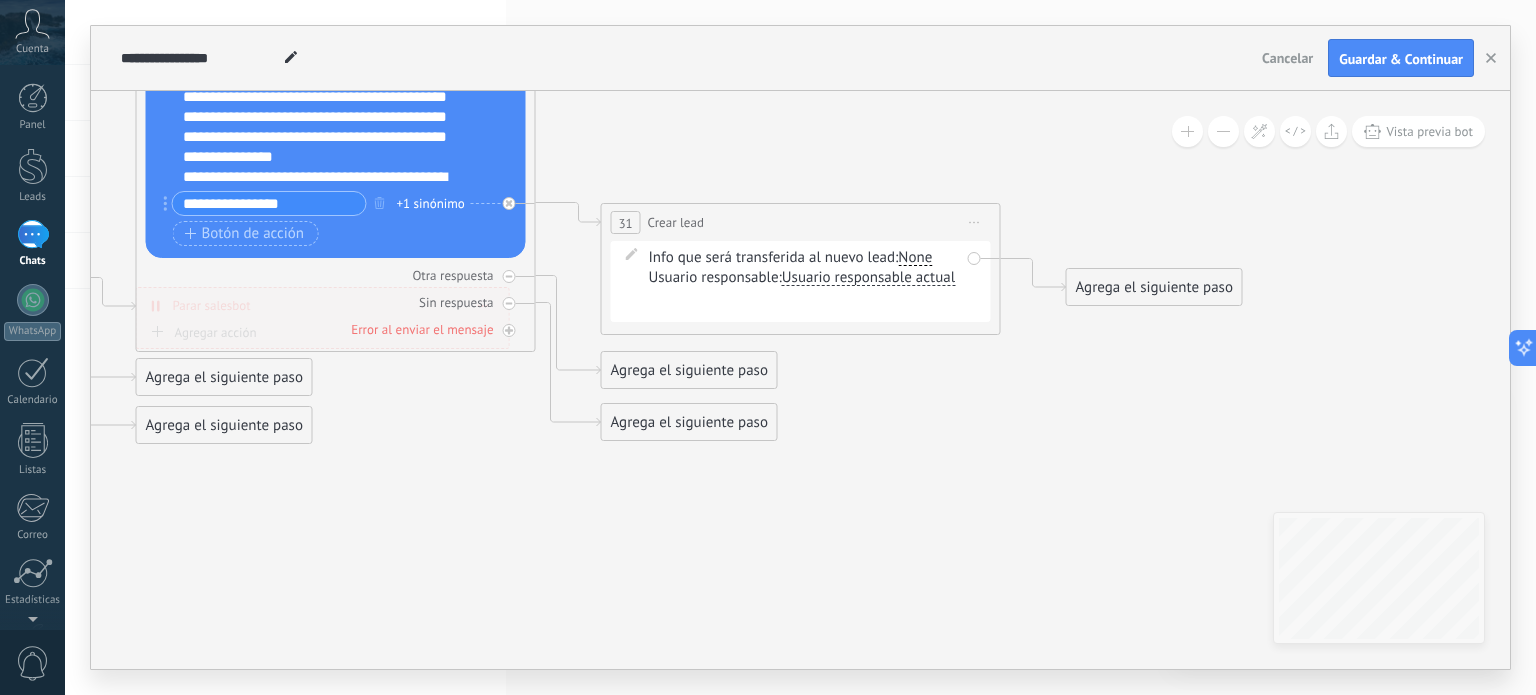 click 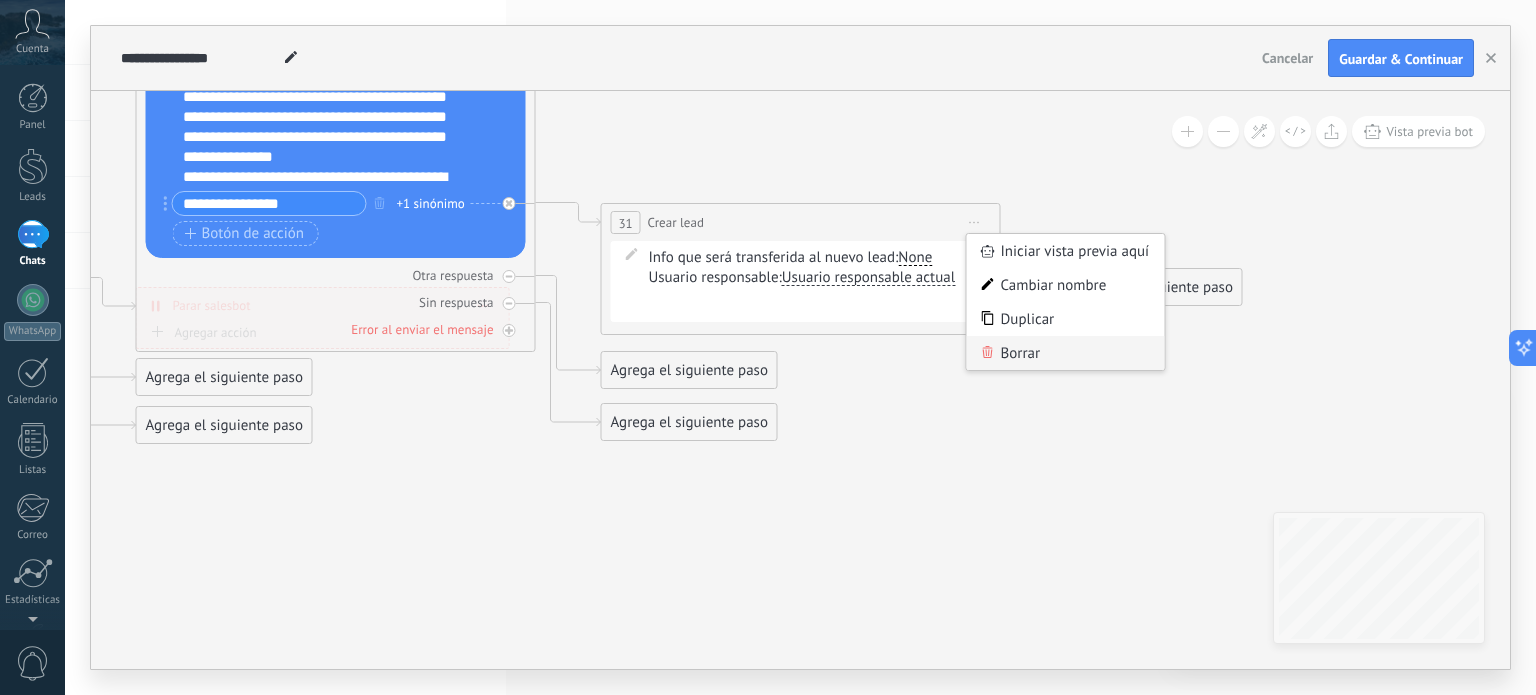 click on "Borrar" at bounding box center [1066, 353] 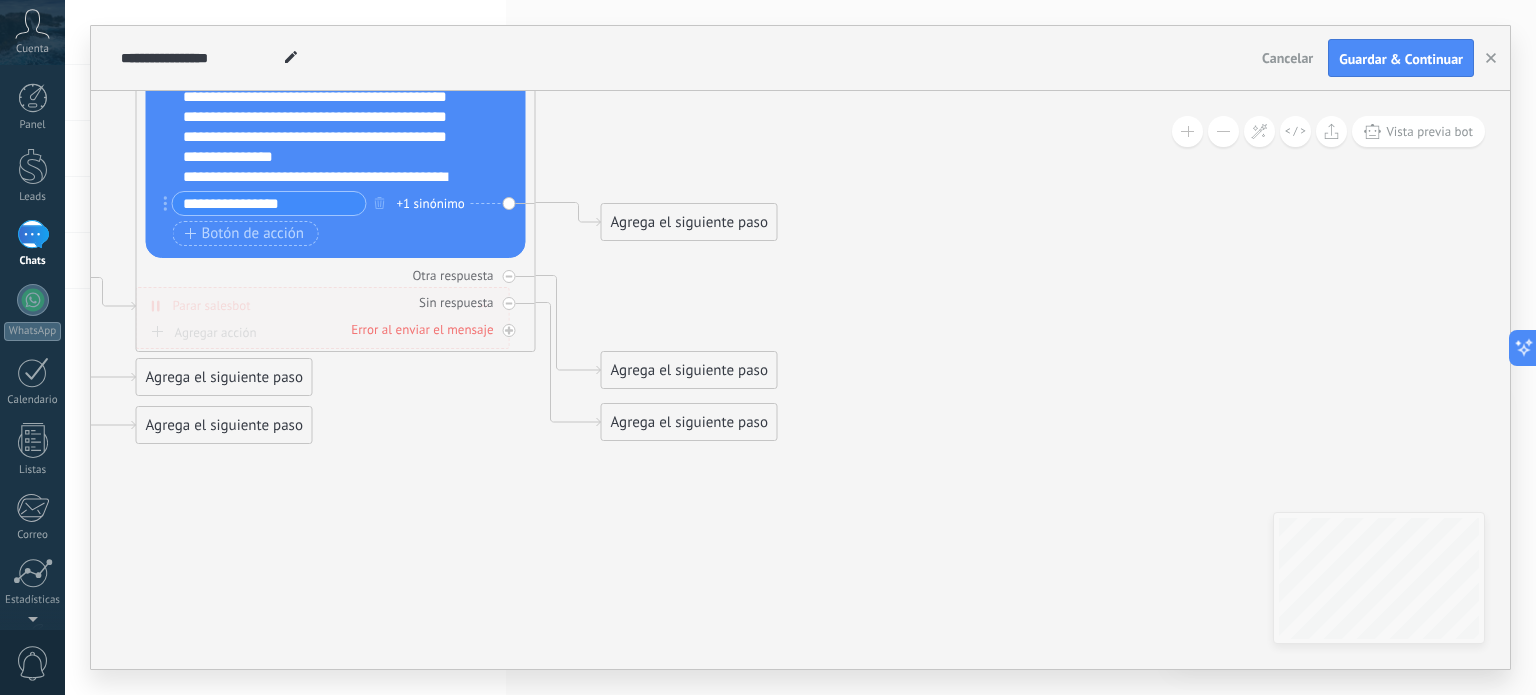 click on "Agrega el siguiente paso" at bounding box center [689, 222] 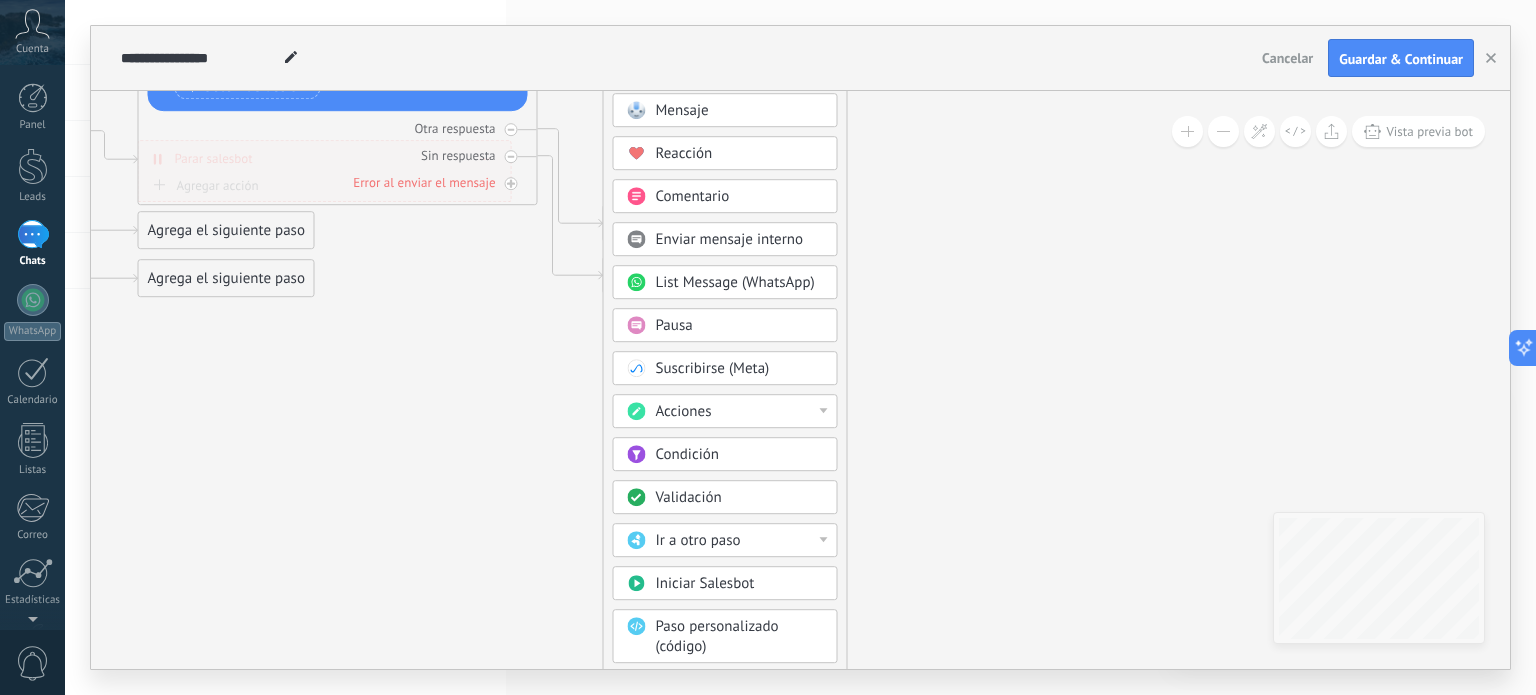 click on "Acciones" at bounding box center [740, 412] 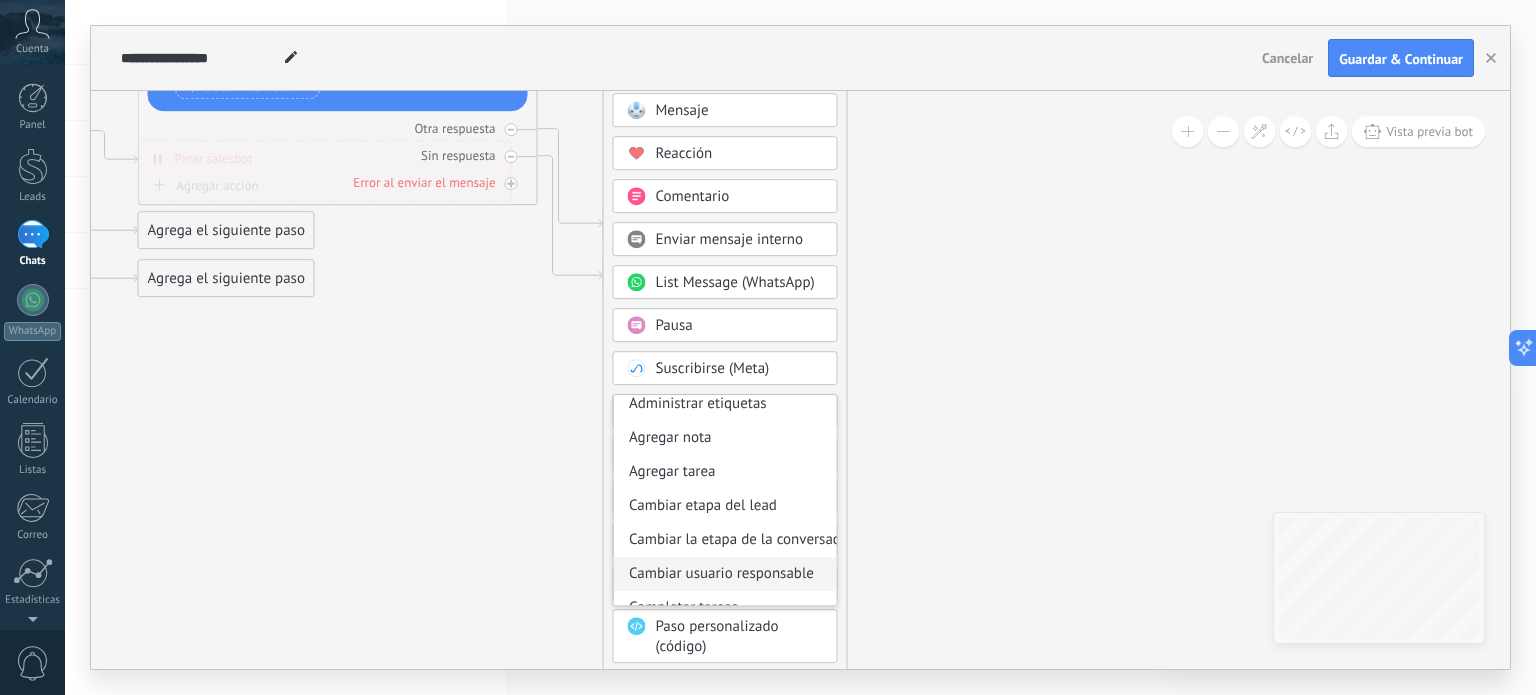scroll, scrollTop: 0, scrollLeft: 0, axis: both 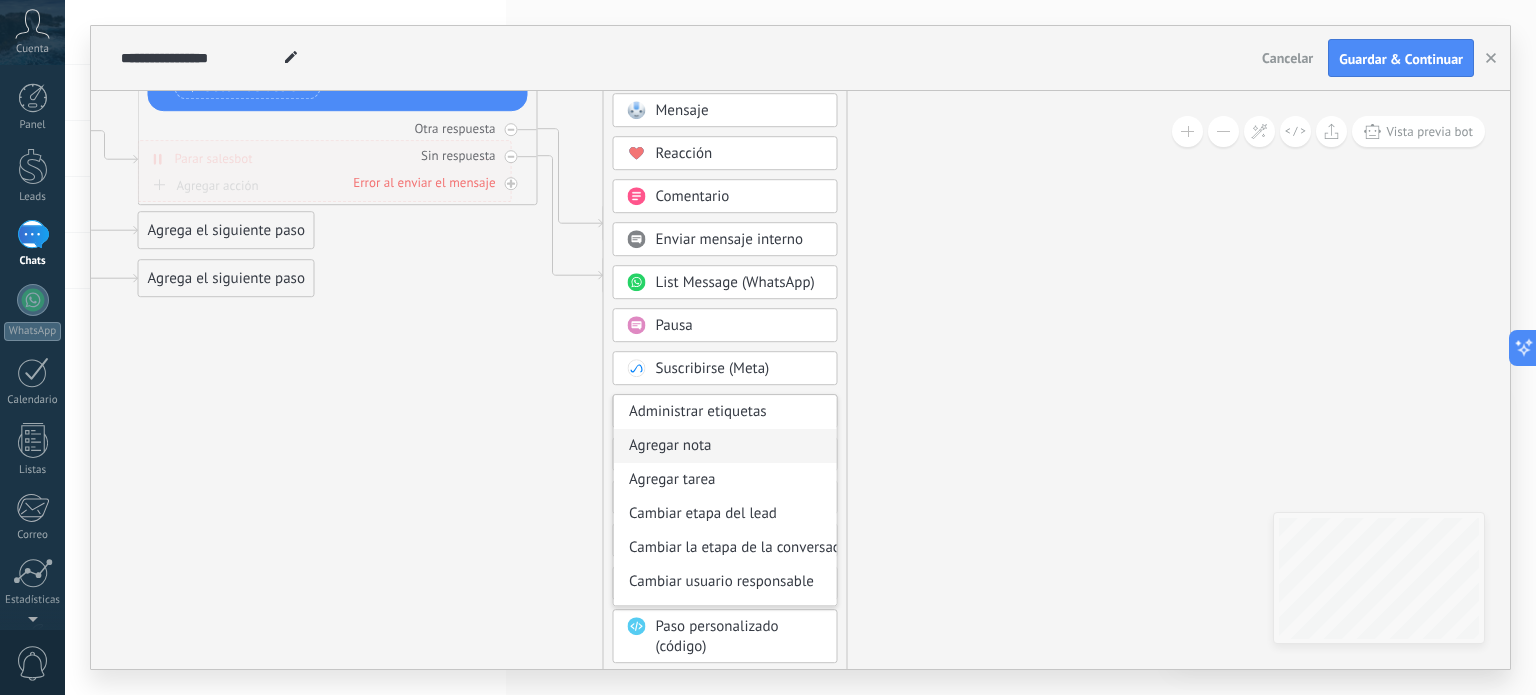 click on "Agregar nota" at bounding box center (725, 446) 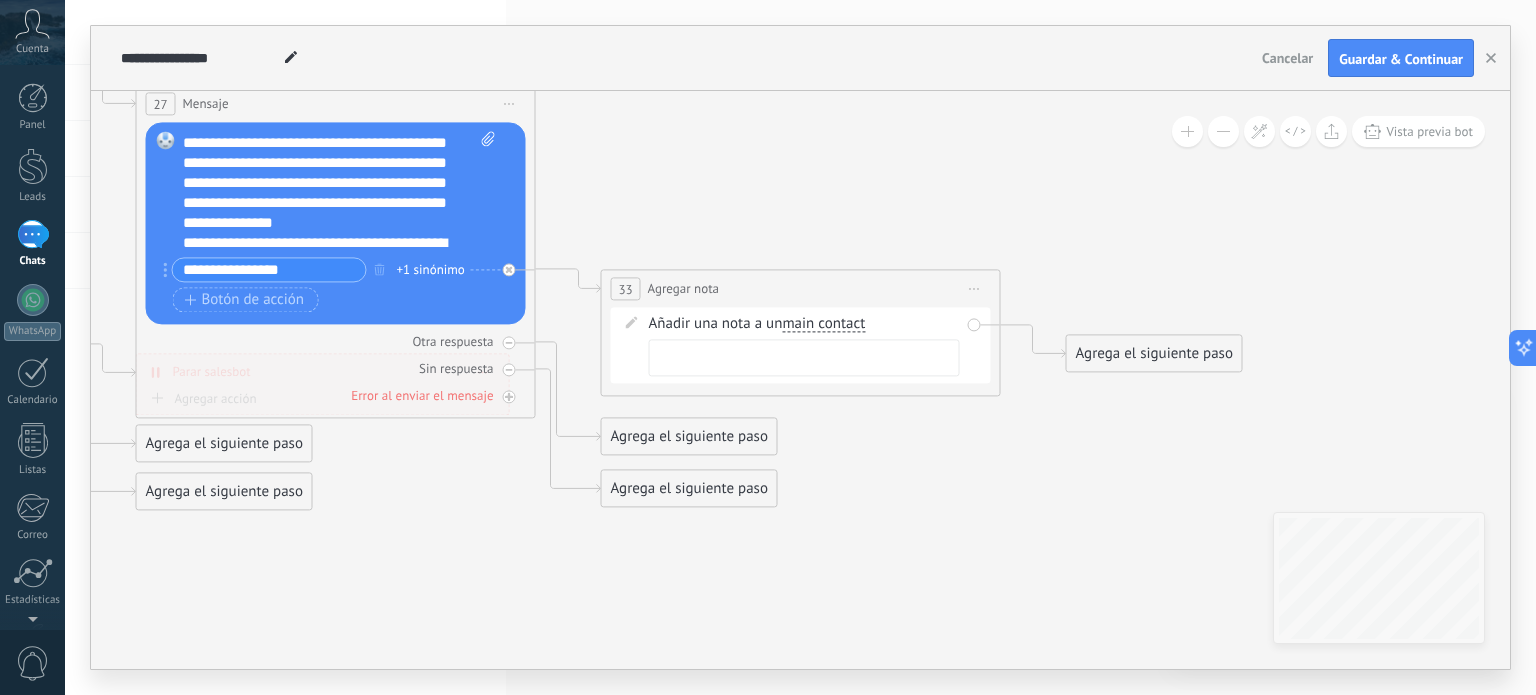click on "Iniciar vista previa aquí
Cambiar nombre
Duplicar
[GEOGRAPHIC_DATA]" at bounding box center (975, 289) 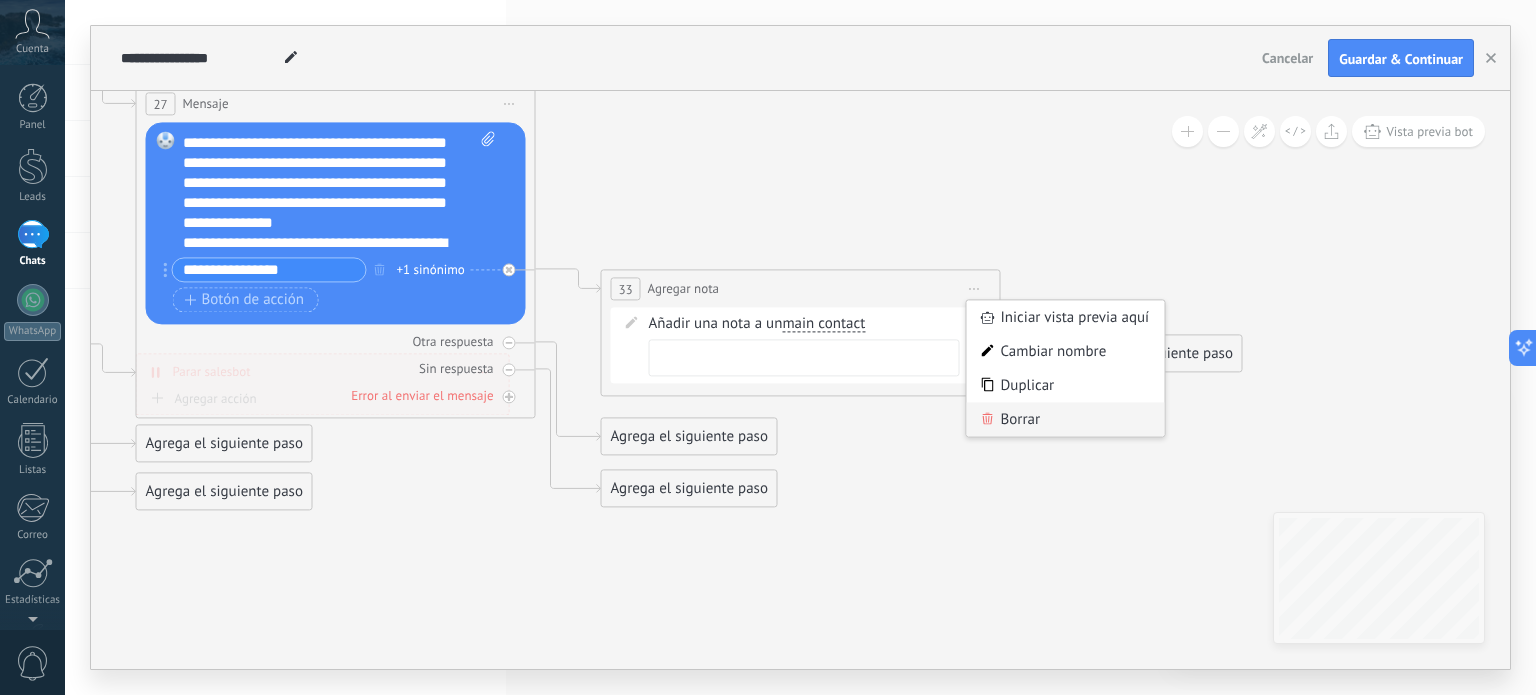 click on "Borrar" at bounding box center (1066, 420) 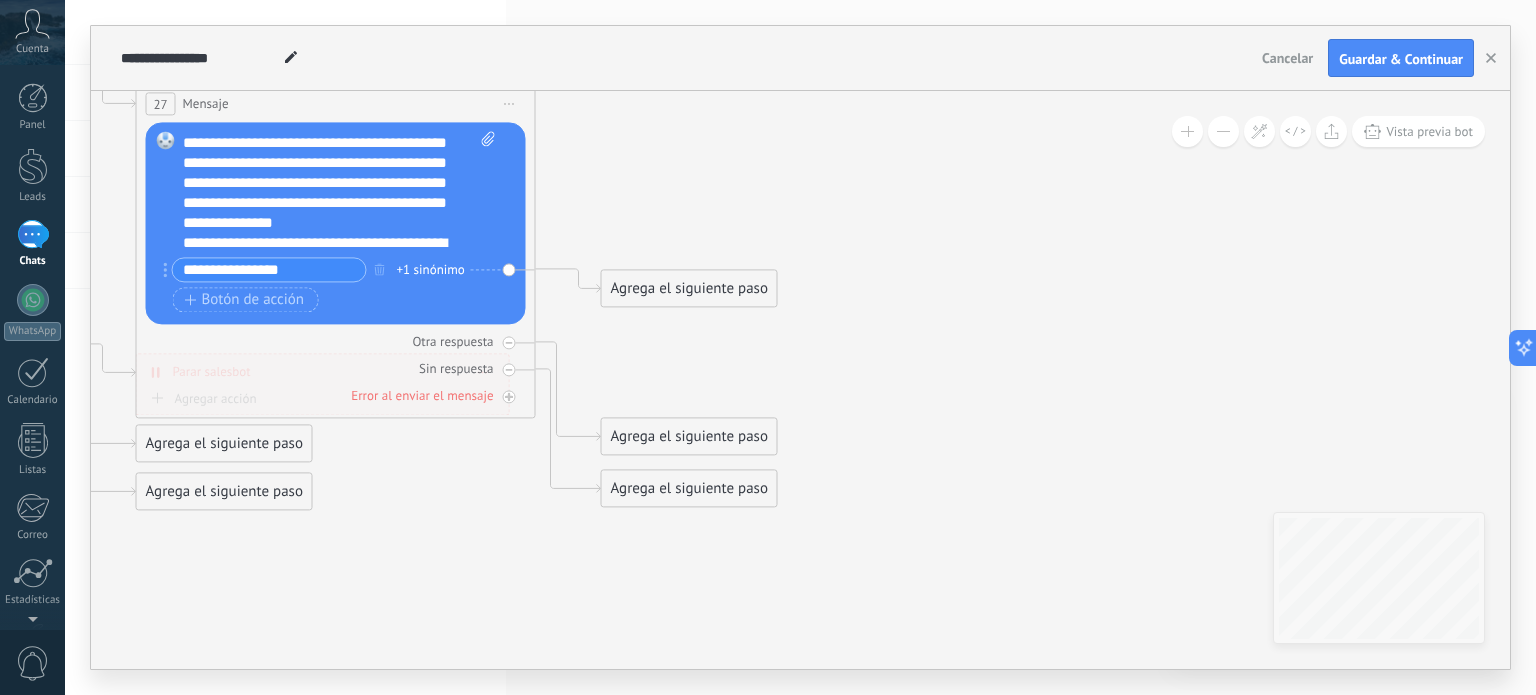 click on "Agrega el siguiente paso" at bounding box center [689, 289] 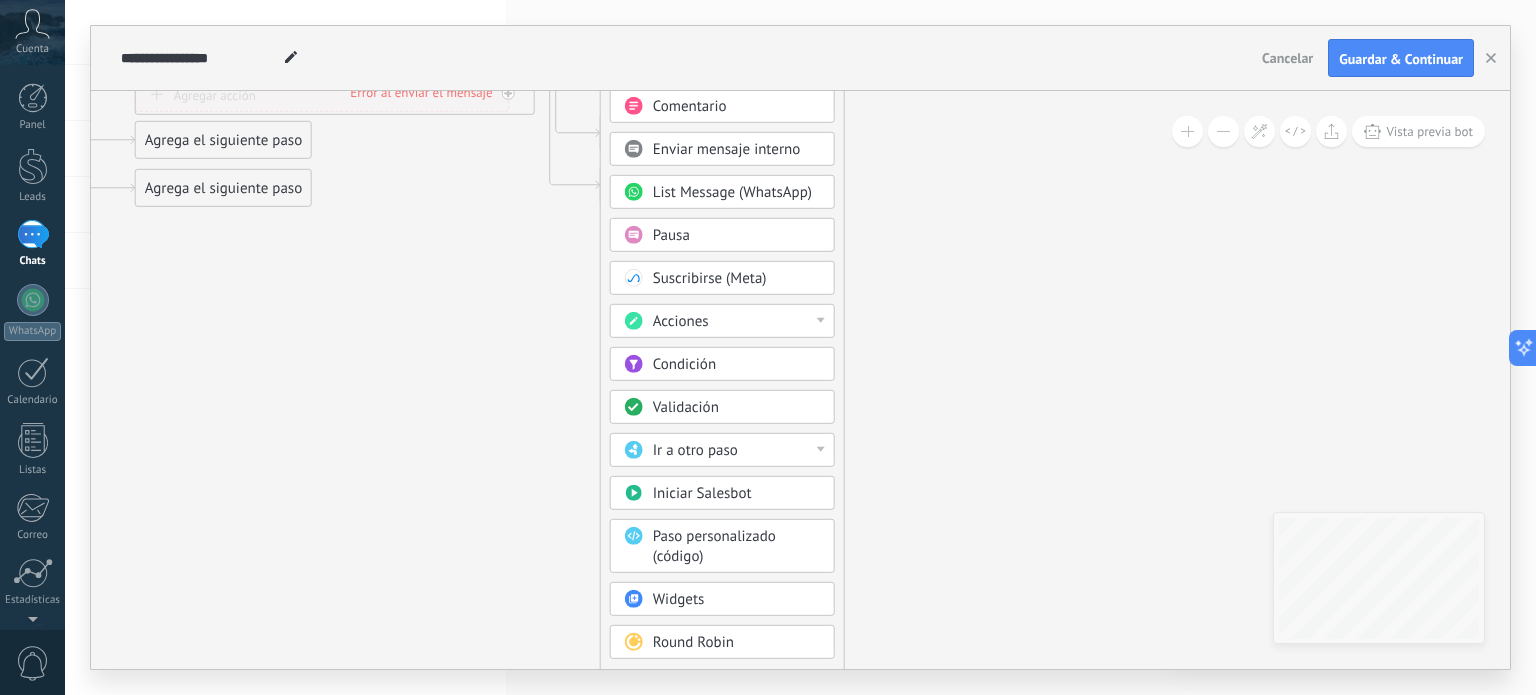 click on "Validación" at bounding box center (737, 408) 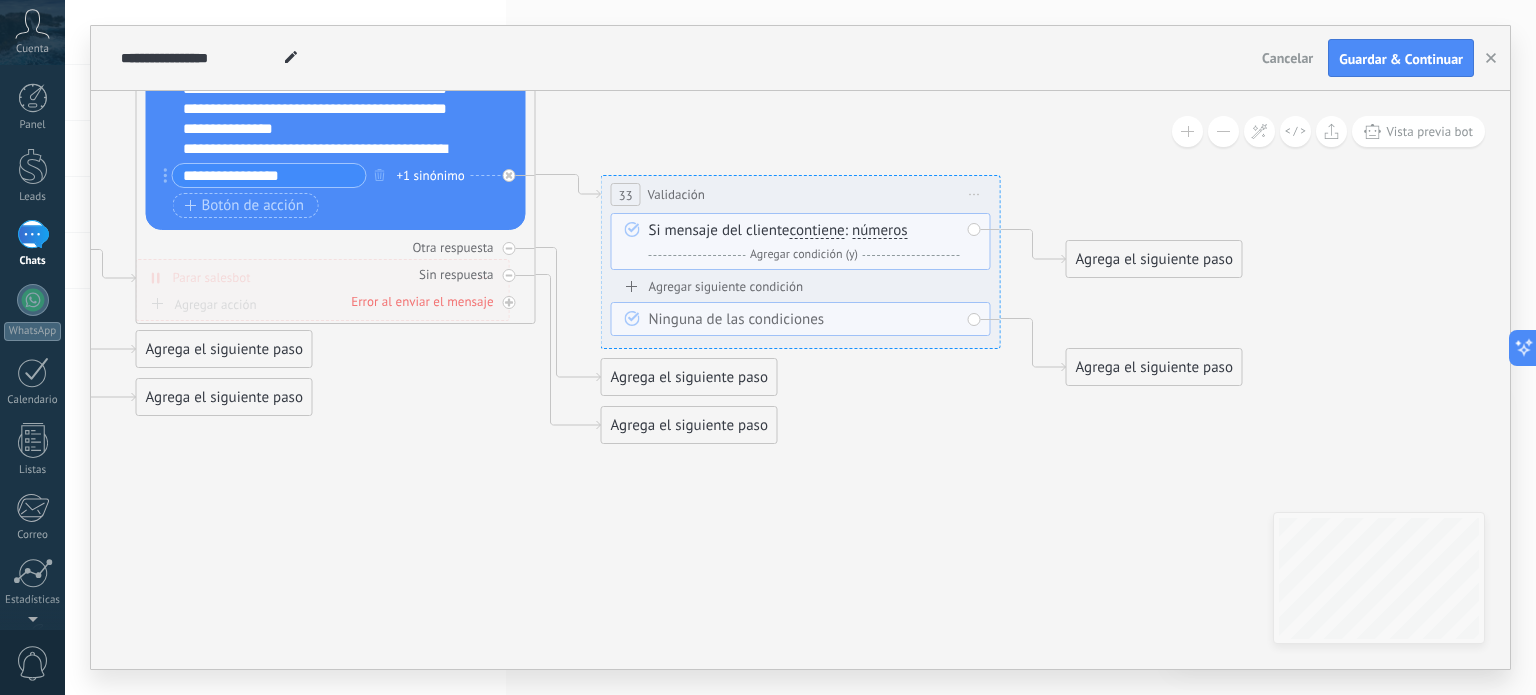click on "Iniciar vista previa aquí
Cambiar nombre
Duplicar
[GEOGRAPHIC_DATA]" at bounding box center (975, 194) 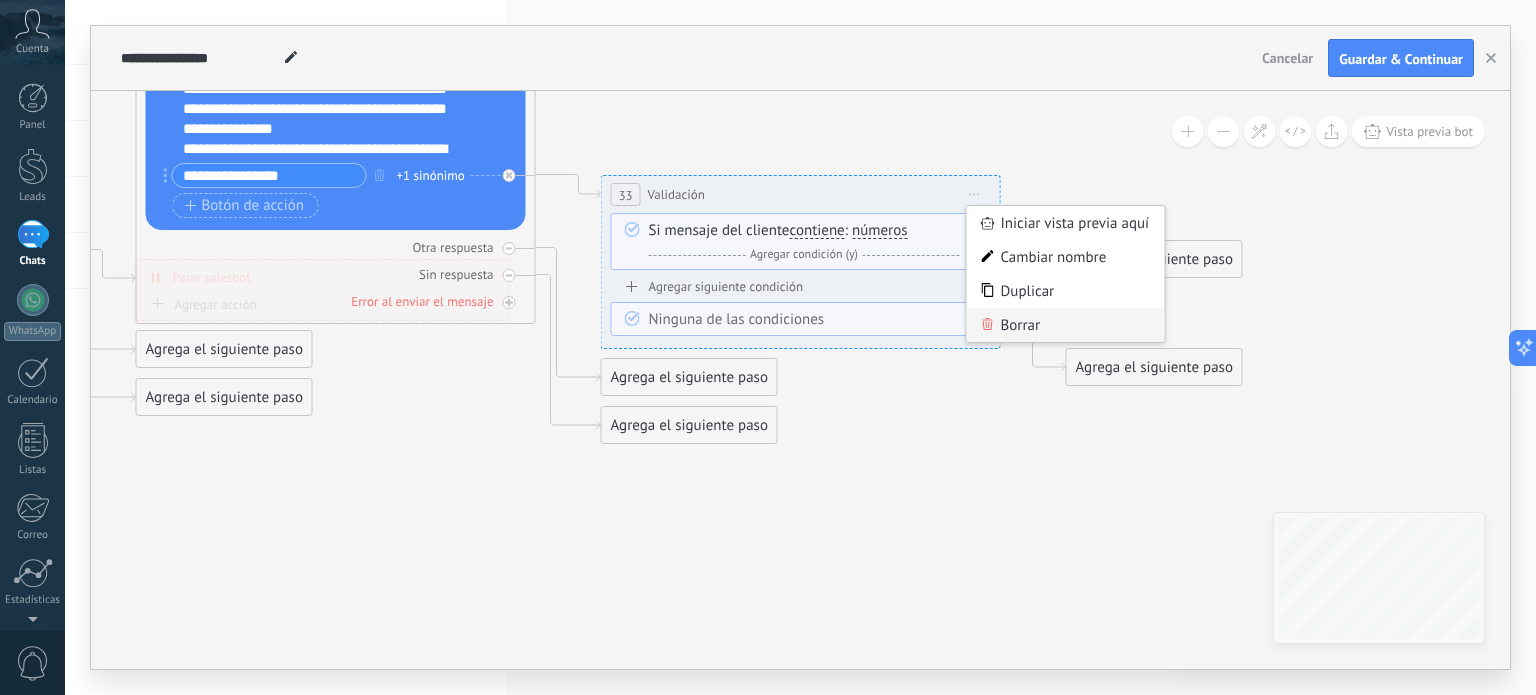 click on "Borrar" at bounding box center [1066, 325] 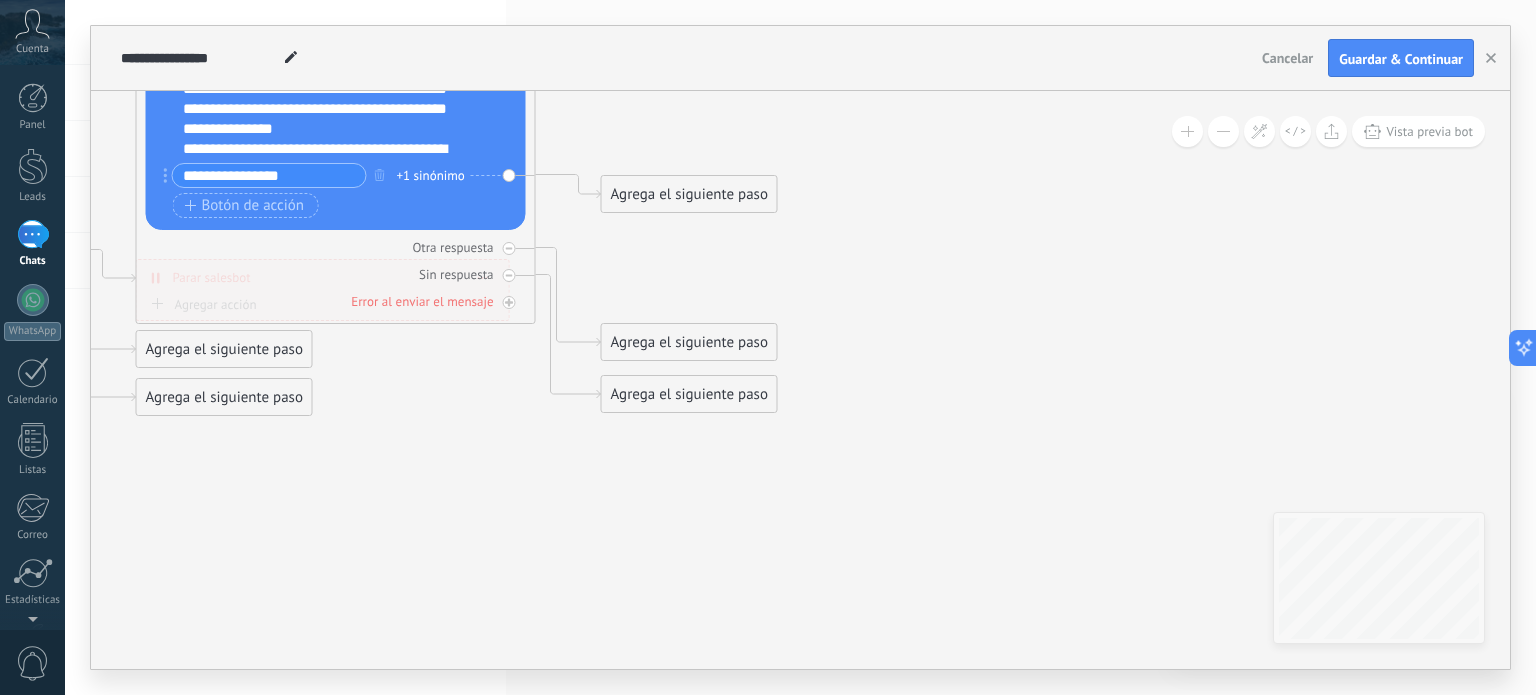click on "Agrega el siguiente paso" at bounding box center (689, 194) 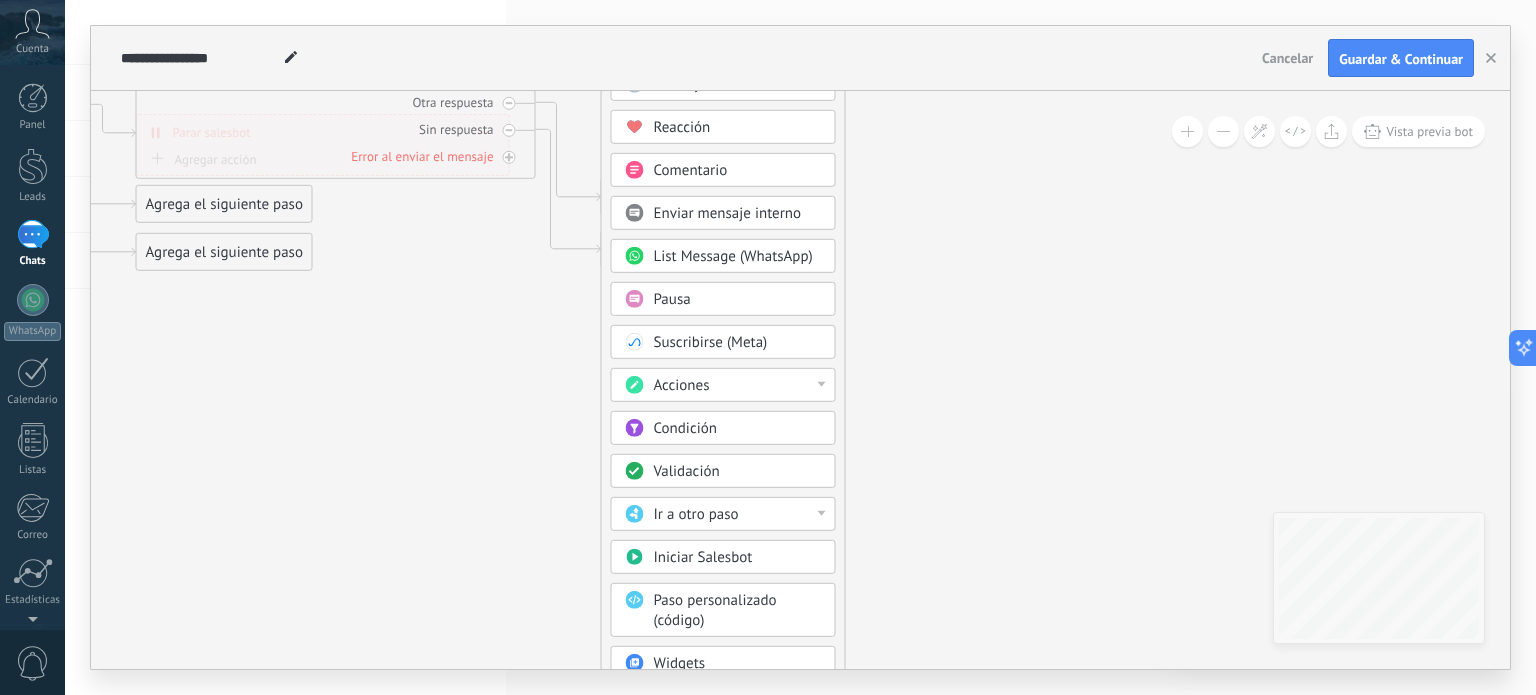 click on "Iniciar Salesbot" at bounding box center (703, 557) 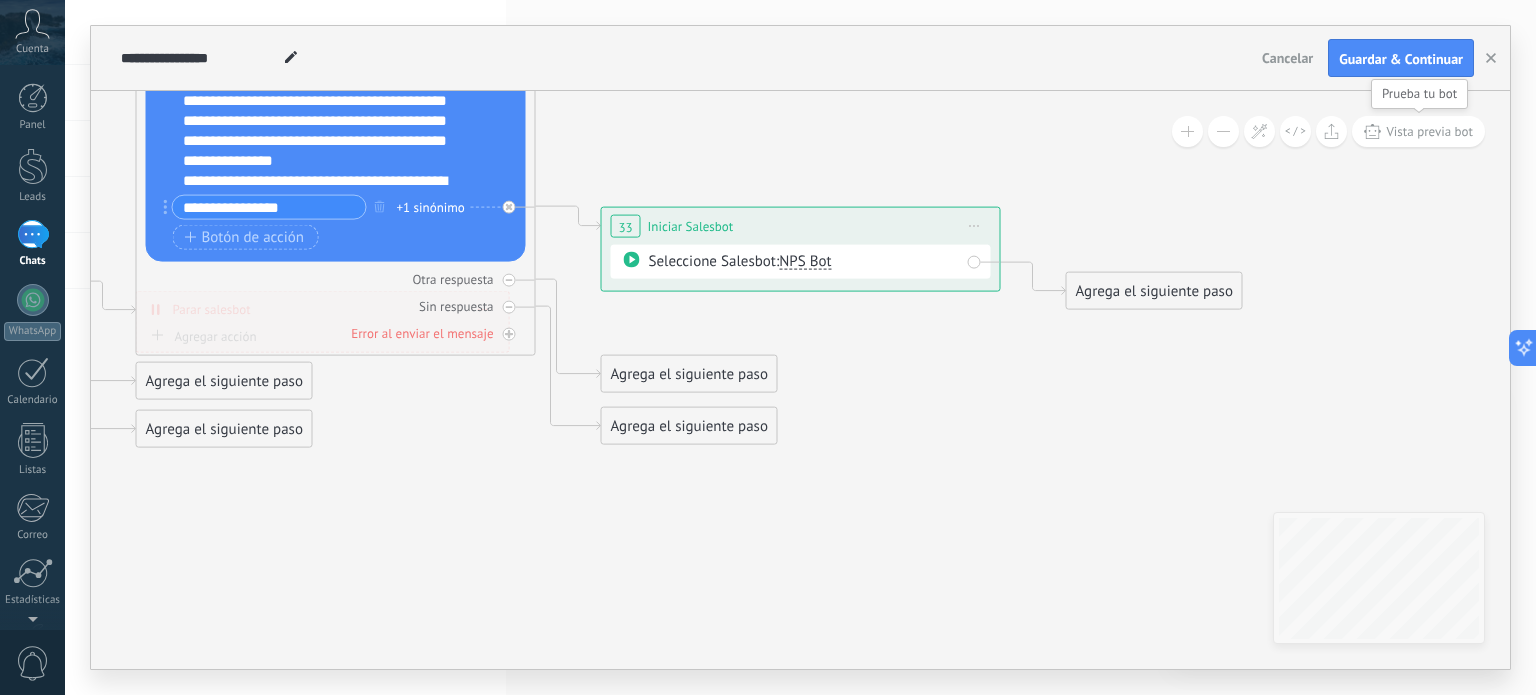 click on "Vista previa bot" at bounding box center (1418, 131) 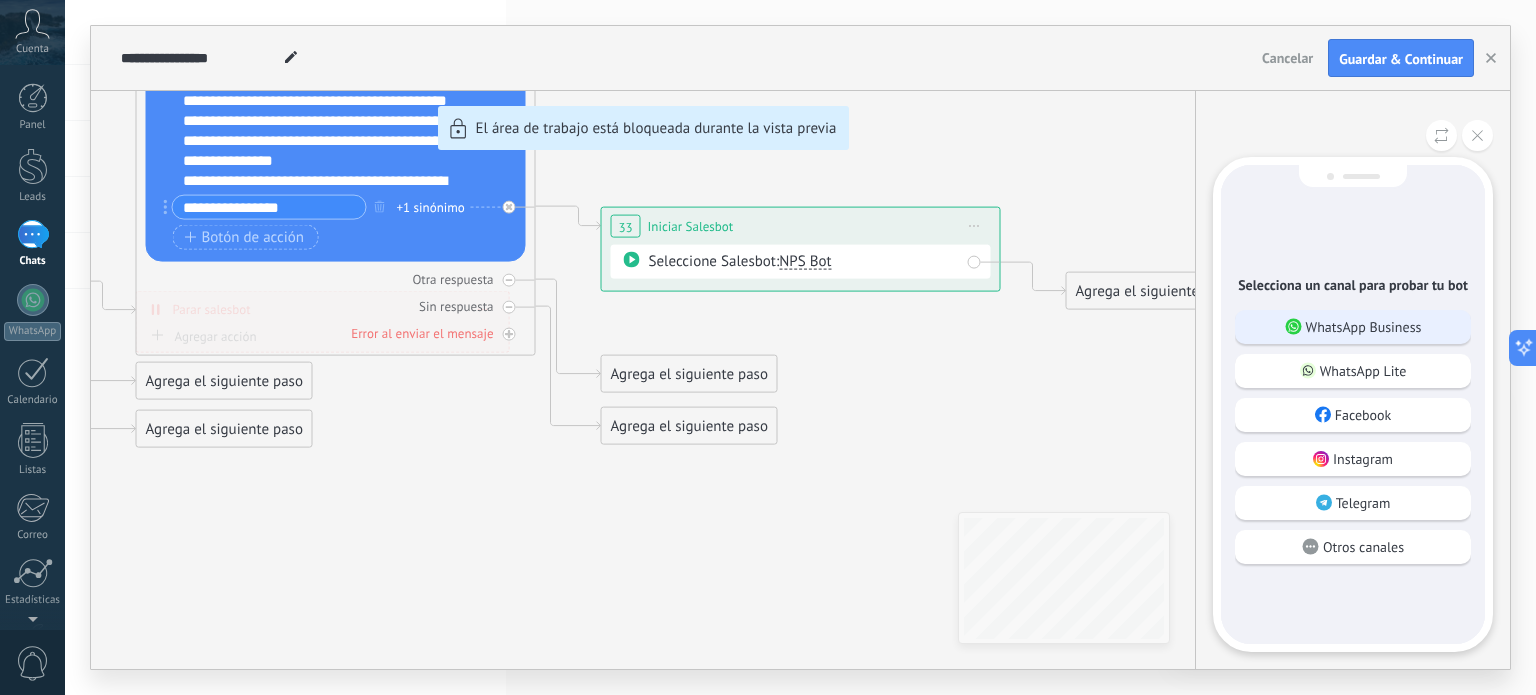 click 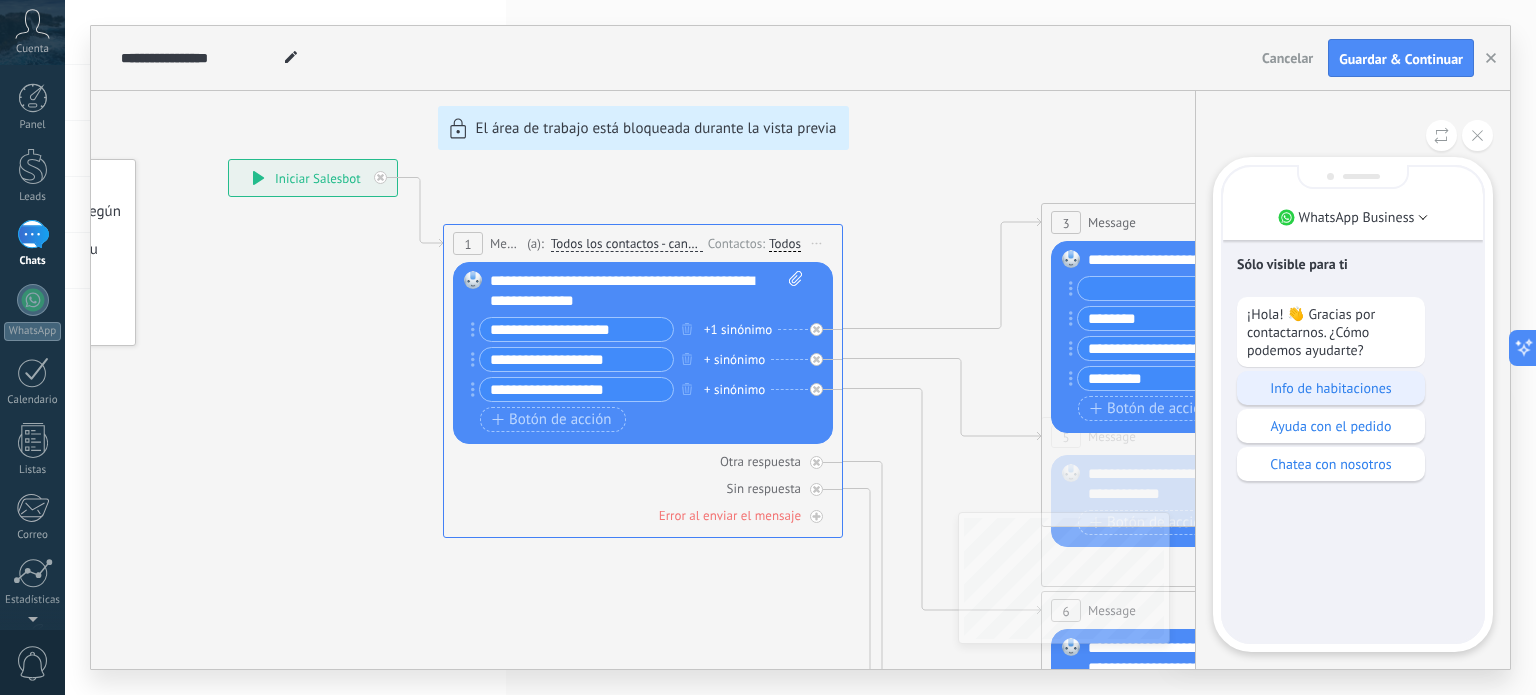 click on "Info de habitaciones" at bounding box center [1331, 388] 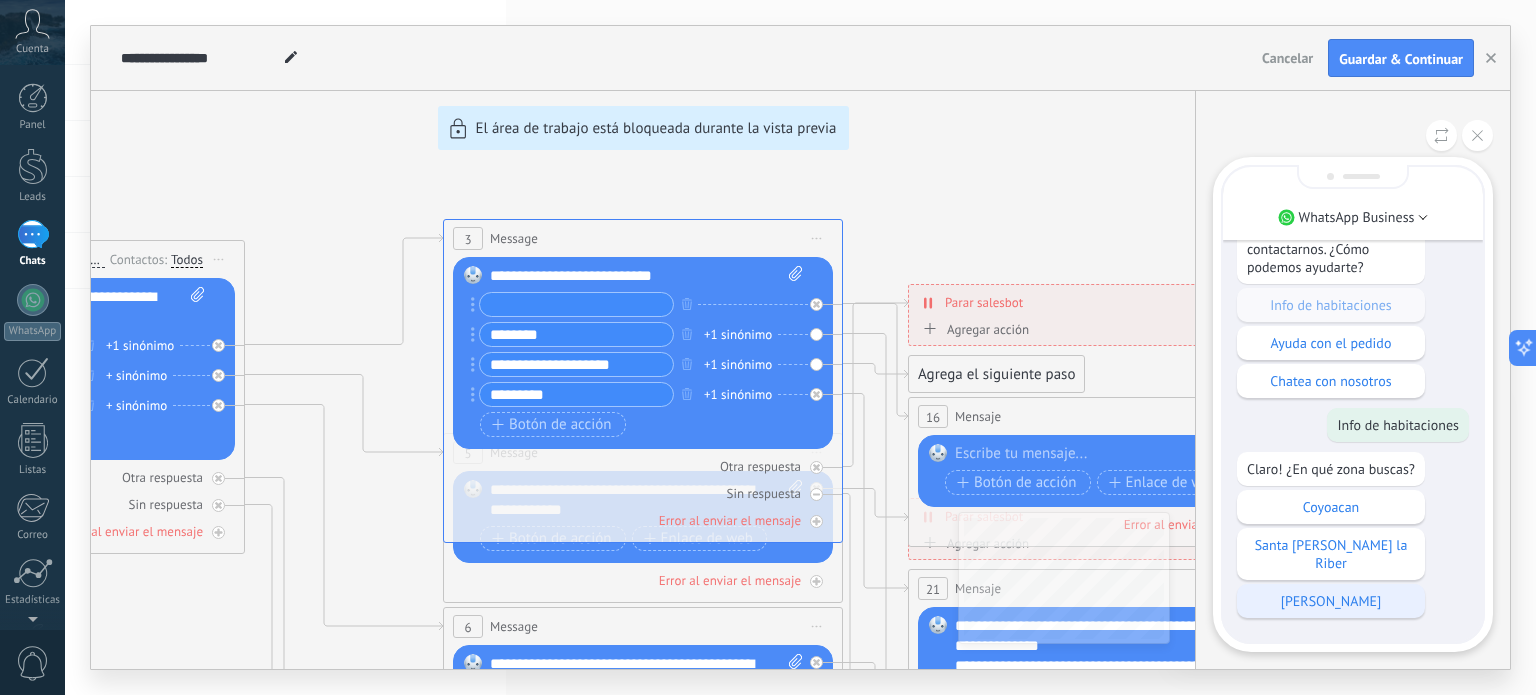 click on "[PERSON_NAME]" at bounding box center [1331, 601] 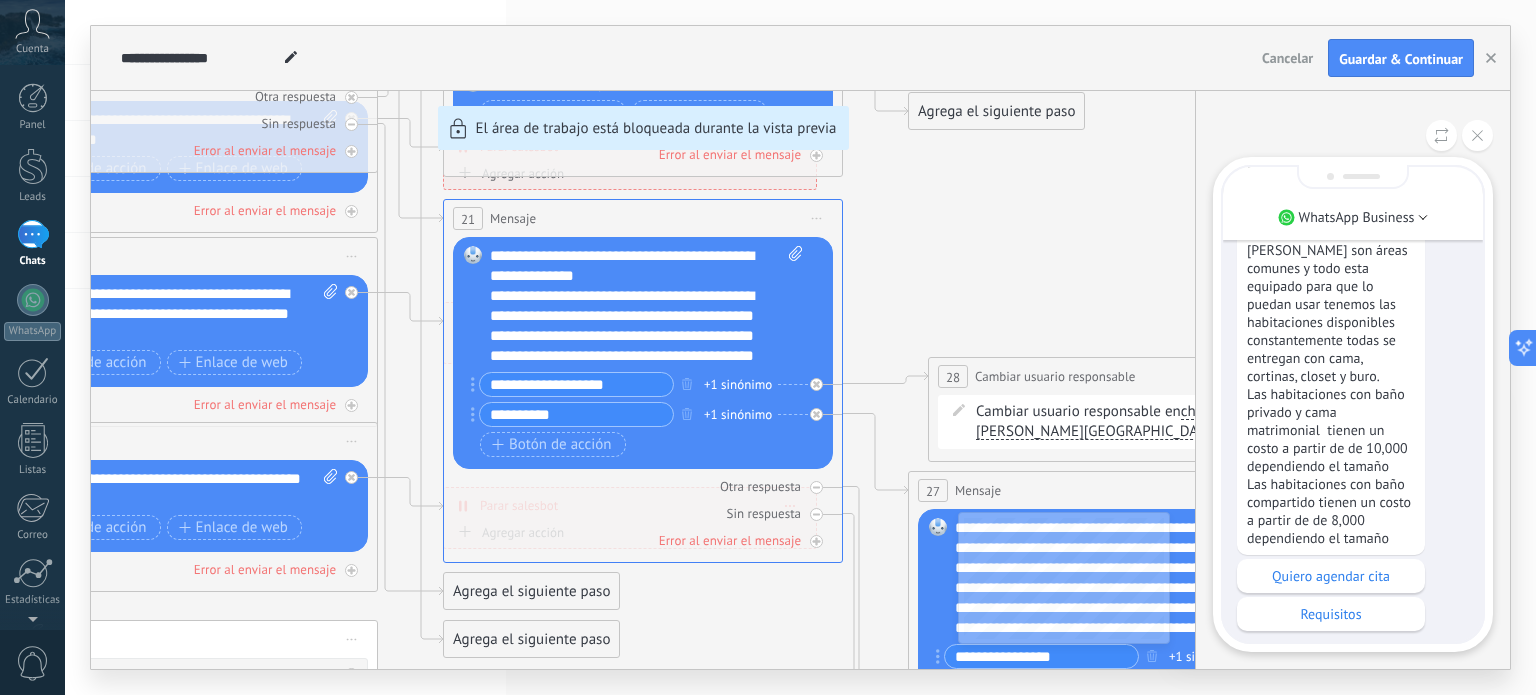 scroll, scrollTop: 0, scrollLeft: 0, axis: both 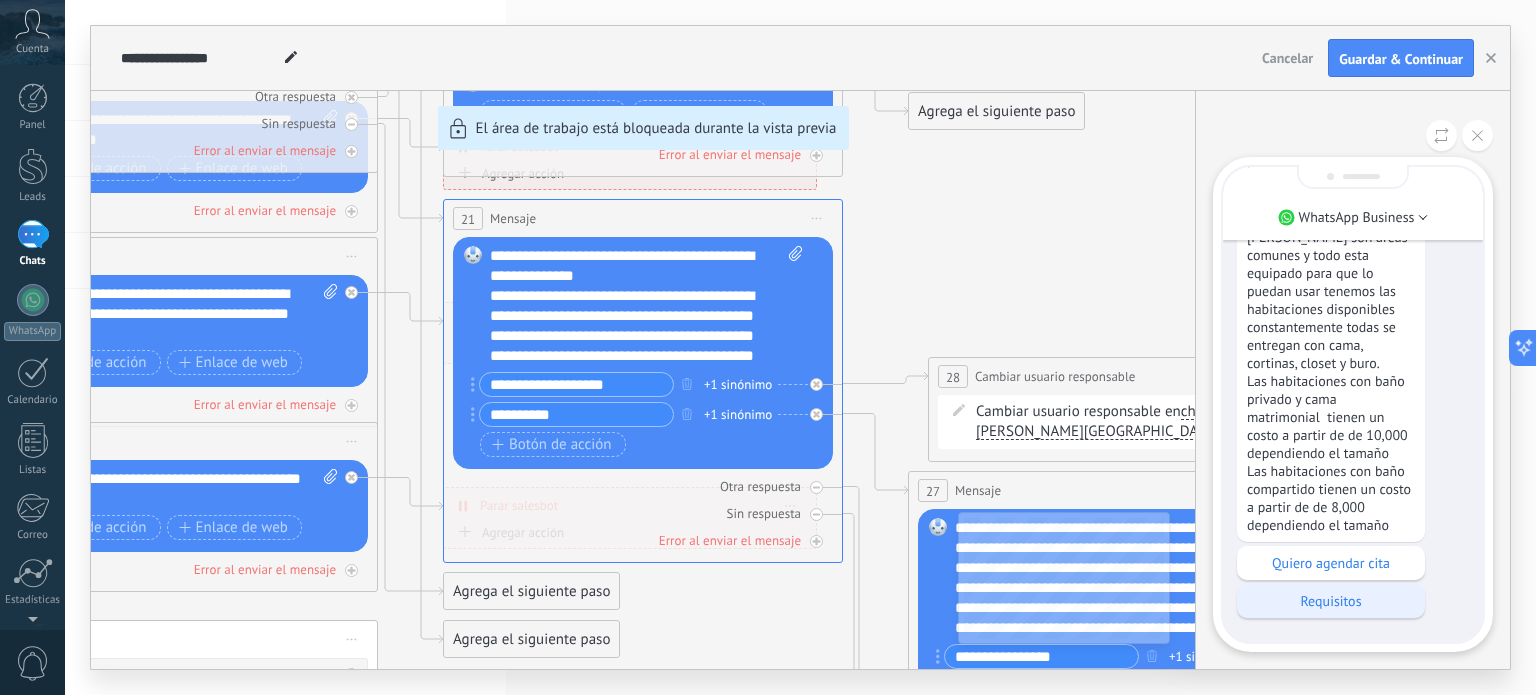 click on "Requisitos" at bounding box center (1331, 601) 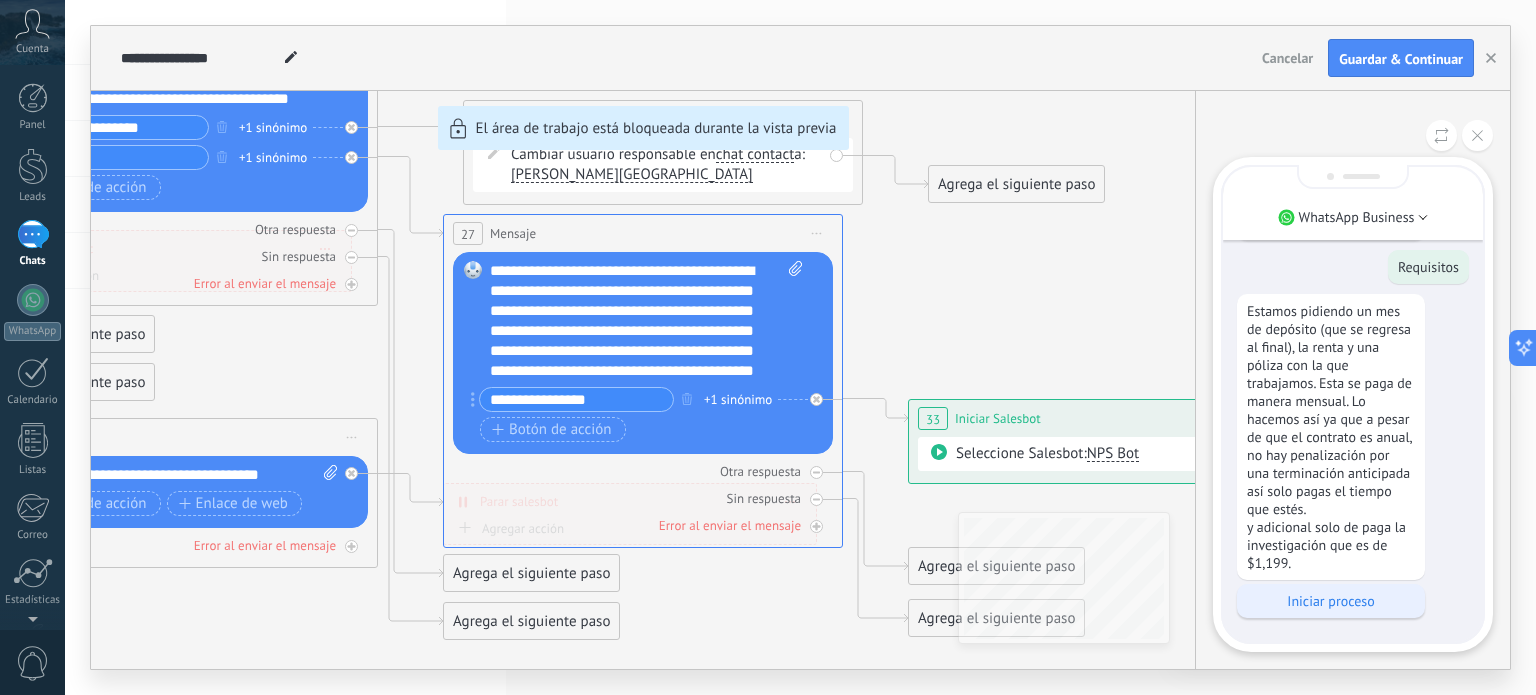 click on "Iniciar proceso" at bounding box center (1331, 601) 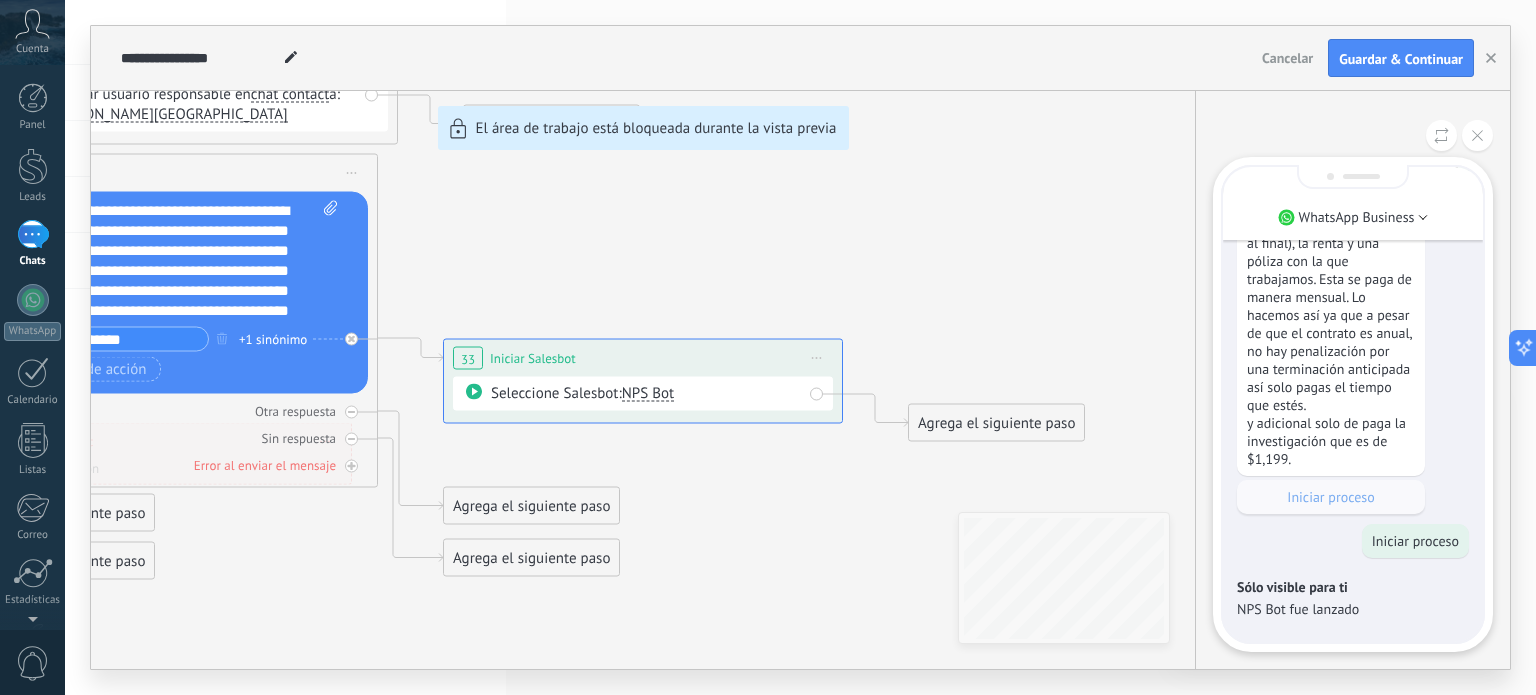 click on "**********" at bounding box center (800, 347) 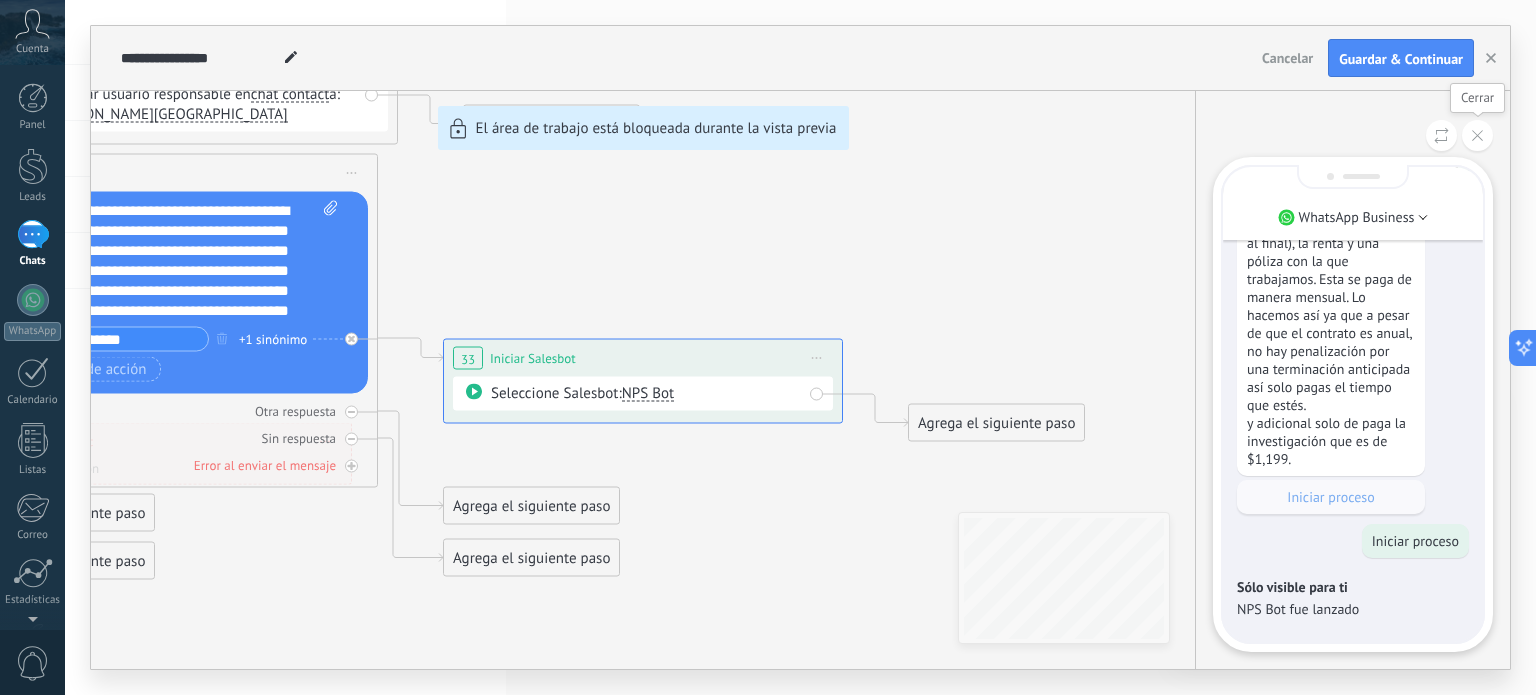 click 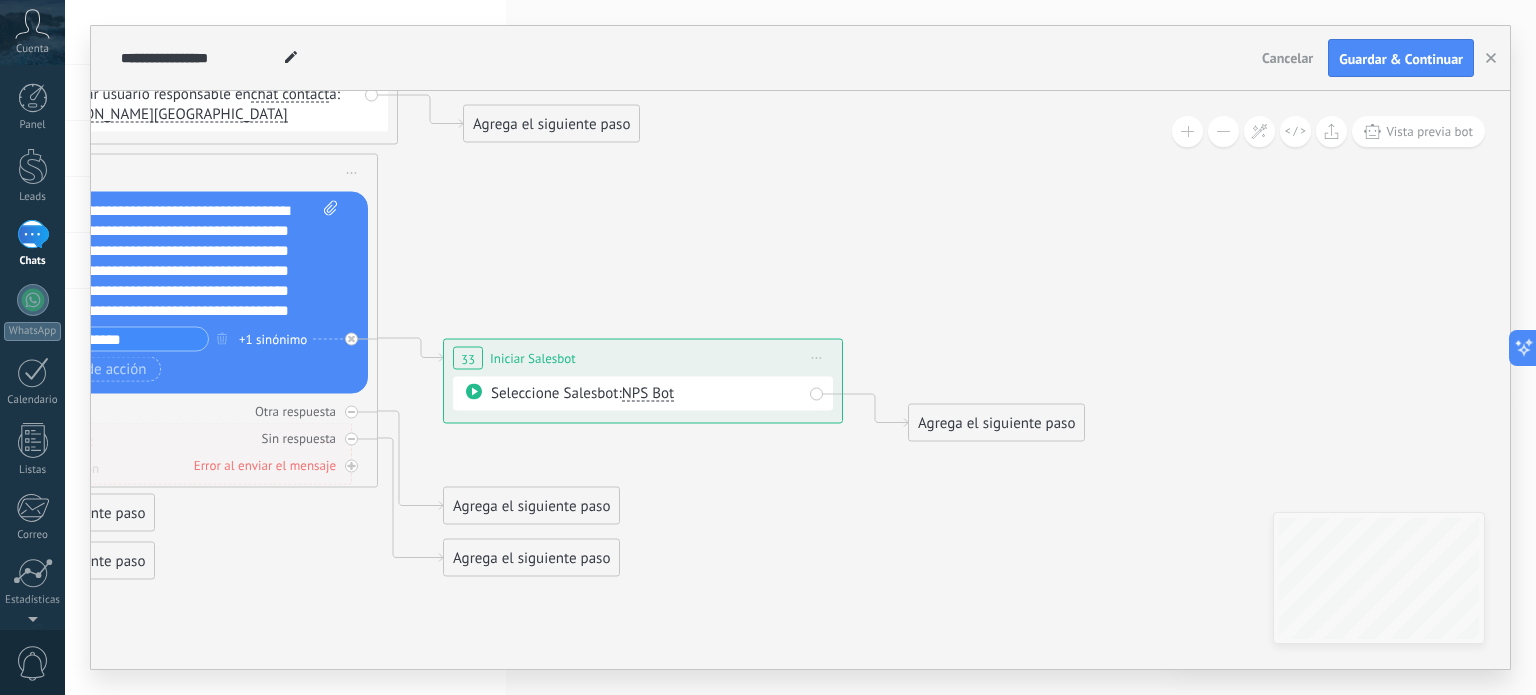 click on "Iniciar vista previa aquí
Cambiar nombre
Duplicar
[GEOGRAPHIC_DATA]" at bounding box center [817, 358] 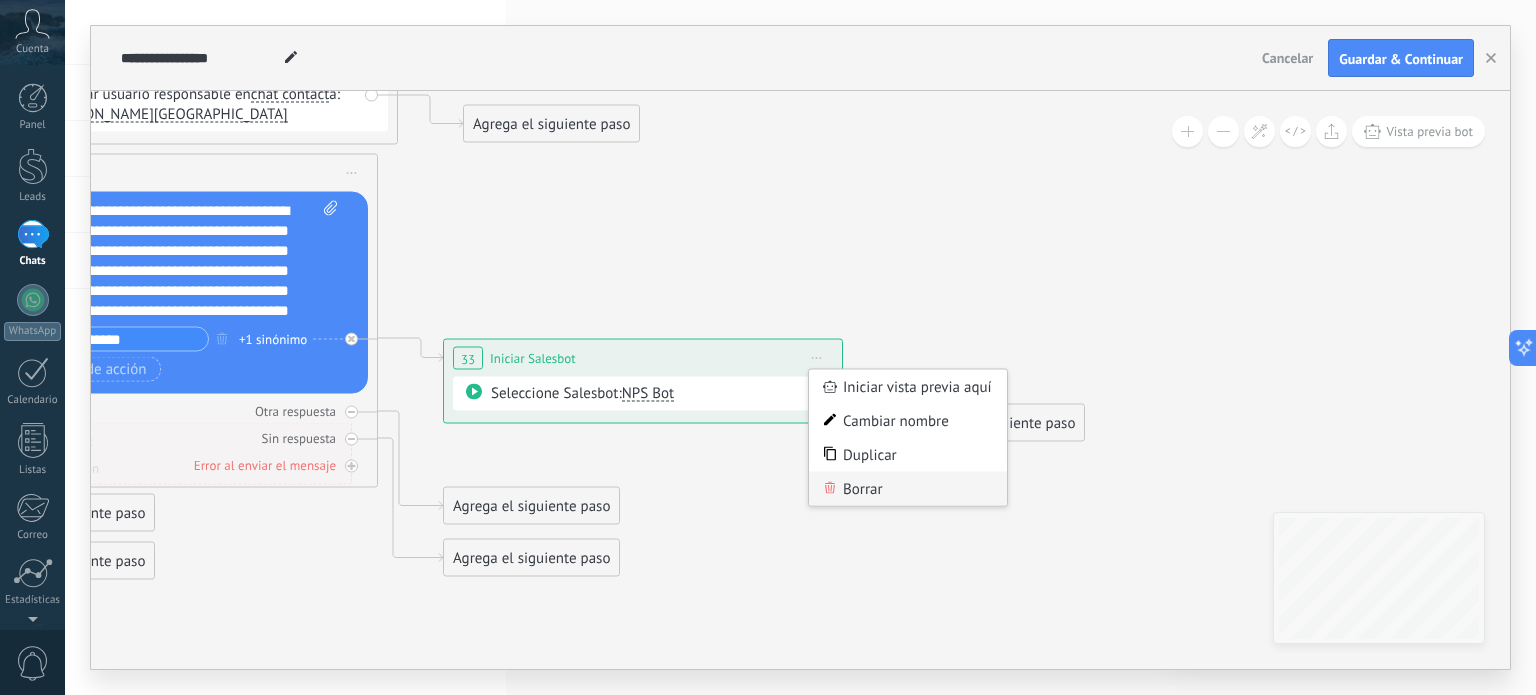 click on "Borrar" at bounding box center (908, 489) 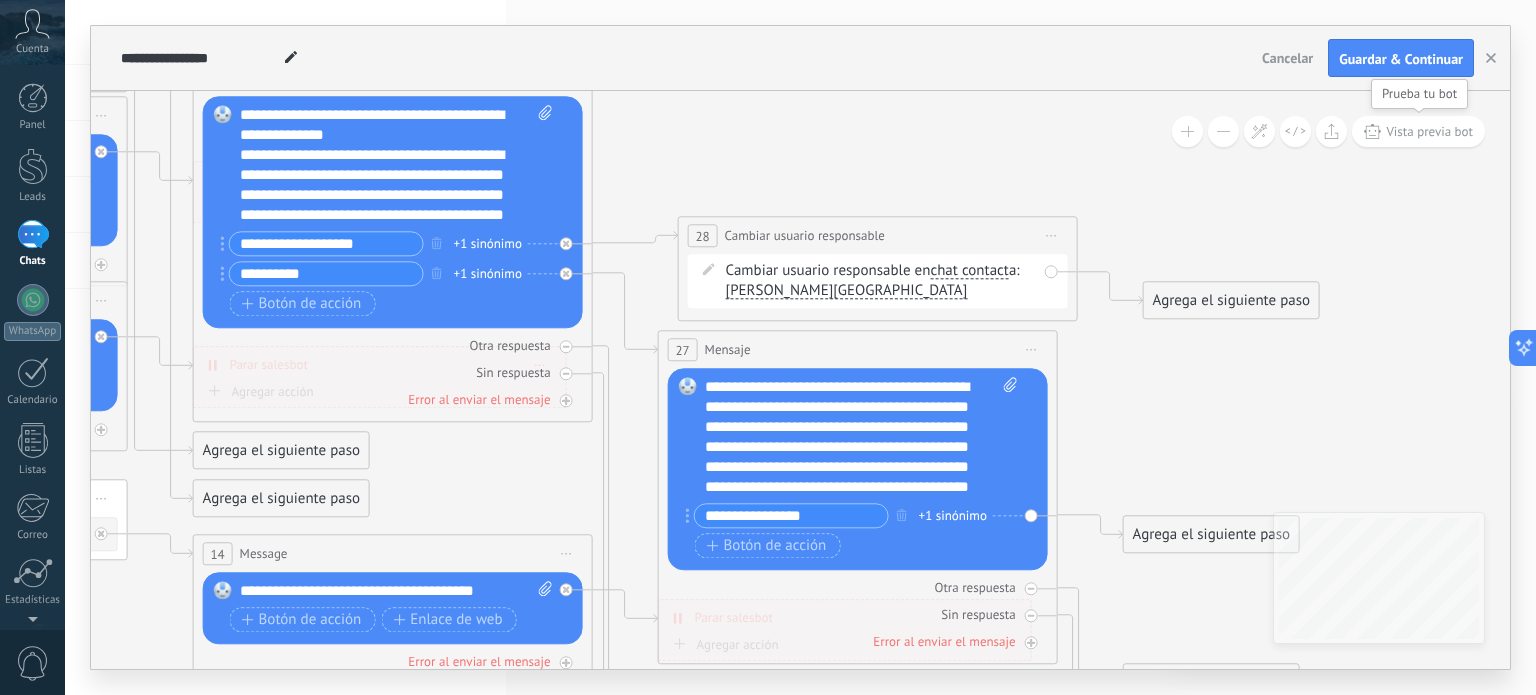 click on "Vista previa bot" at bounding box center (1418, 131) 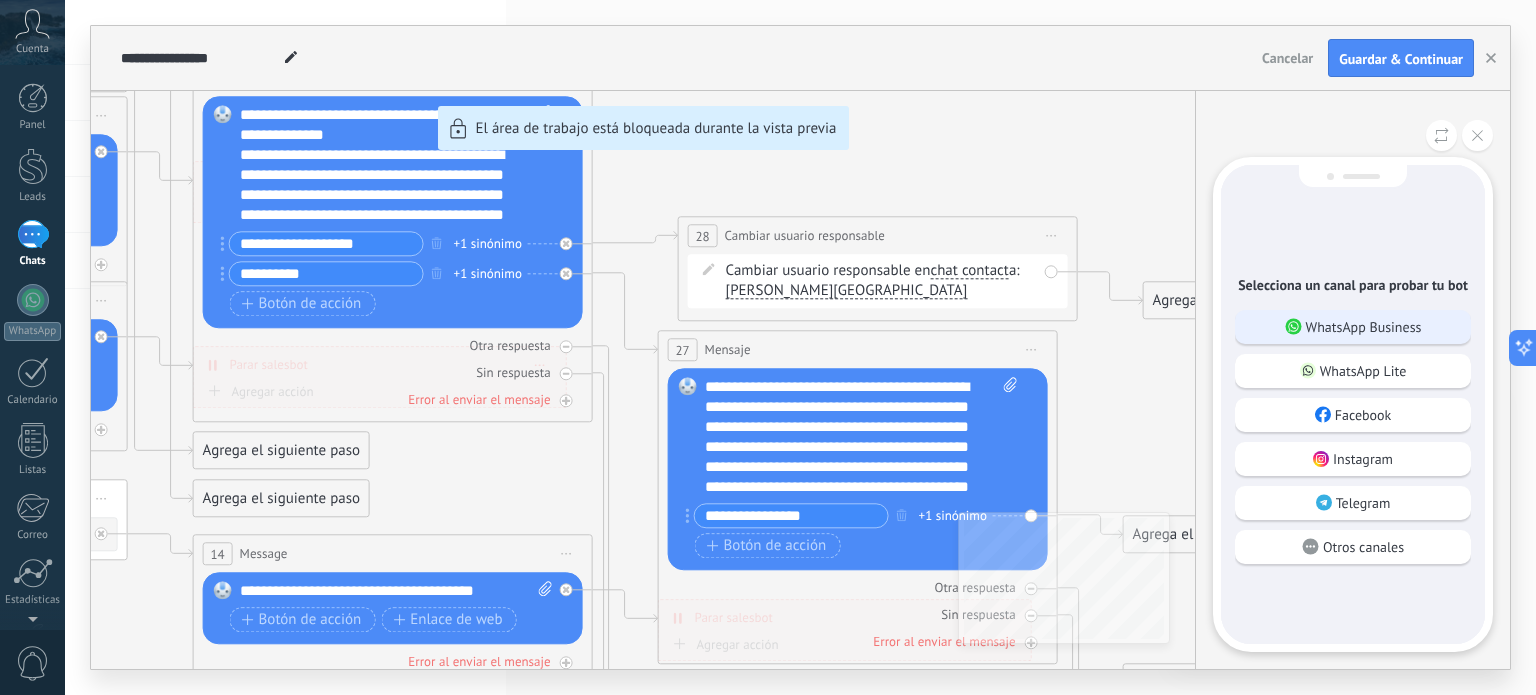 click on "WhatsApp Business" at bounding box center [1364, 327] 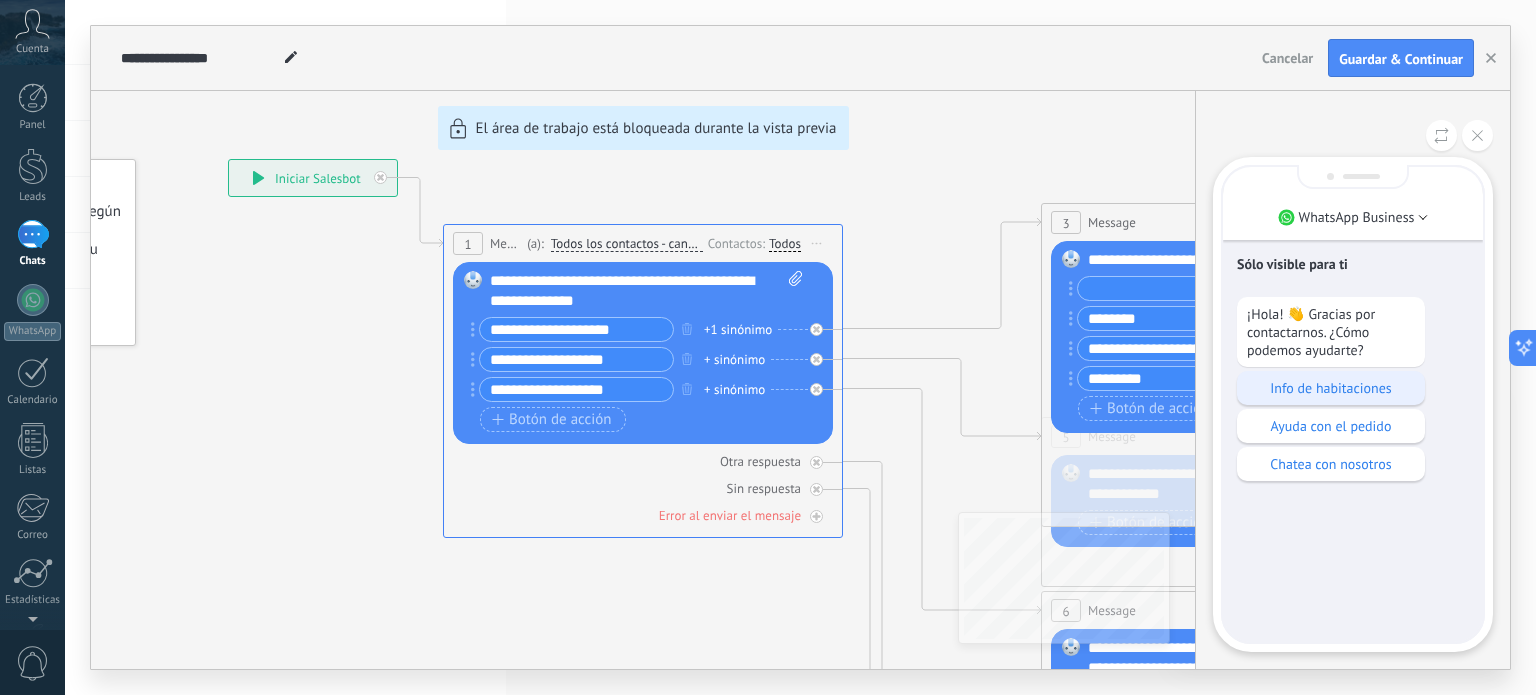 click on "Info de habitaciones" at bounding box center [1331, 388] 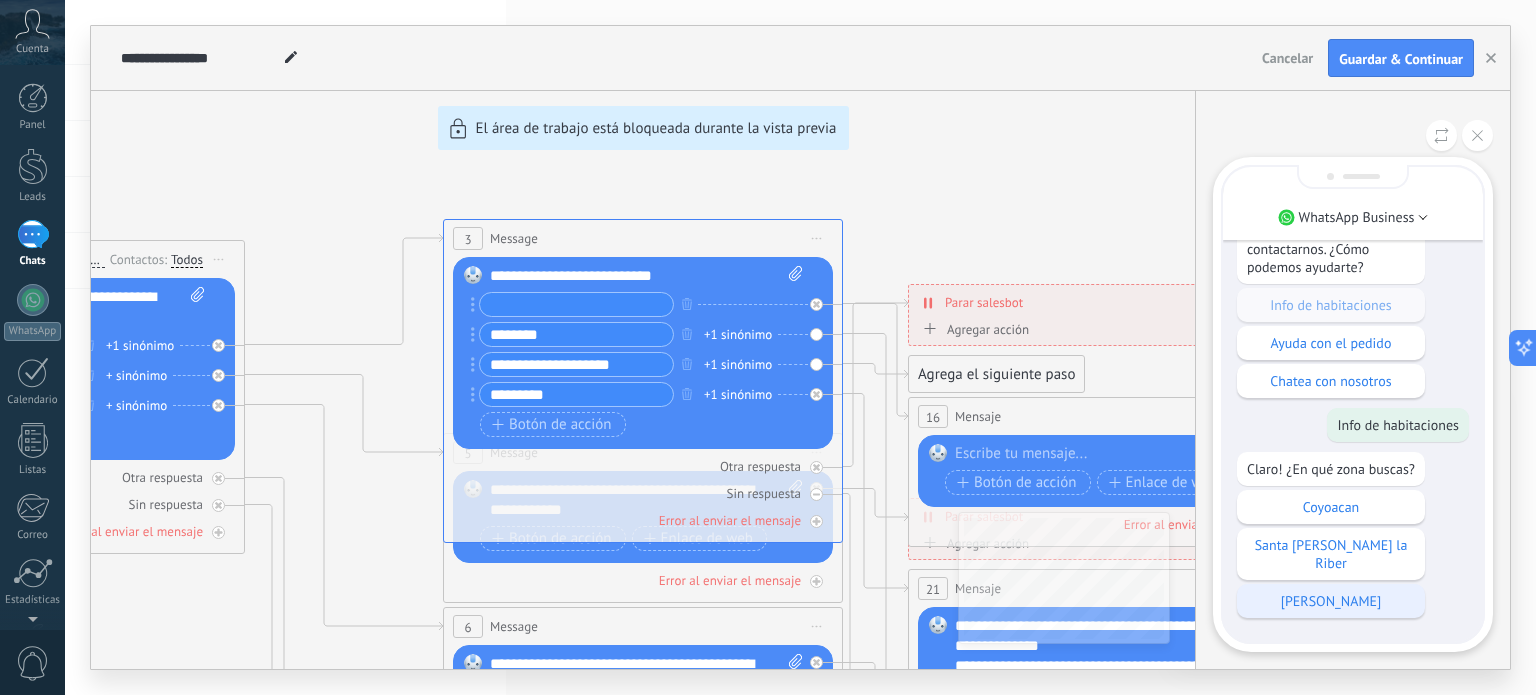 click on "[PERSON_NAME]" at bounding box center (1331, 601) 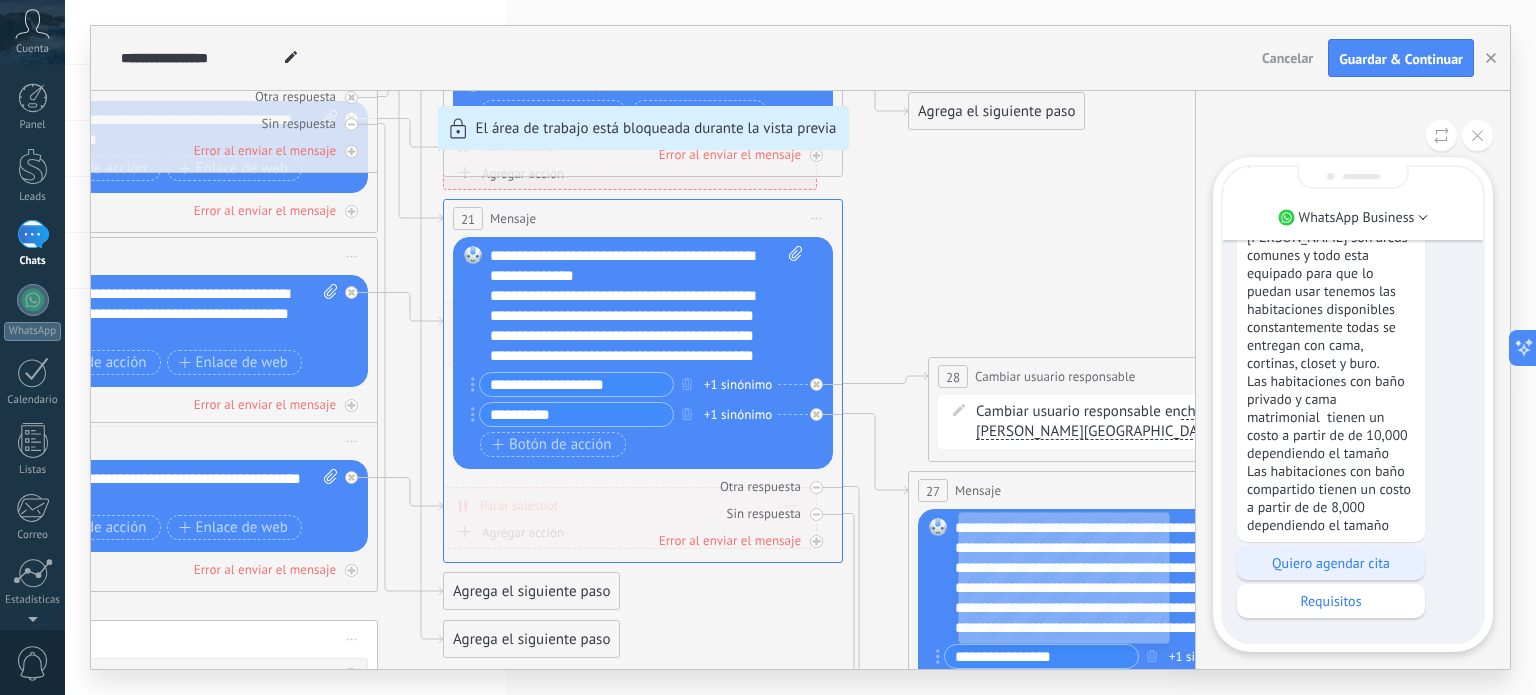 click on "Quiero agendar cita" at bounding box center (1331, 563) 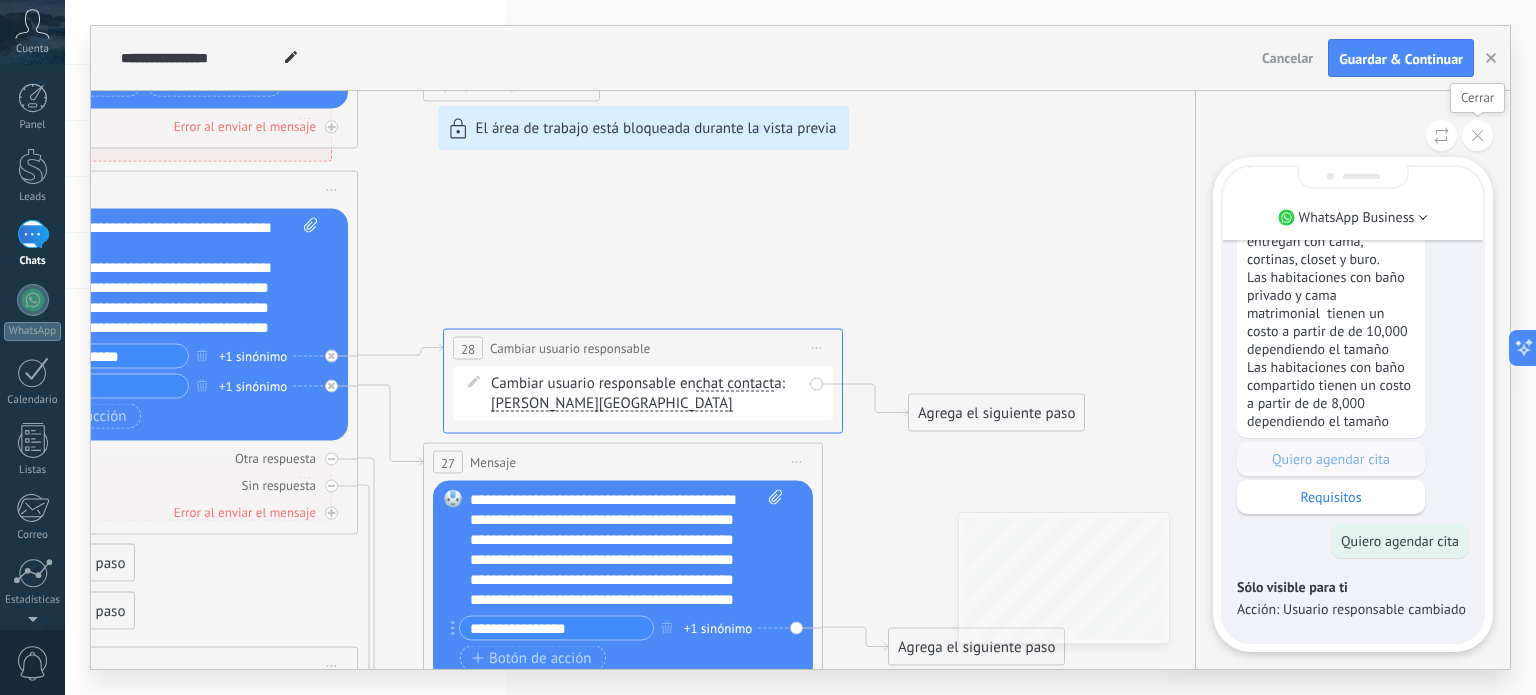 click at bounding box center [1477, 135] 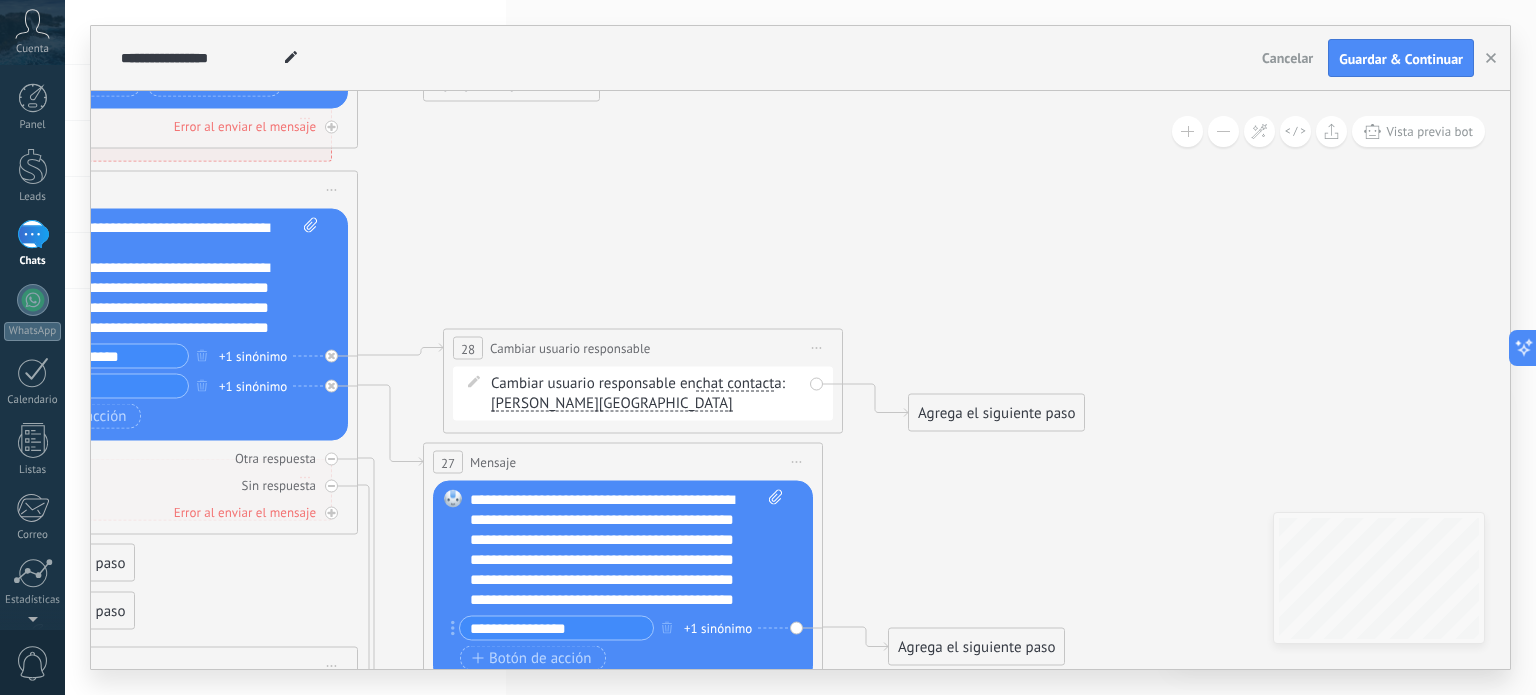 click on "Iniciar vista previa aquí
Cambiar nombre
Duplicar
[GEOGRAPHIC_DATA]" at bounding box center [817, 348] 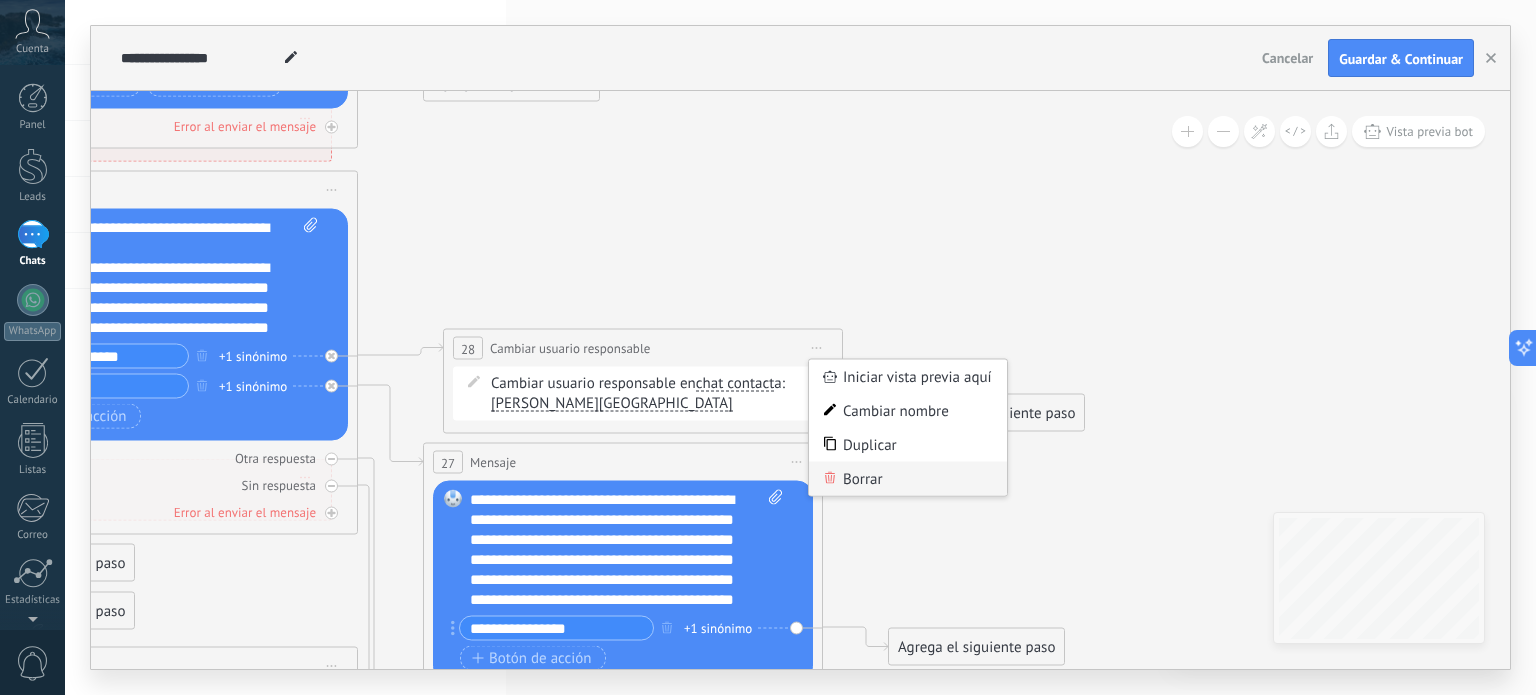 click on "Borrar" at bounding box center [908, 479] 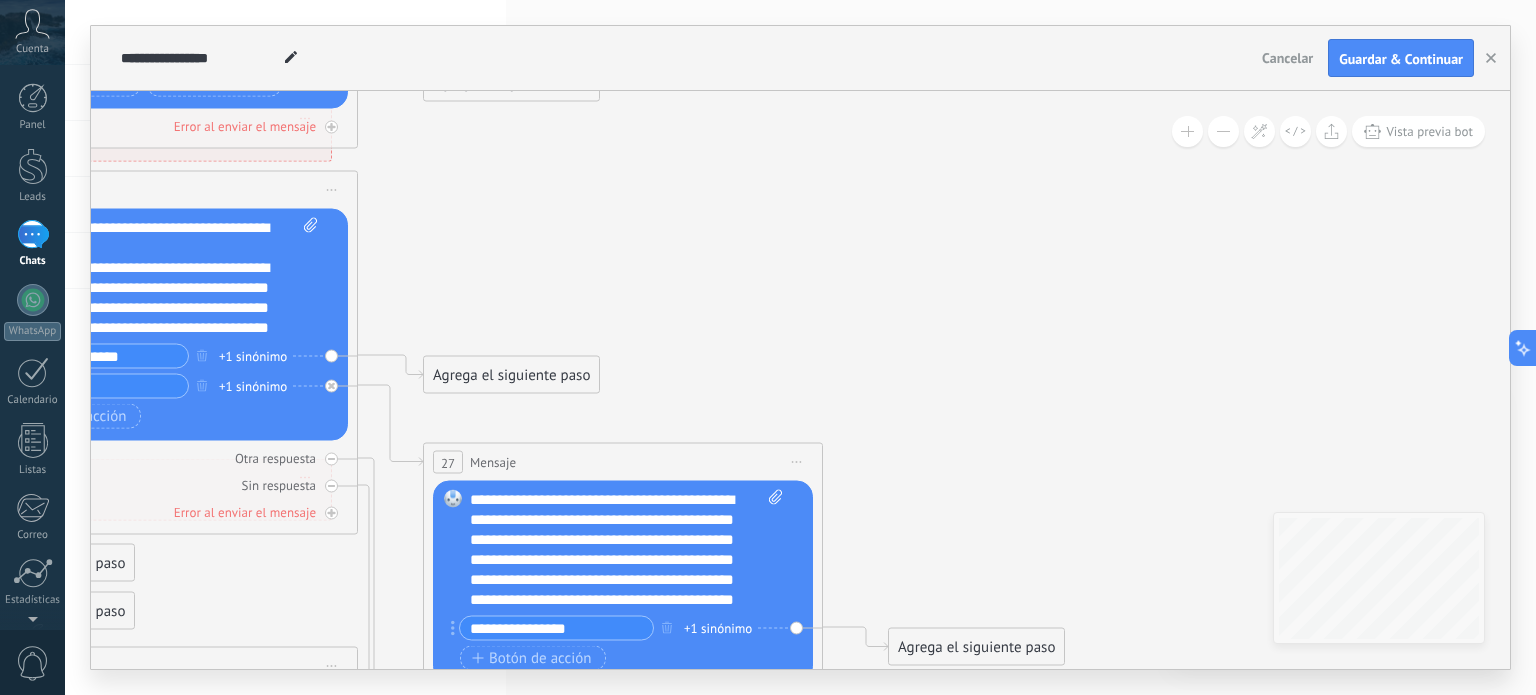 click on "Agrega el siguiente paso" at bounding box center (511, 375) 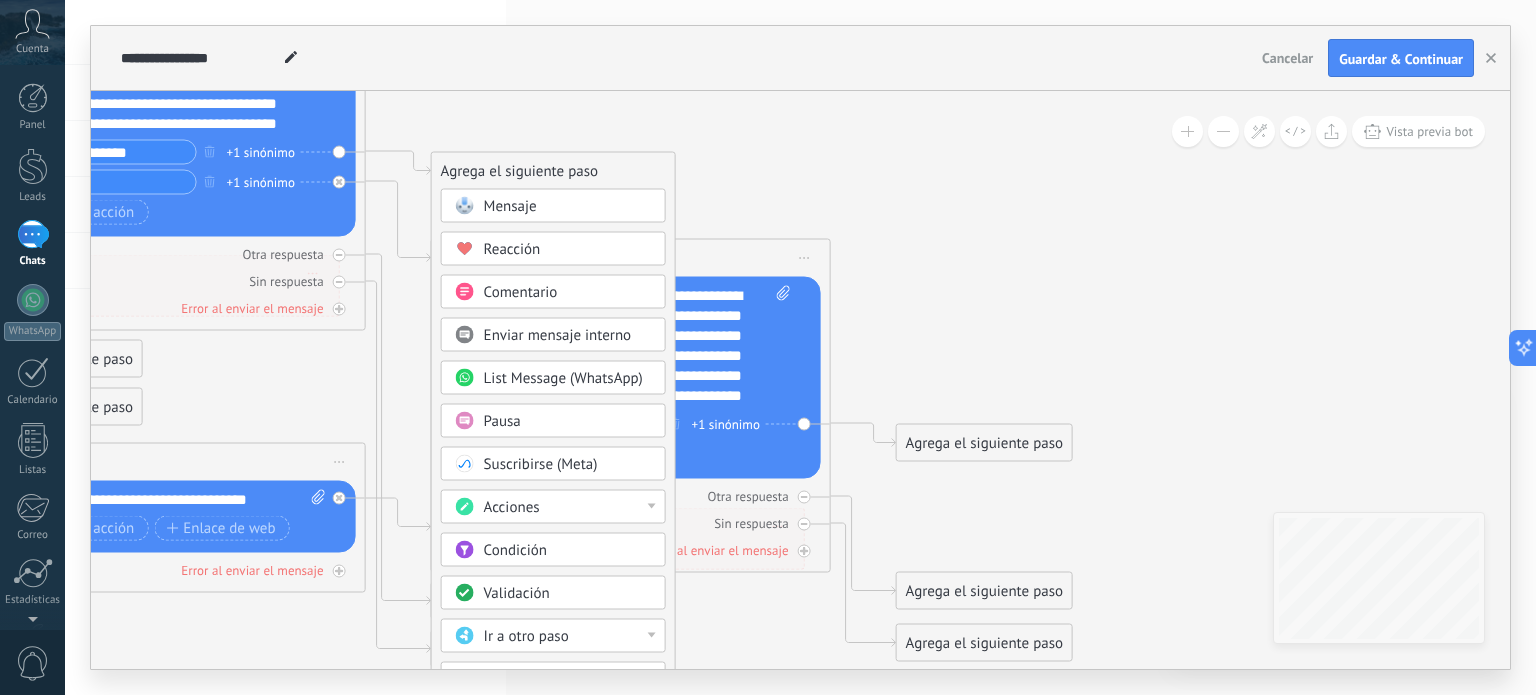click on "Acciones" at bounding box center [512, 507] 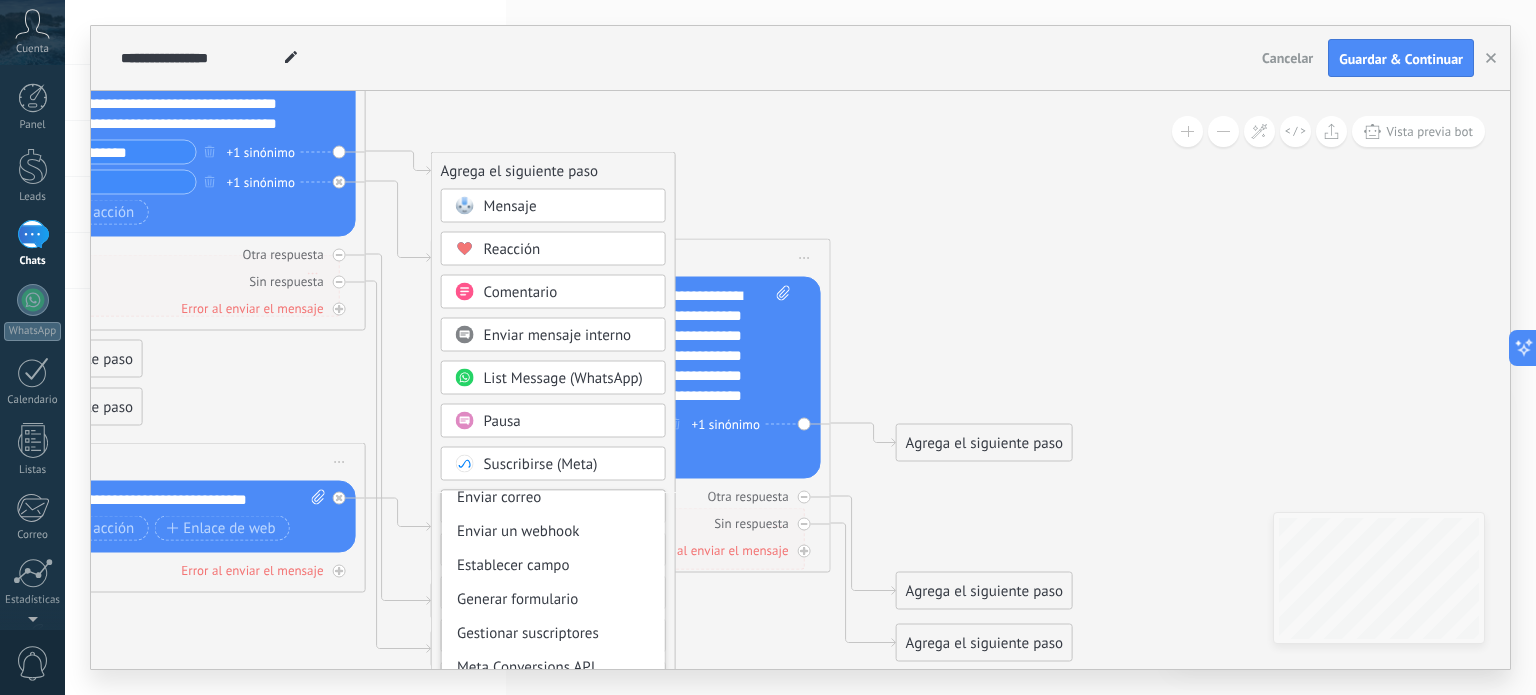 scroll, scrollTop: 285, scrollLeft: 0, axis: vertical 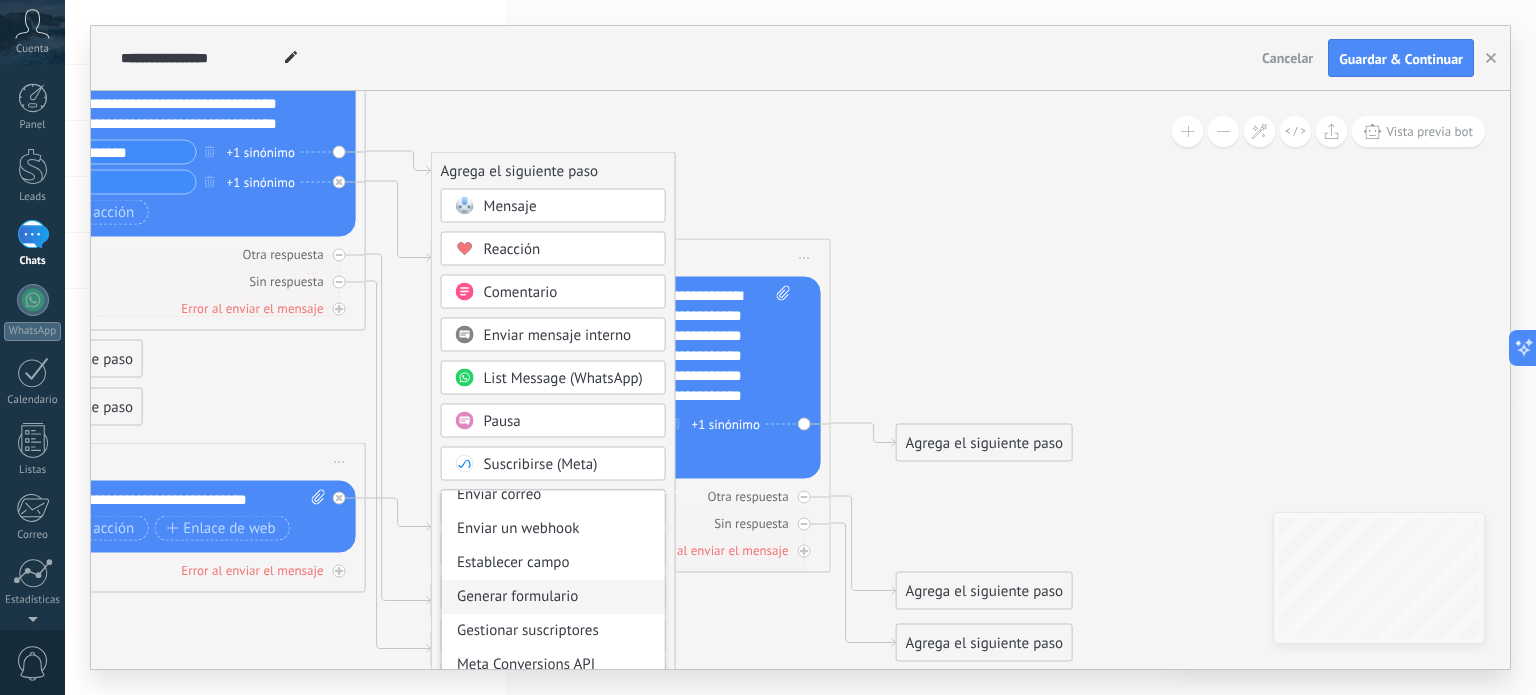 click on "Generar formulario" at bounding box center (553, 597) 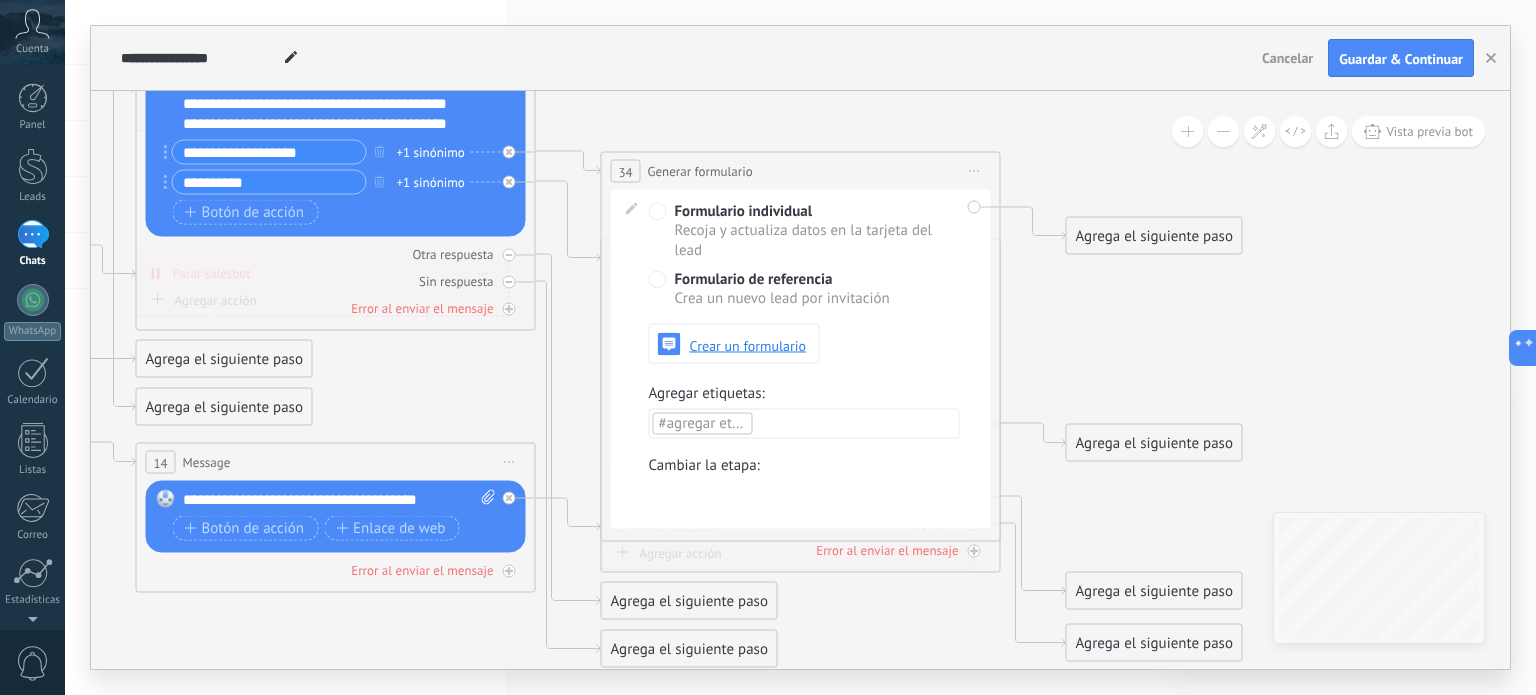 click on "Iniciar vista previa aquí
Cambiar nombre
Duplicar
[GEOGRAPHIC_DATA]" at bounding box center [975, 171] 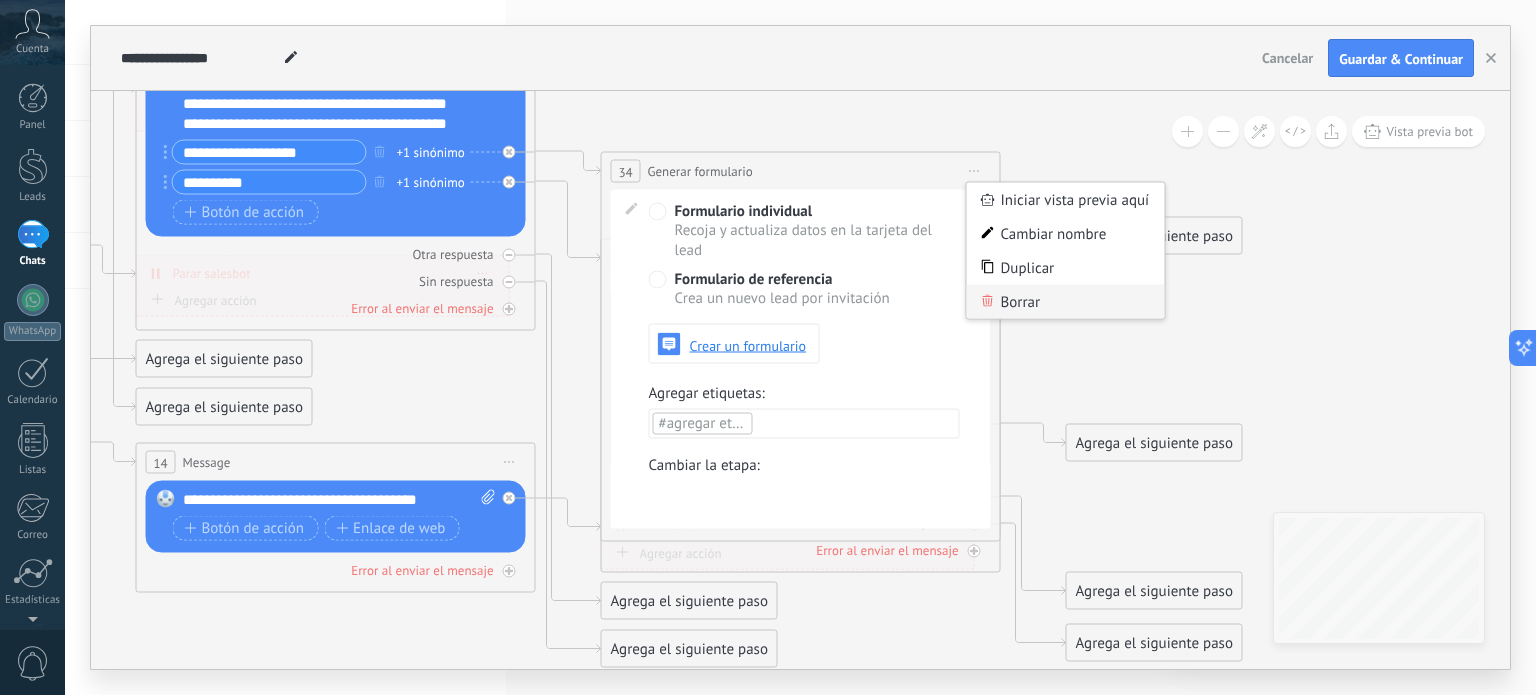 click on "Borrar" at bounding box center (1066, 302) 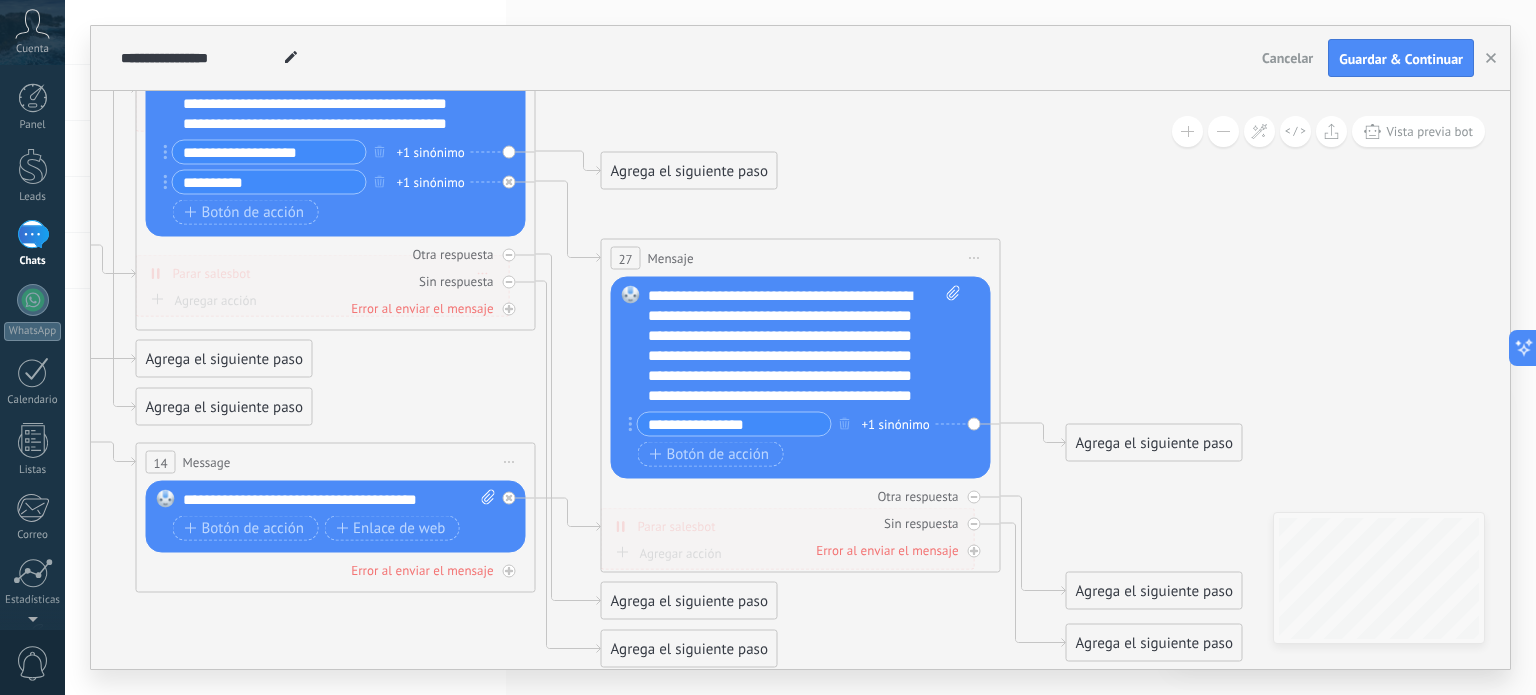 click on "Agrega el siguiente paso" at bounding box center (689, 171) 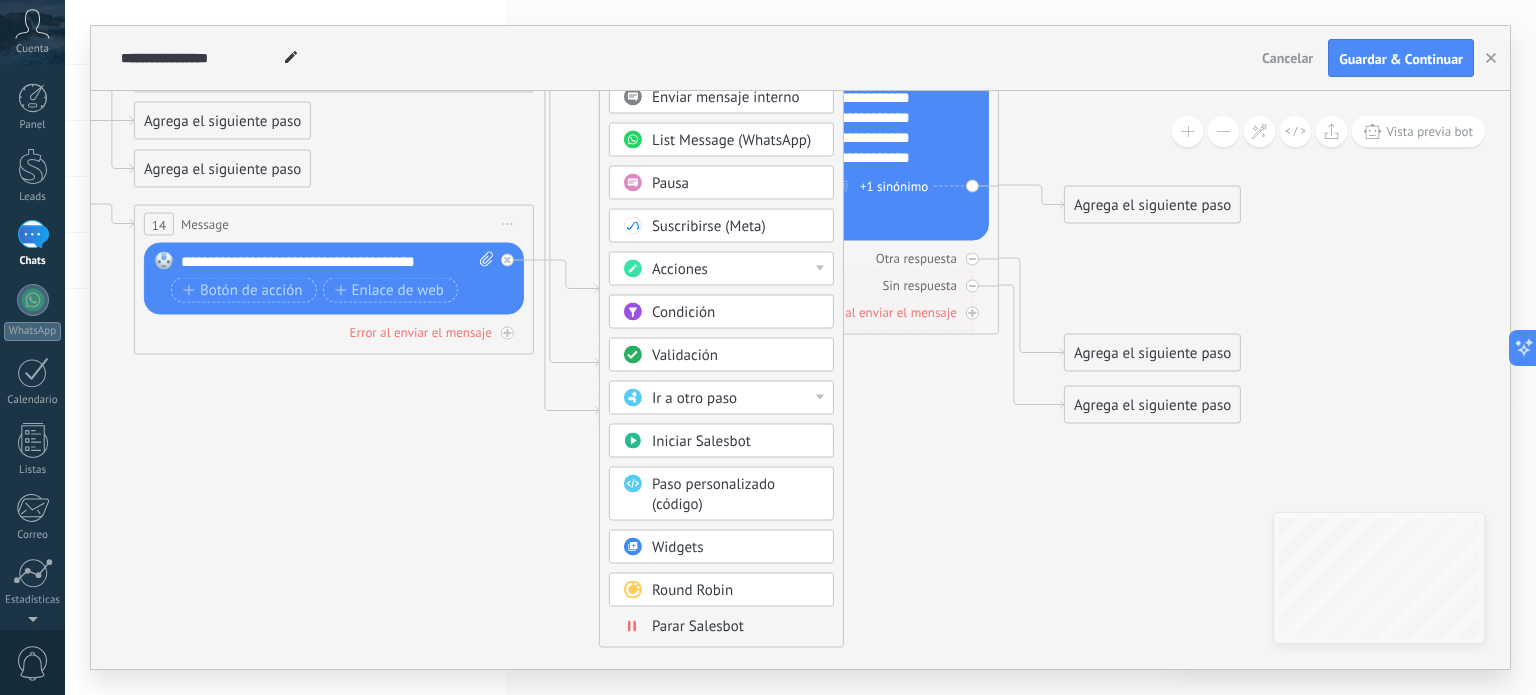 click on "Ir a otro paso" at bounding box center (736, 399) 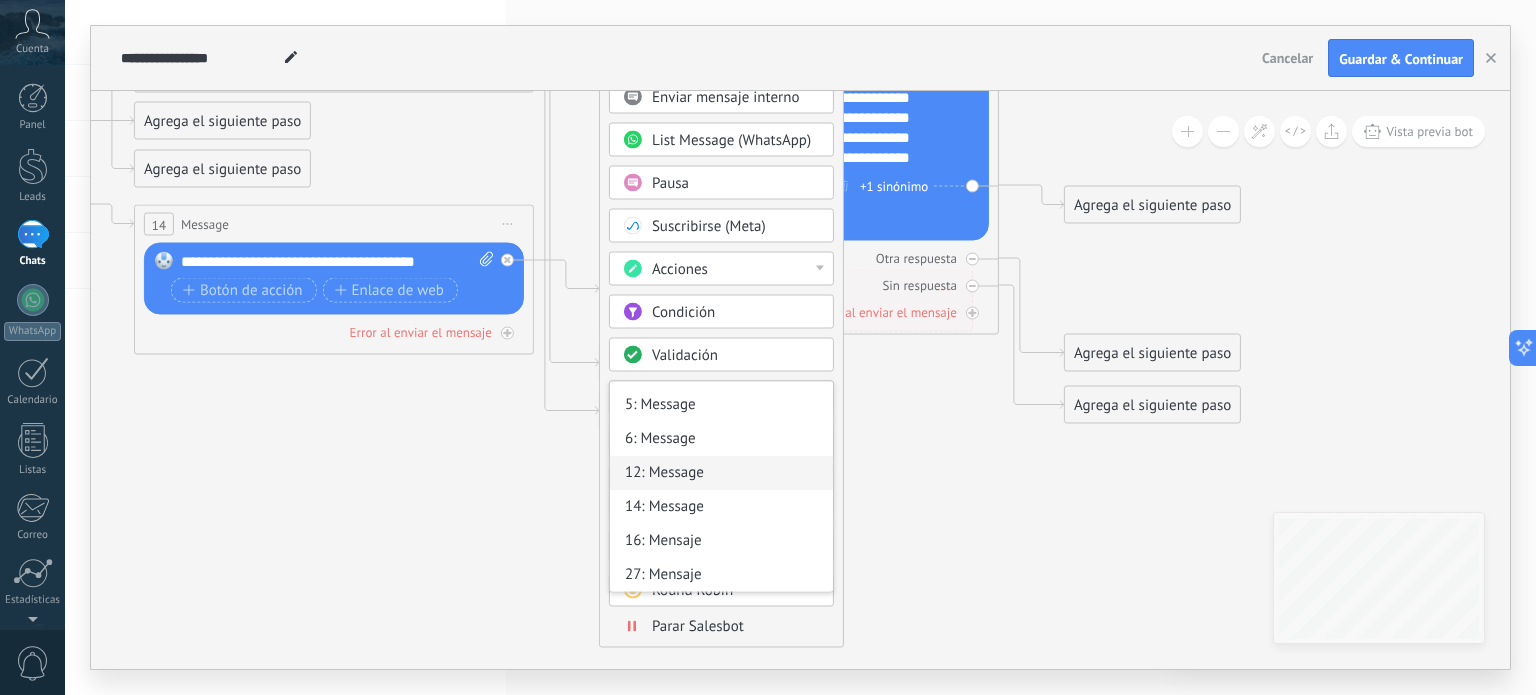 scroll, scrollTop: 0, scrollLeft: 0, axis: both 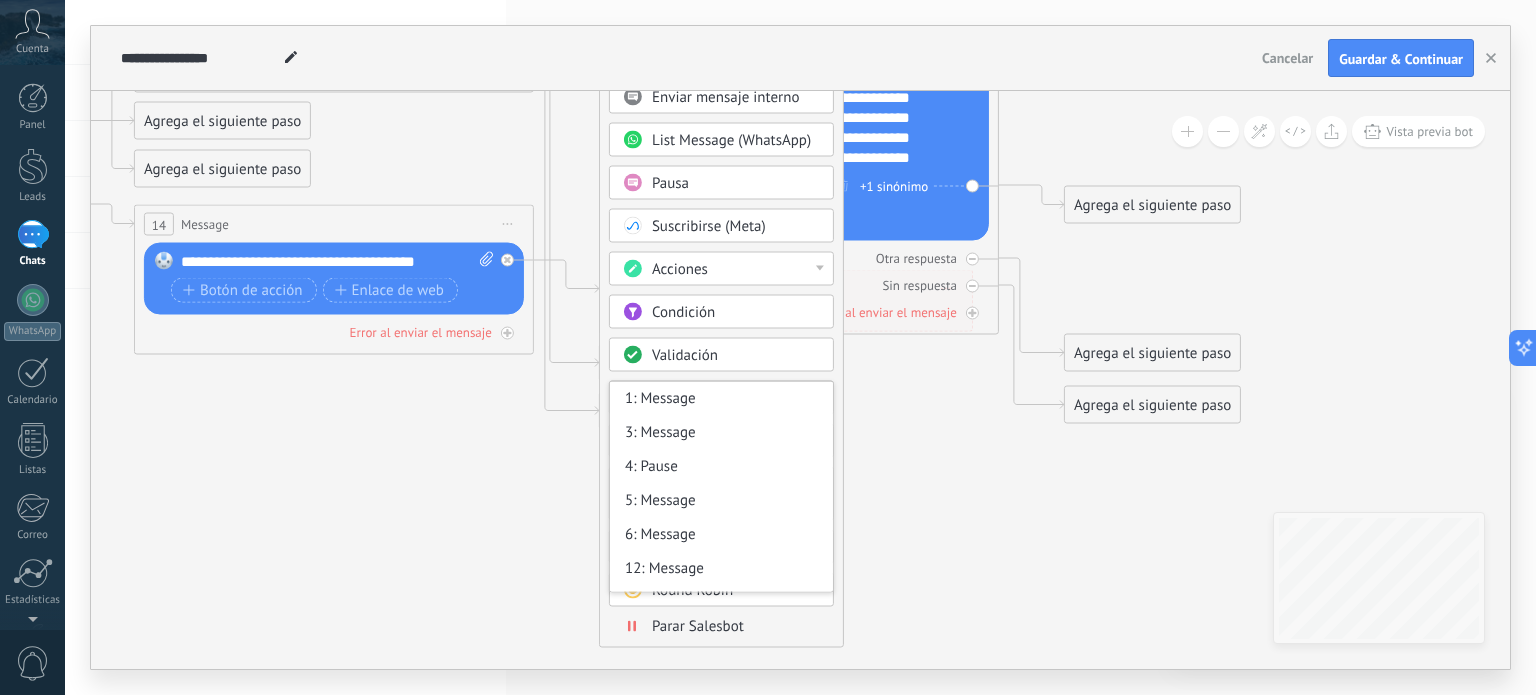 click 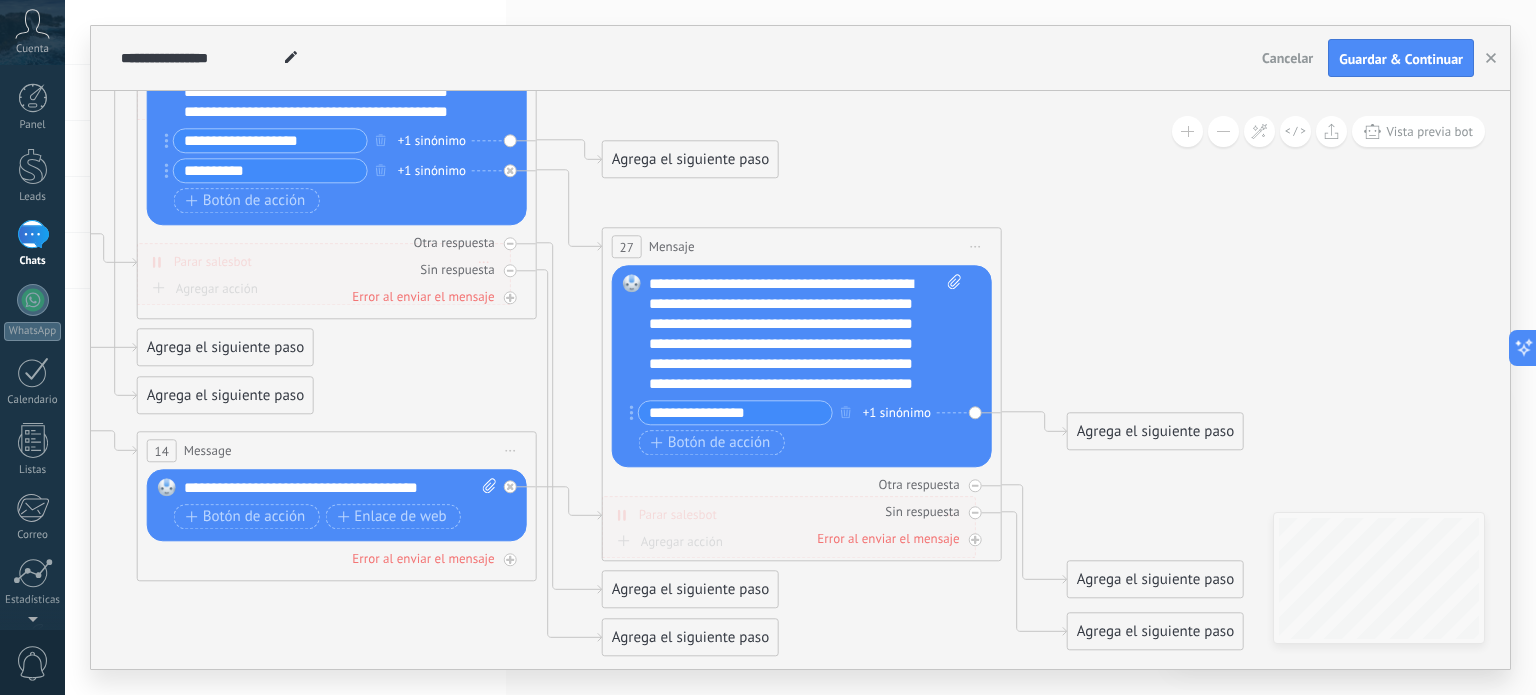 click on "Agrega el siguiente paso" at bounding box center (690, 160) 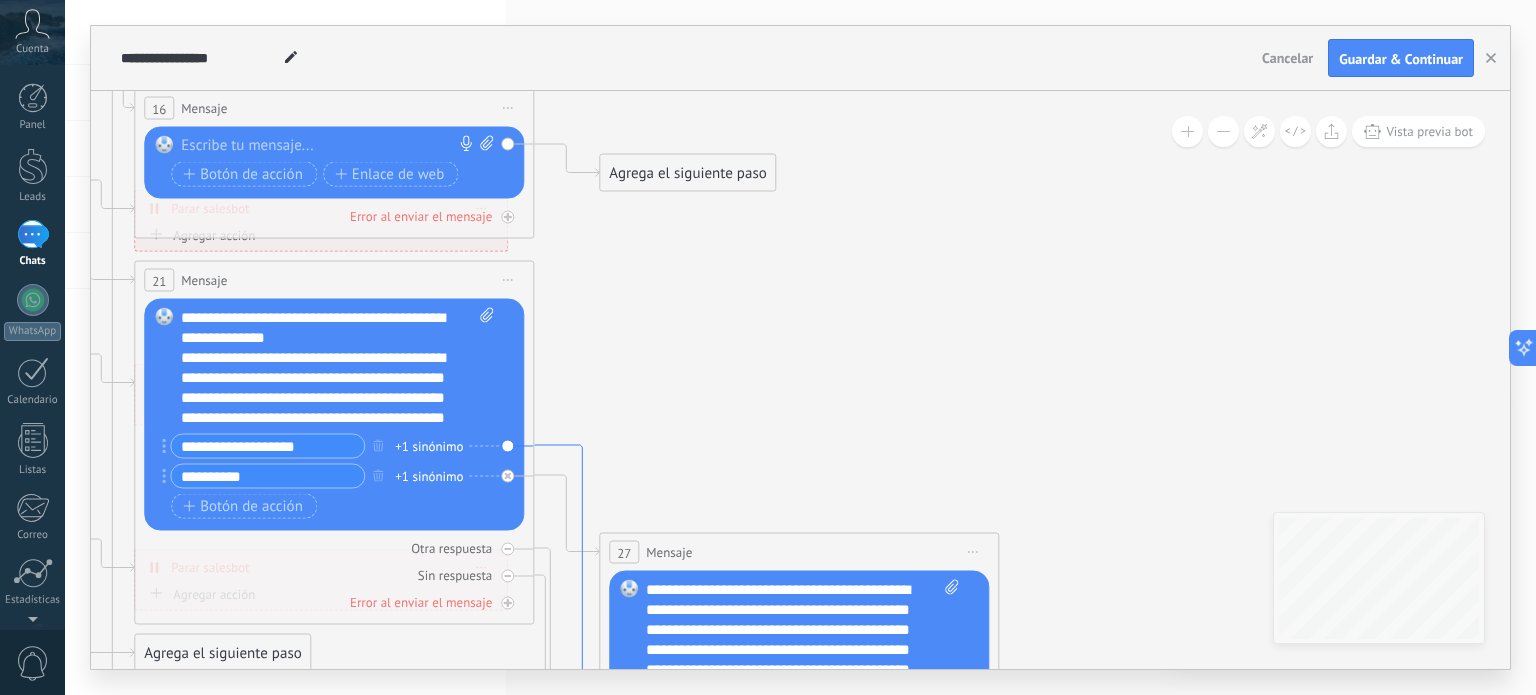 scroll, scrollTop: 0, scrollLeft: 0, axis: both 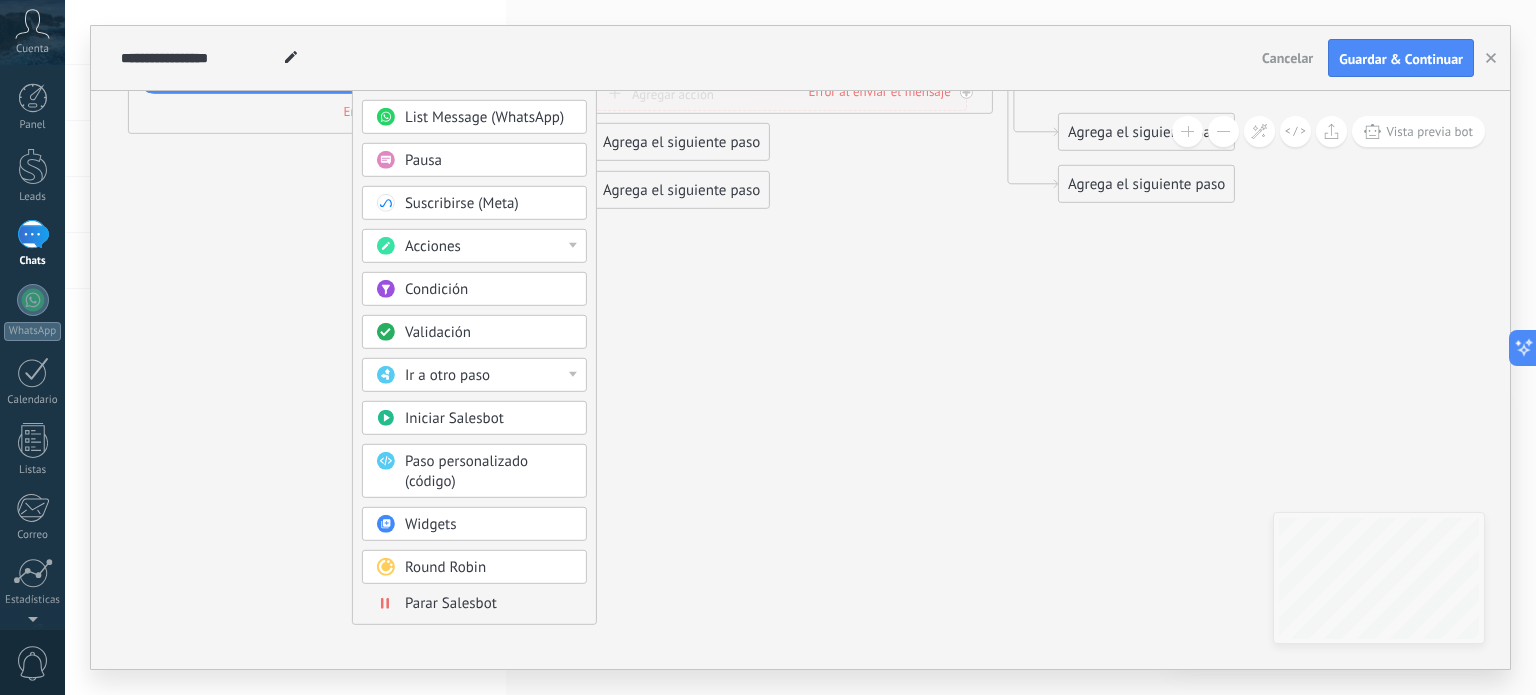 drag, startPoint x: 772, startPoint y: 237, endPoint x: 532, endPoint y: -87, distance: 403.20715 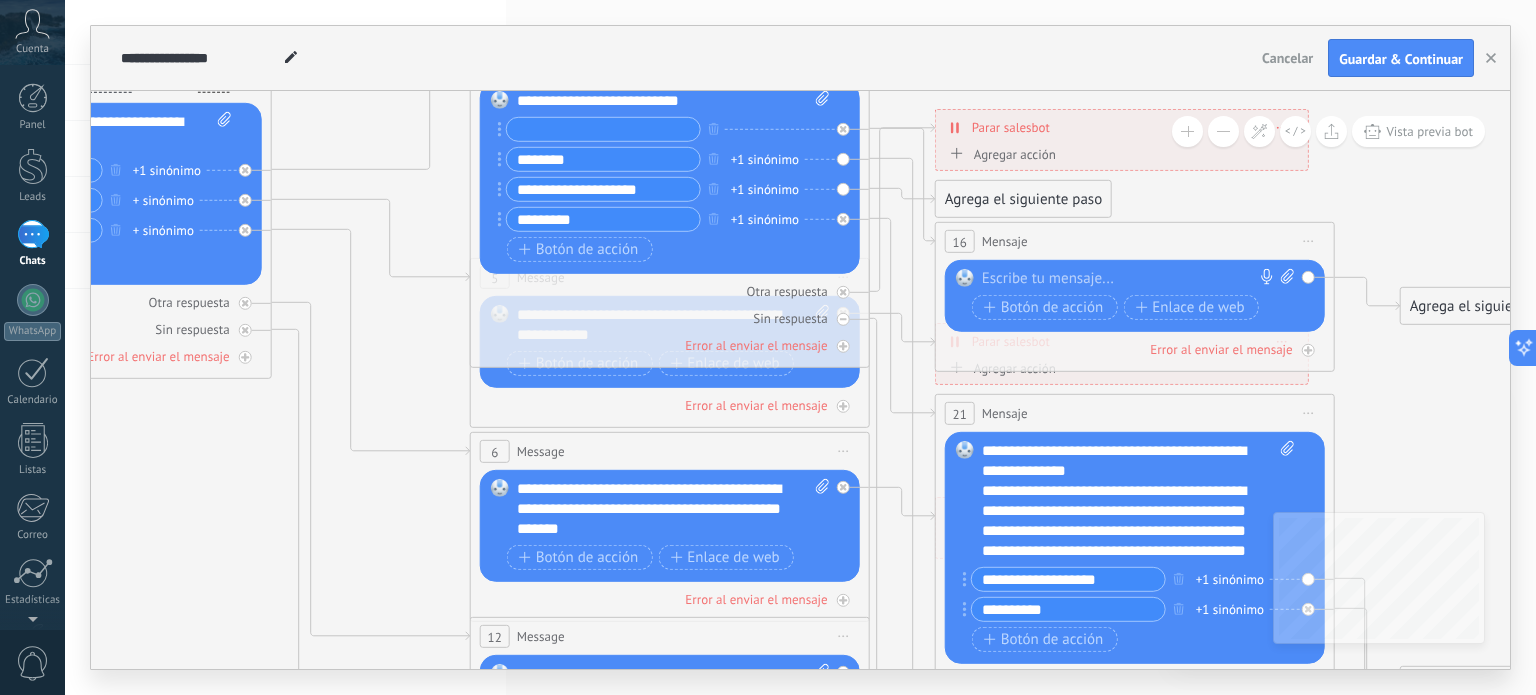 click on "Reemplazar
Quitar
Convertir a mensaje de voz
Arrastre la imagen aquí para adjuntarla.
Añadir imagen
Subir
Arrastrar y soltar
Archivo no encontrado
Escribe tu mensaje..." at bounding box center (1135, 548) 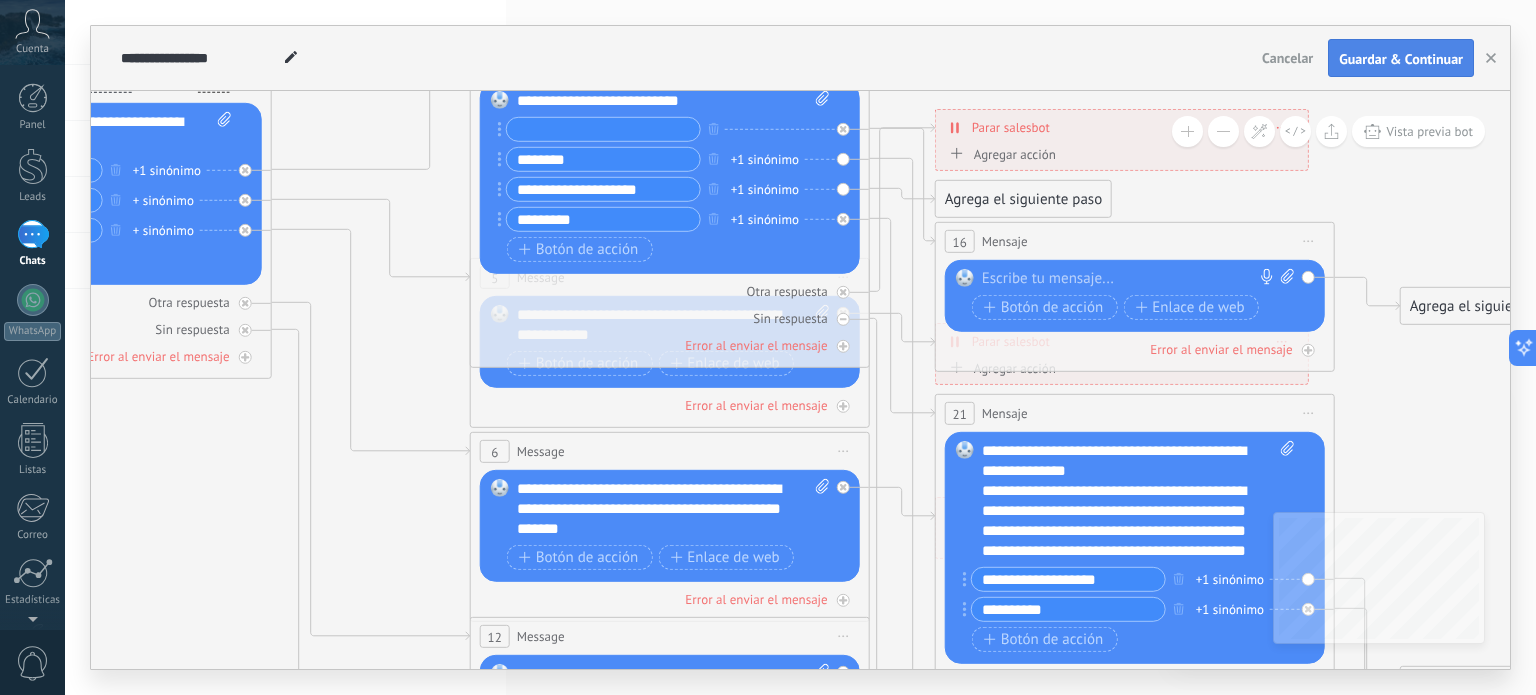 click on "Guardar & Continuar" at bounding box center [1401, 59] 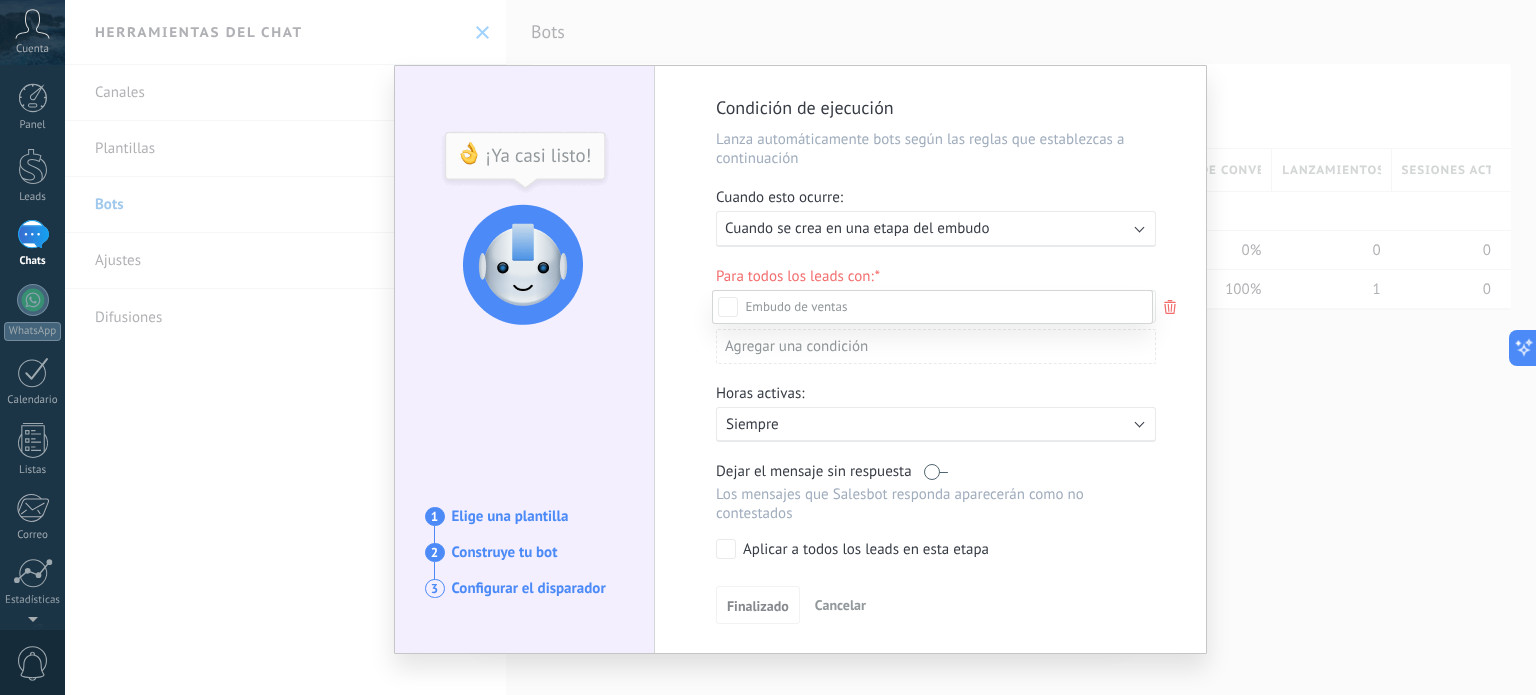 scroll, scrollTop: 32, scrollLeft: 0, axis: vertical 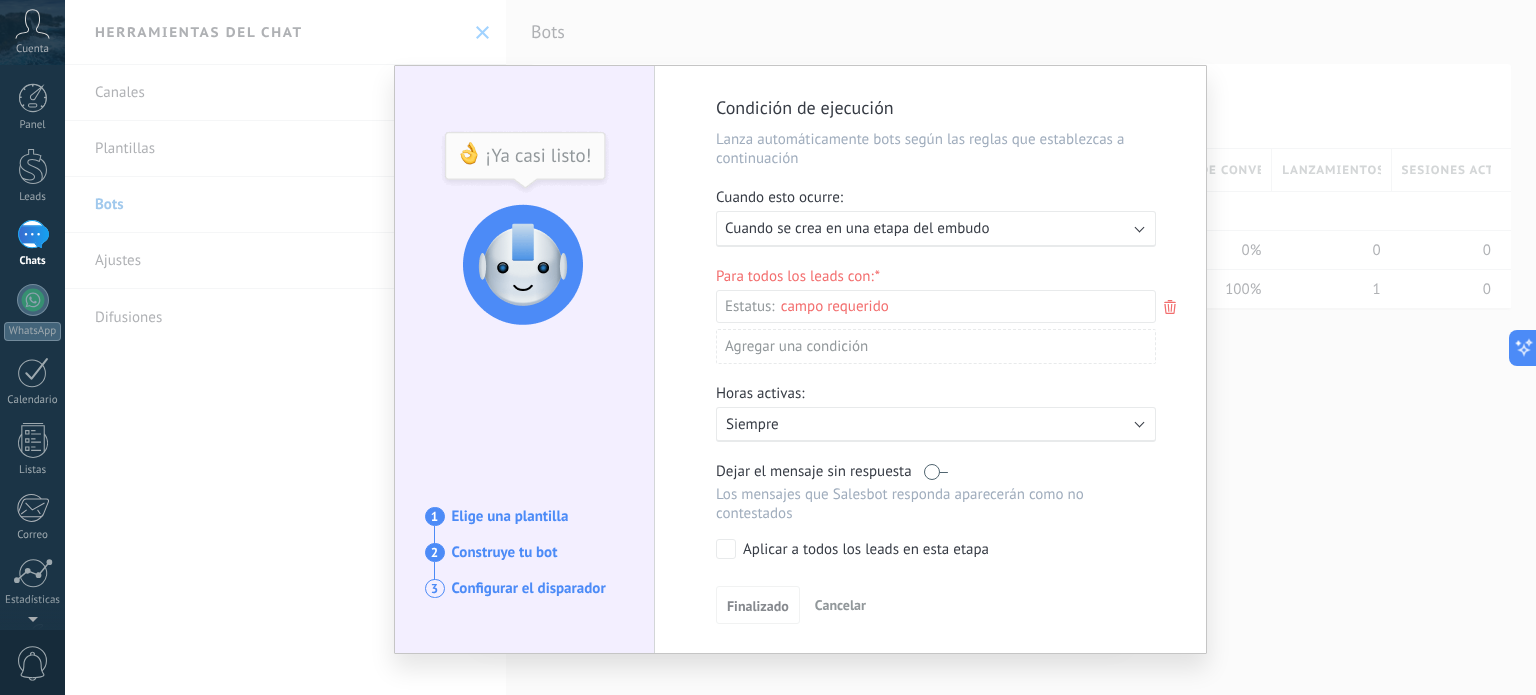 click on "Cuando se crea en una etapa del embudo" at bounding box center [857, 228] 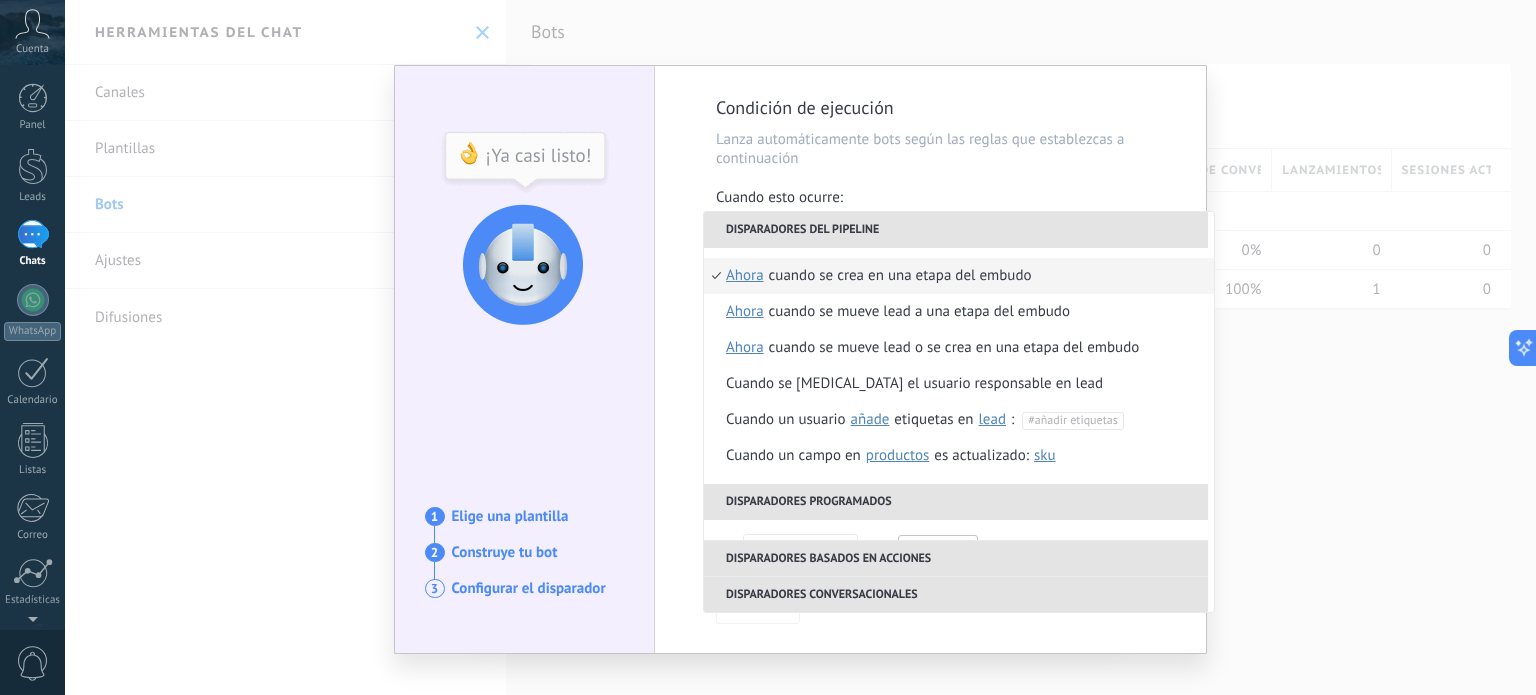 click on "**********" at bounding box center (800, 359) 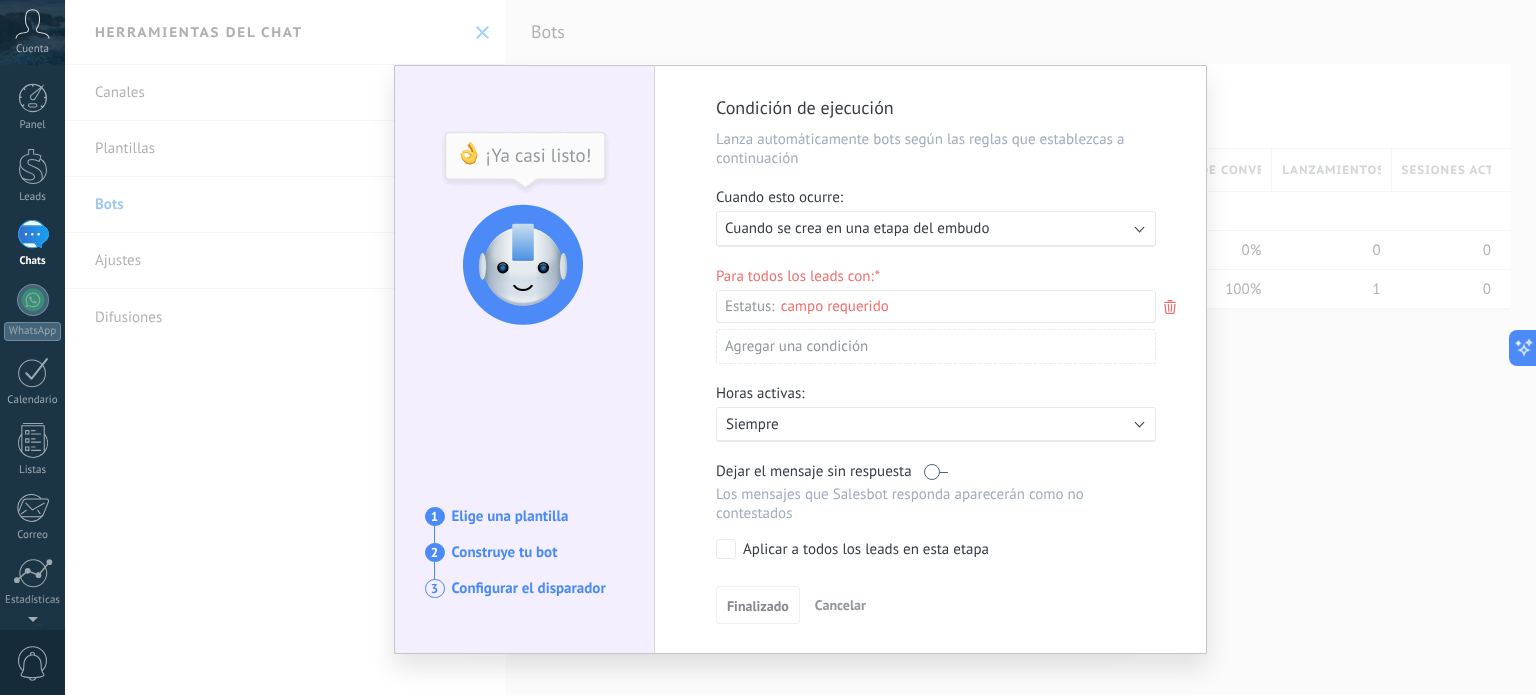 click on "Los mensajes que Salesbot responda aparecerán como no contestados" at bounding box center [936, 504] 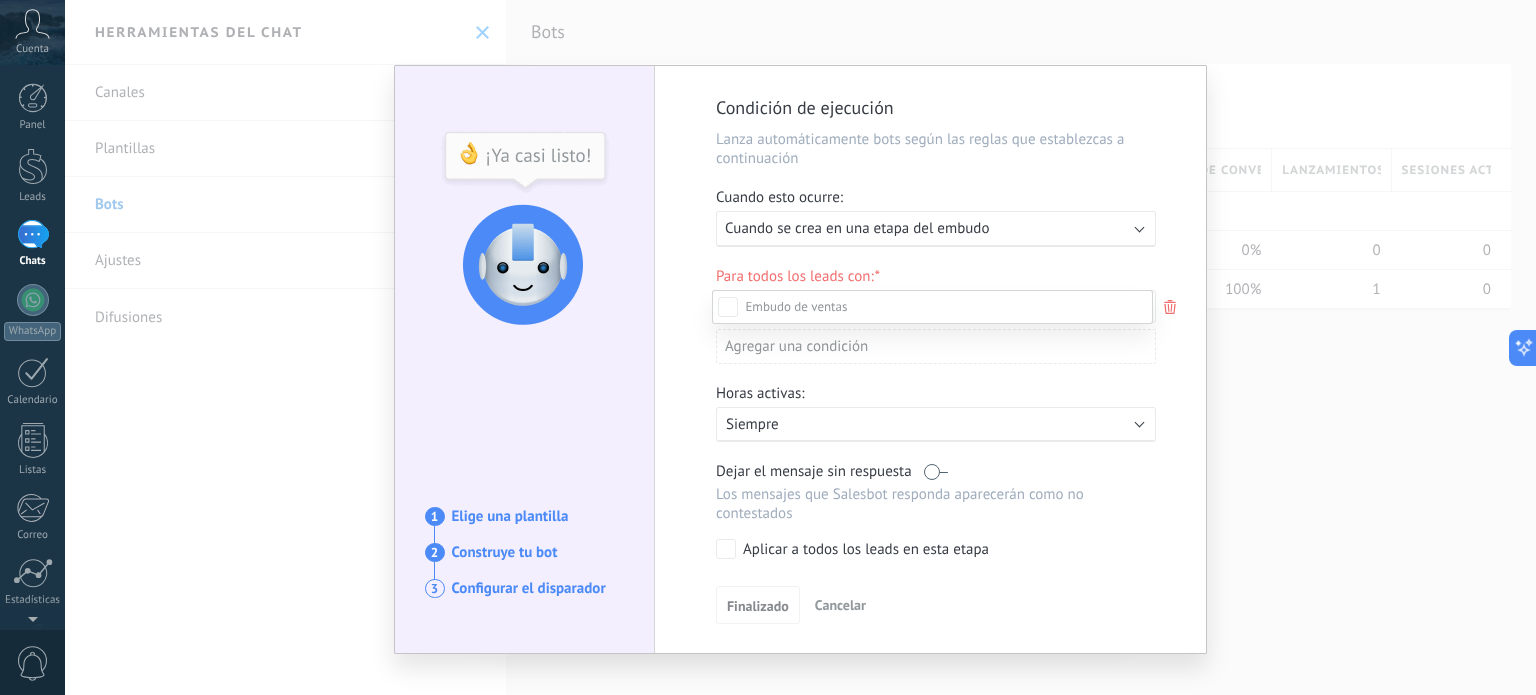 click at bounding box center (796, 306) 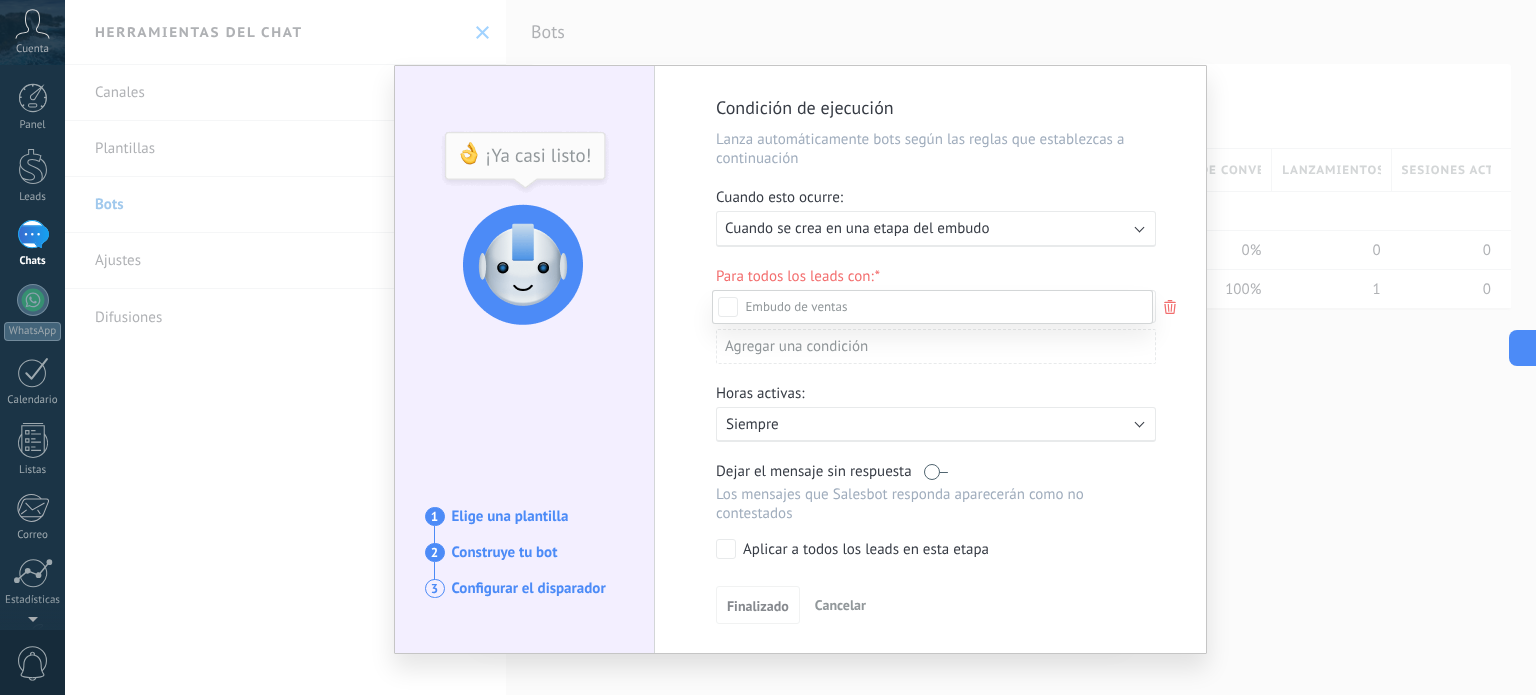 click at bounding box center [800, 347] 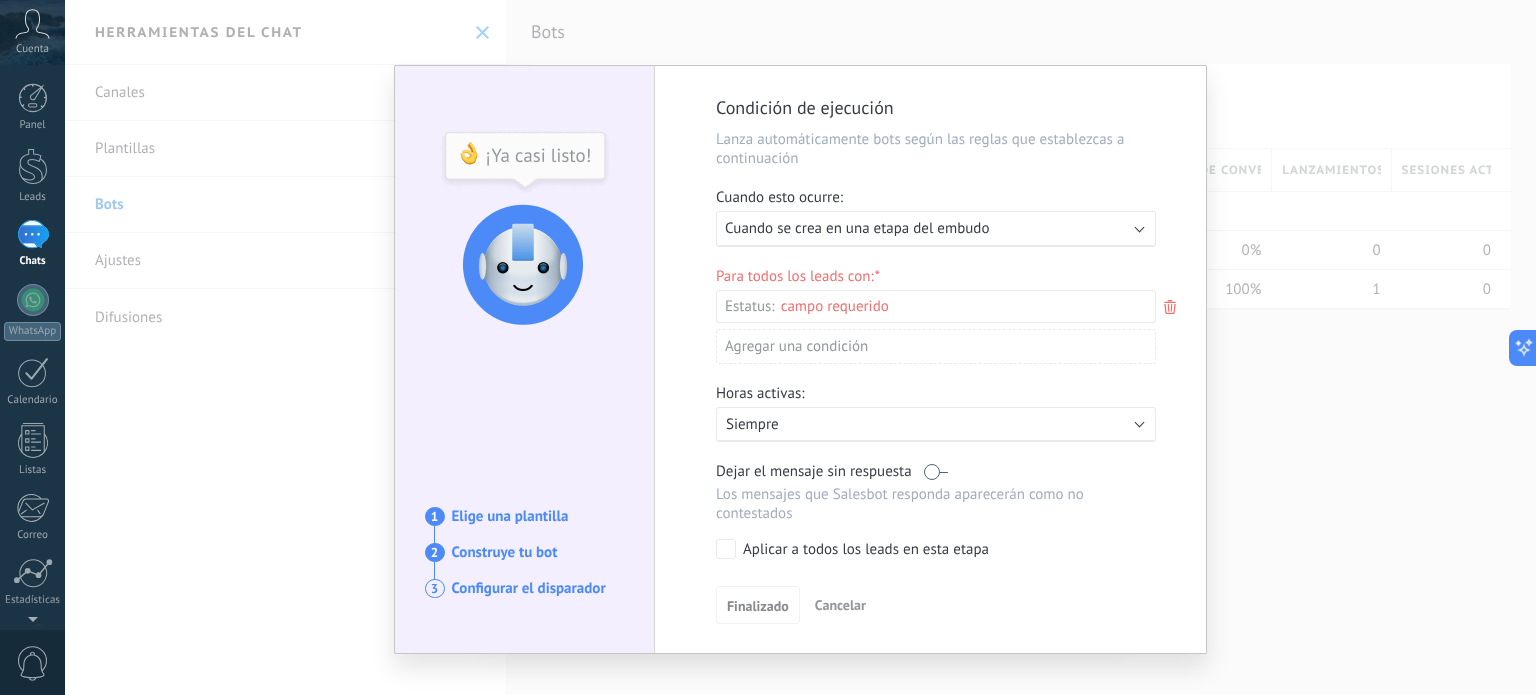 click on "Cuando se crea en una etapa del embudo" at bounding box center (857, 228) 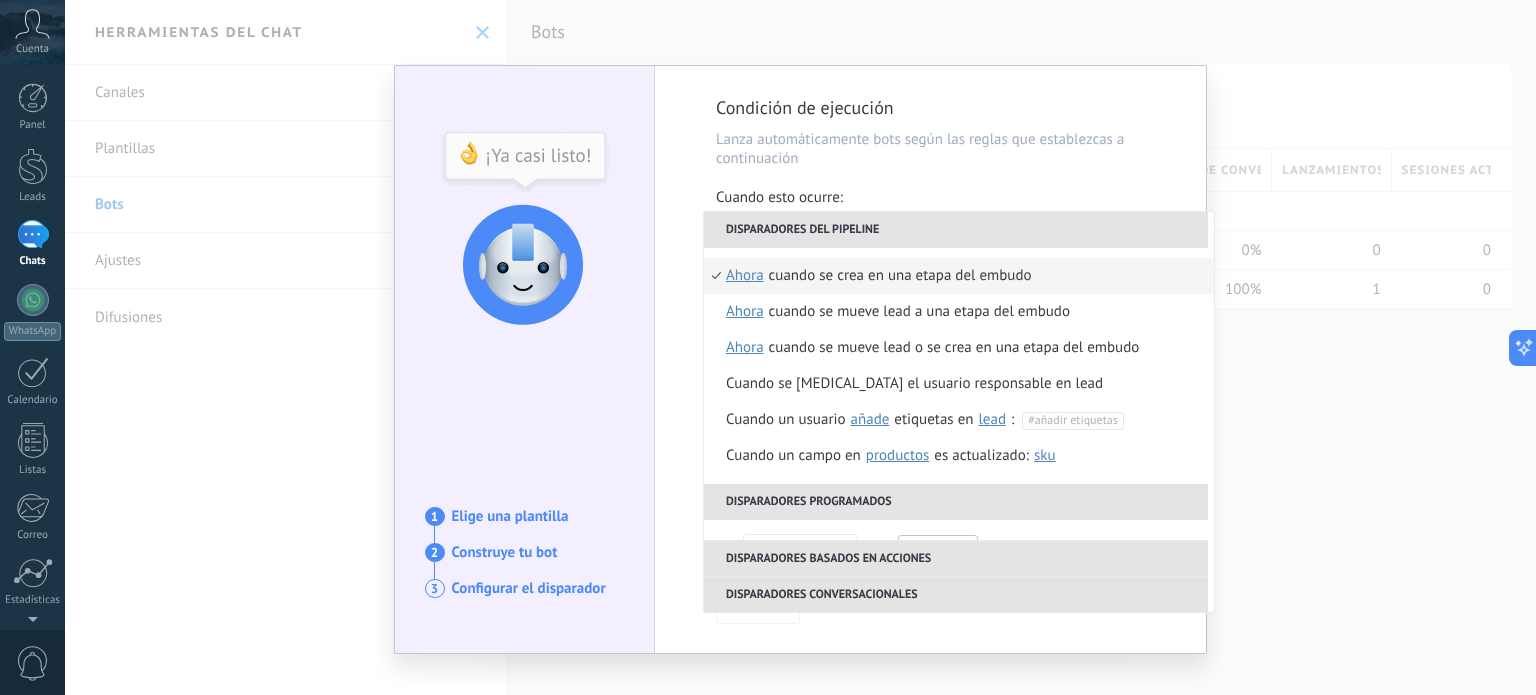 click on "Disparadores del pipeline" at bounding box center [956, 230] 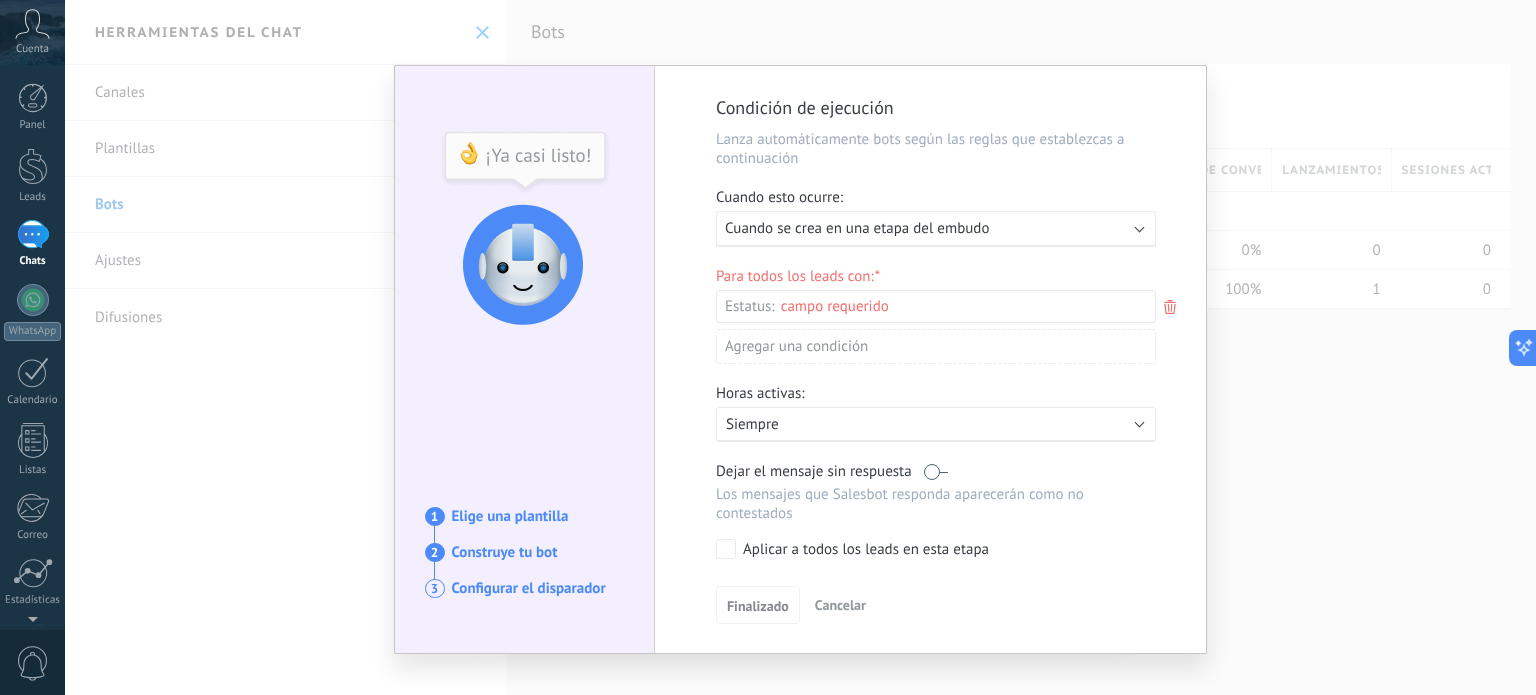 click on "Cancelar" at bounding box center (840, 605) 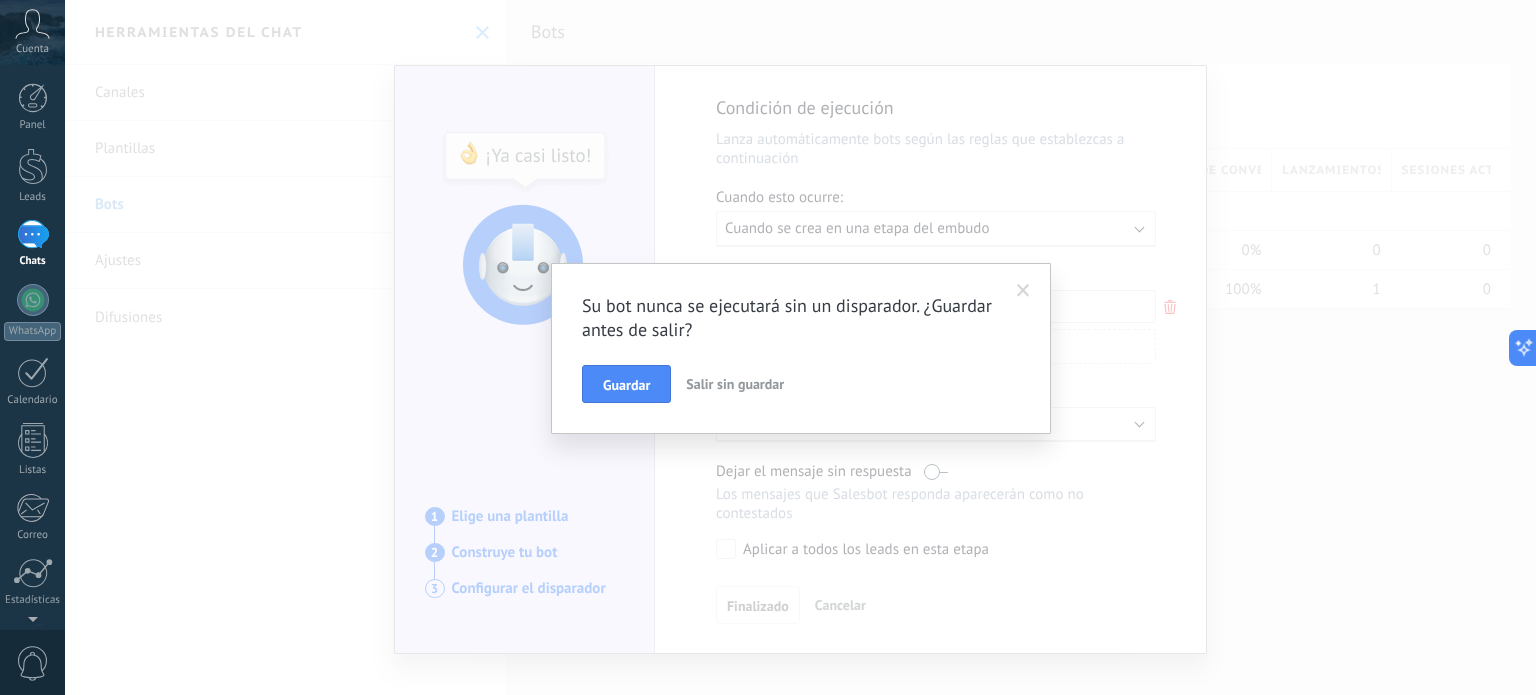 click on "Salir sin guardar" at bounding box center (735, 384) 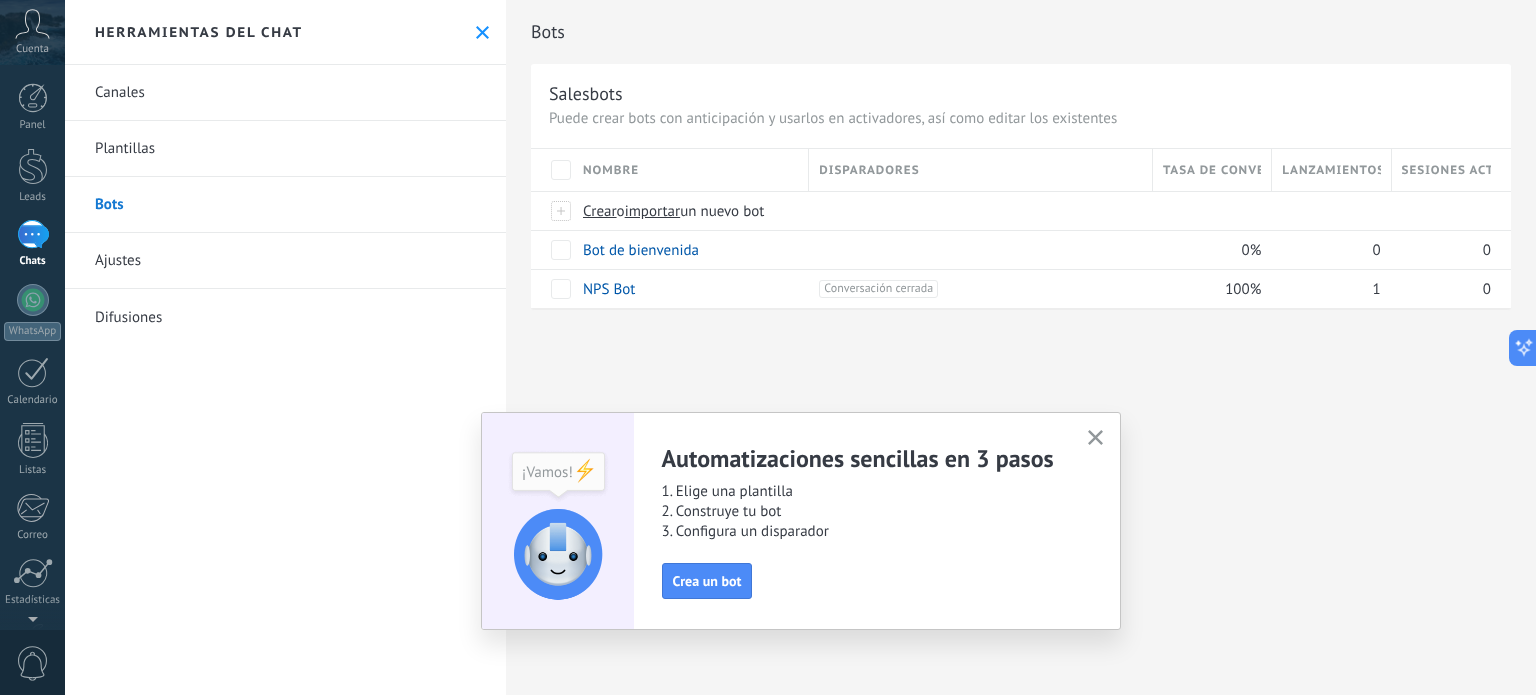 click 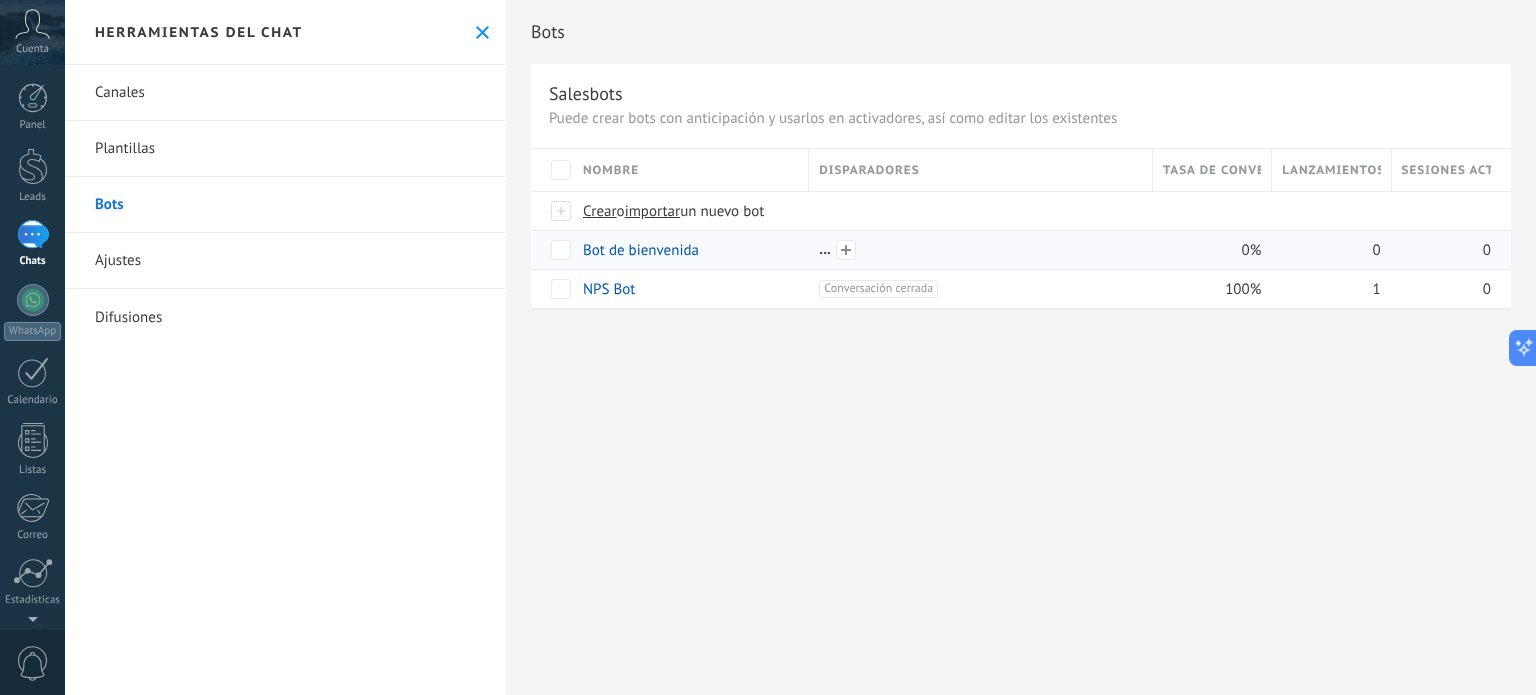 click at bounding box center [980, 250] 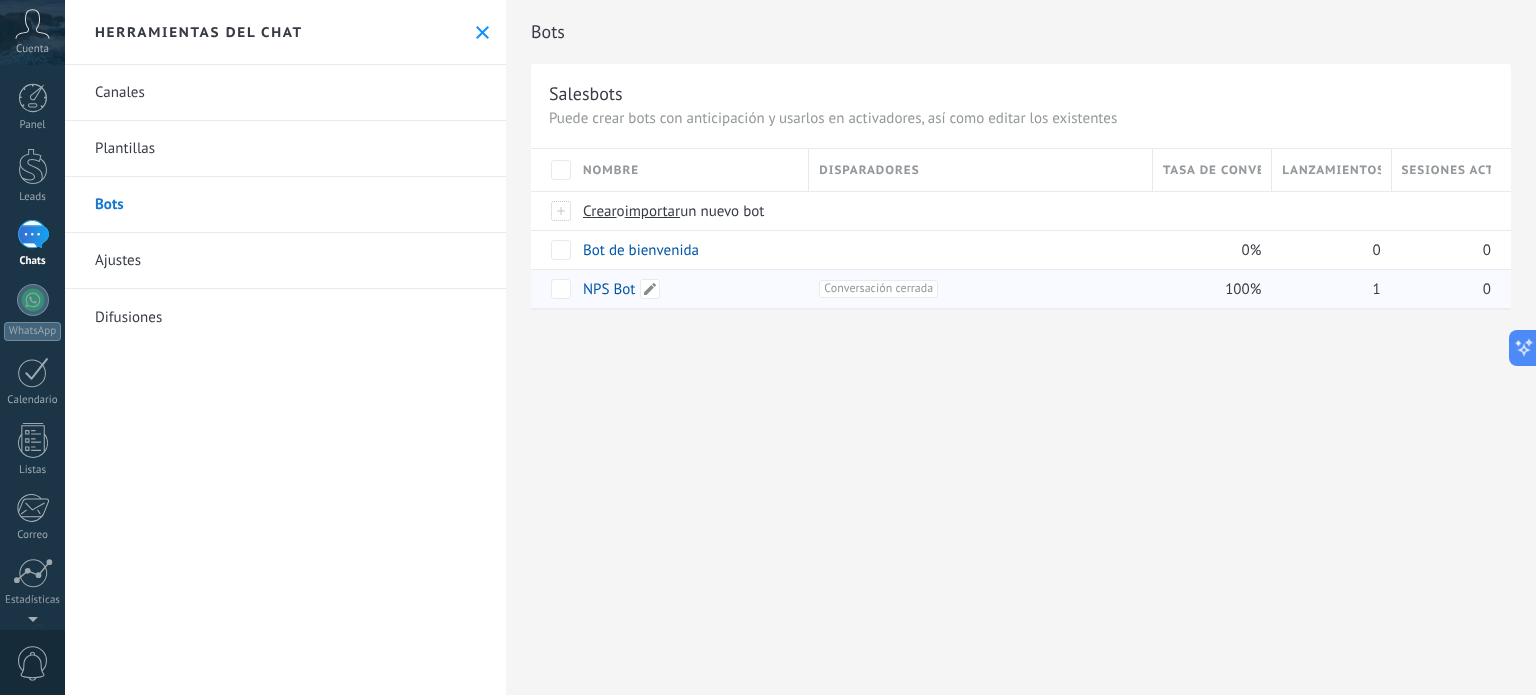 click on "NPS Bot" at bounding box center (686, 289) 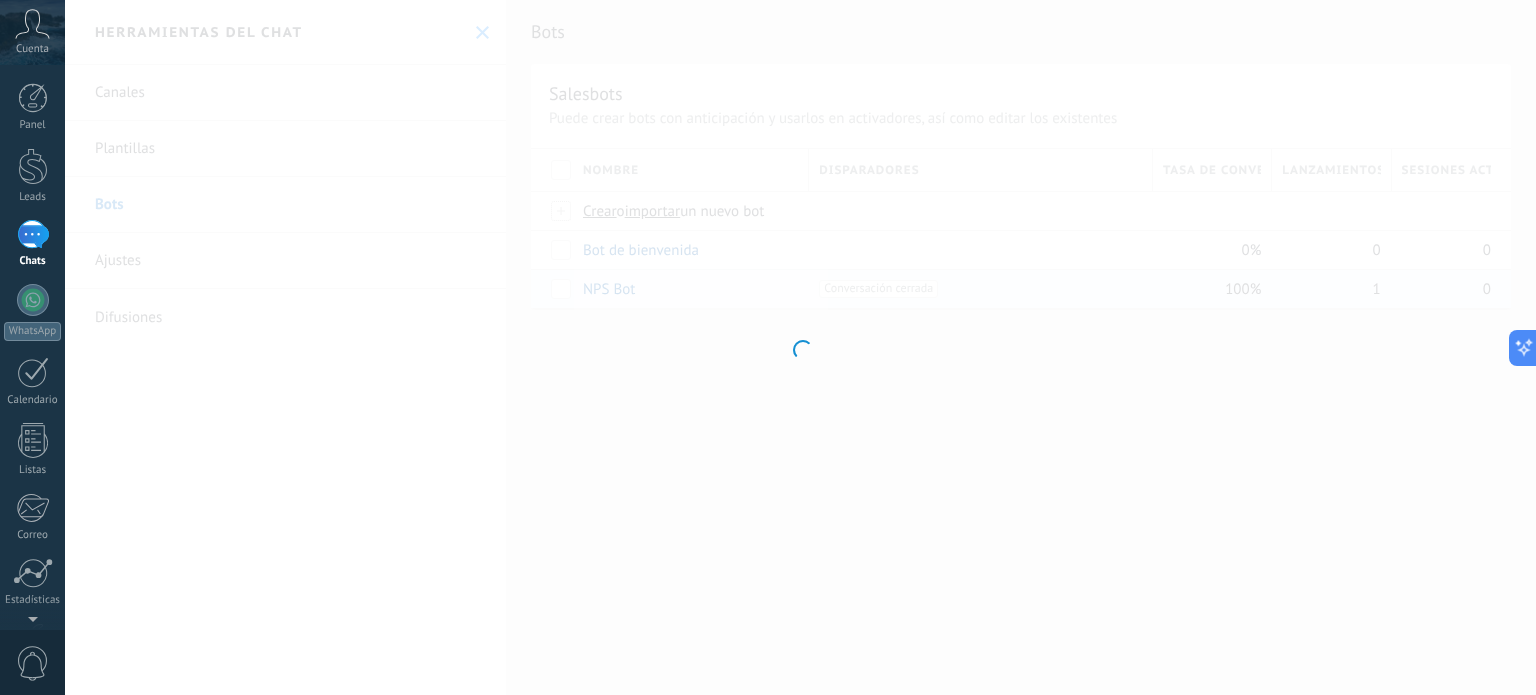 type on "*******" 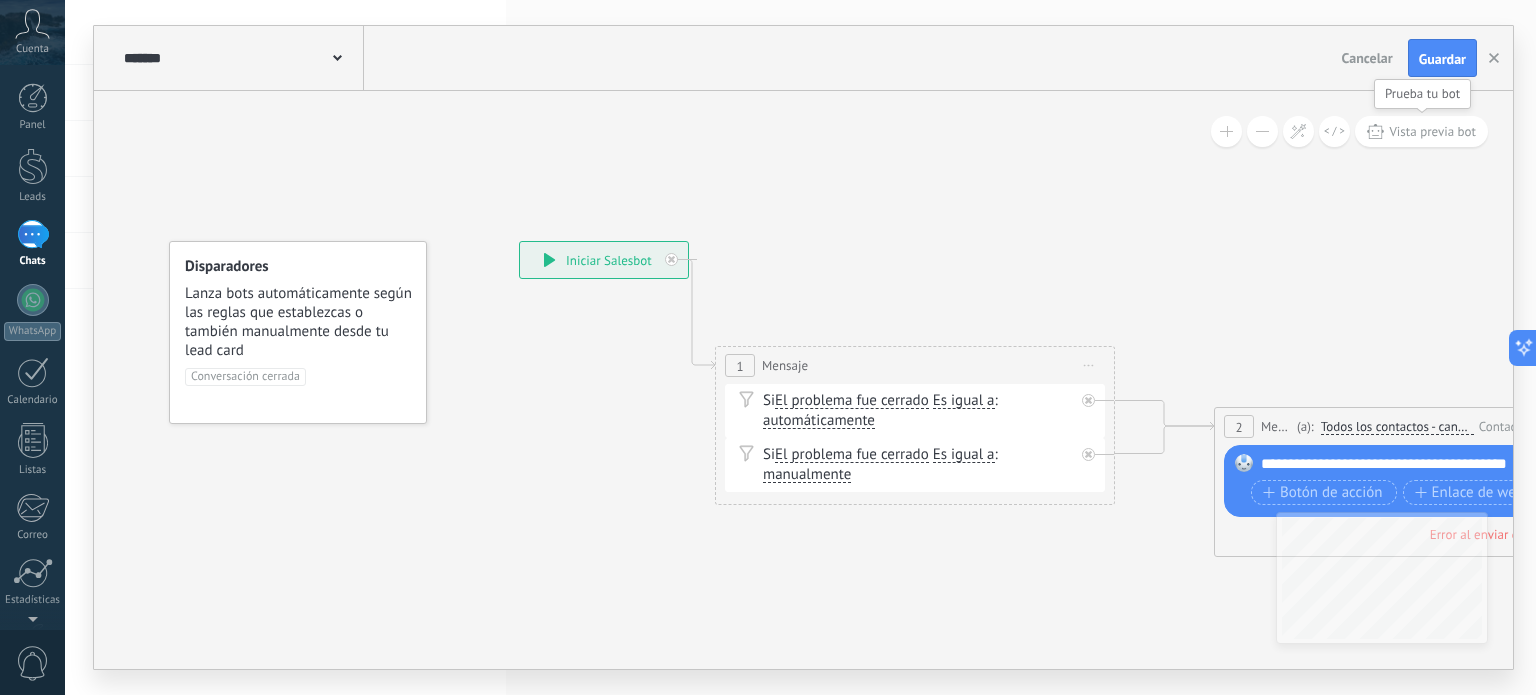 click on "Vista previa bot" at bounding box center (1432, 131) 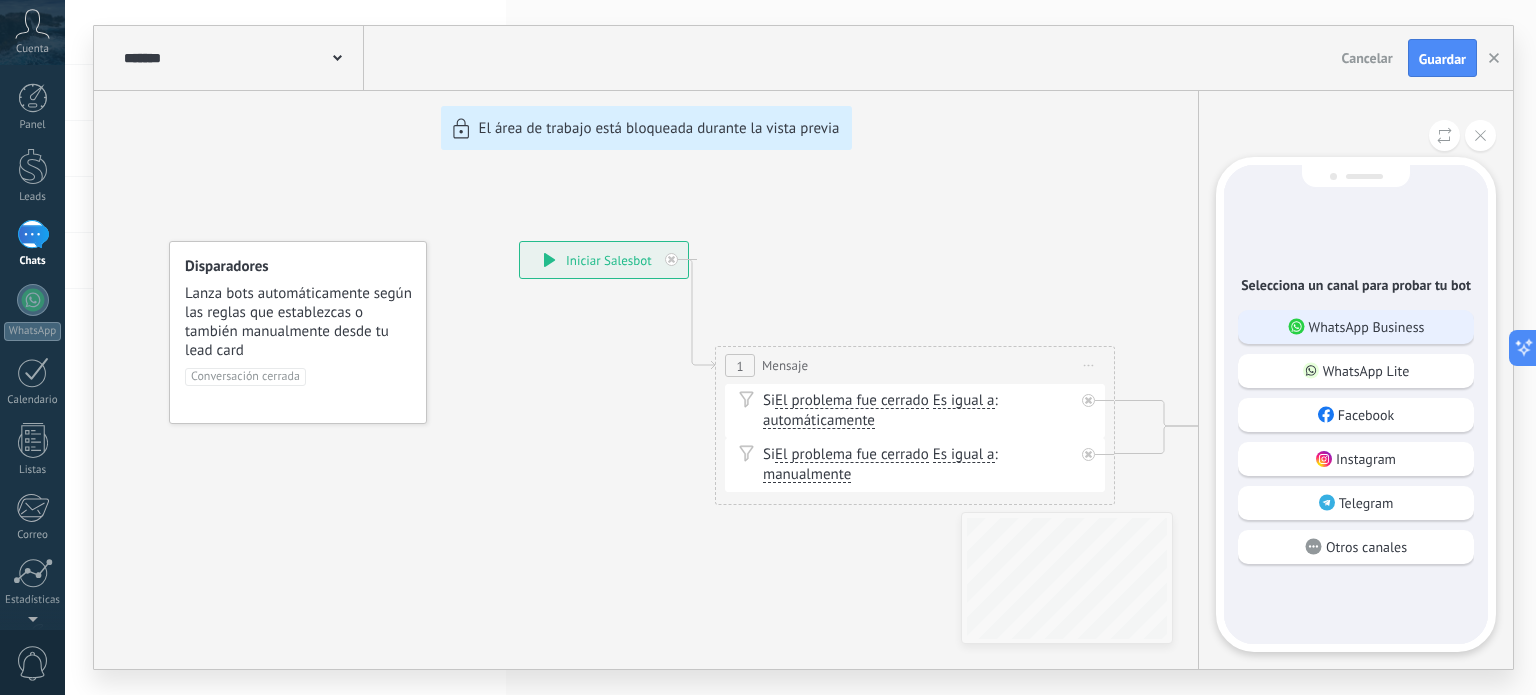 click on "WhatsApp Business" at bounding box center (1367, 327) 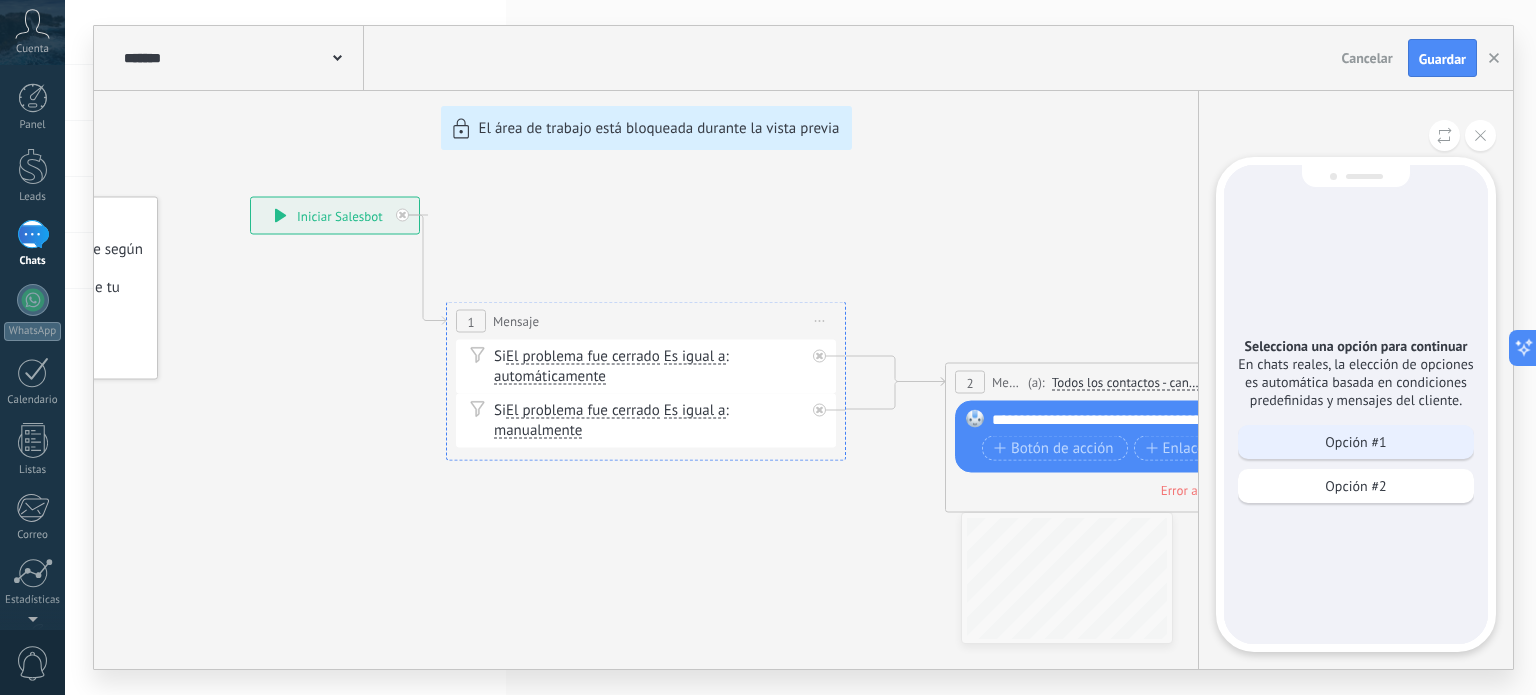 click on "Opción #1" at bounding box center (1356, 442) 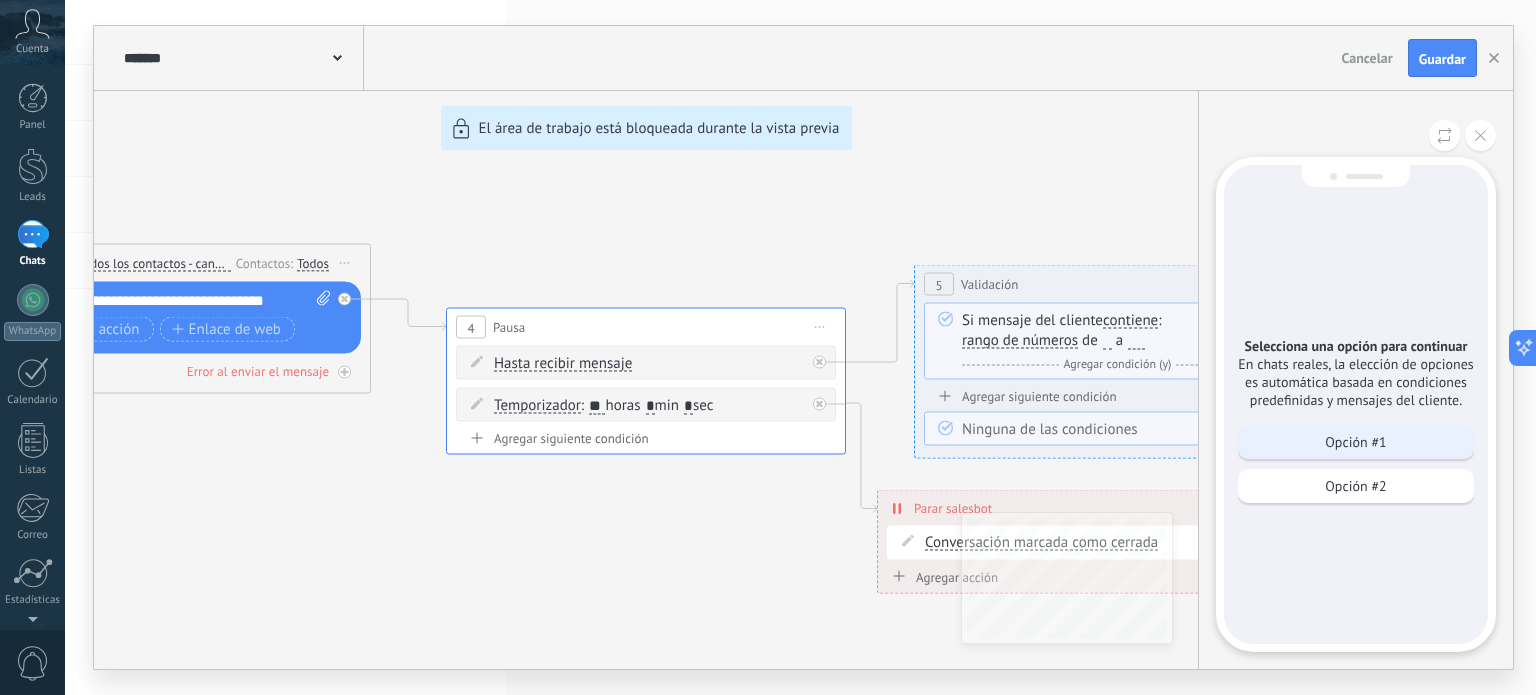 click on "Opción #1" at bounding box center (1355, 442) 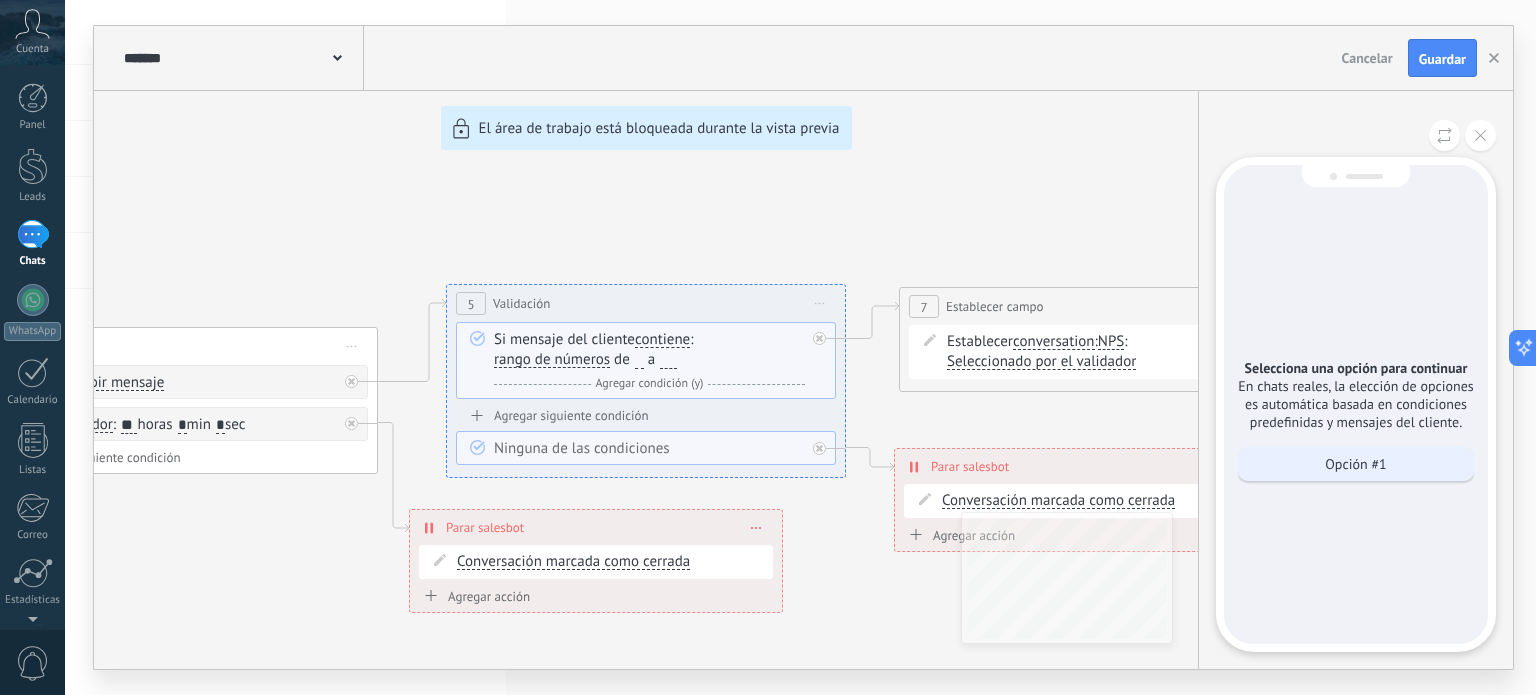 click on "Opción #1" at bounding box center [1355, 464] 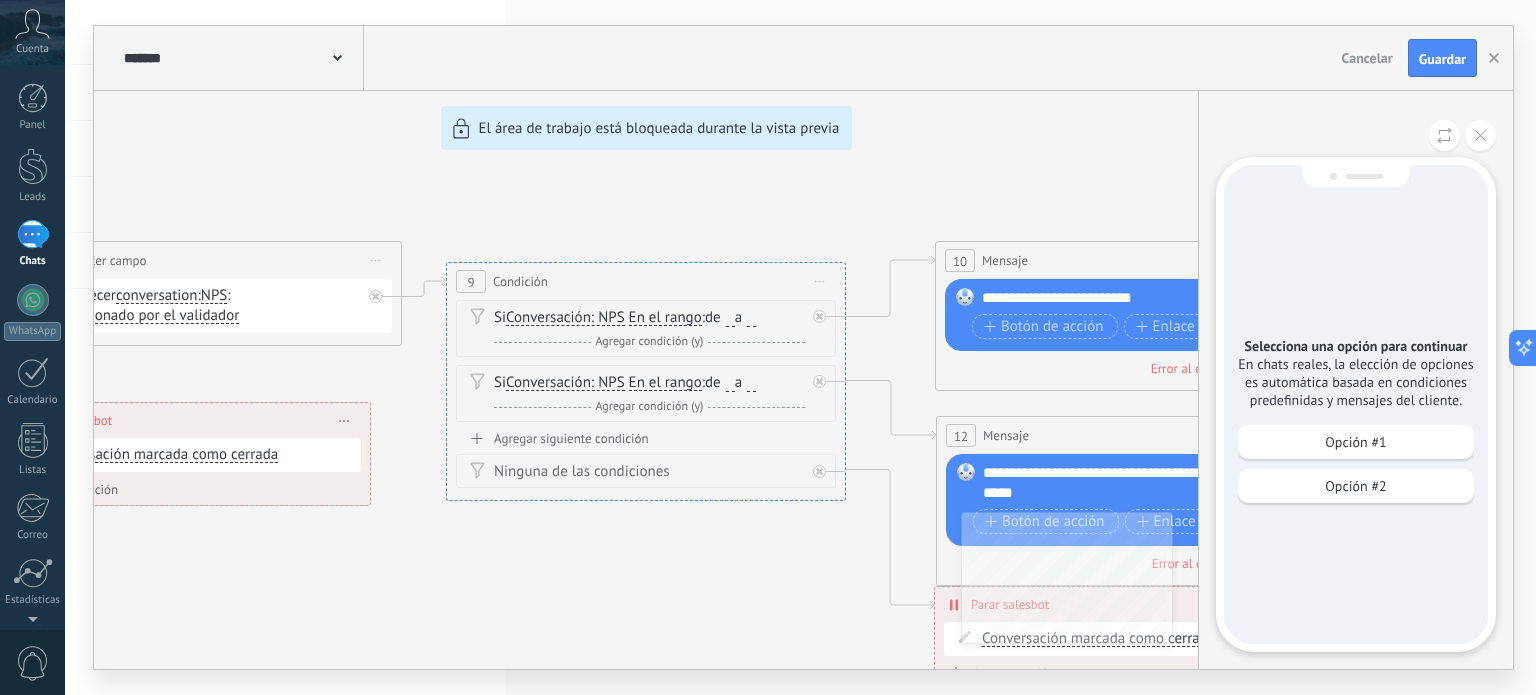 click on "Selecciona una opción para continuar En chats reales, la elección de opciones es automática basada en condiciones predefinidas y mensajes del cliente. Opción #1 Opción #2 WhatsApp Business Sólo visible para ti Sólo visible para ti Condición: Opción #1 seleccionada Evaluar la calidad del servicio de 1 a 10 Sólo visible para ti Pausa: Opción #1 seleccionada Sólo visible para ti Validación: Opción #1 seleccionada Sólo visible para ti Acción: Campo modificado" at bounding box center [1355, 380] 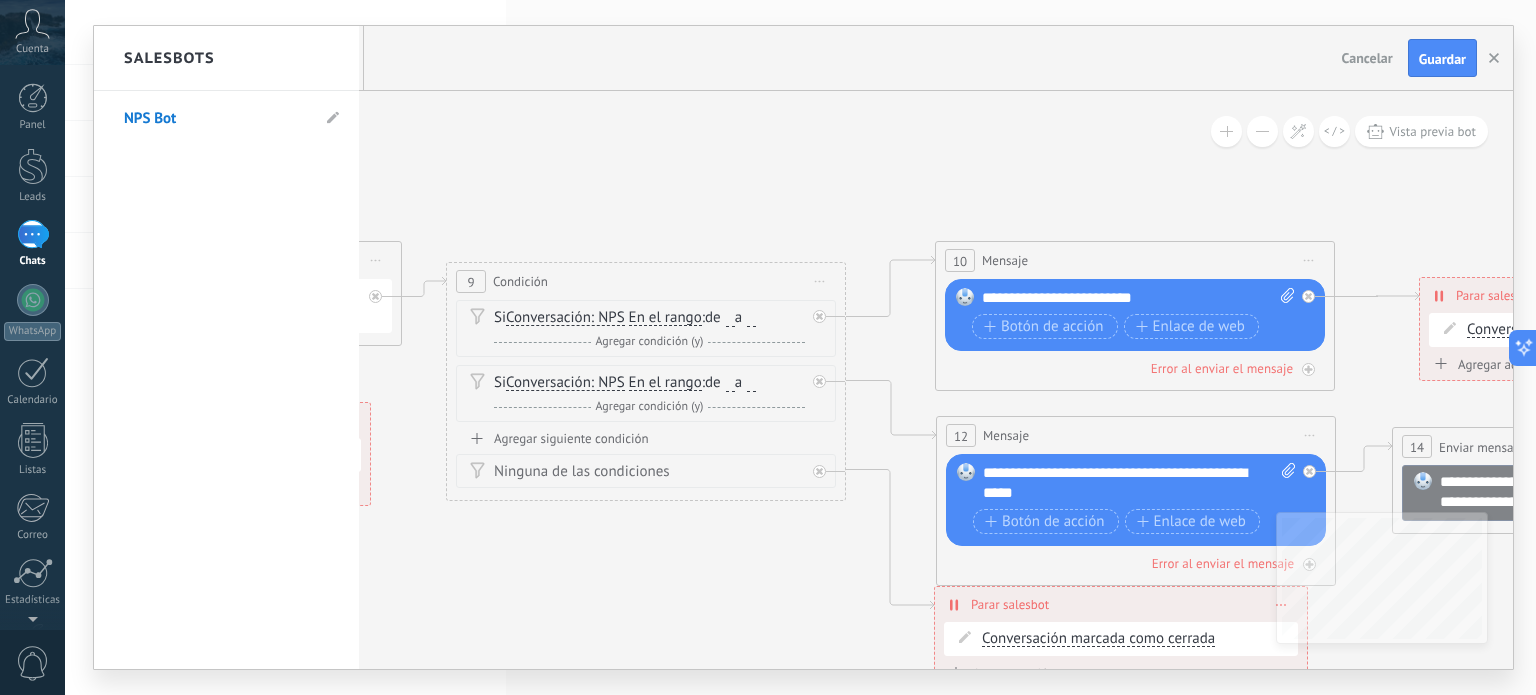 click on "Salesbots" at bounding box center [226, 58] 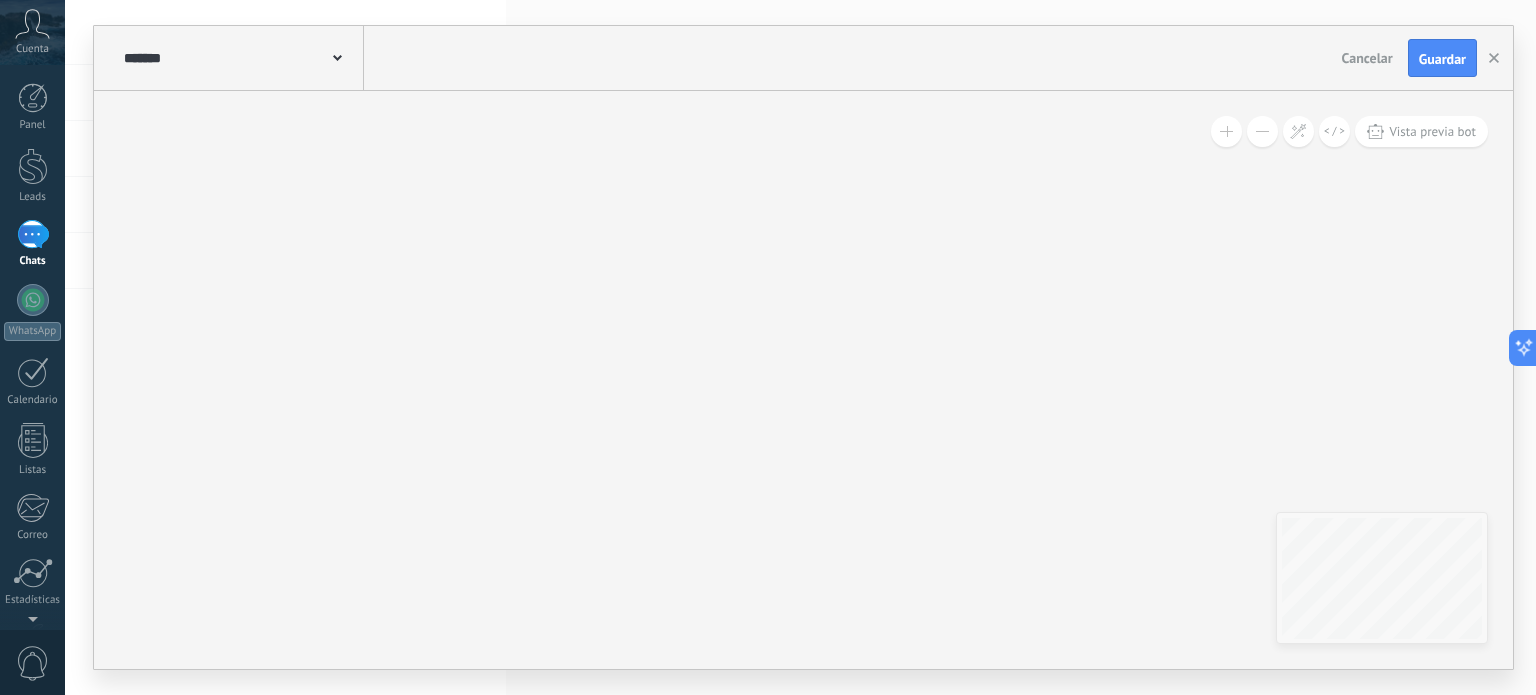 click at bounding box center (1226, 131) 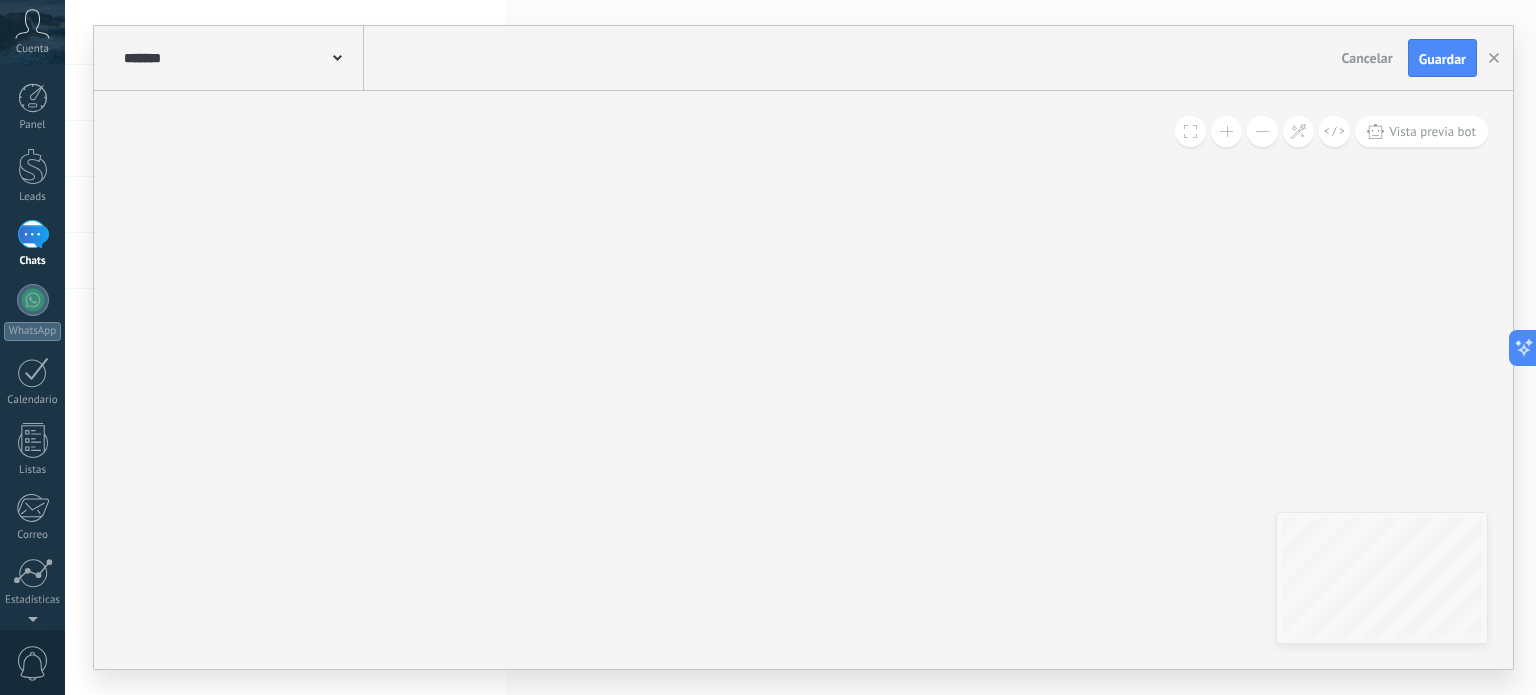 click at bounding box center [1226, 131] 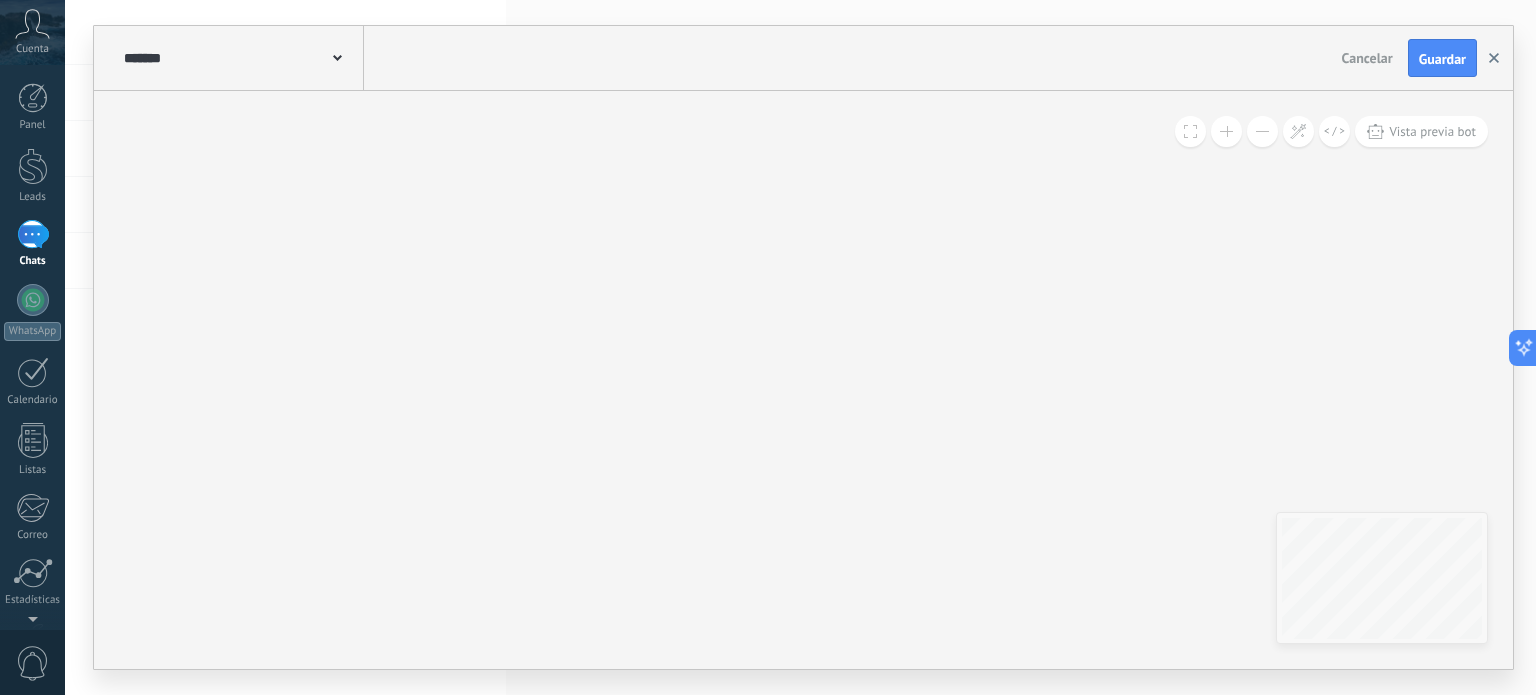 click 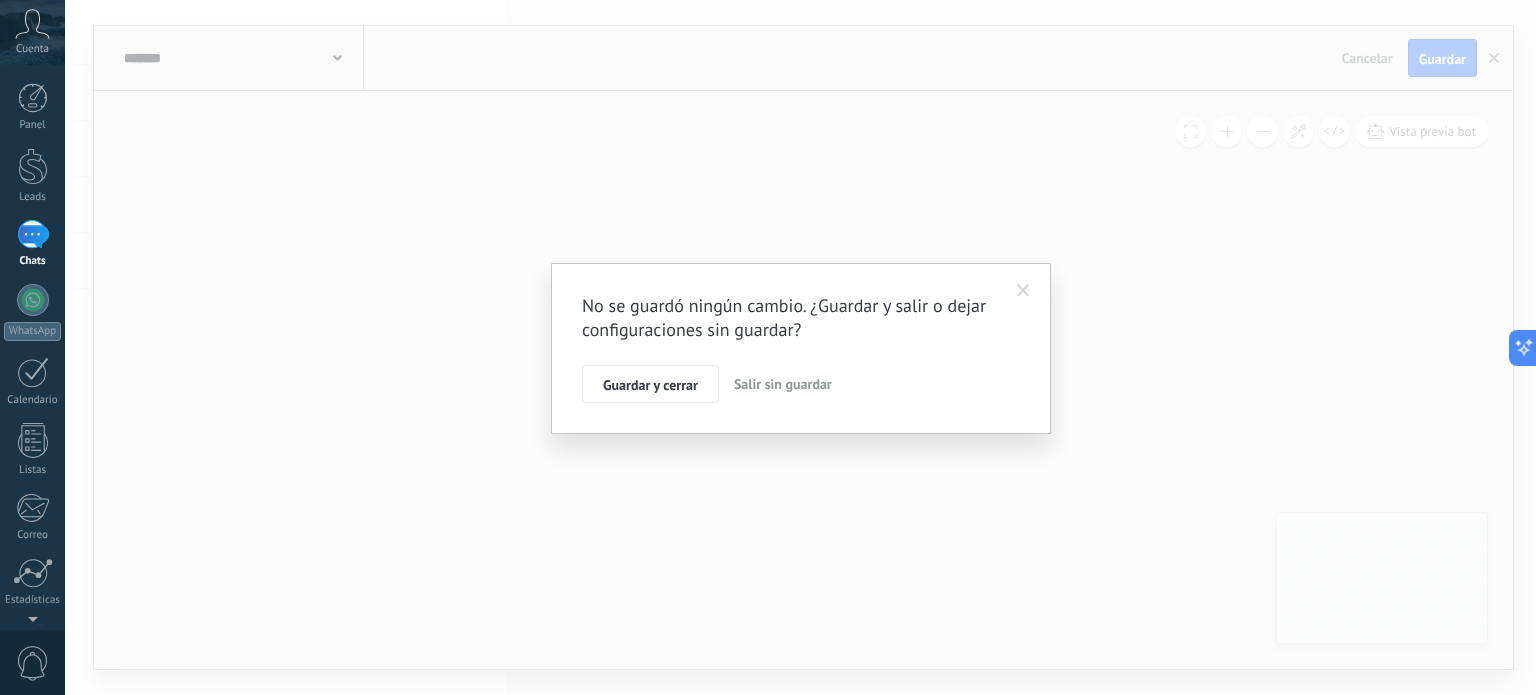 click on "Salir sin guardar" at bounding box center [783, 384] 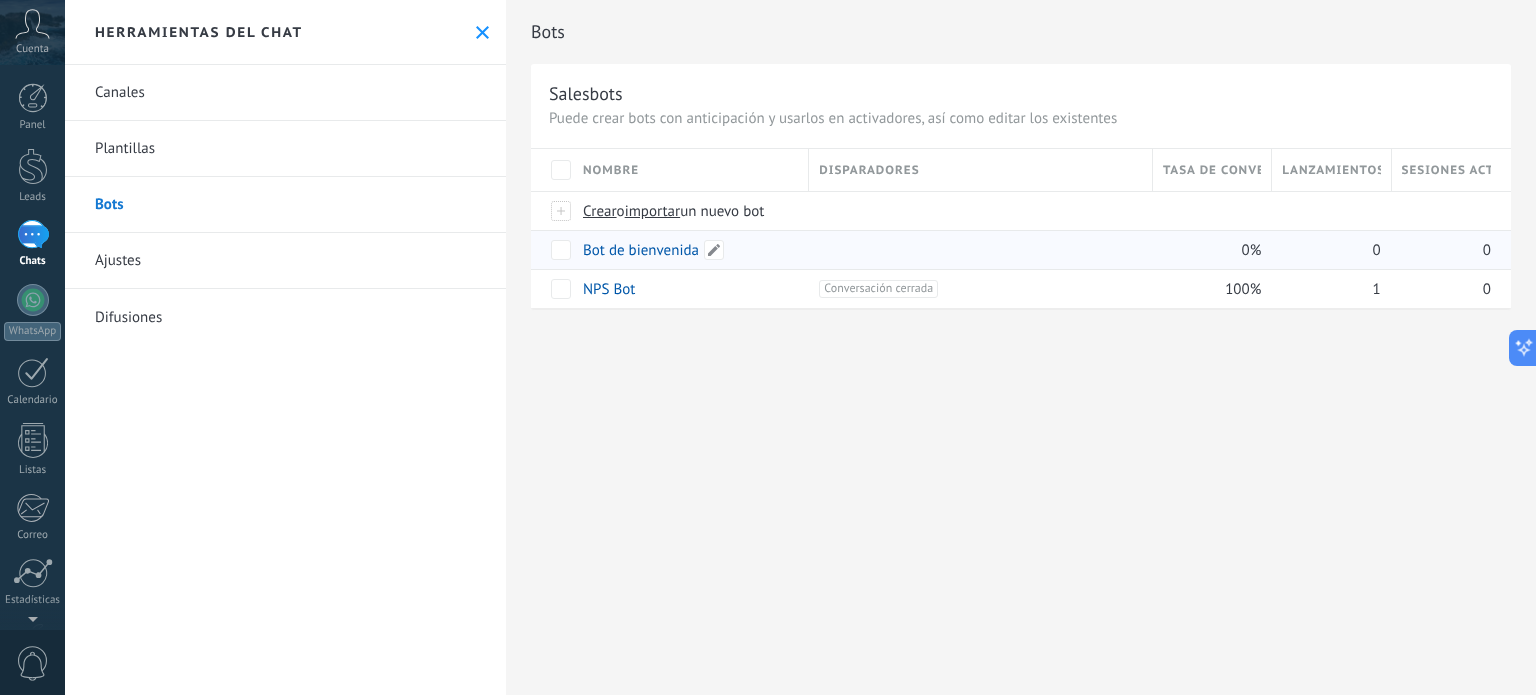 click on "Bot de bienvenida" at bounding box center (641, 250) 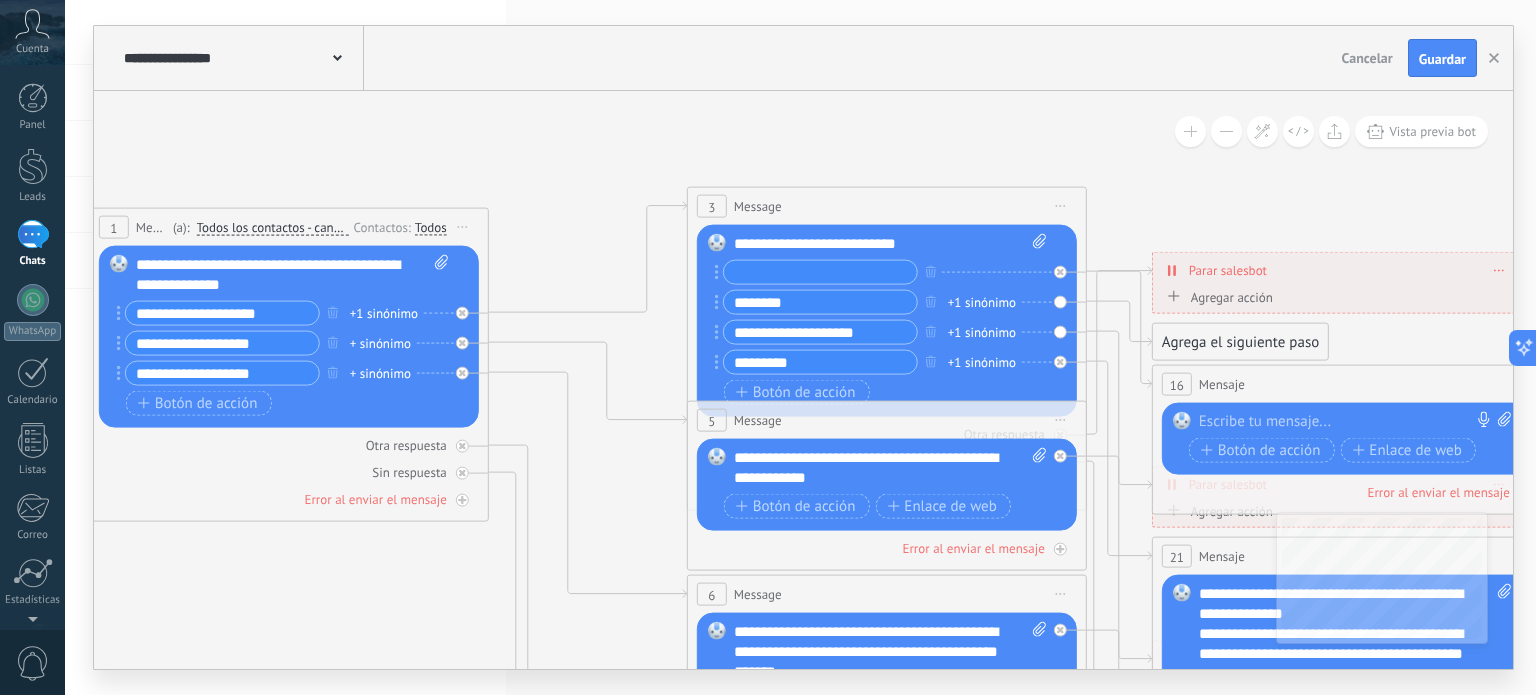 click on "Agrega el siguiente paso" at bounding box center (1240, 342) 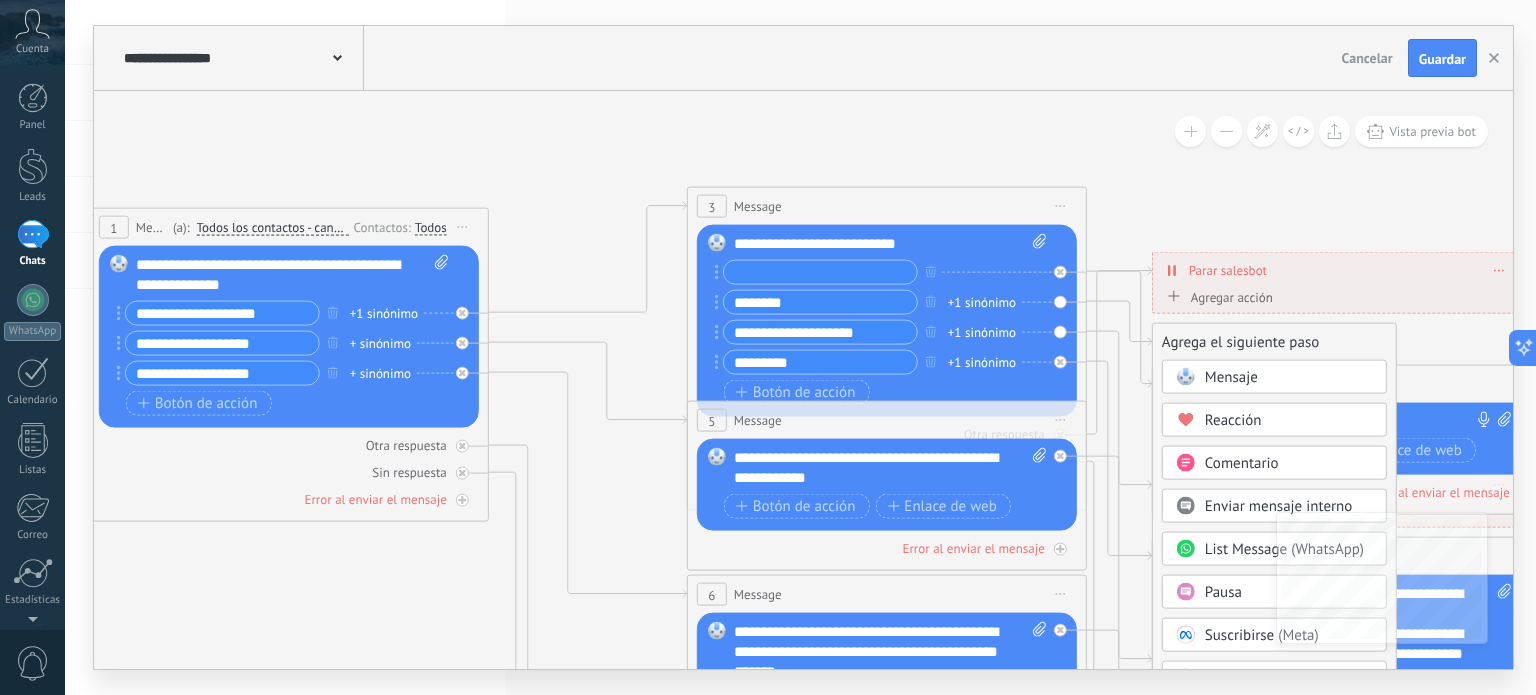 click on "Mensaje" at bounding box center [1231, 377] 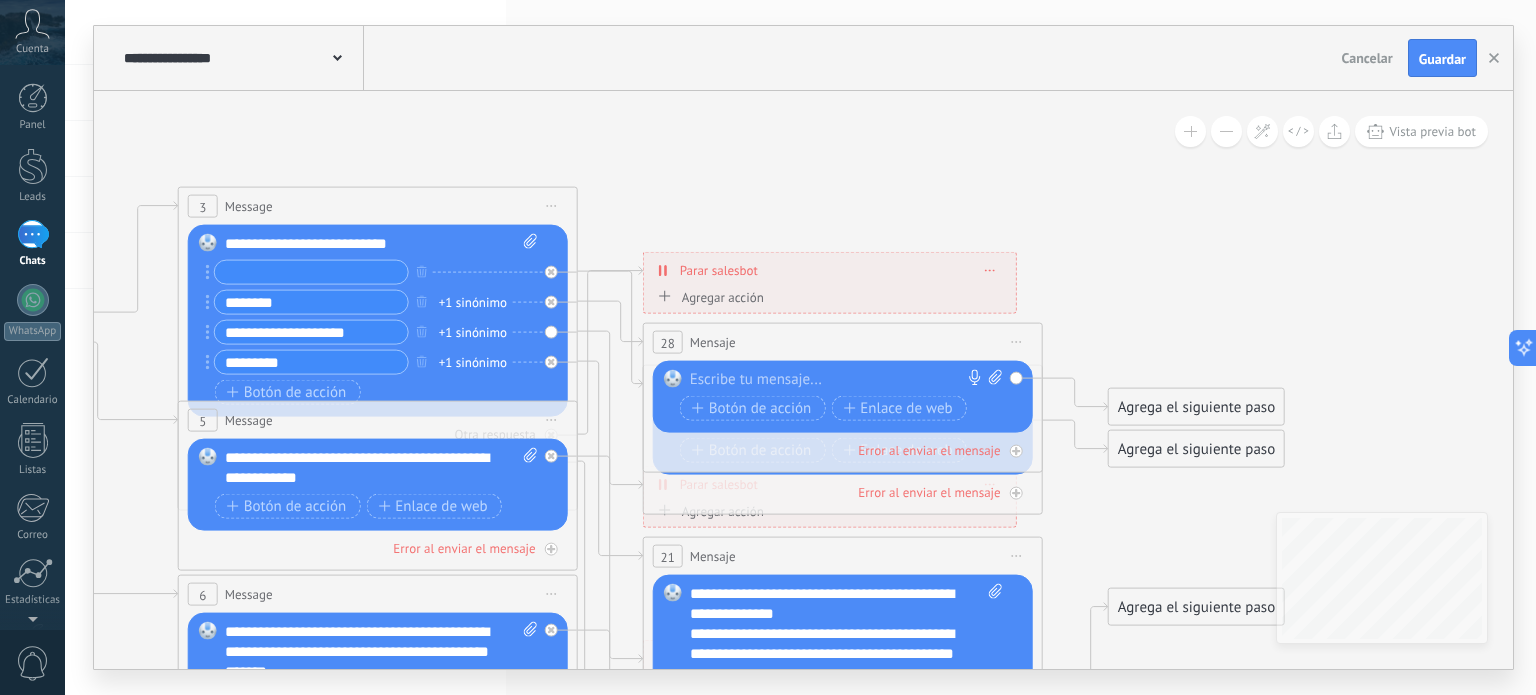 click at bounding box center [838, 380] 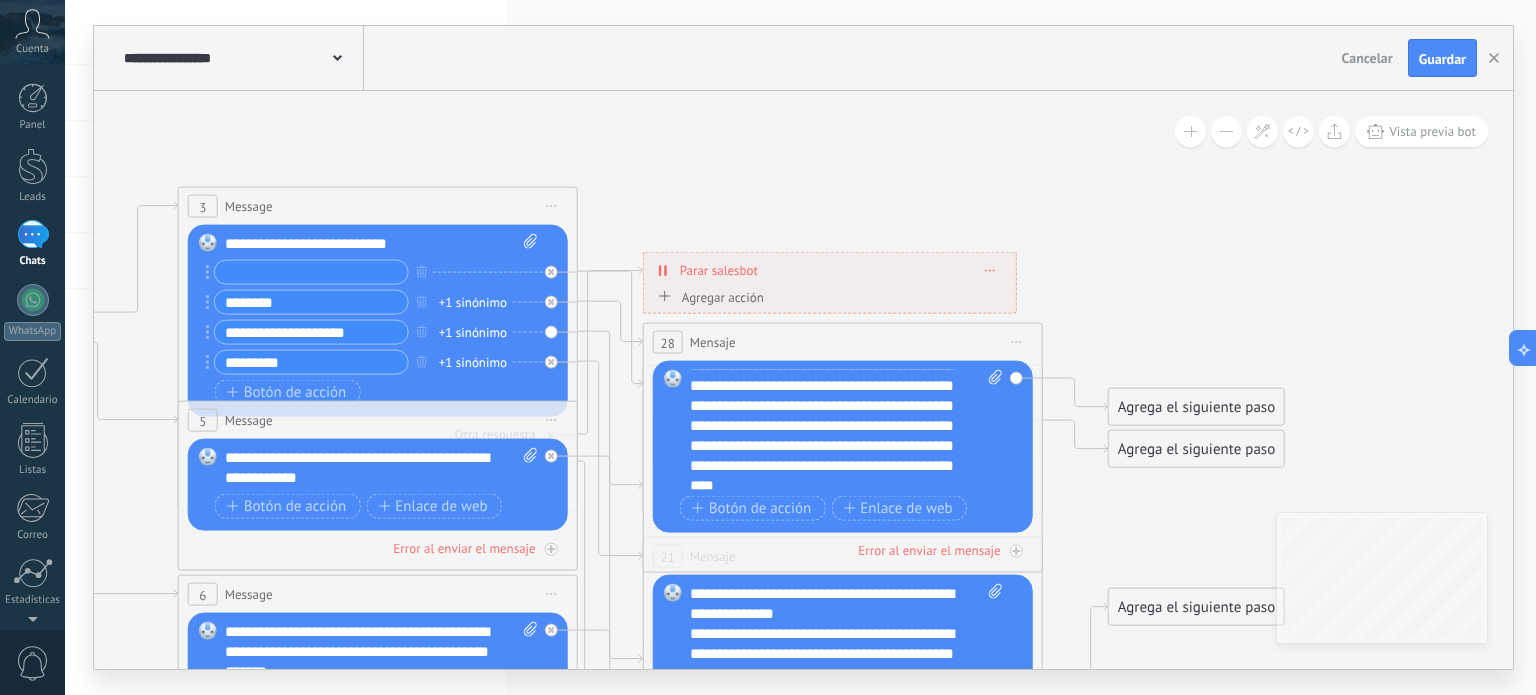 scroll, scrollTop: 37, scrollLeft: 0, axis: vertical 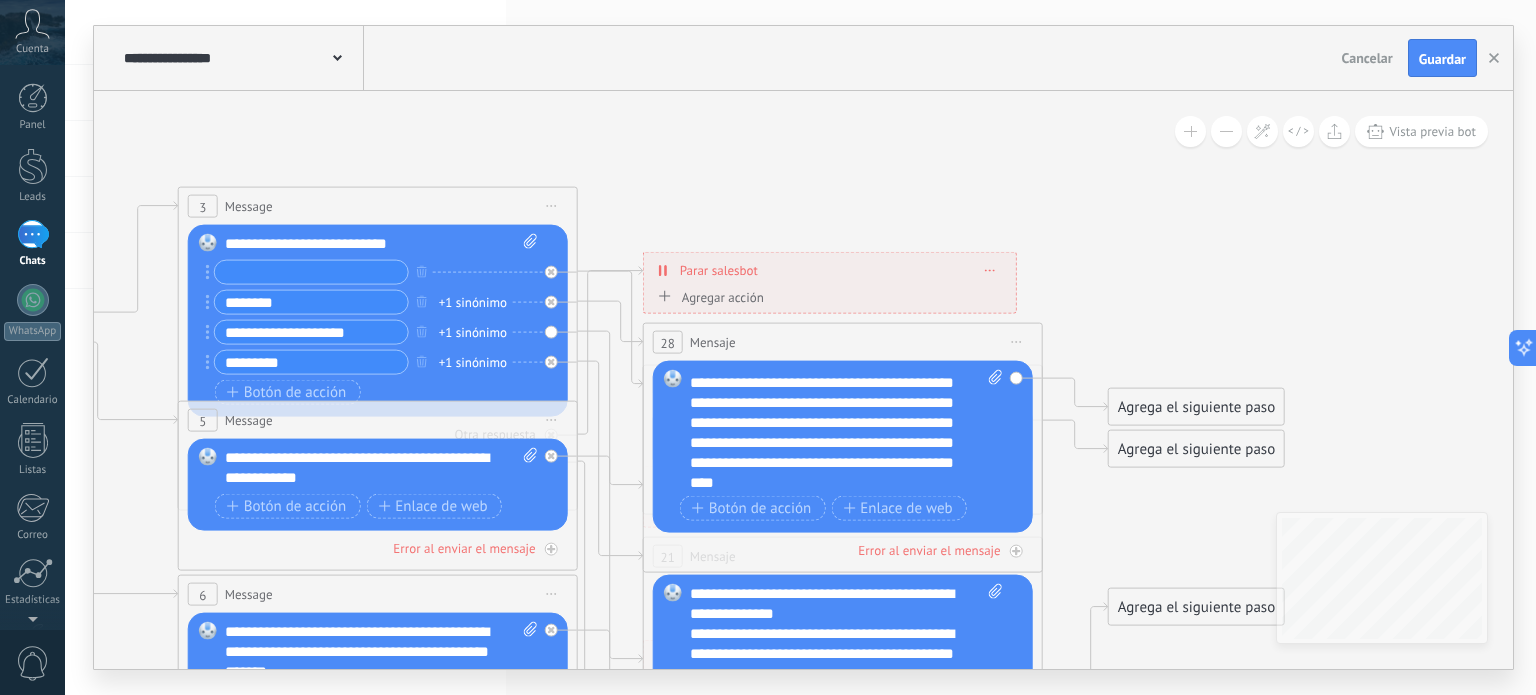 click on "**********" at bounding box center [837, 423] 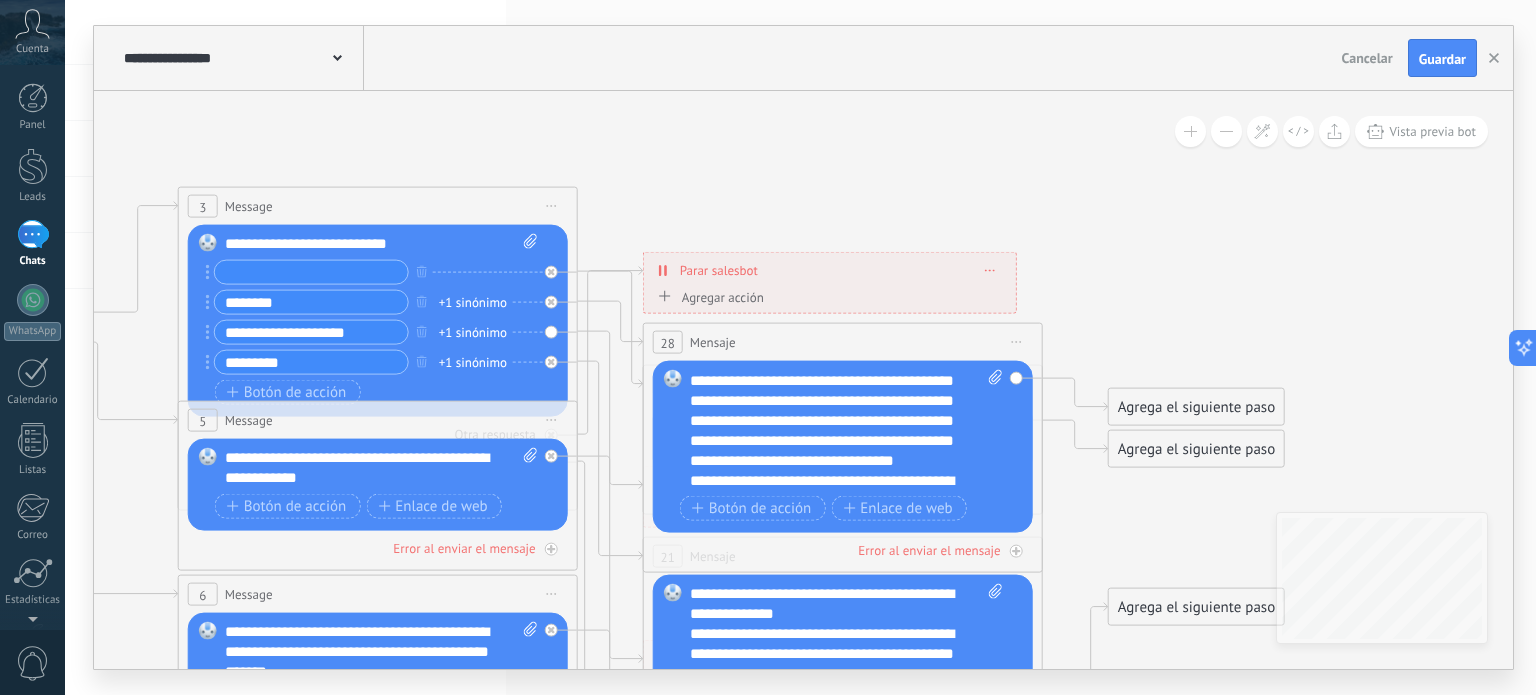 scroll, scrollTop: 60, scrollLeft: 0, axis: vertical 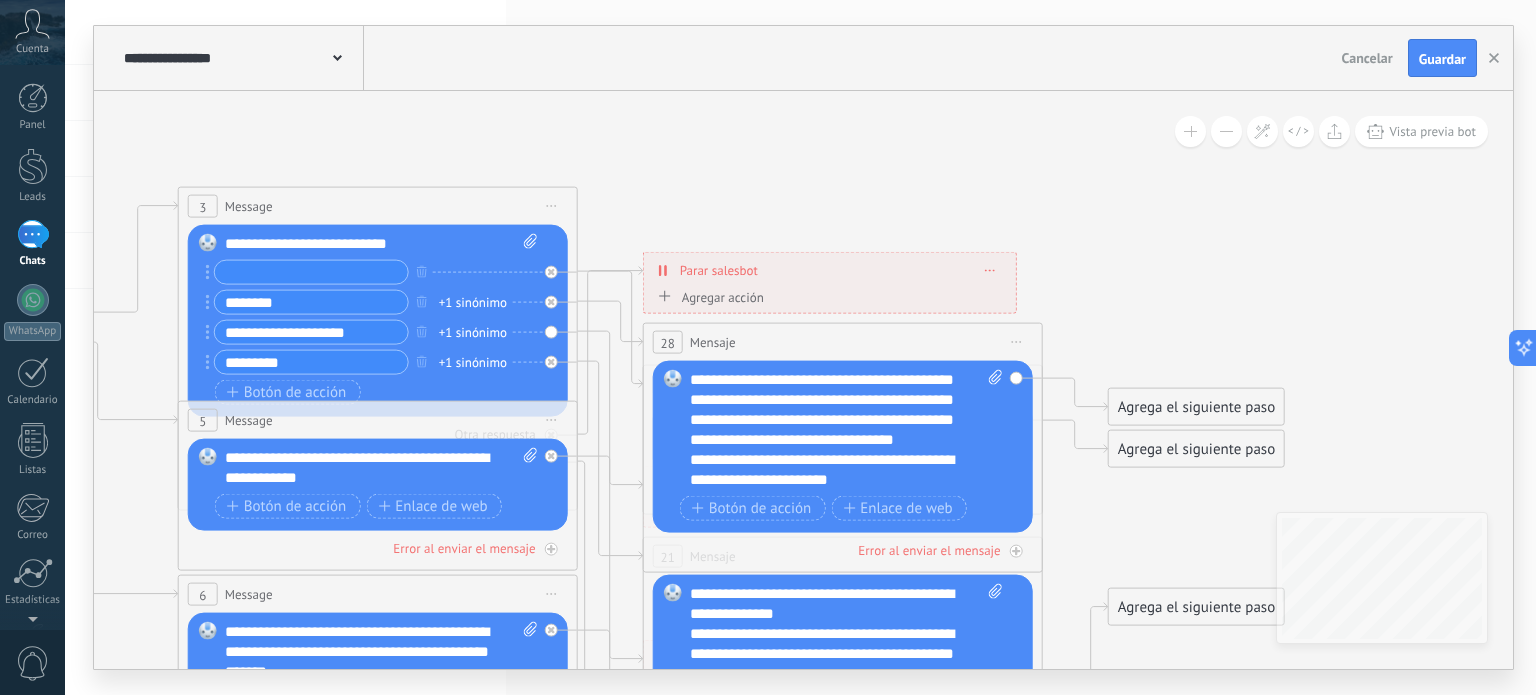 click on "**********" at bounding box center [837, 470] 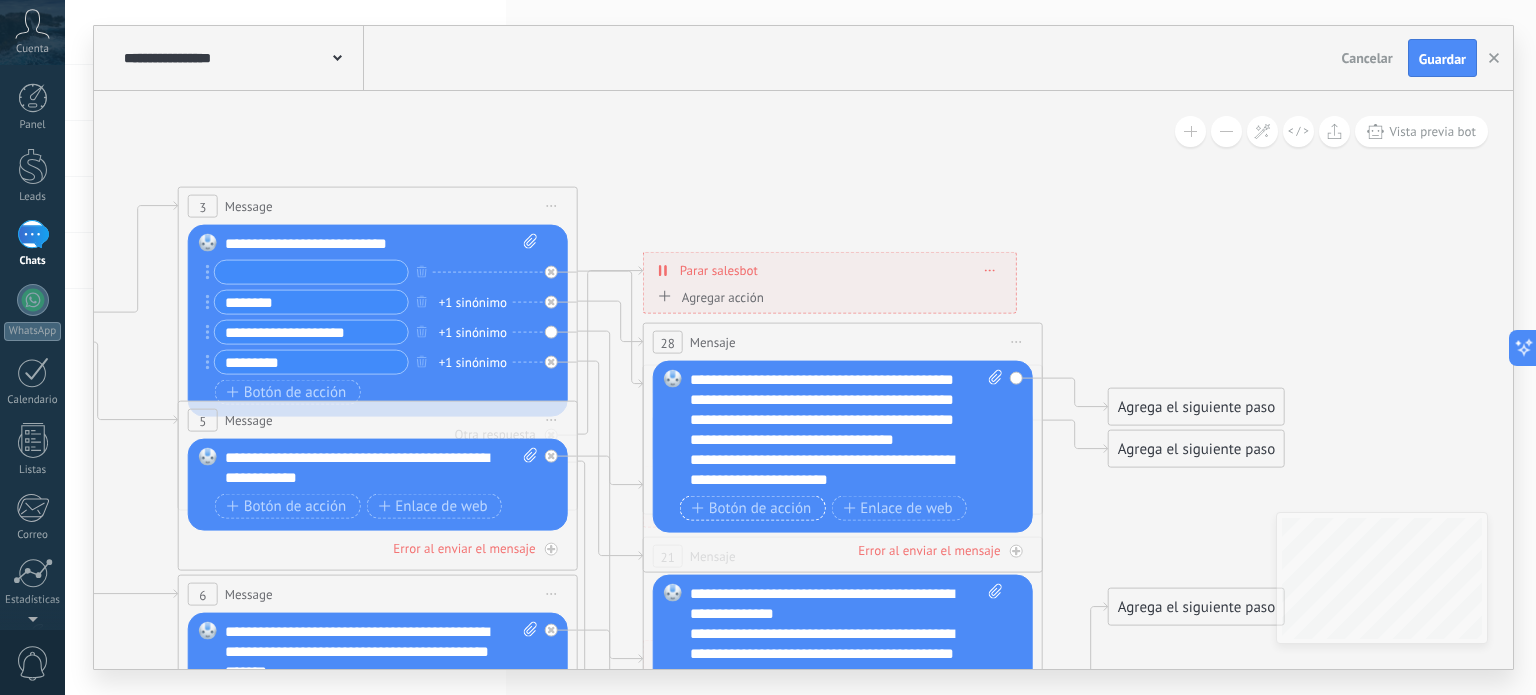 click on "Botón de acción" at bounding box center (752, 508) 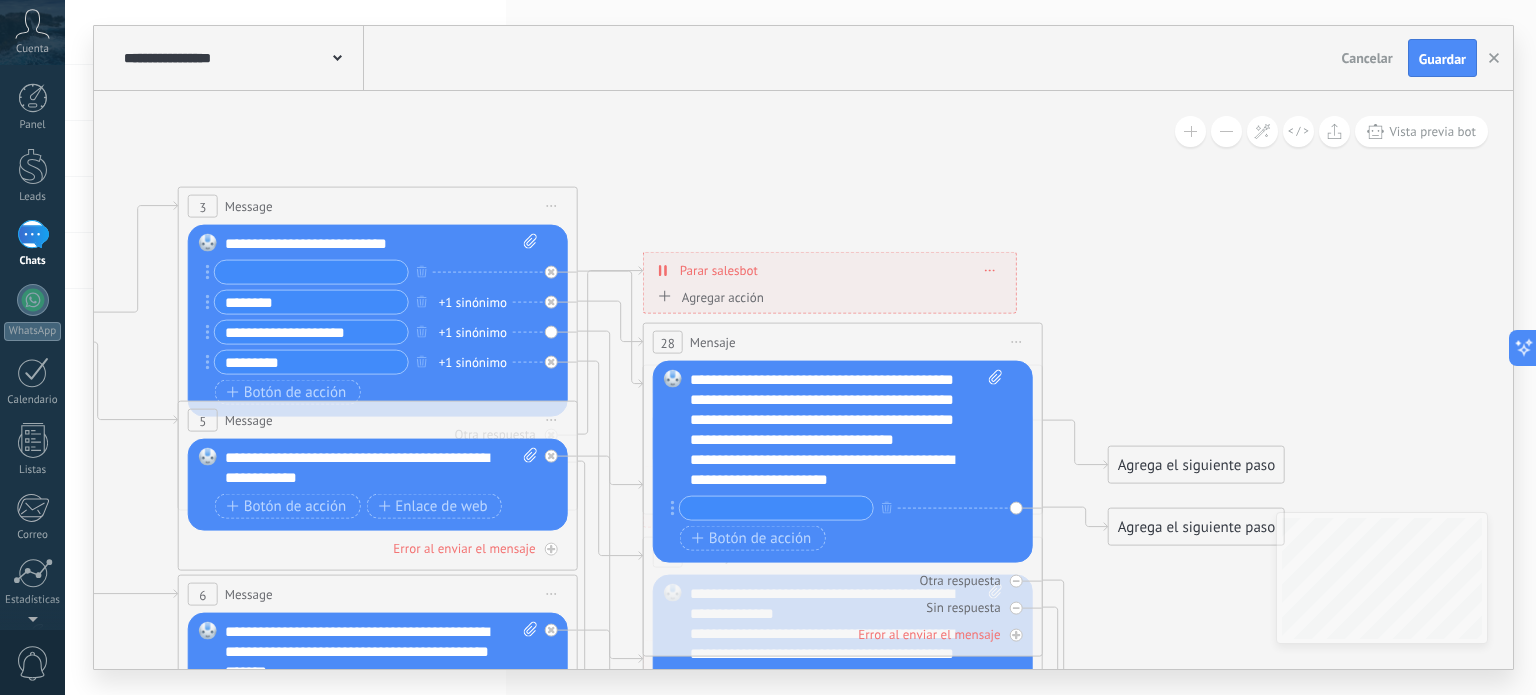 click on "Reemplazar
Quitar
Convertir a mensaje de voz
Arrastre la imagen aquí para adjuntarla.
Añadir imagen
Subir
Arrastrar y soltar
Archivo no encontrado
Escribe tu mensaje..." at bounding box center [843, 462] 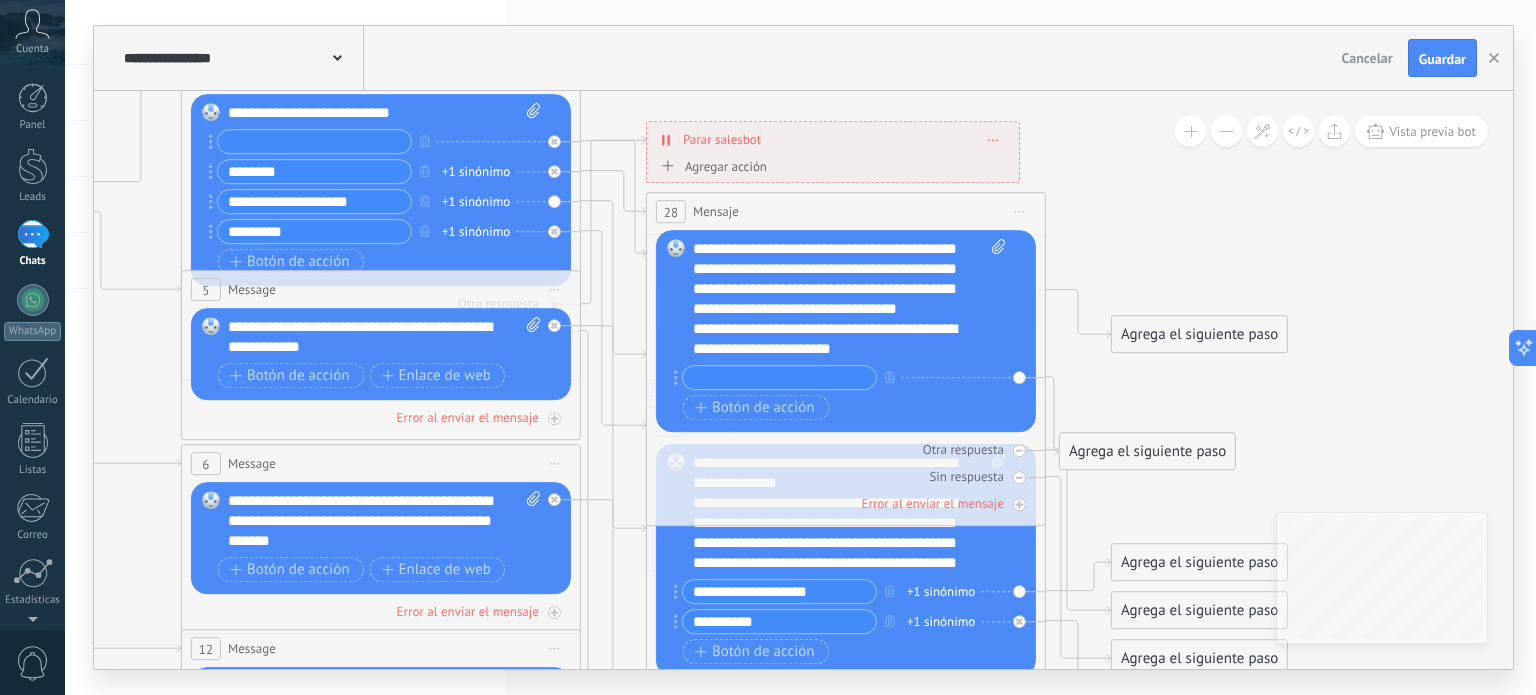 drag, startPoint x: 1179, startPoint y: 397, endPoint x: 1129, endPoint y: 454, distance: 75.82216 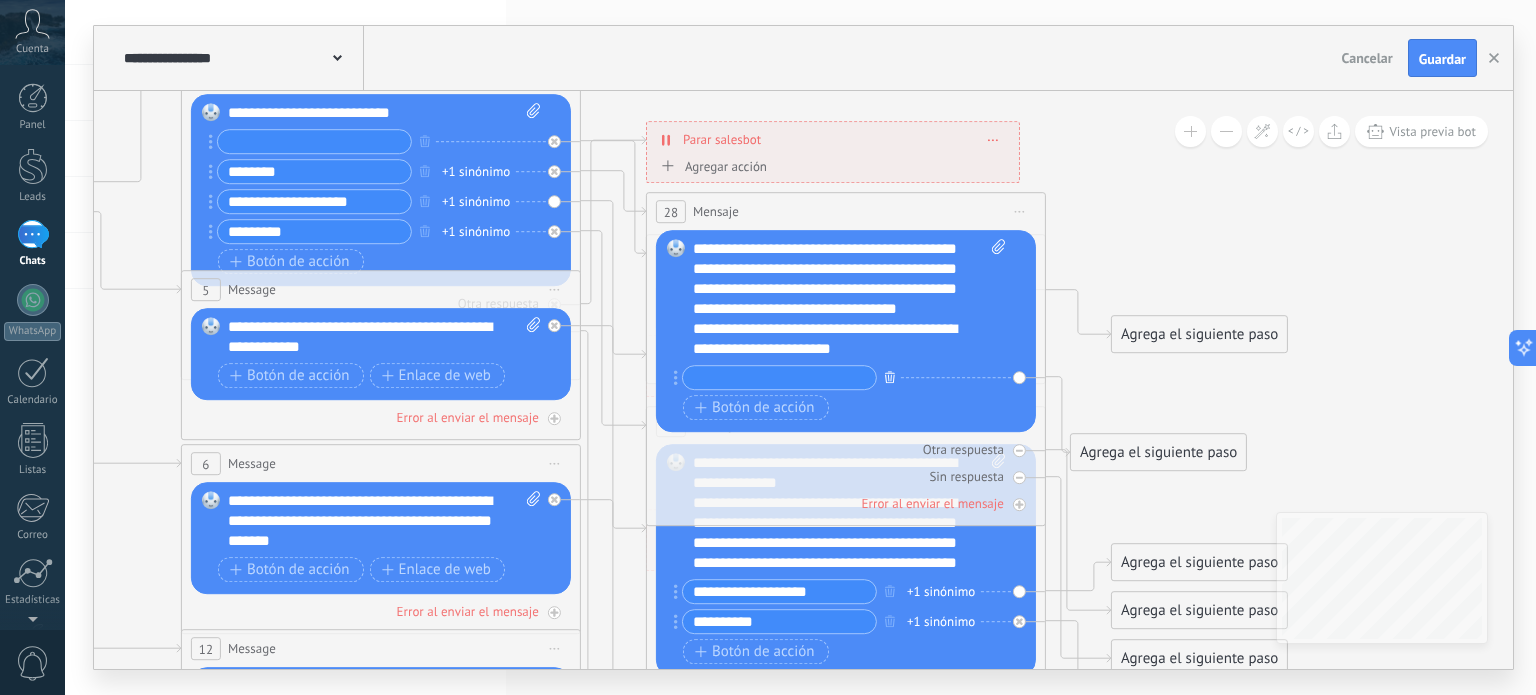 click 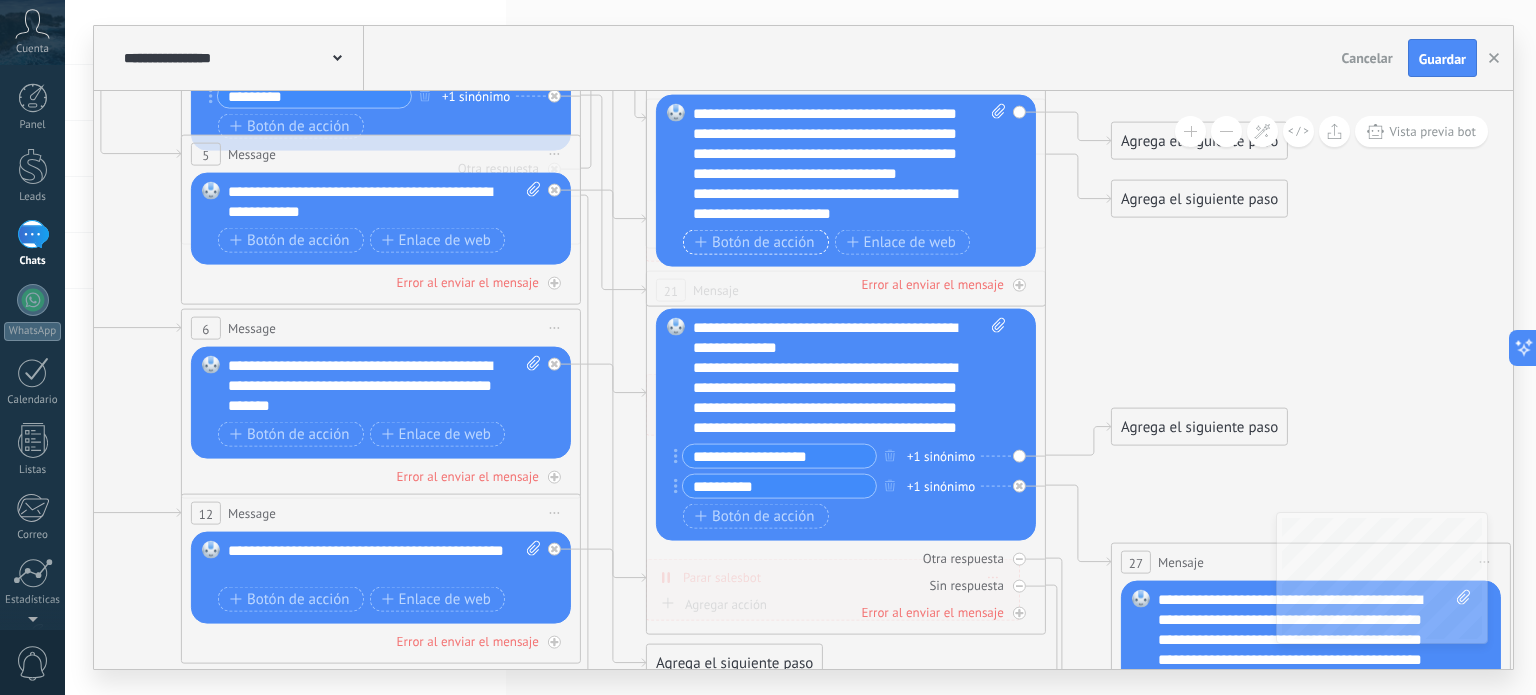 click on "Botón de acción" at bounding box center [755, 242] 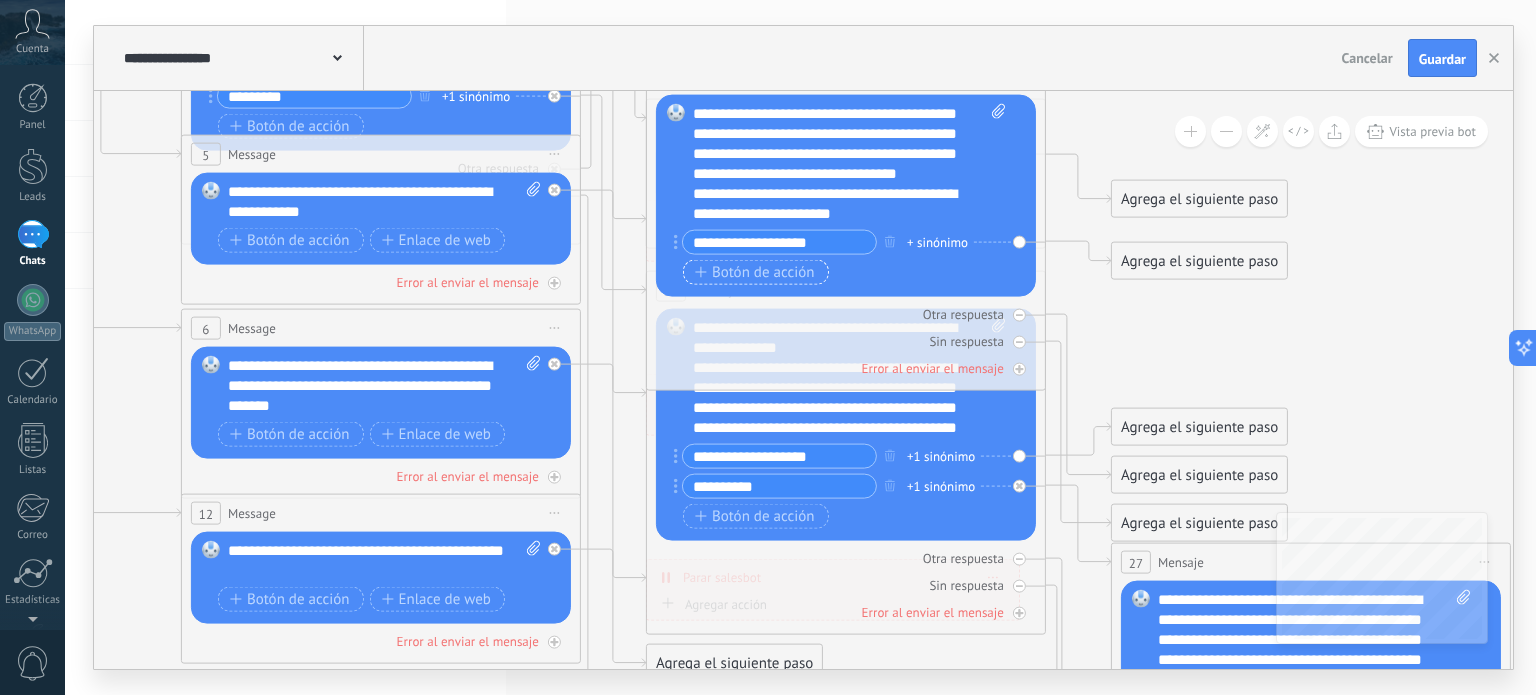 type on "**********" 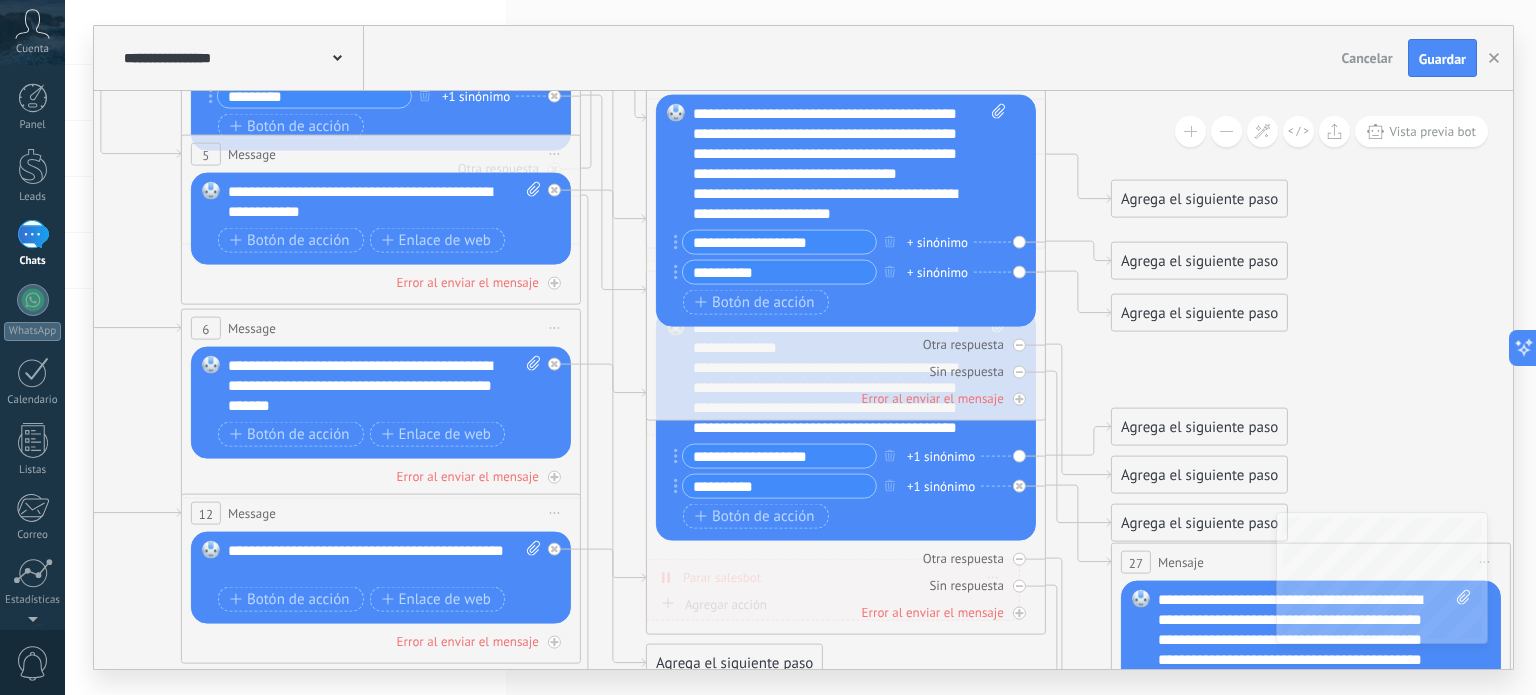 type on "**********" 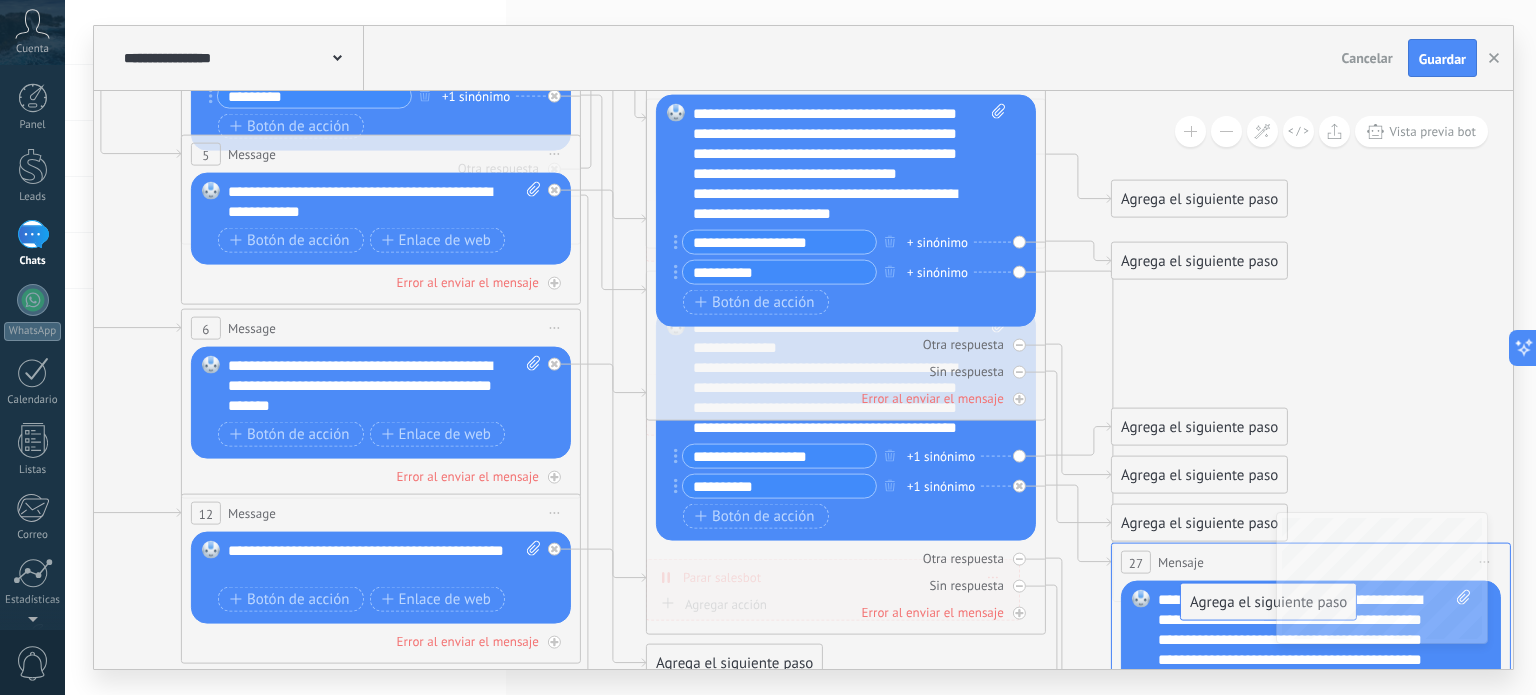 drag, startPoint x: 1142, startPoint y: 309, endPoint x: 1212, endPoint y: 602, distance: 301.24576 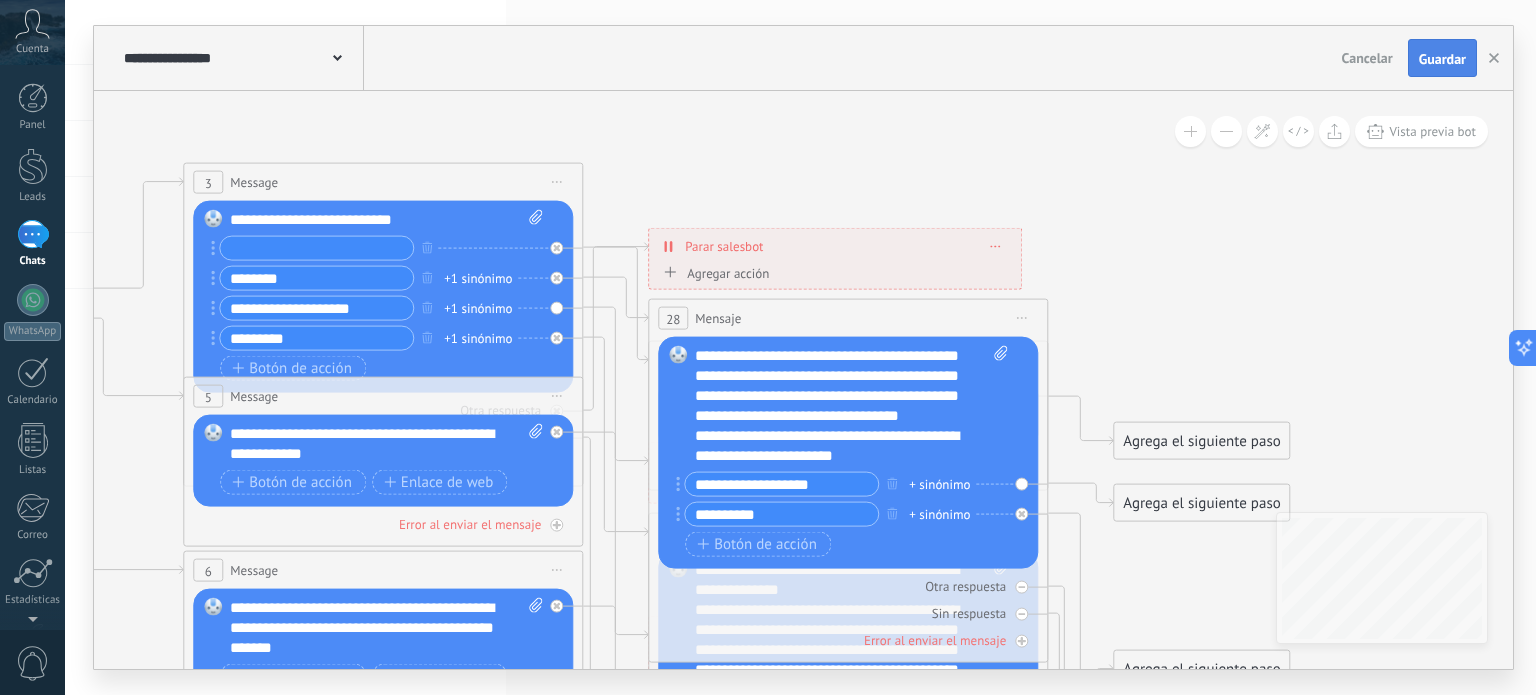 click on "Guardar" at bounding box center (1442, 58) 